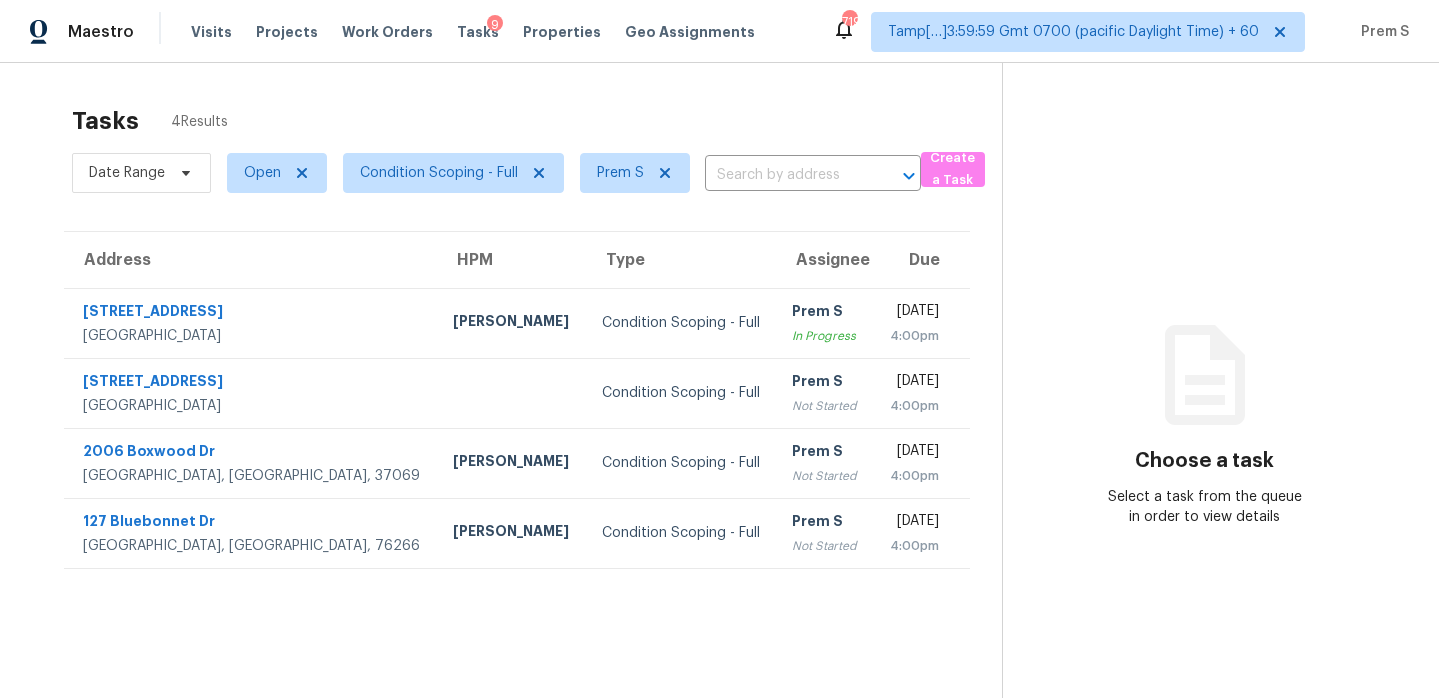 scroll, scrollTop: 0, scrollLeft: 0, axis: both 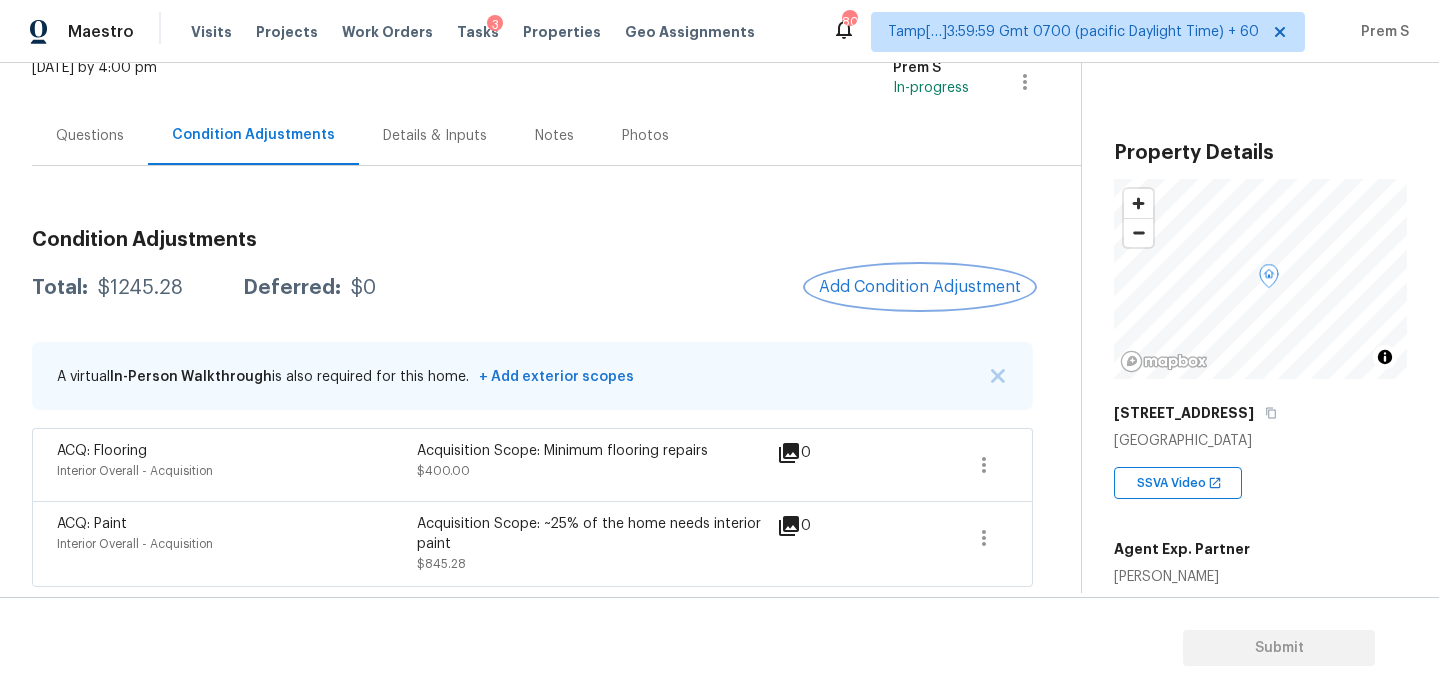 click on "Add Condition Adjustment" at bounding box center (920, 287) 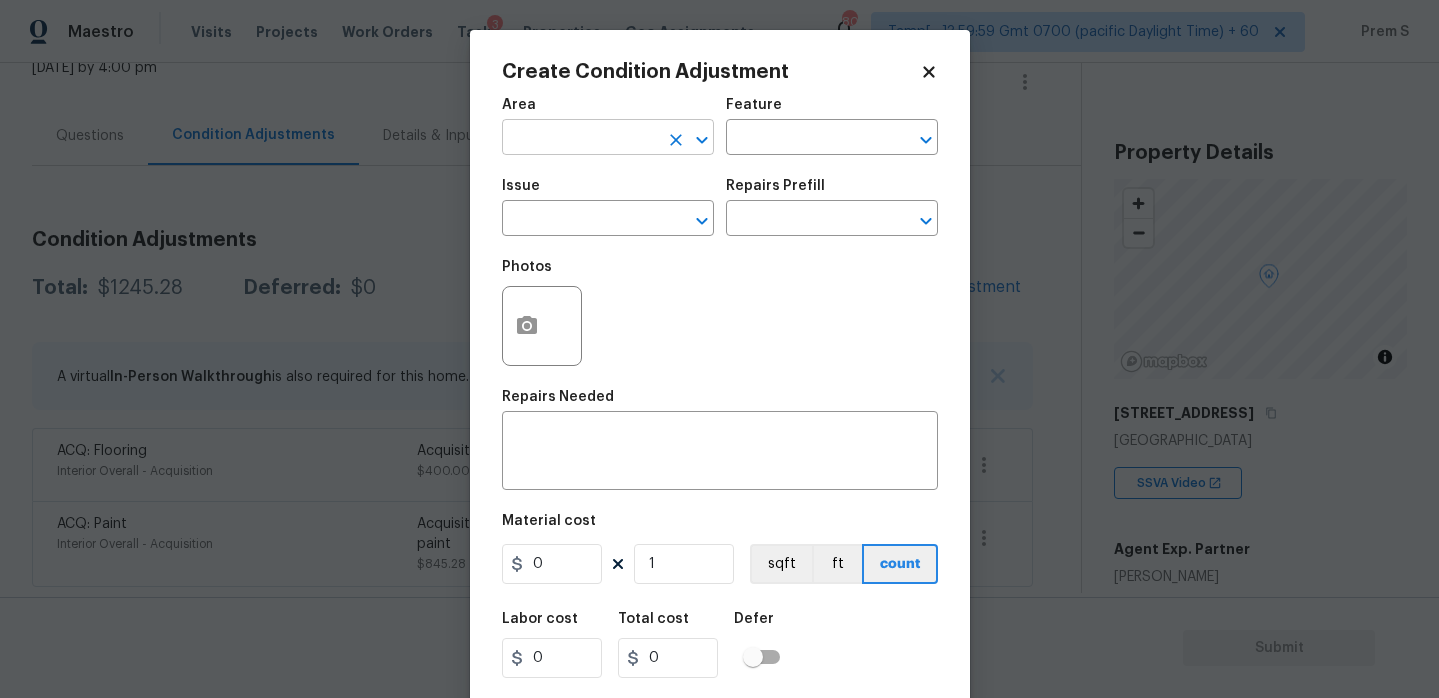 click at bounding box center (580, 139) 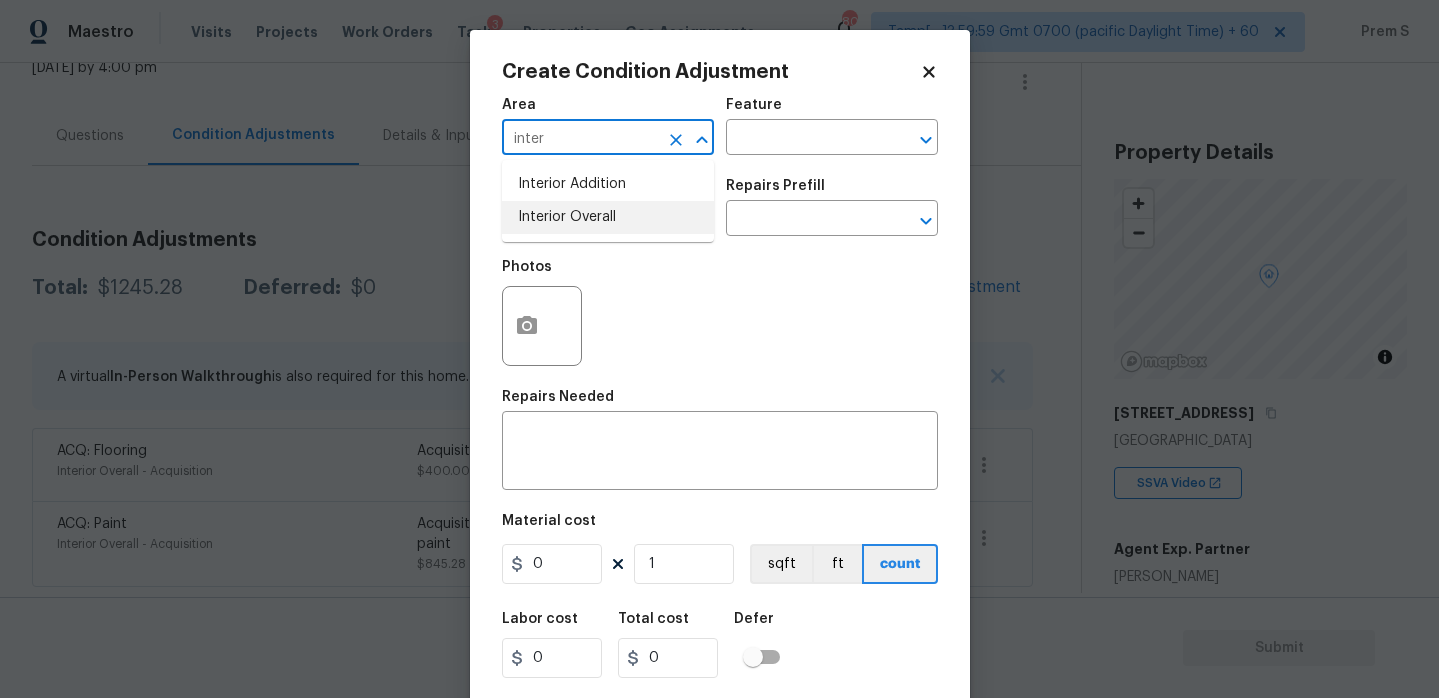 click on "Interior Overall" at bounding box center (608, 217) 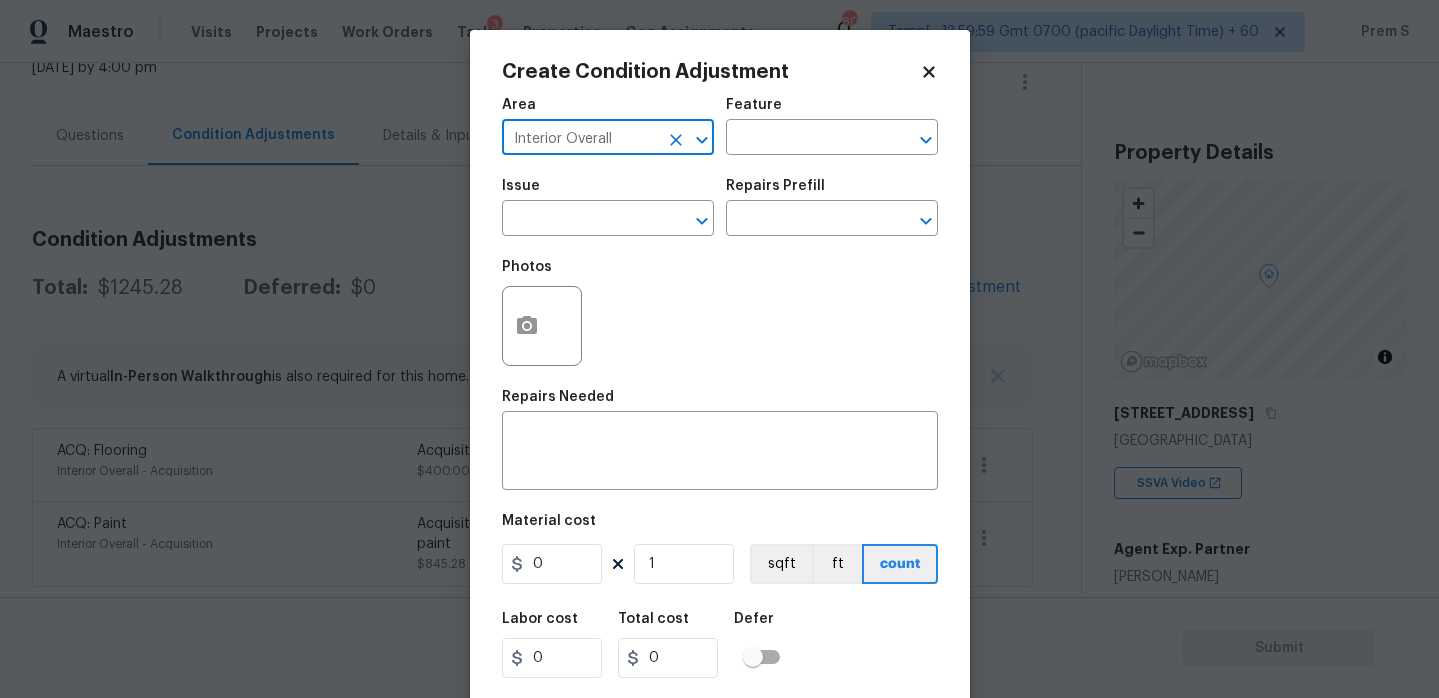 type on "Interior Overall" 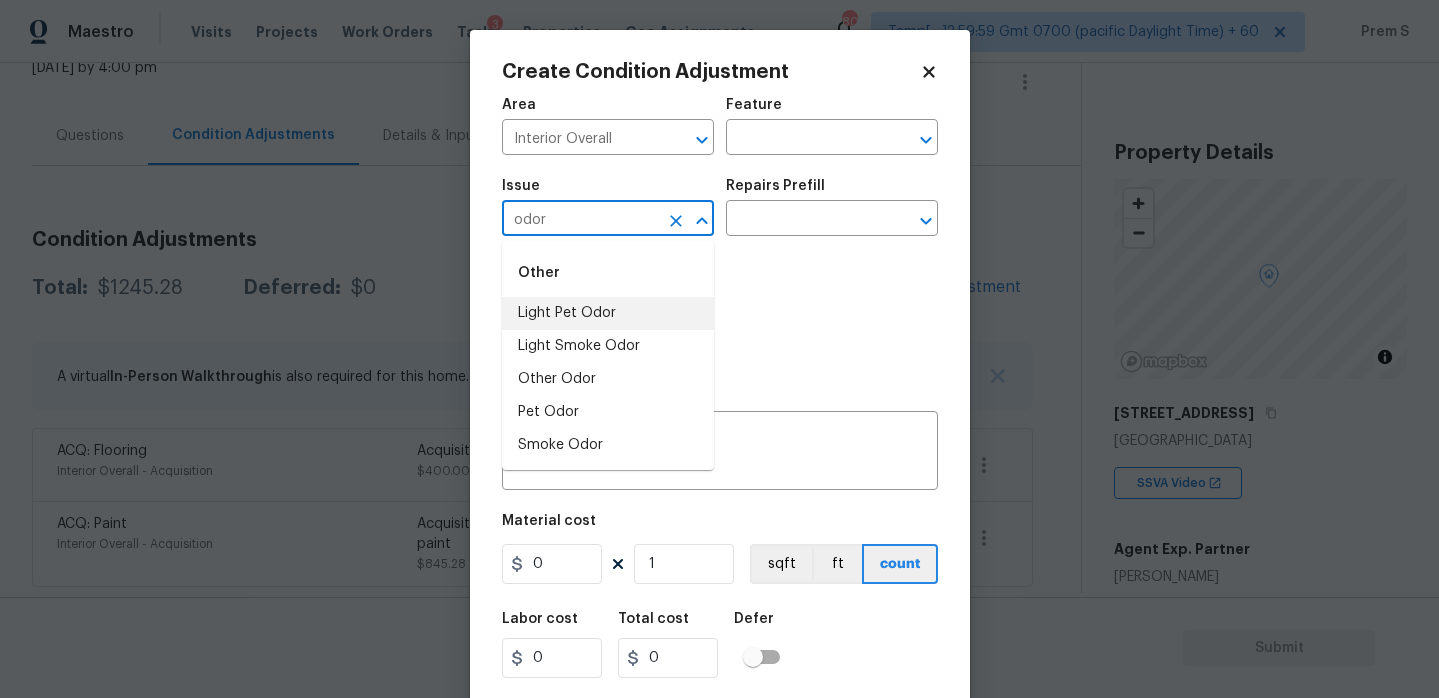 click on "Light Pet Odor" at bounding box center [608, 313] 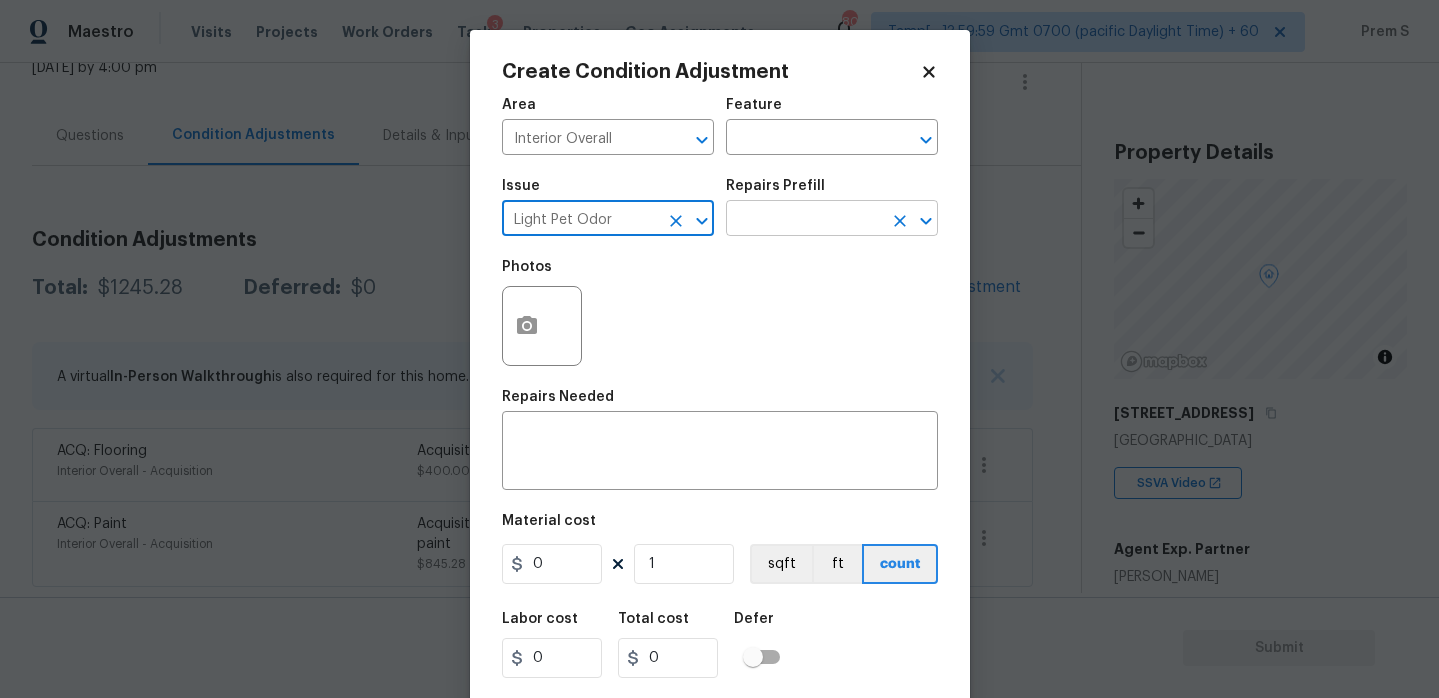 type on "Light Pet Odor" 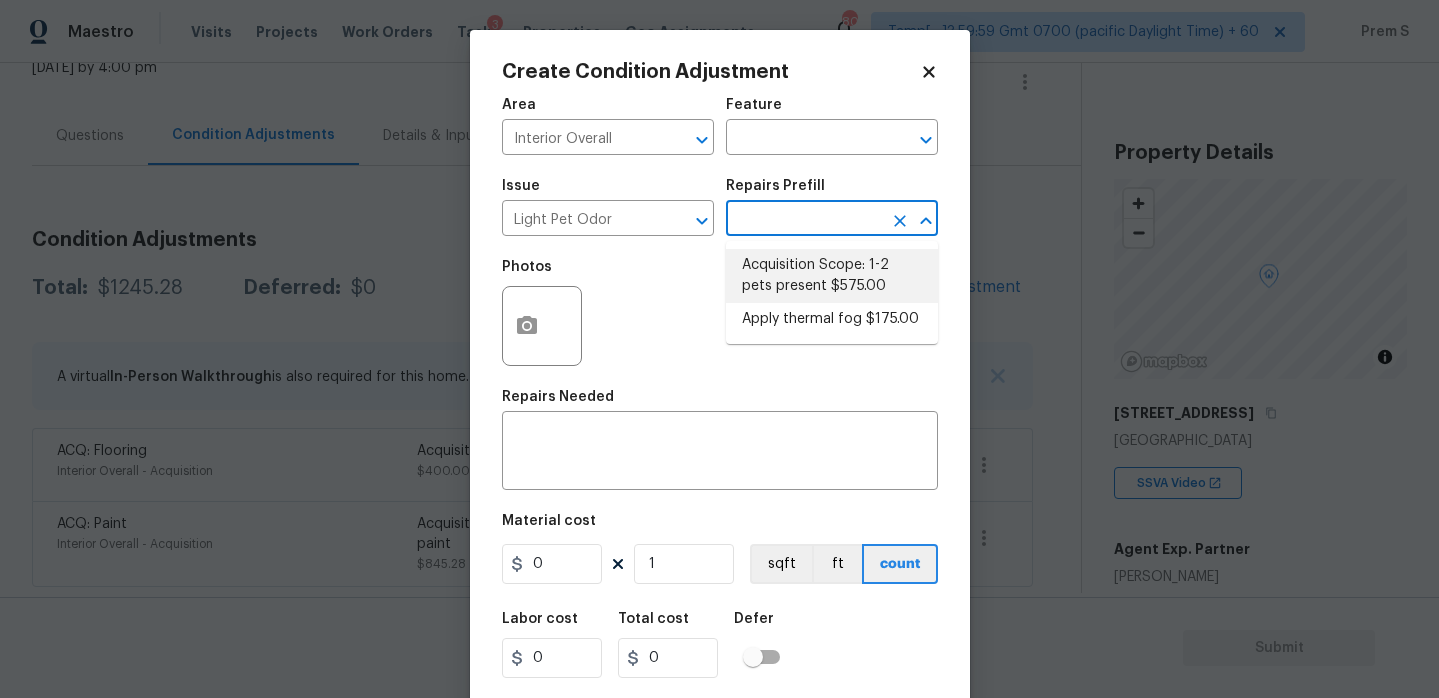 click on "Acquisition Scope: 1-2 pets present $575.00" at bounding box center (832, 276) 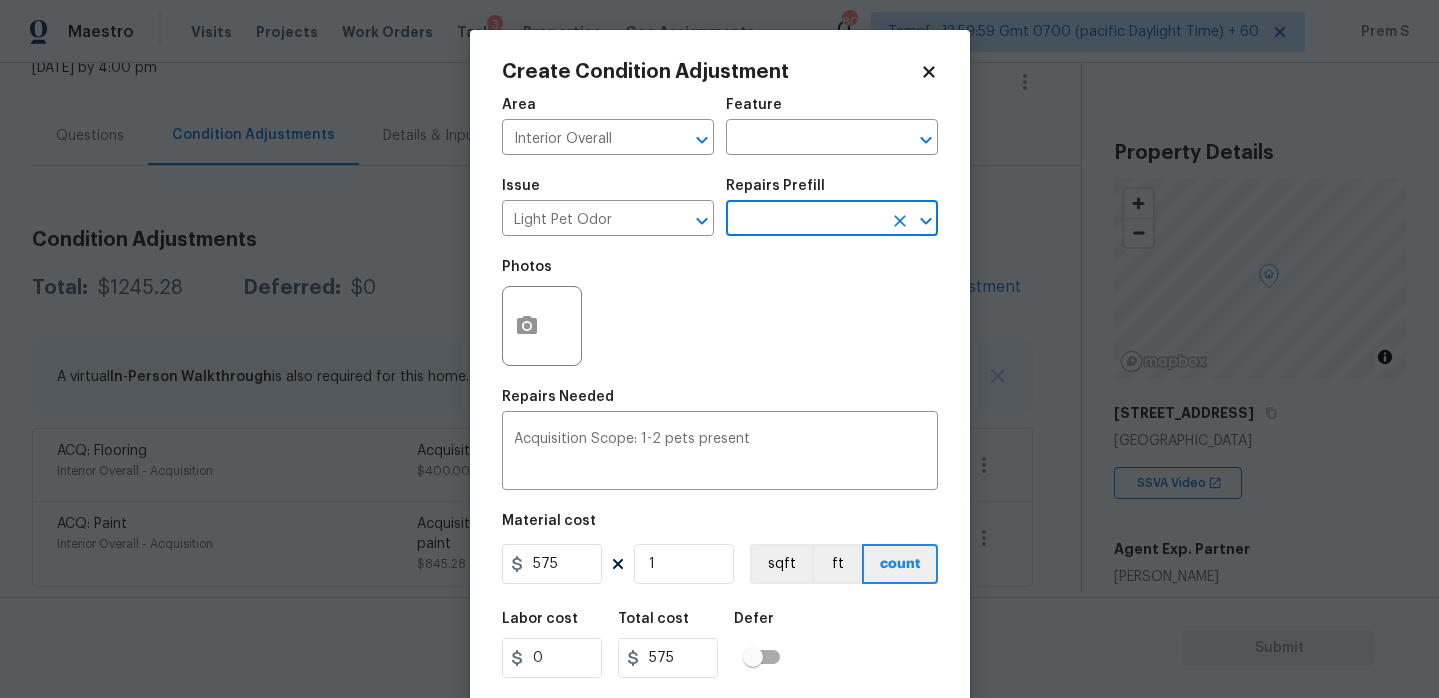 scroll, scrollTop: 49, scrollLeft: 0, axis: vertical 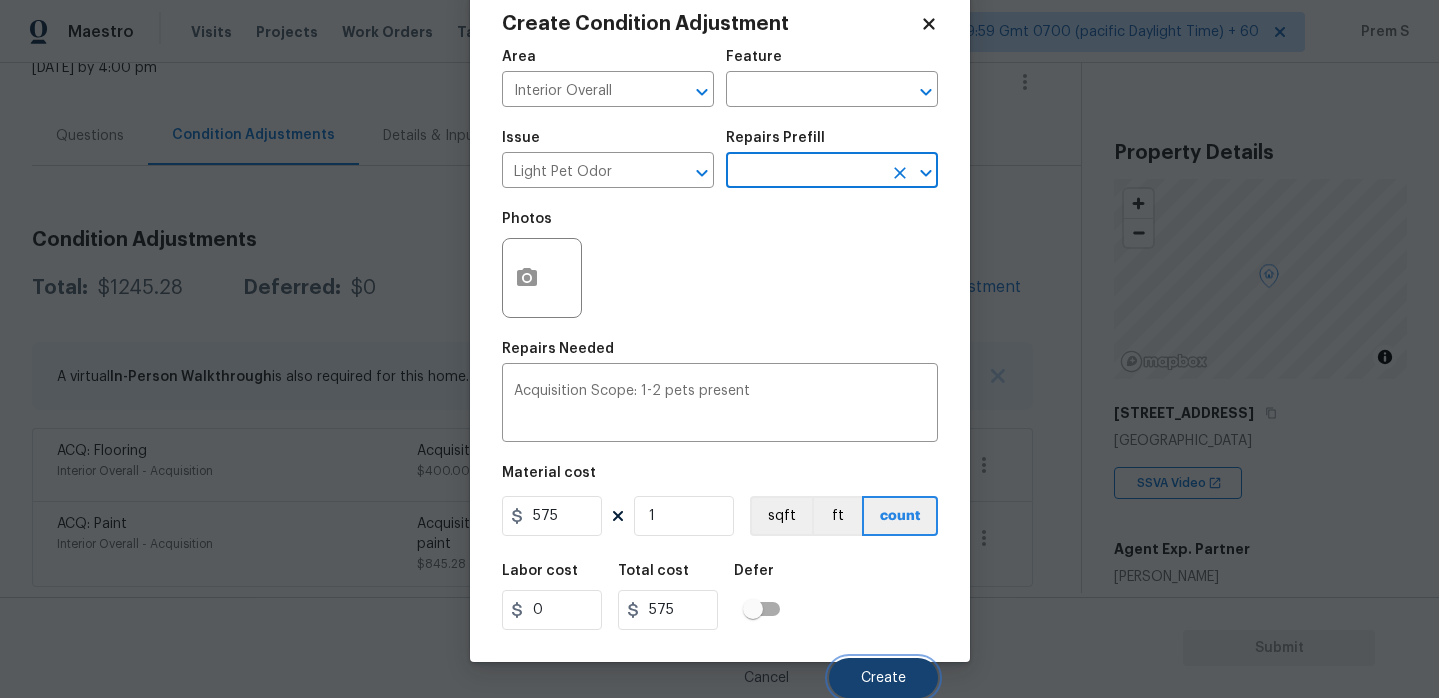 click on "Create" at bounding box center [883, 678] 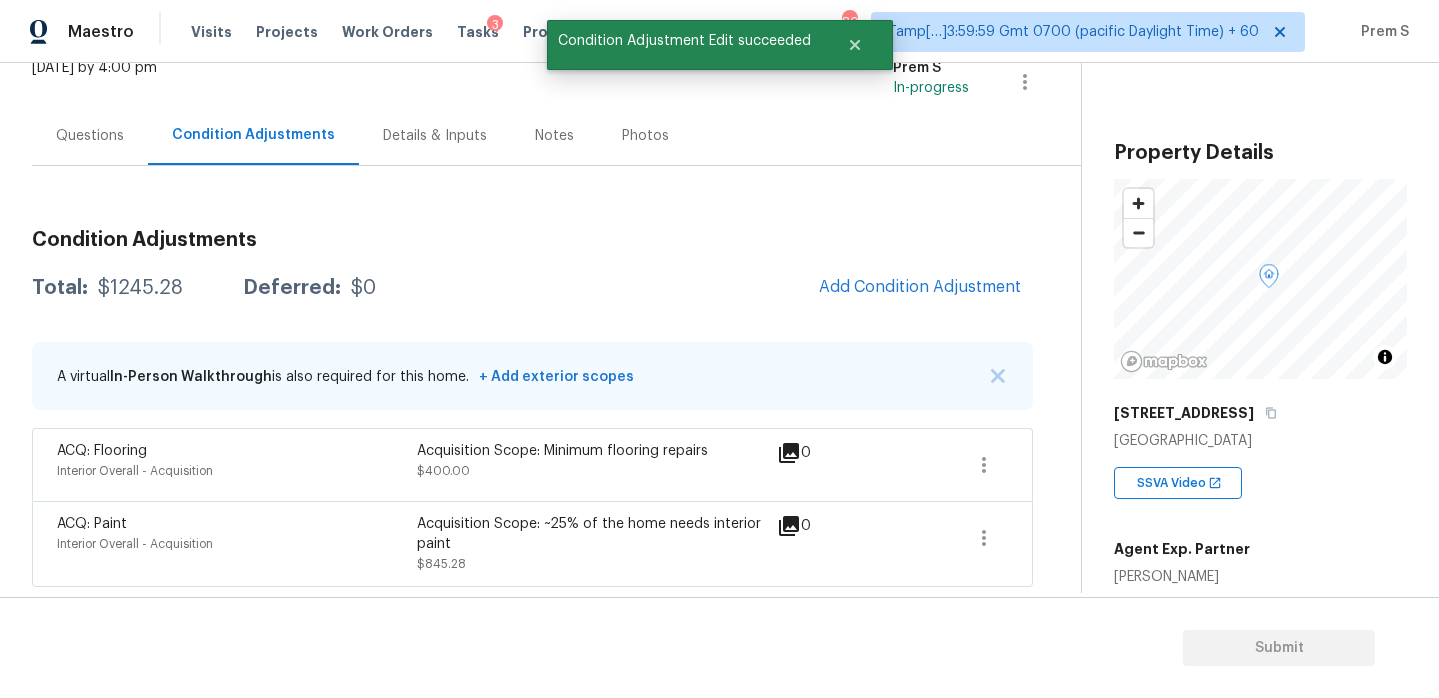 scroll, scrollTop: 42, scrollLeft: 0, axis: vertical 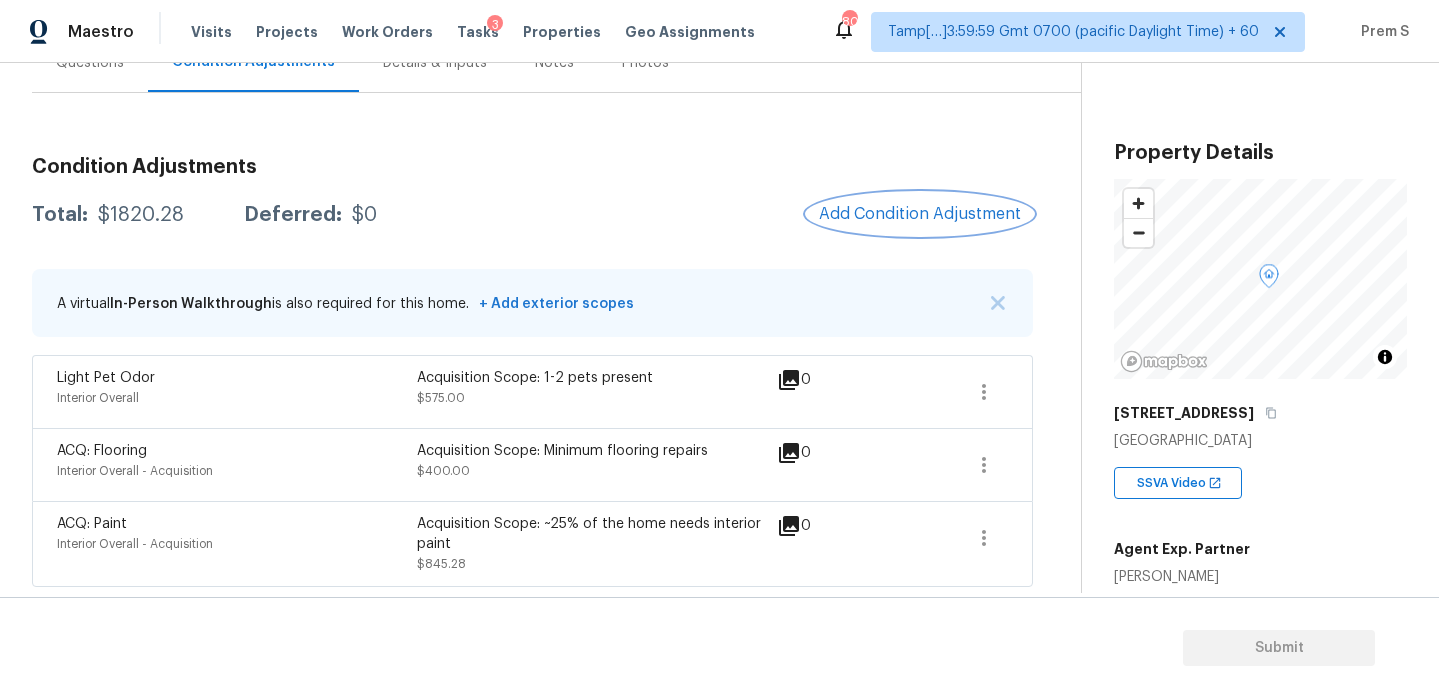 click on "Add Condition Adjustment" at bounding box center (920, 214) 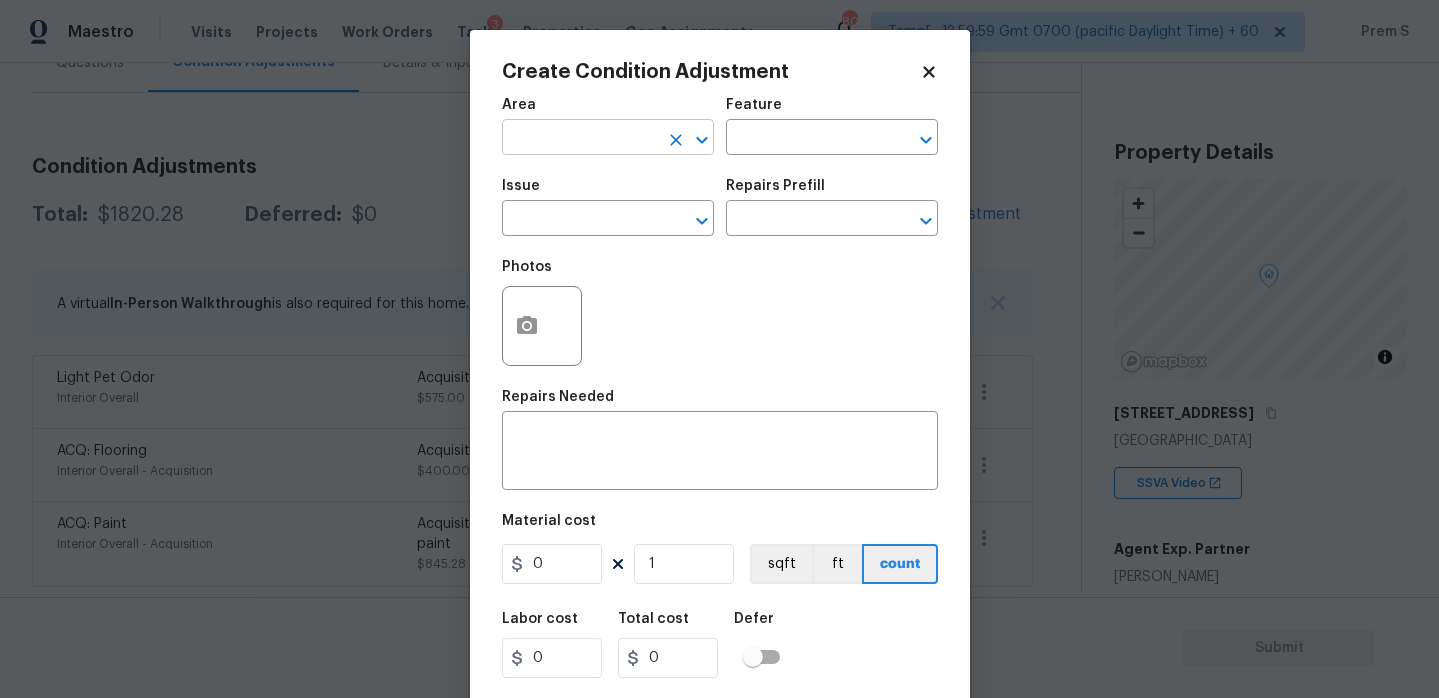 click at bounding box center [580, 139] 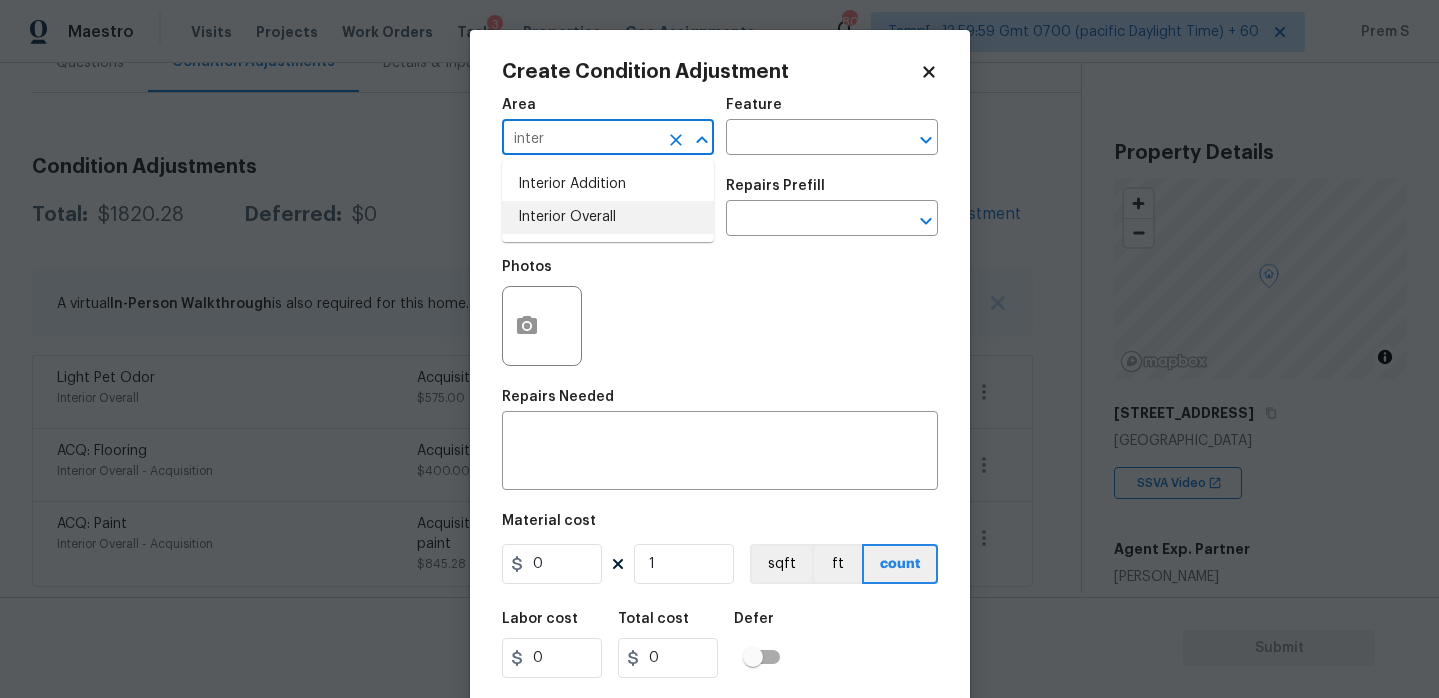 click on "Interior Overall" at bounding box center (608, 217) 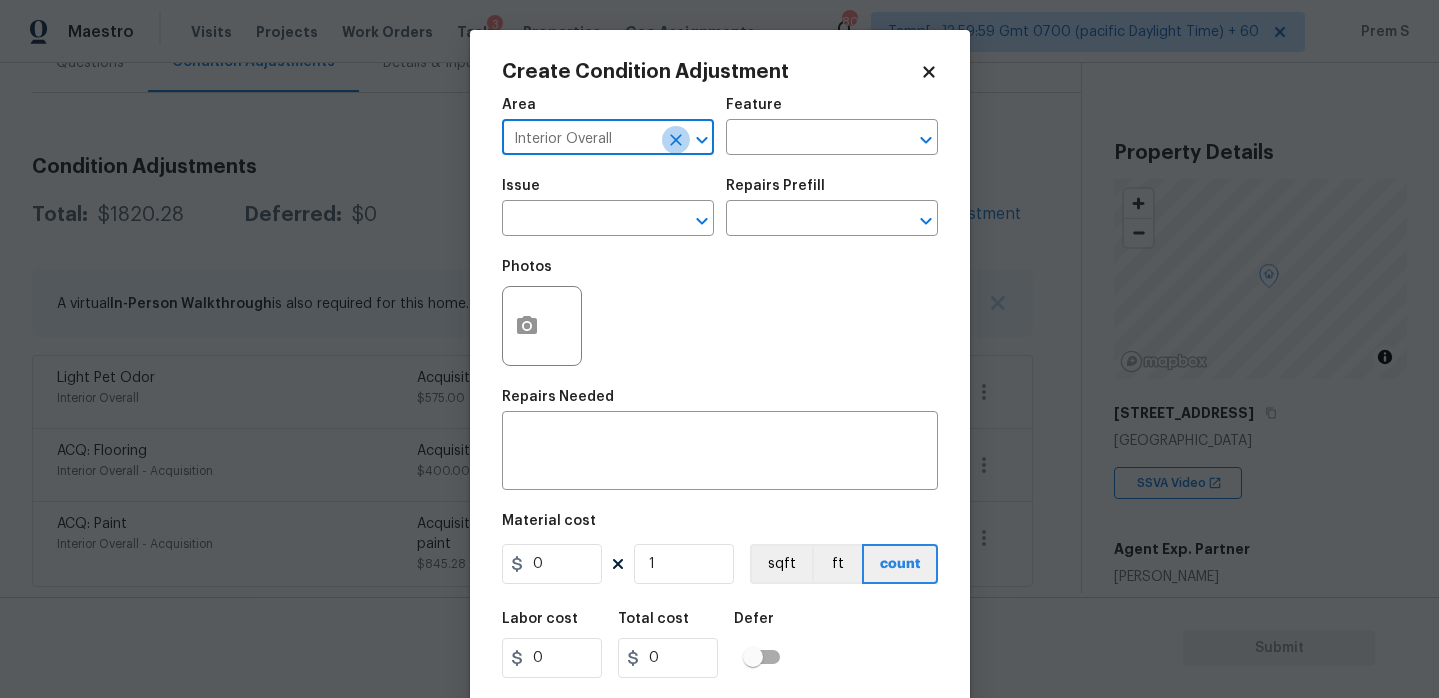 click 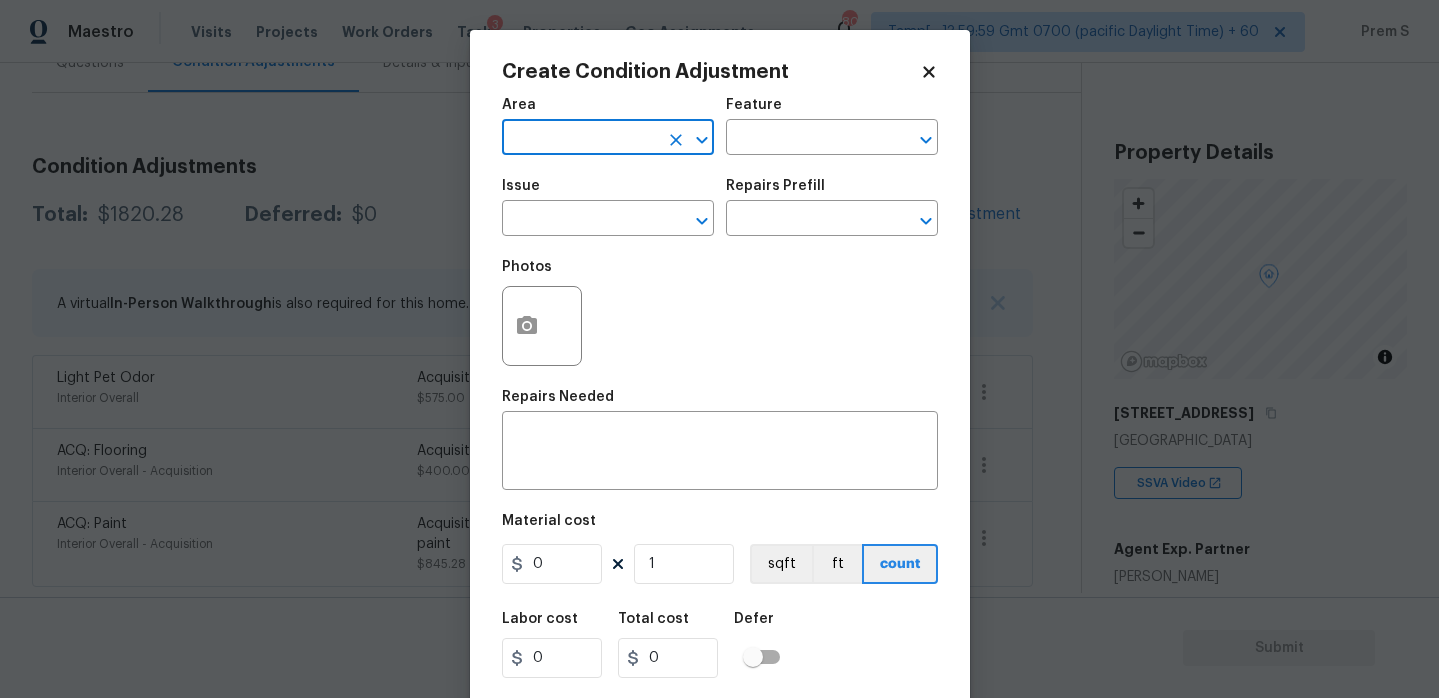 click at bounding box center [580, 139] 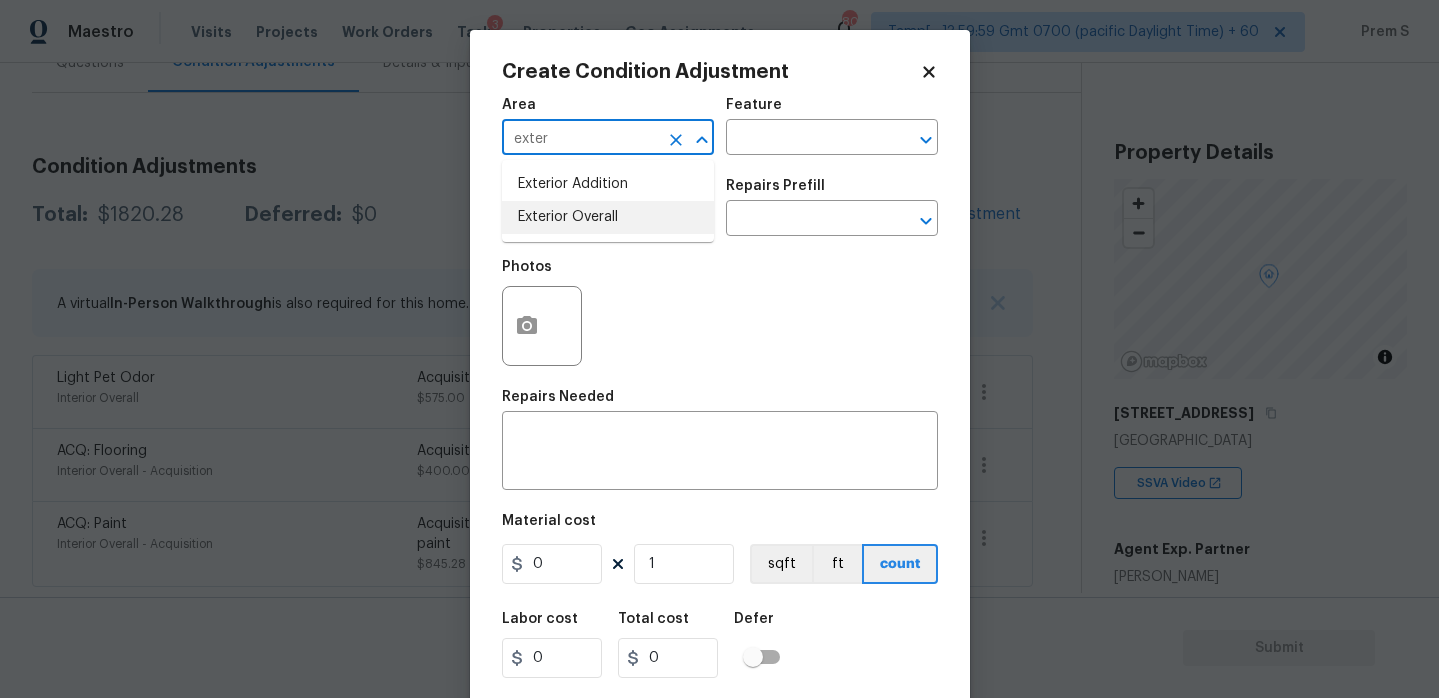 click on "Exterior Overall" at bounding box center [608, 217] 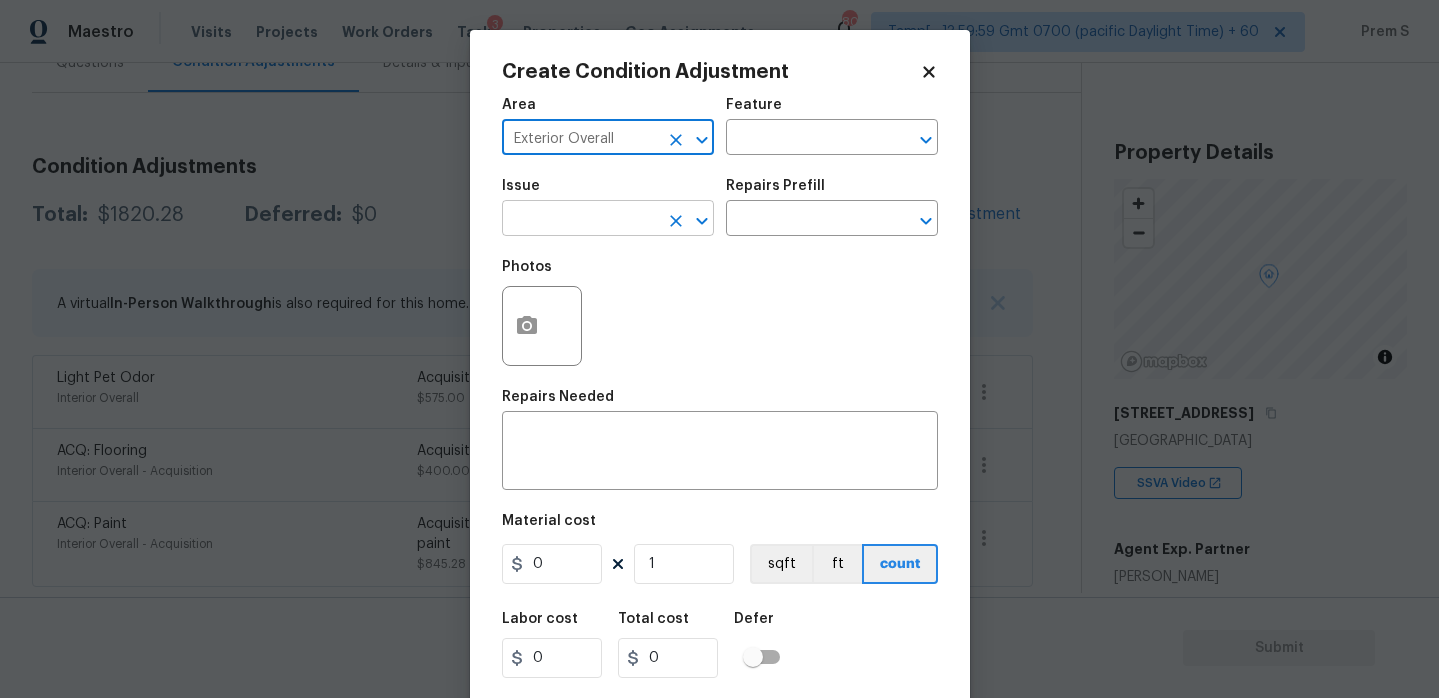 type on "Exterior Overall" 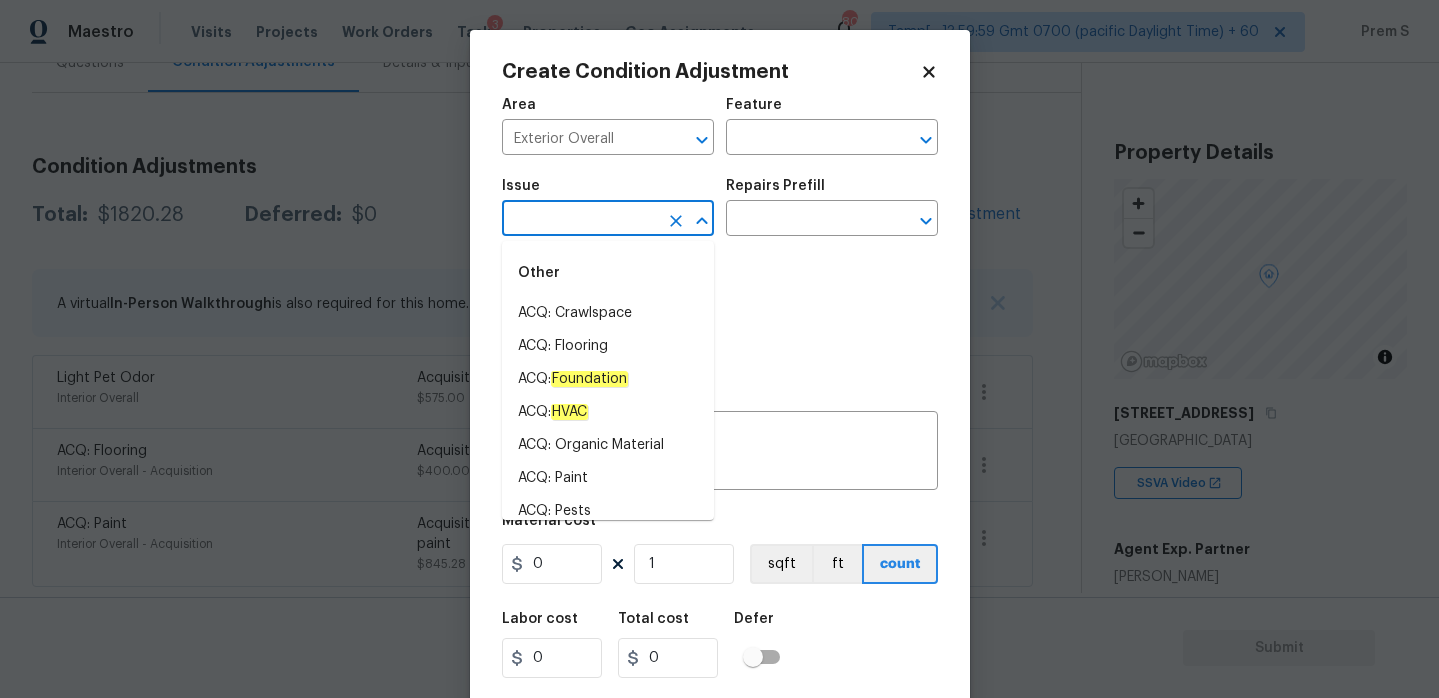 click at bounding box center (580, 220) 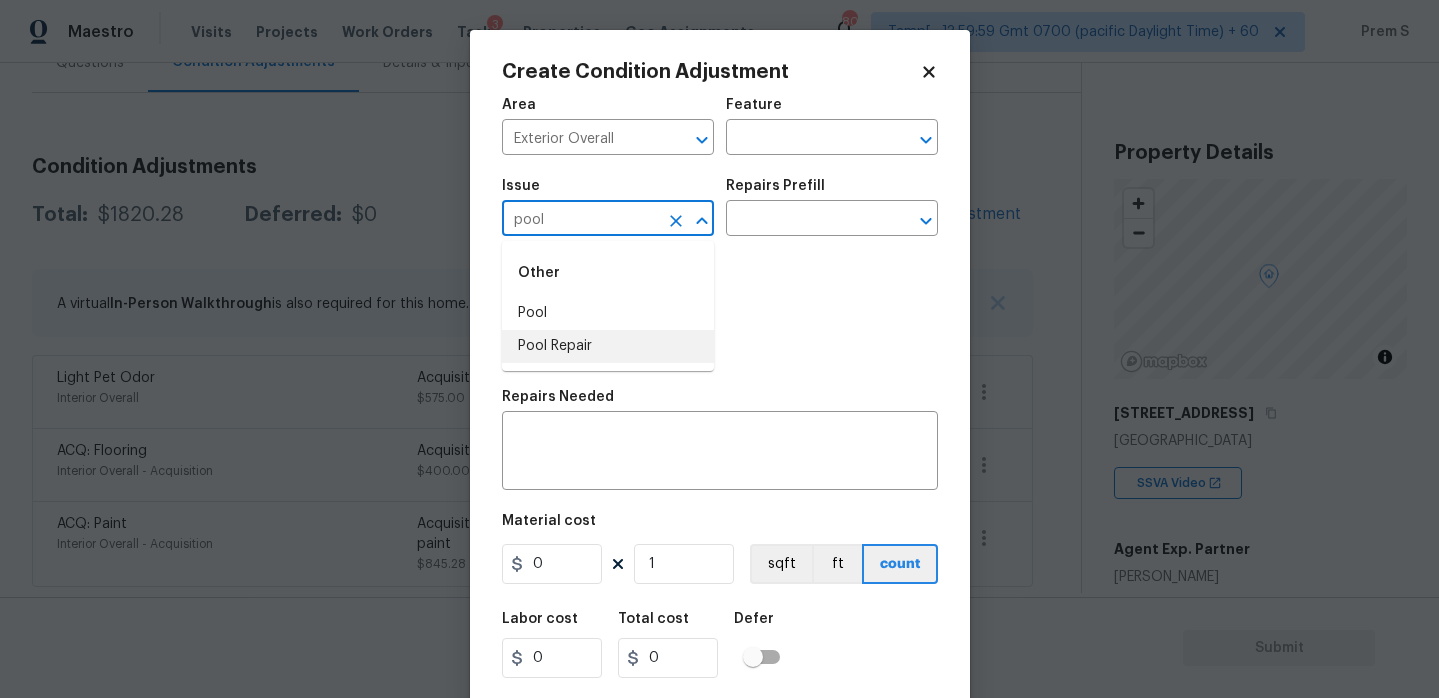 click on "Pool Repair" at bounding box center (608, 346) 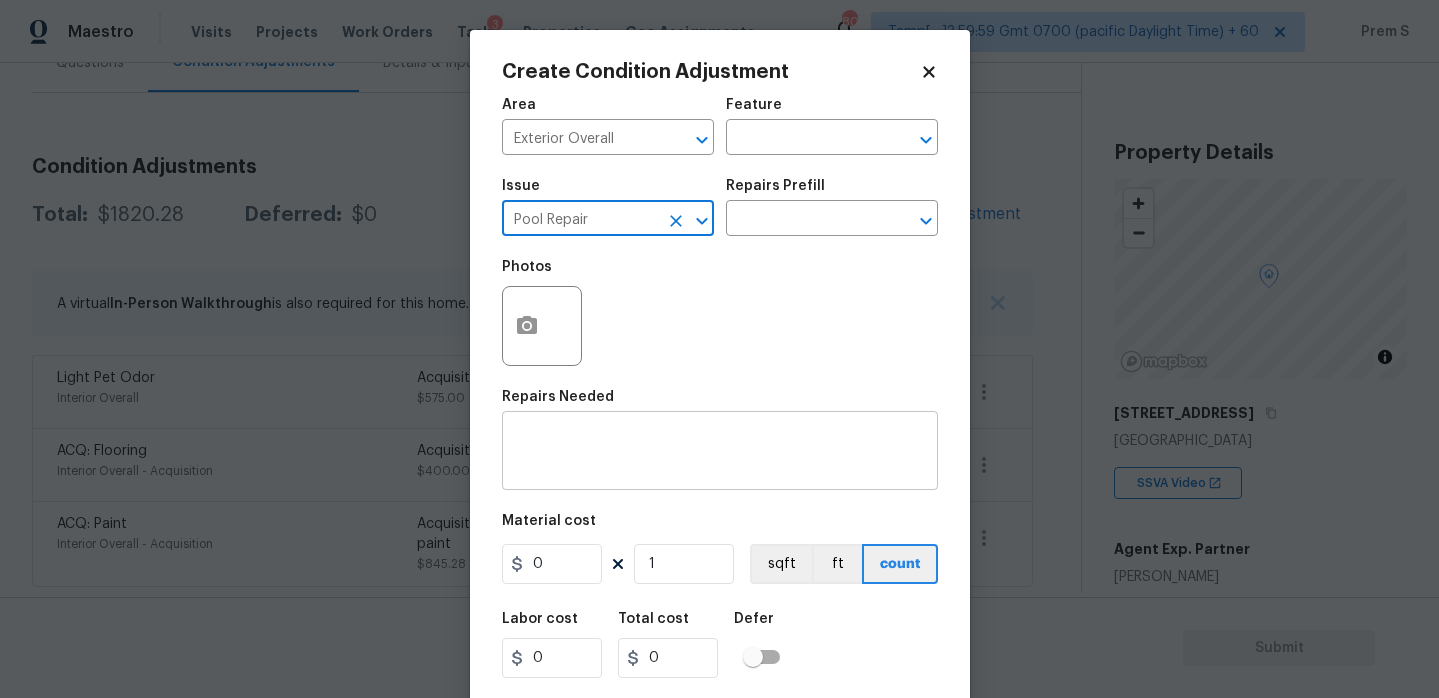 type on "Pool Repair" 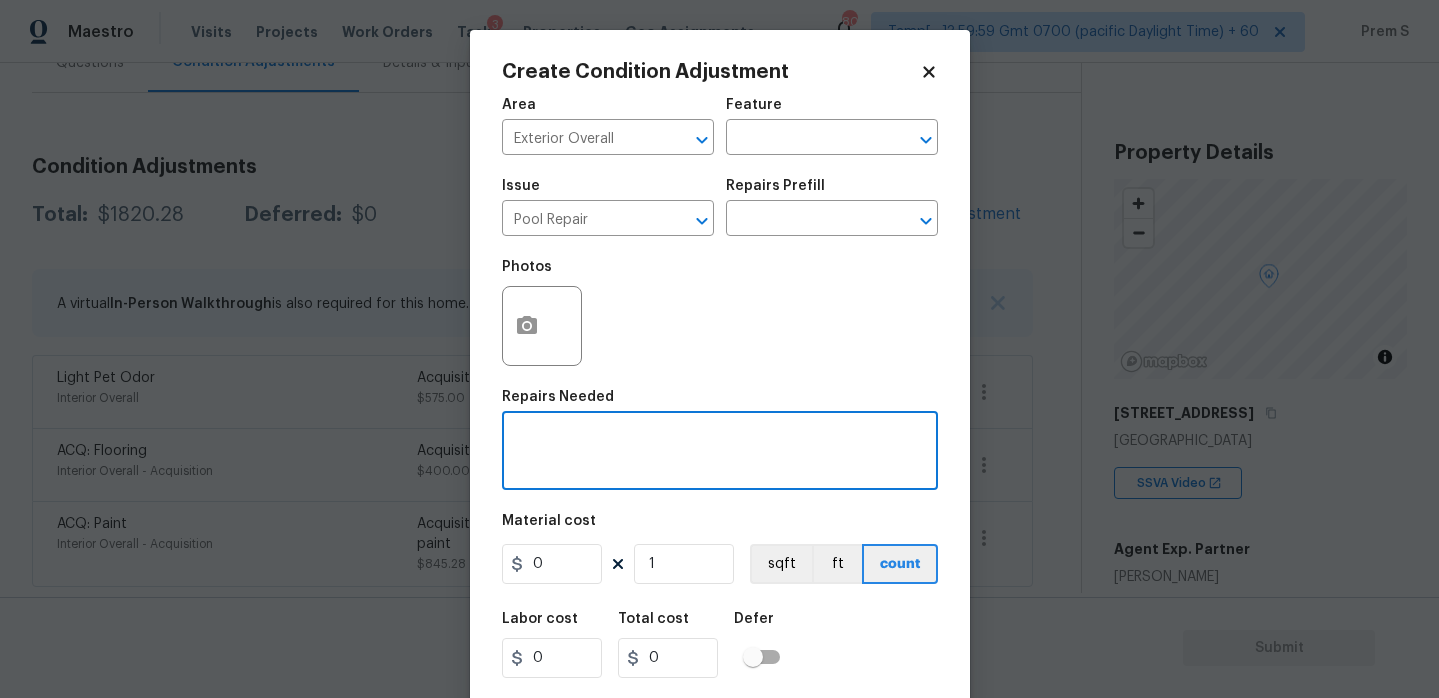 type on "b" 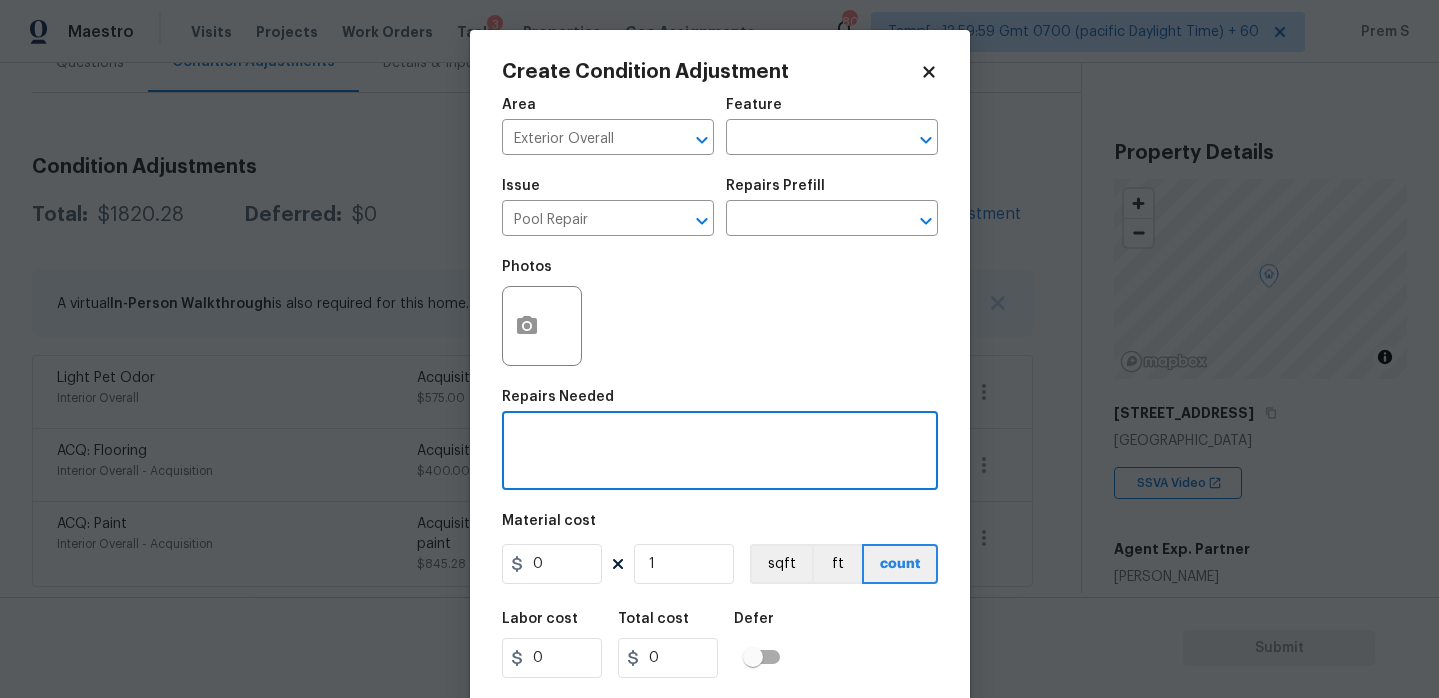 type on "A" 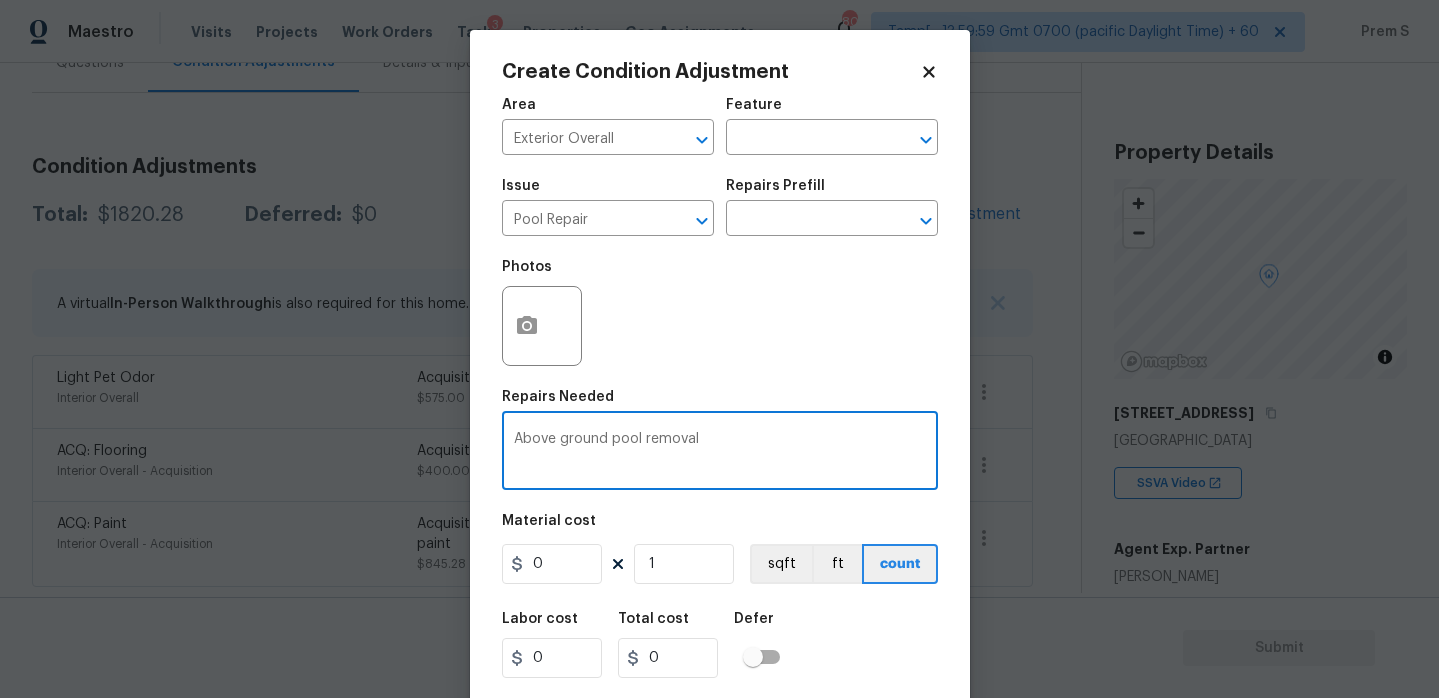 type on "Above ground pool removal" 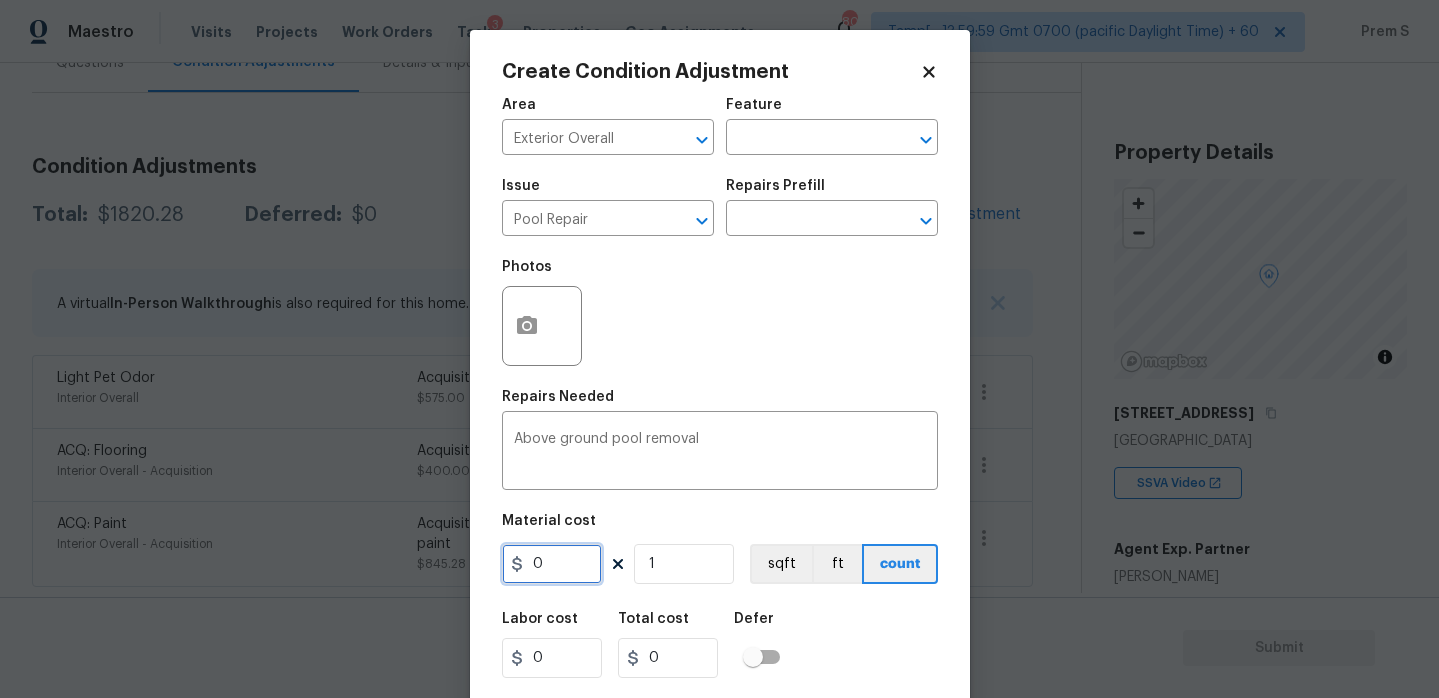 click on "0" at bounding box center (552, 564) 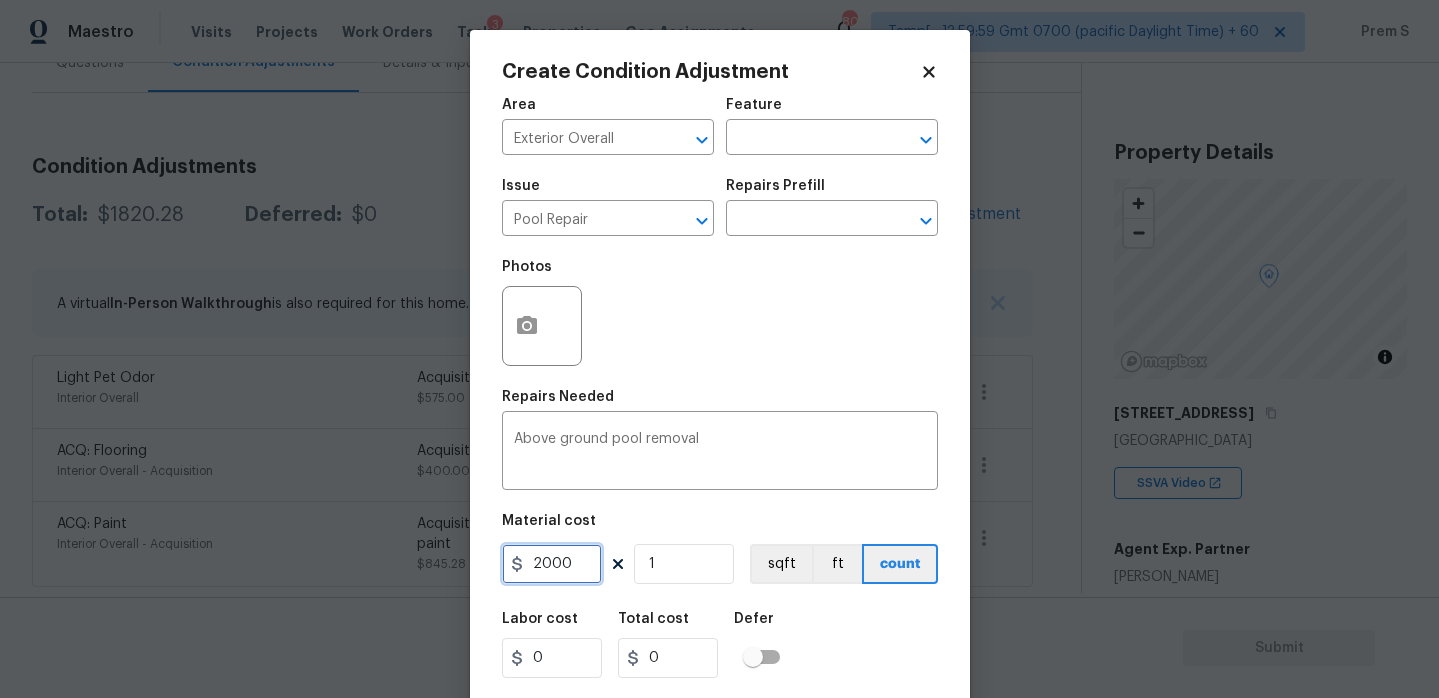 type on "2000" 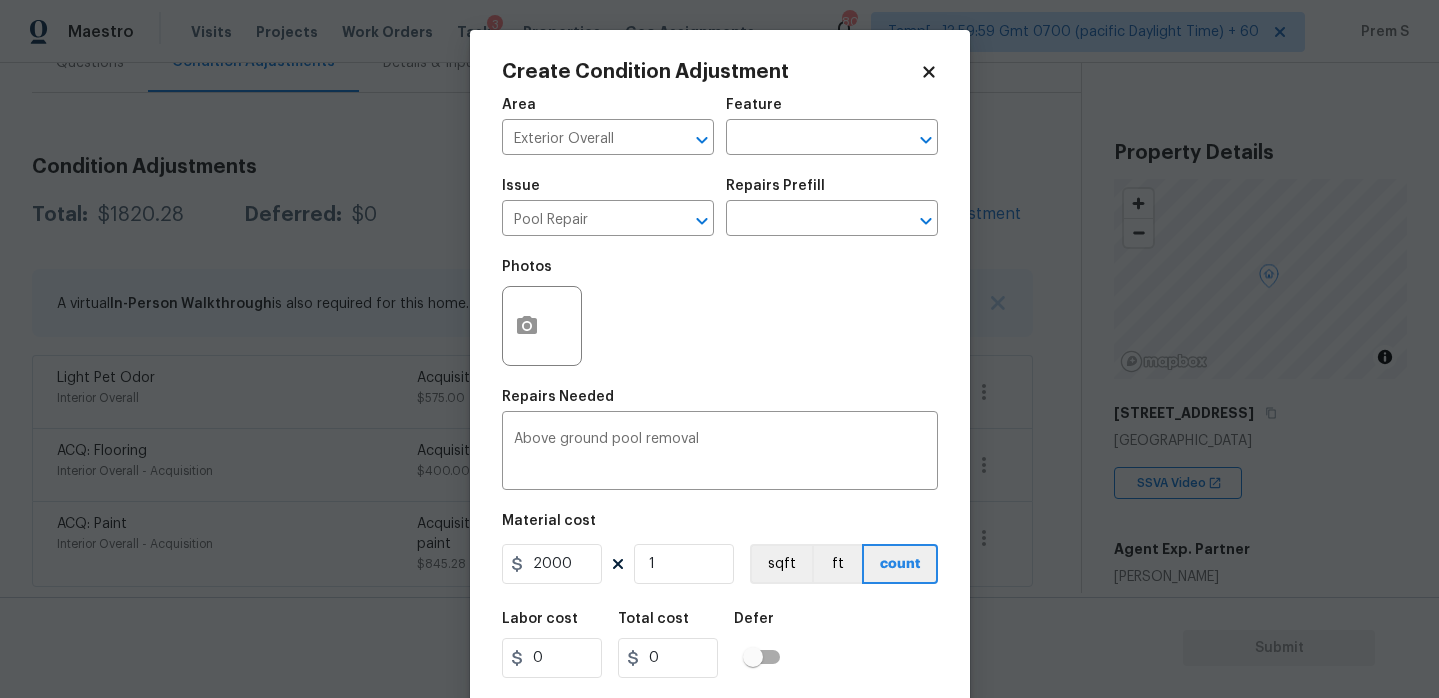 type on "2000" 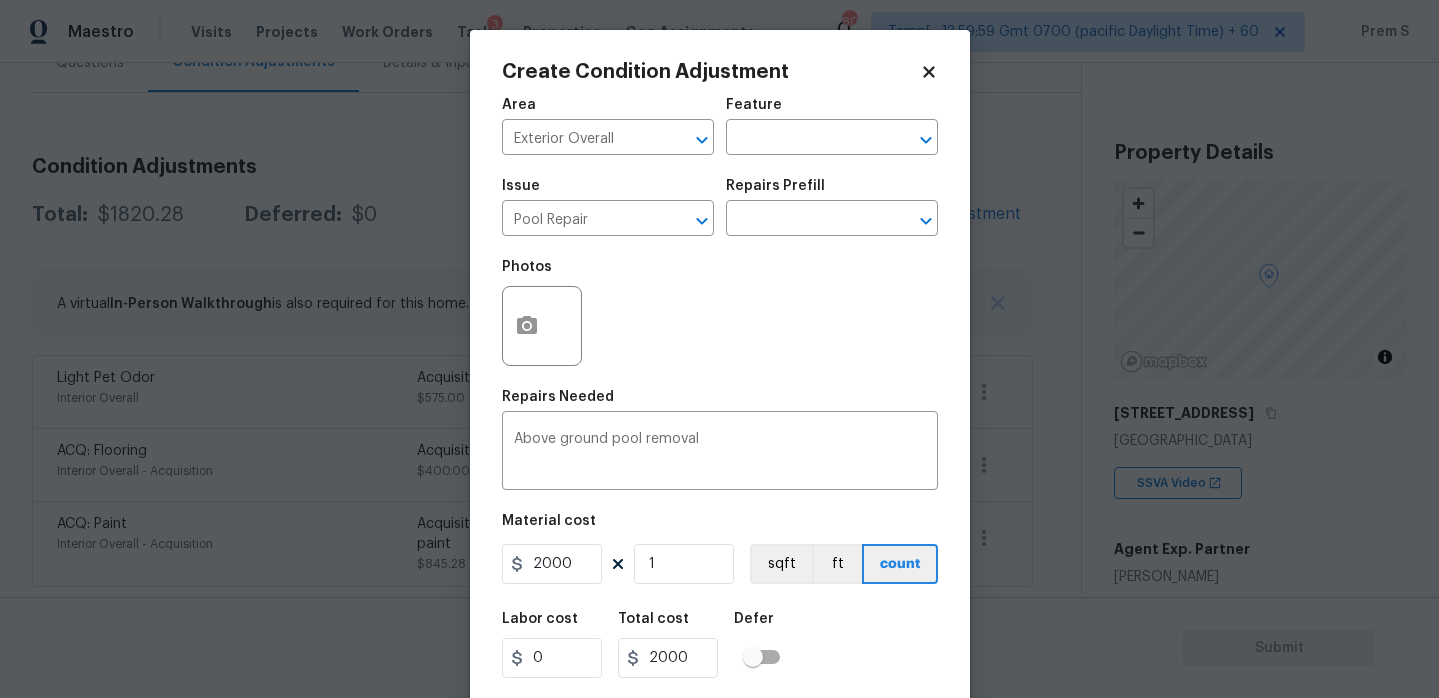 click on "Labor cost 0 Total cost 2000 Defer" at bounding box center (720, 645) 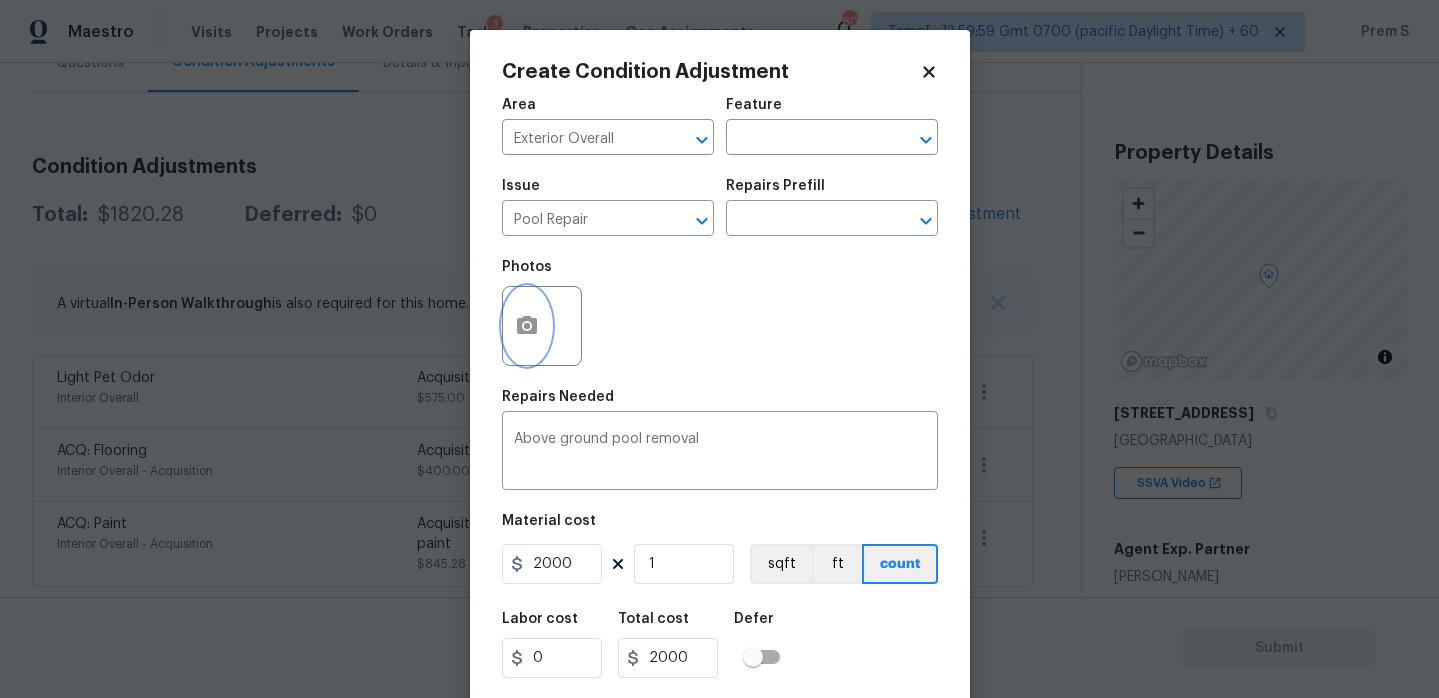 click 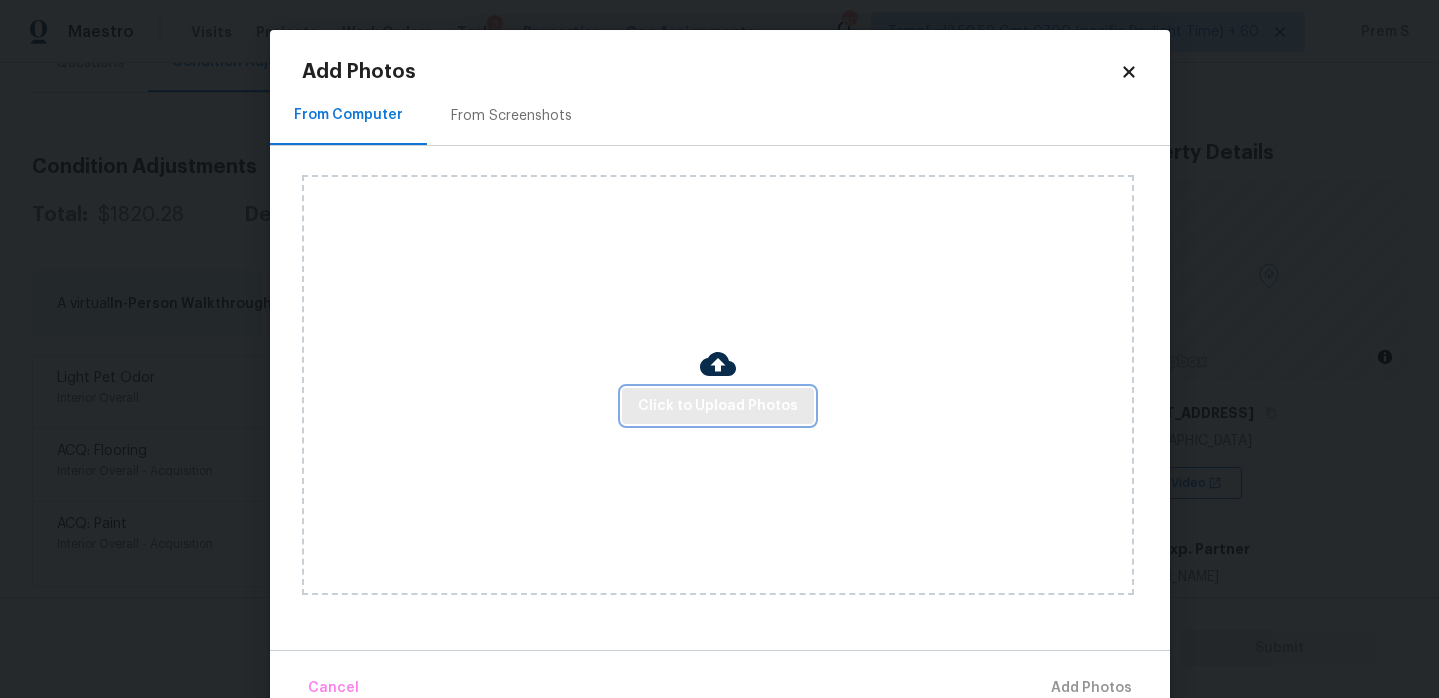 click on "Click to Upload Photos" at bounding box center (718, 406) 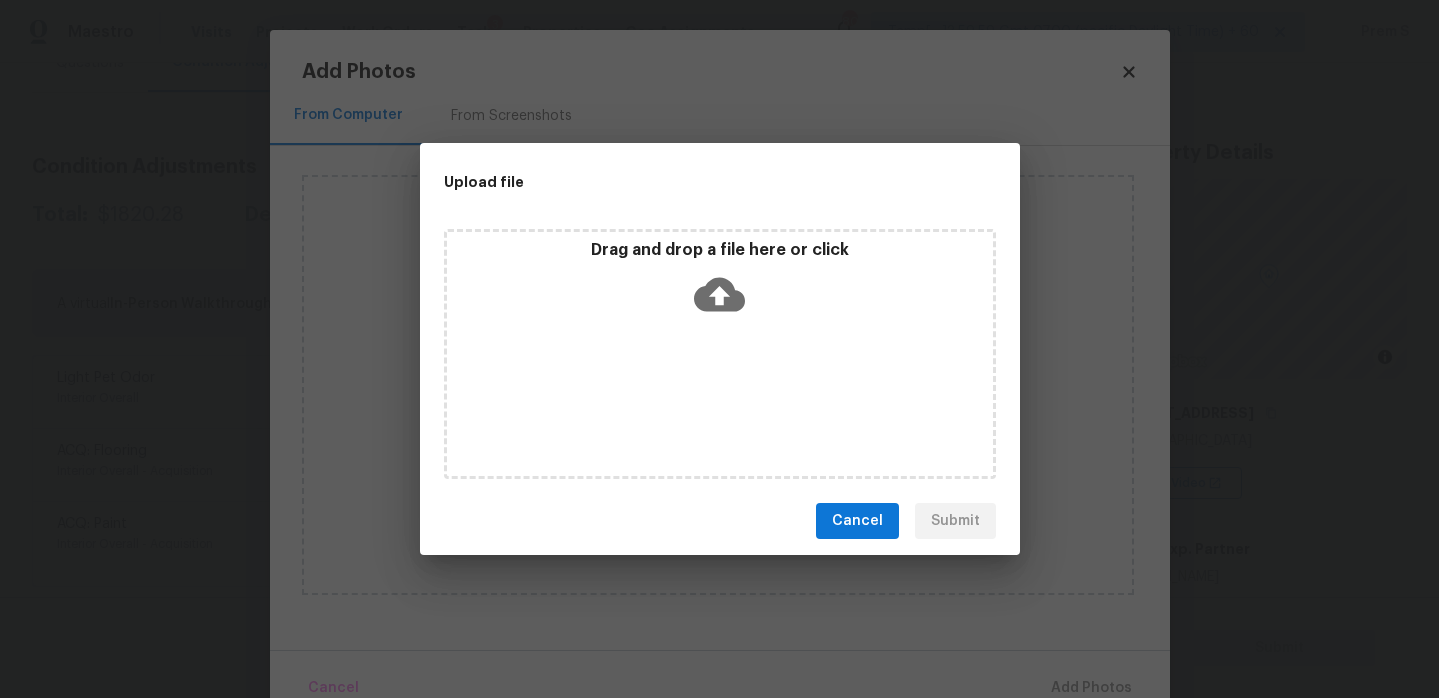 click 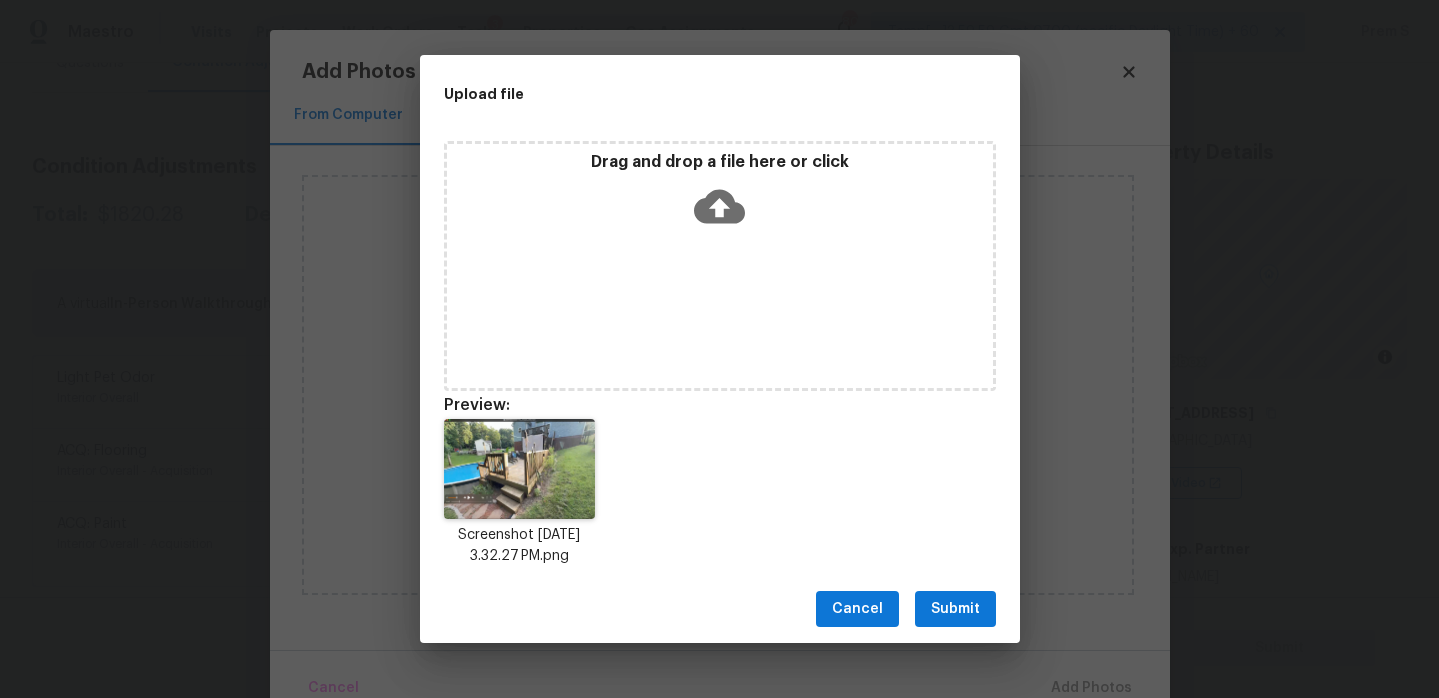 click on "Submit" at bounding box center (955, 609) 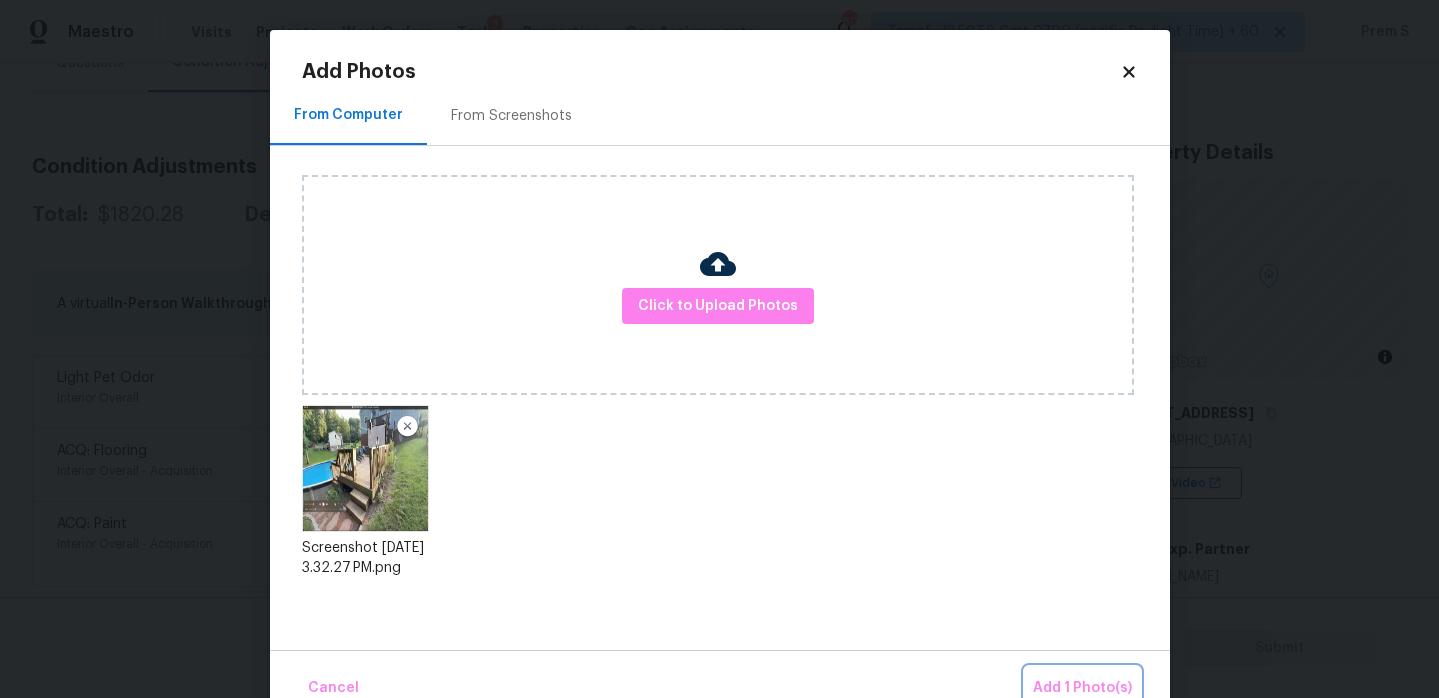 click on "Add 1 Photo(s)" at bounding box center (1082, 688) 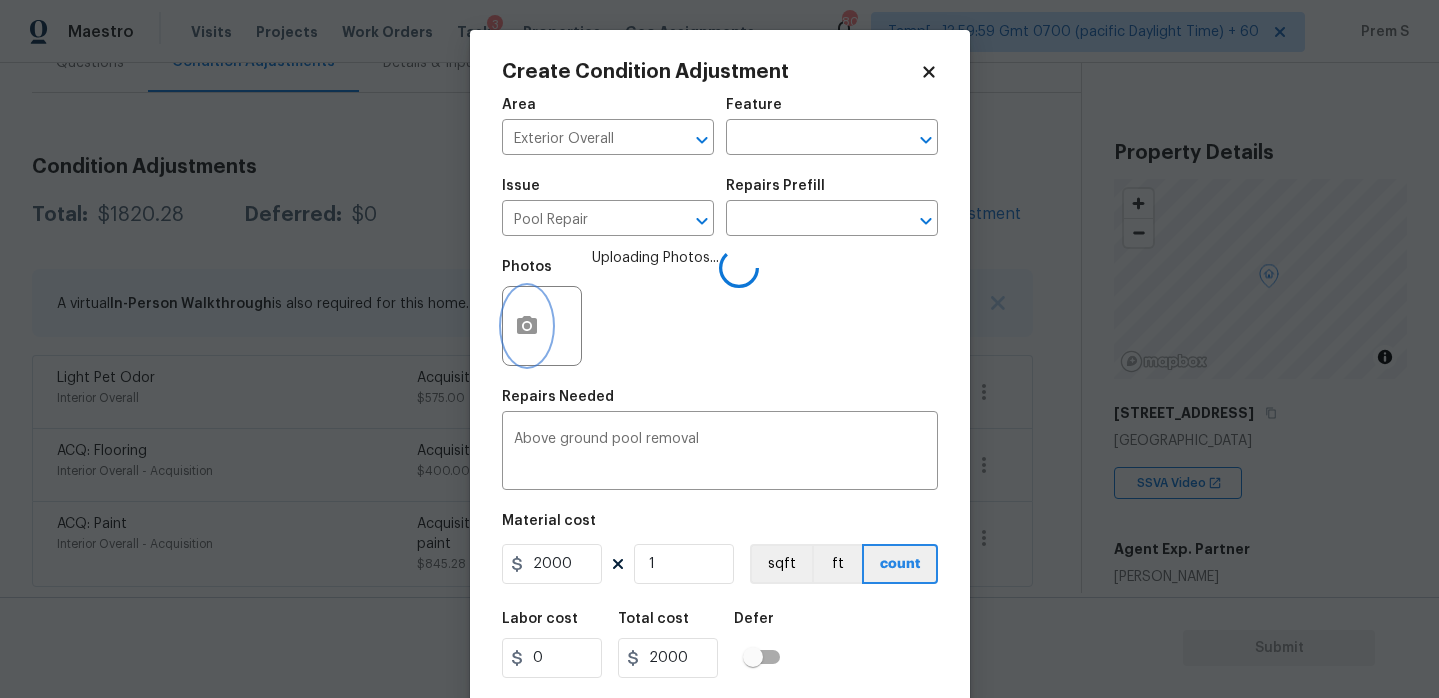 scroll, scrollTop: 49, scrollLeft: 0, axis: vertical 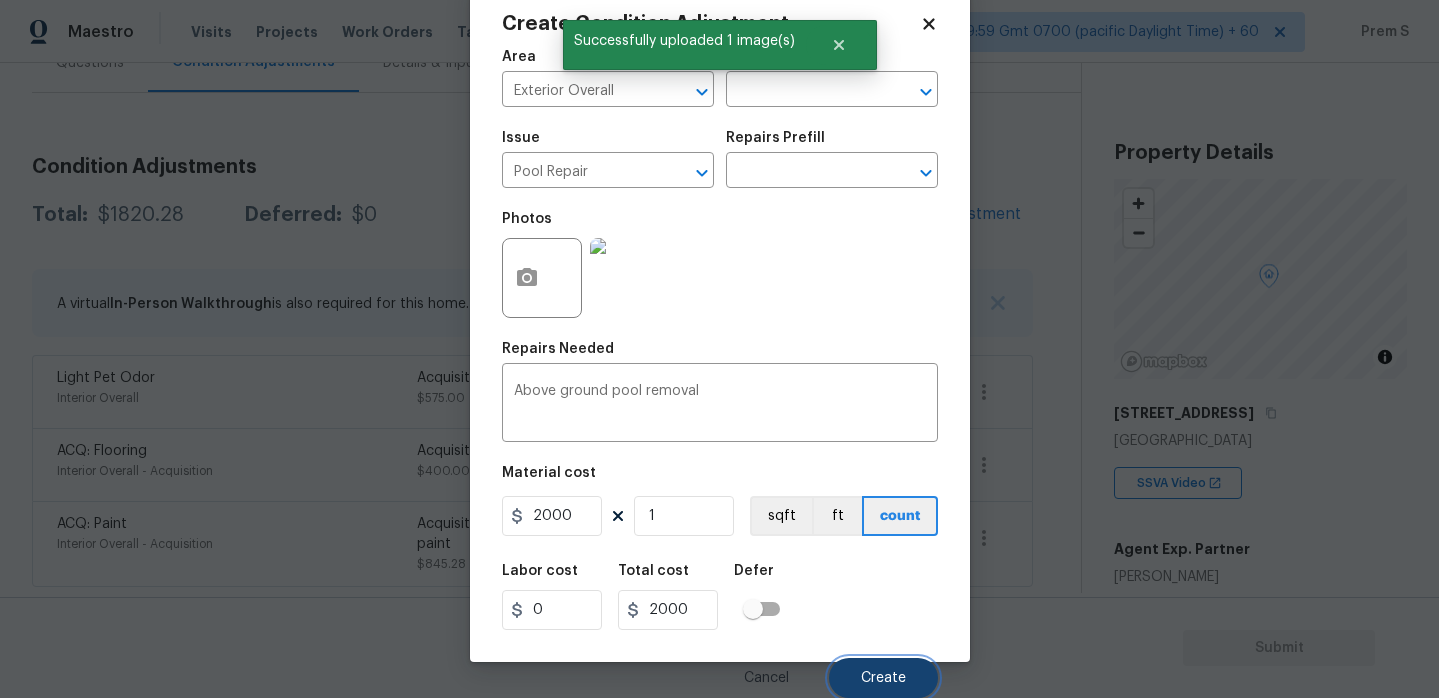 click on "Create" at bounding box center [883, 678] 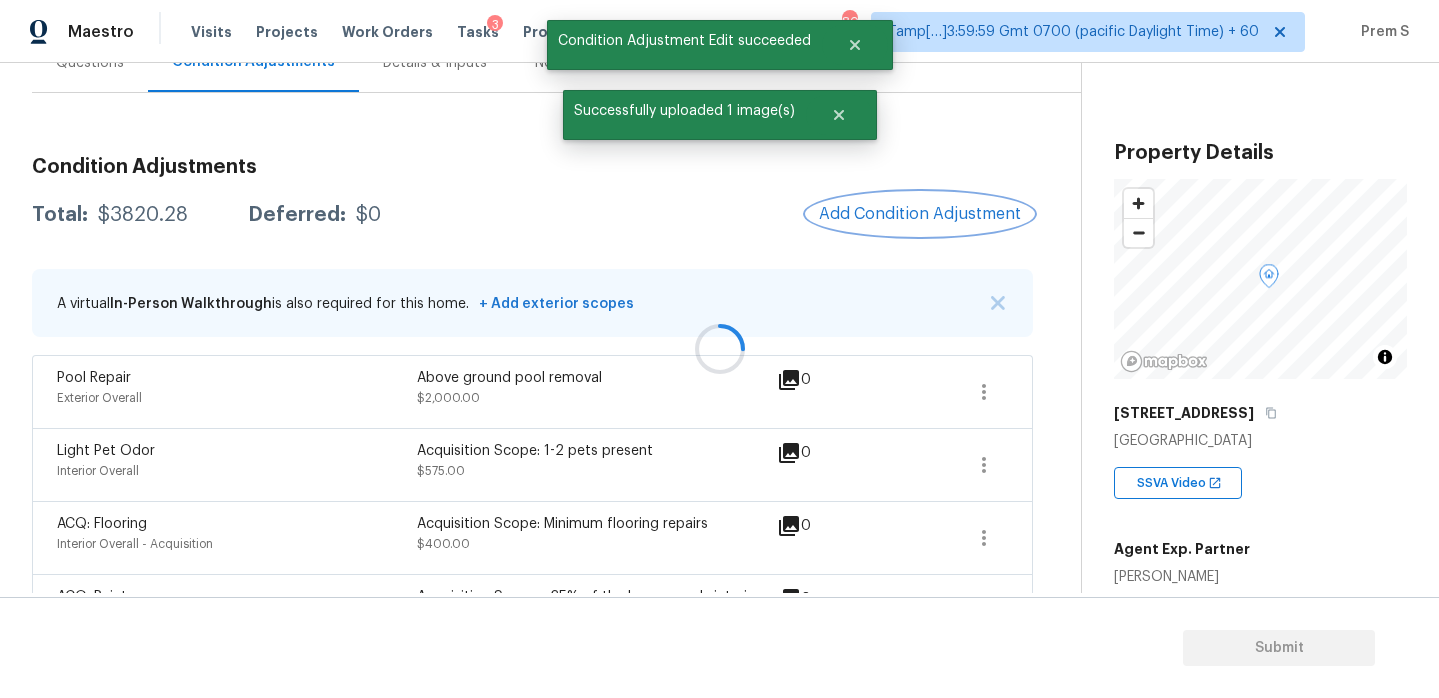 scroll, scrollTop: 0, scrollLeft: 0, axis: both 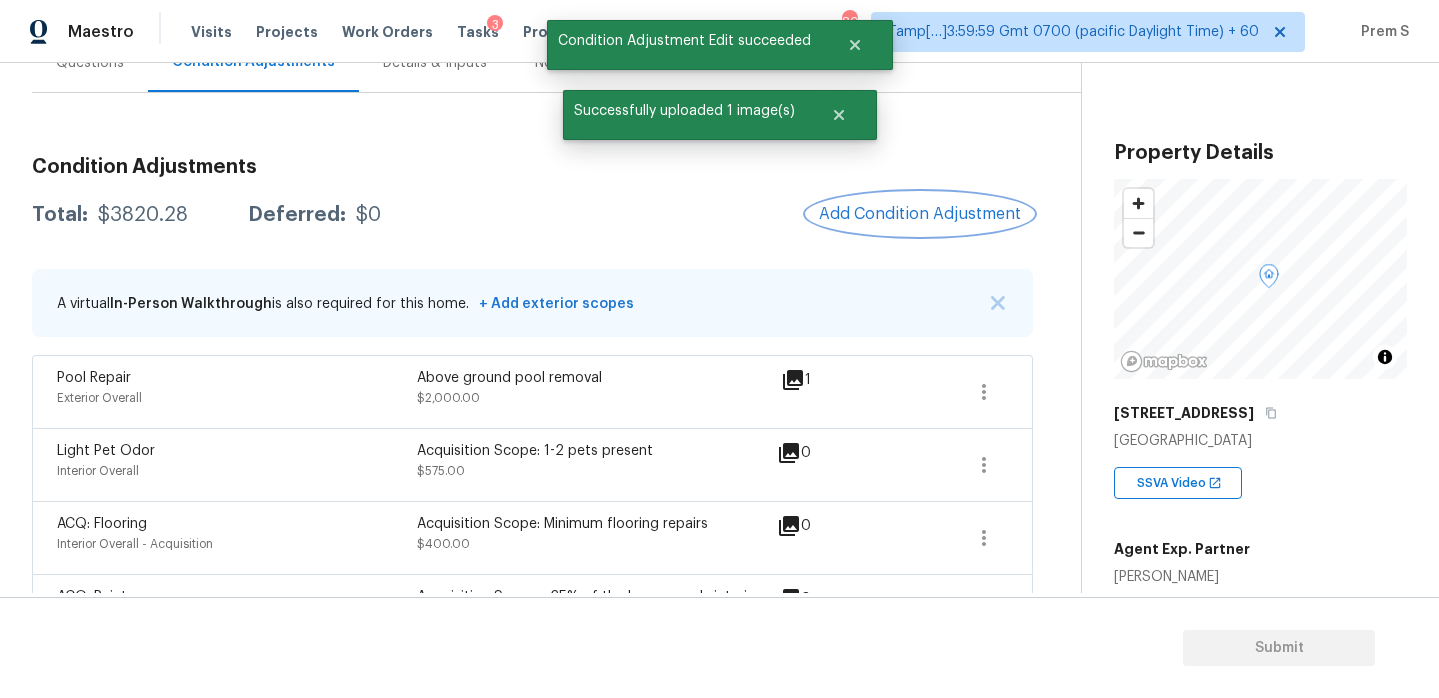 click on "Add Condition Adjustment" at bounding box center [920, 214] 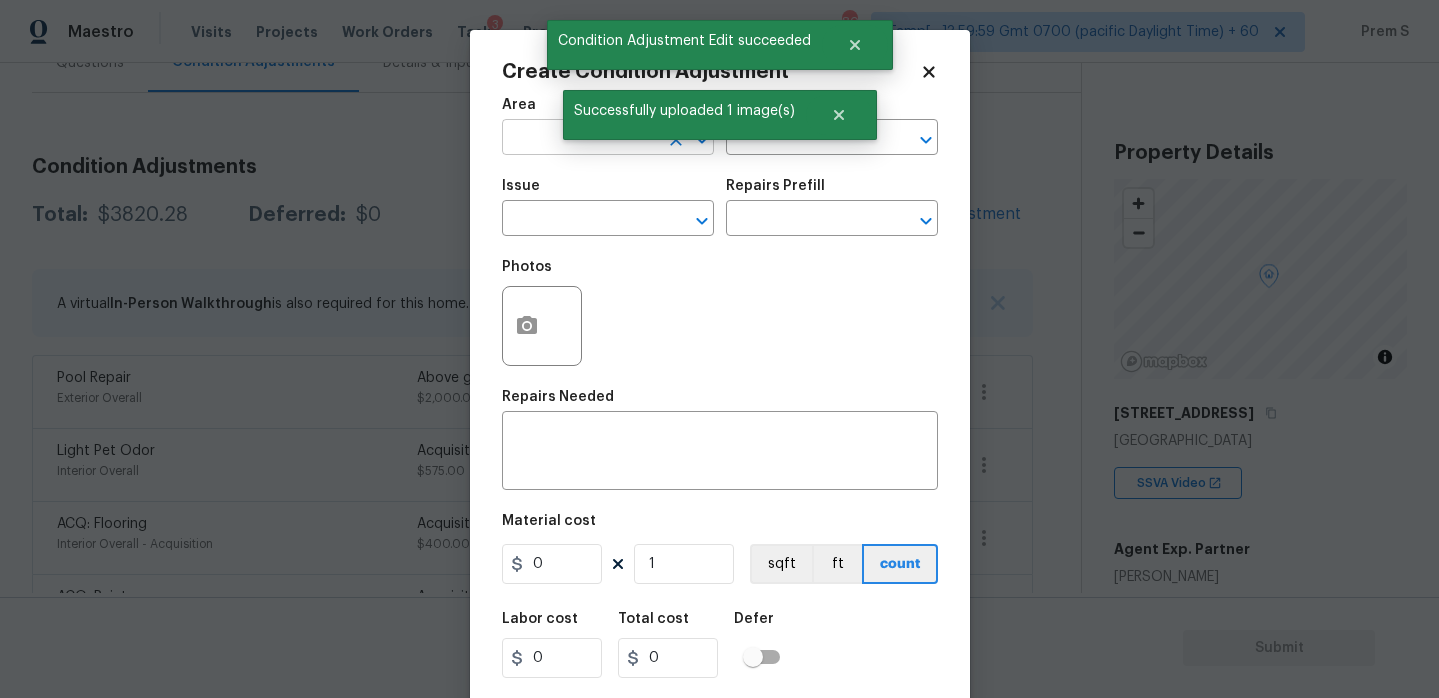 click at bounding box center [580, 139] 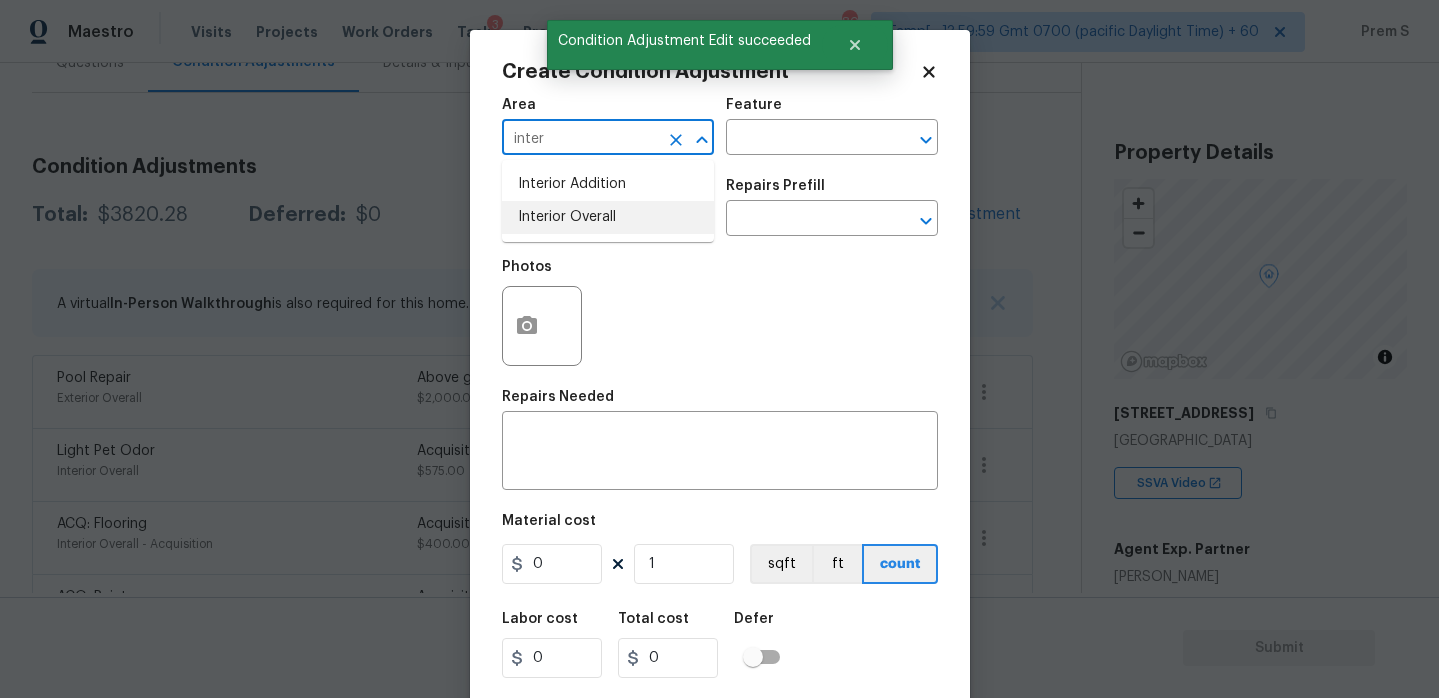 click on "Interior Overall" at bounding box center [608, 217] 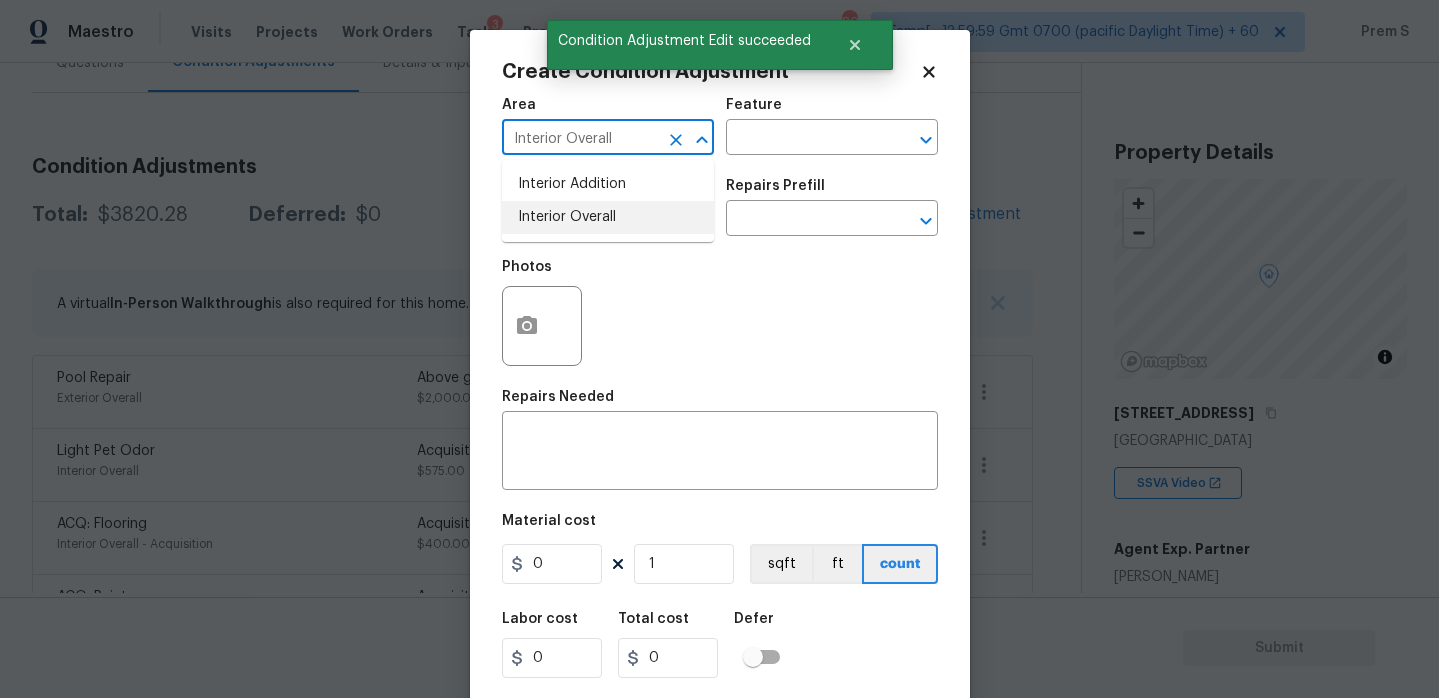 type on "Interior Overall" 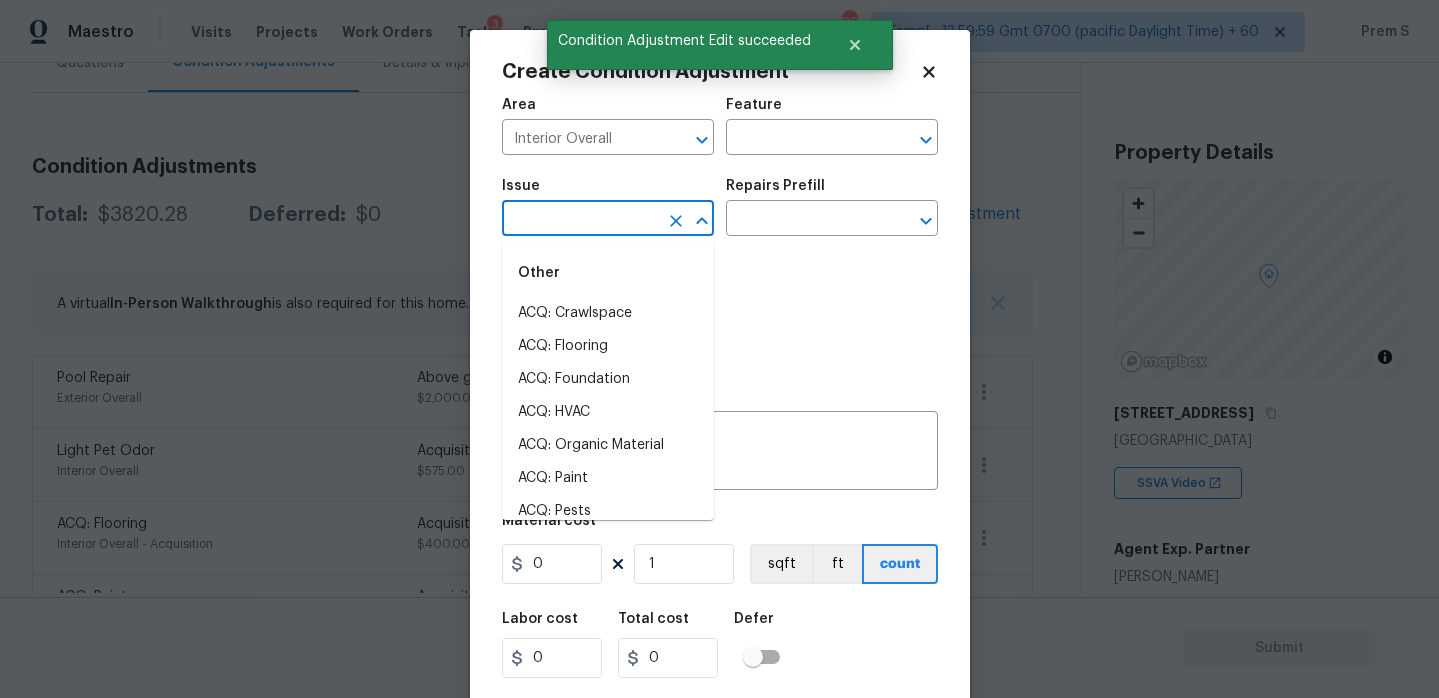 click at bounding box center (580, 220) 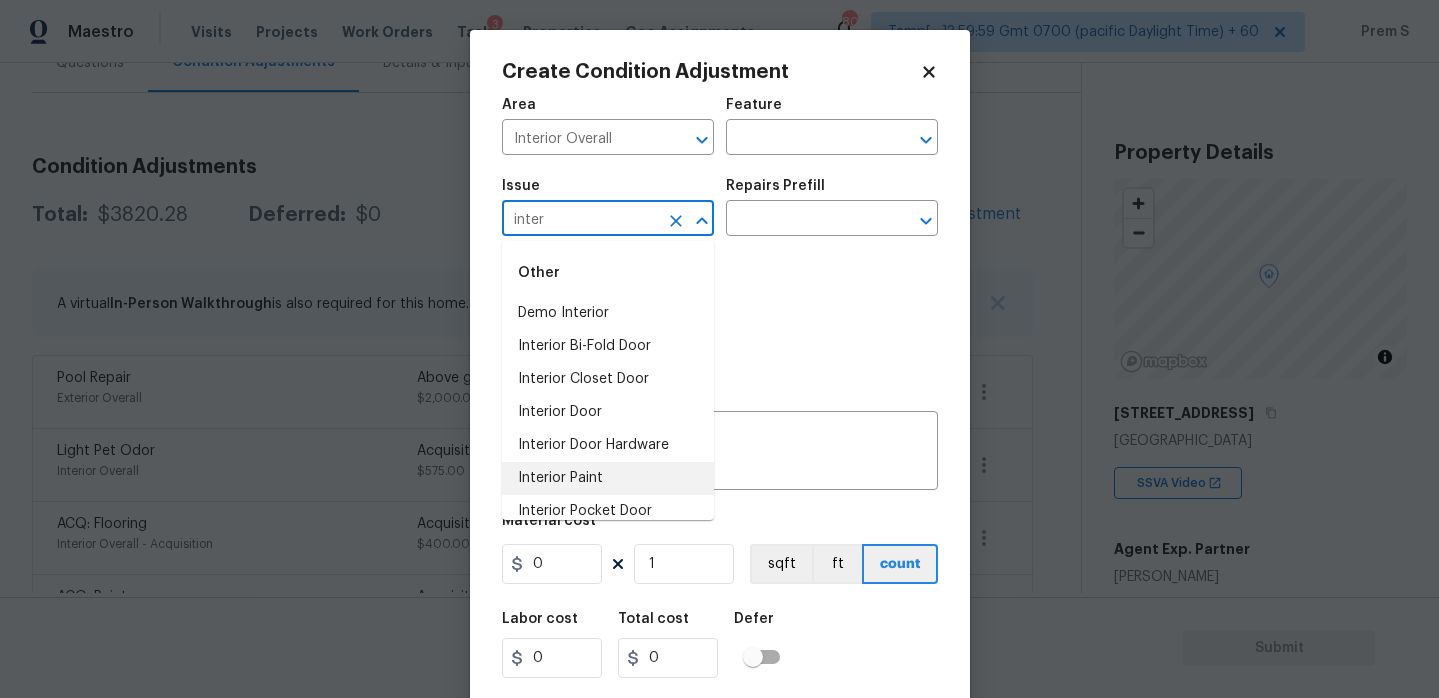 click on "Interior Paint" at bounding box center [608, 478] 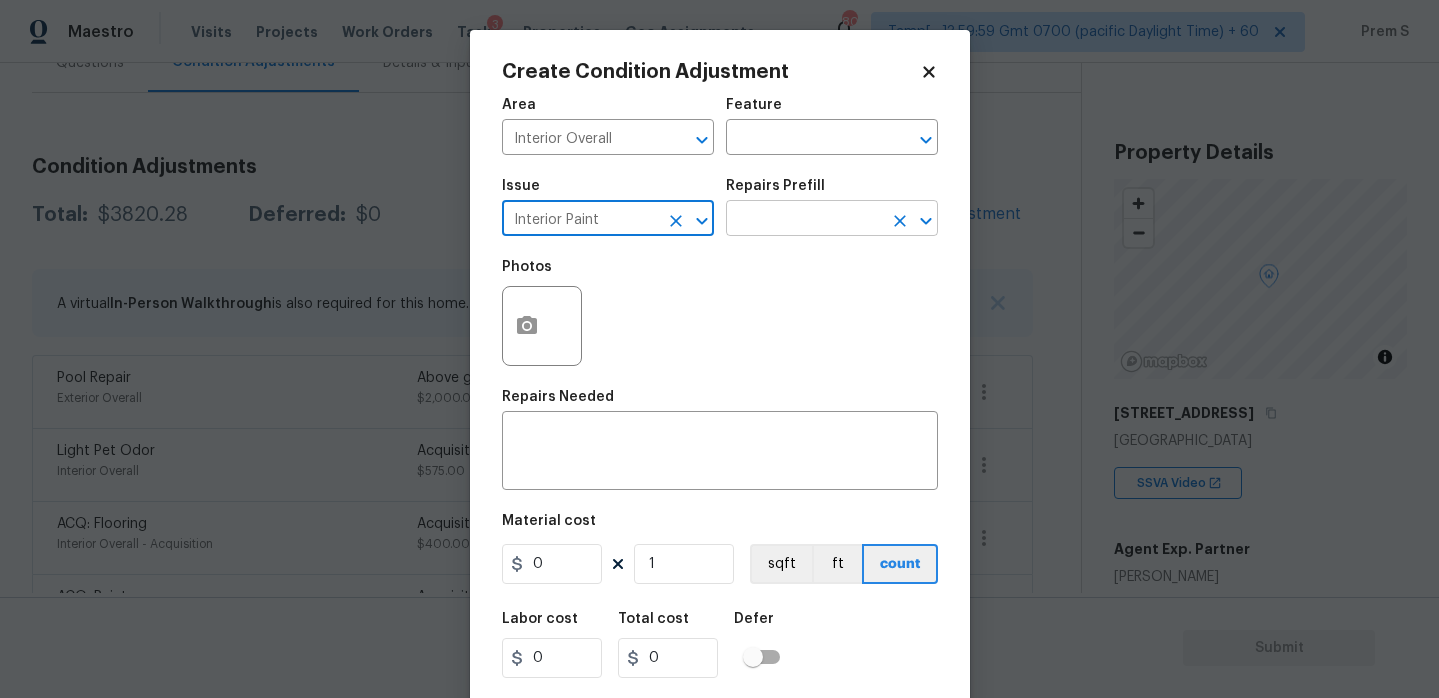 type on "Interior Paint" 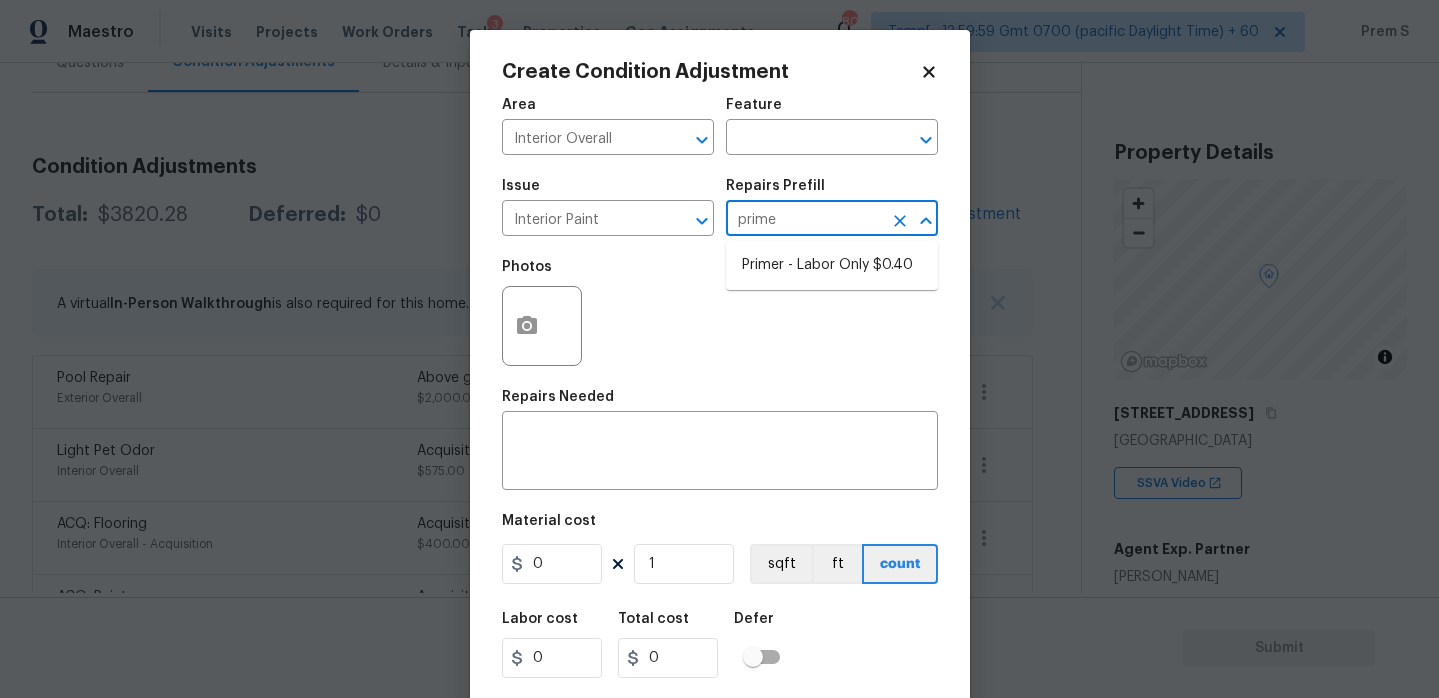type on "primer" 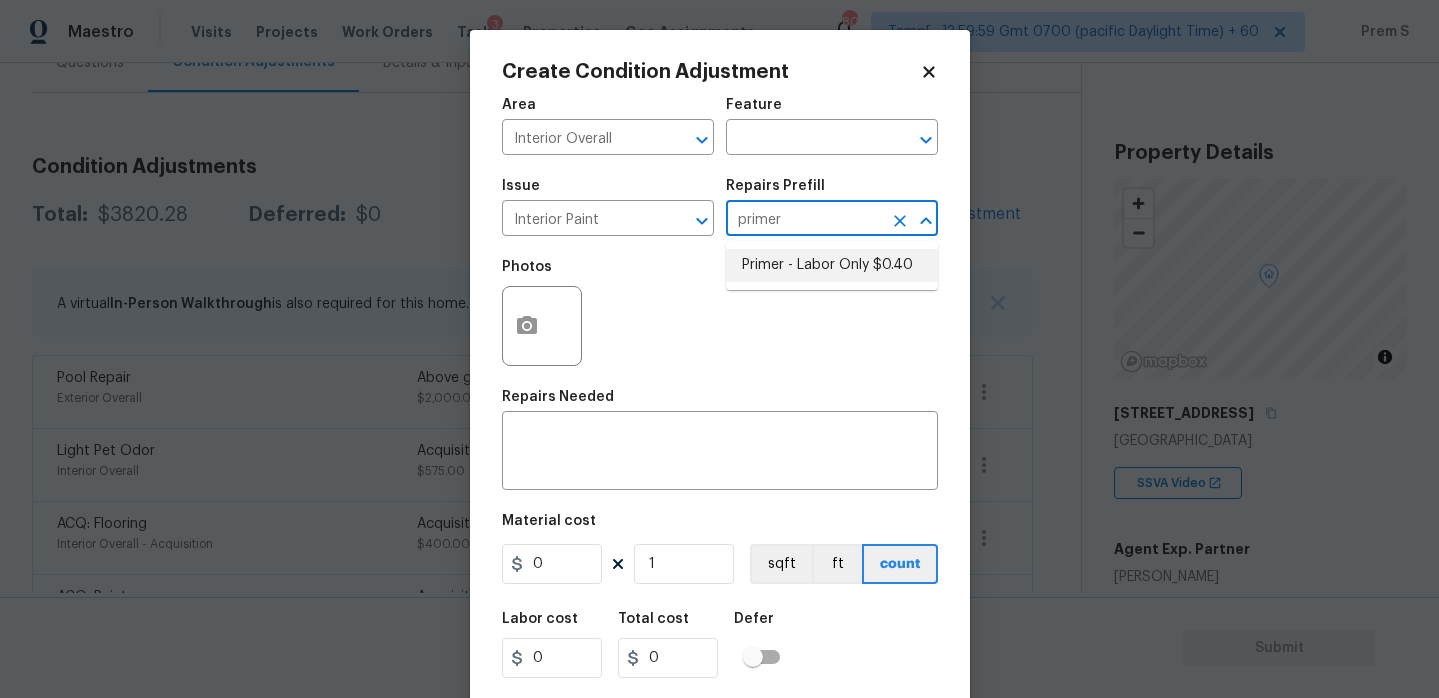 click on "Primer - Labor Only $0.40" at bounding box center (832, 265) 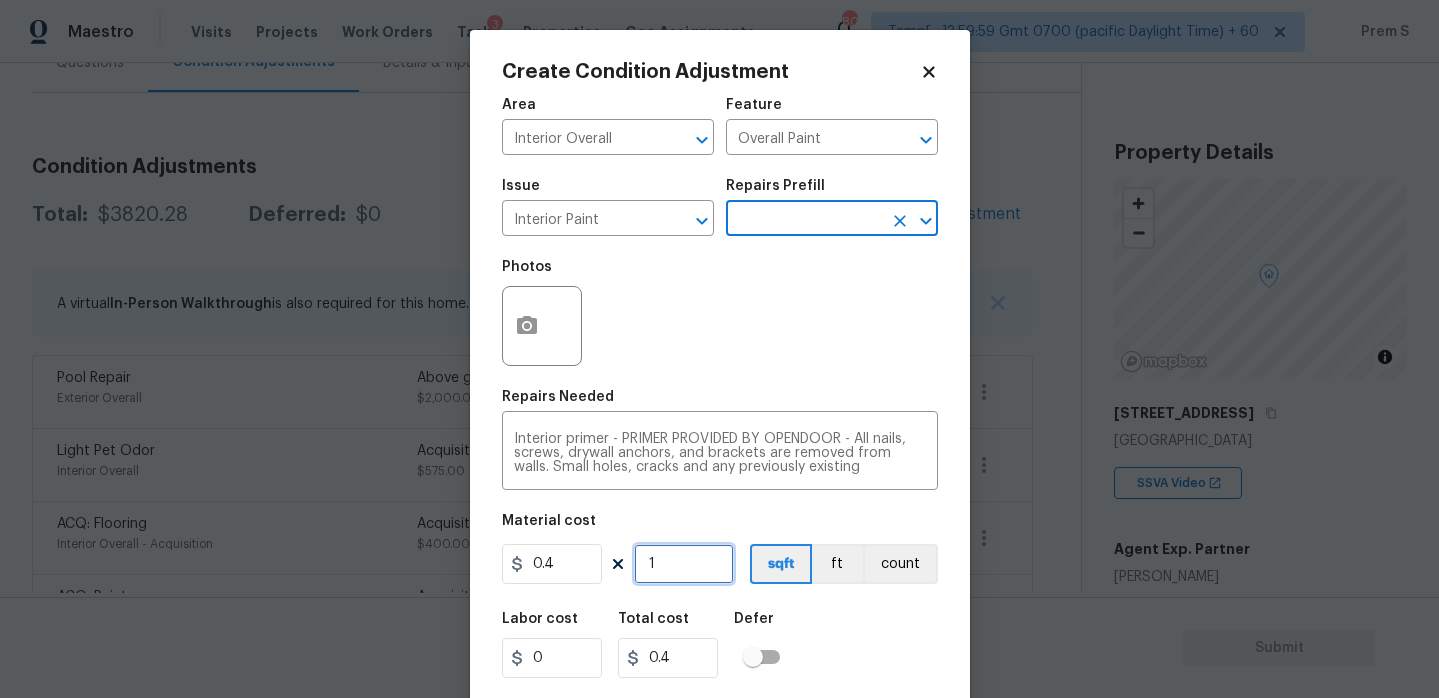 click on "1" at bounding box center [684, 564] 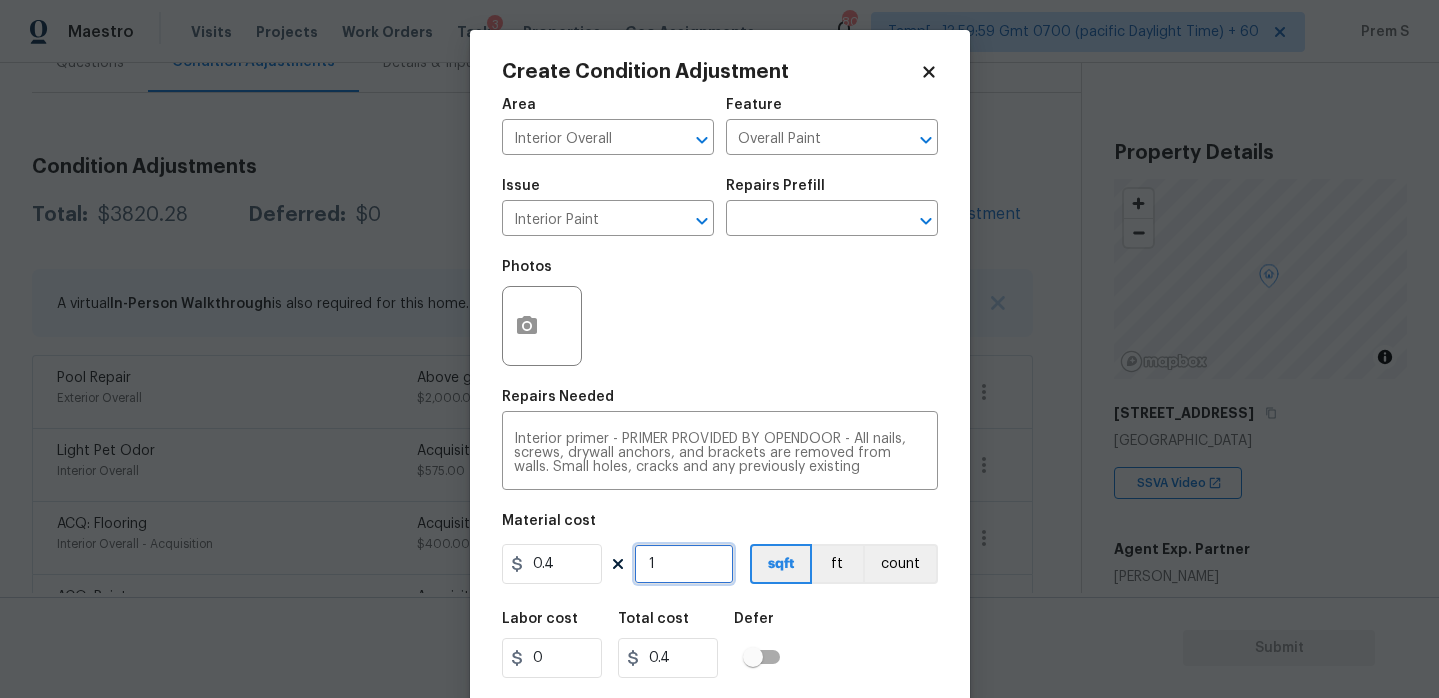 click on "1" at bounding box center [684, 564] 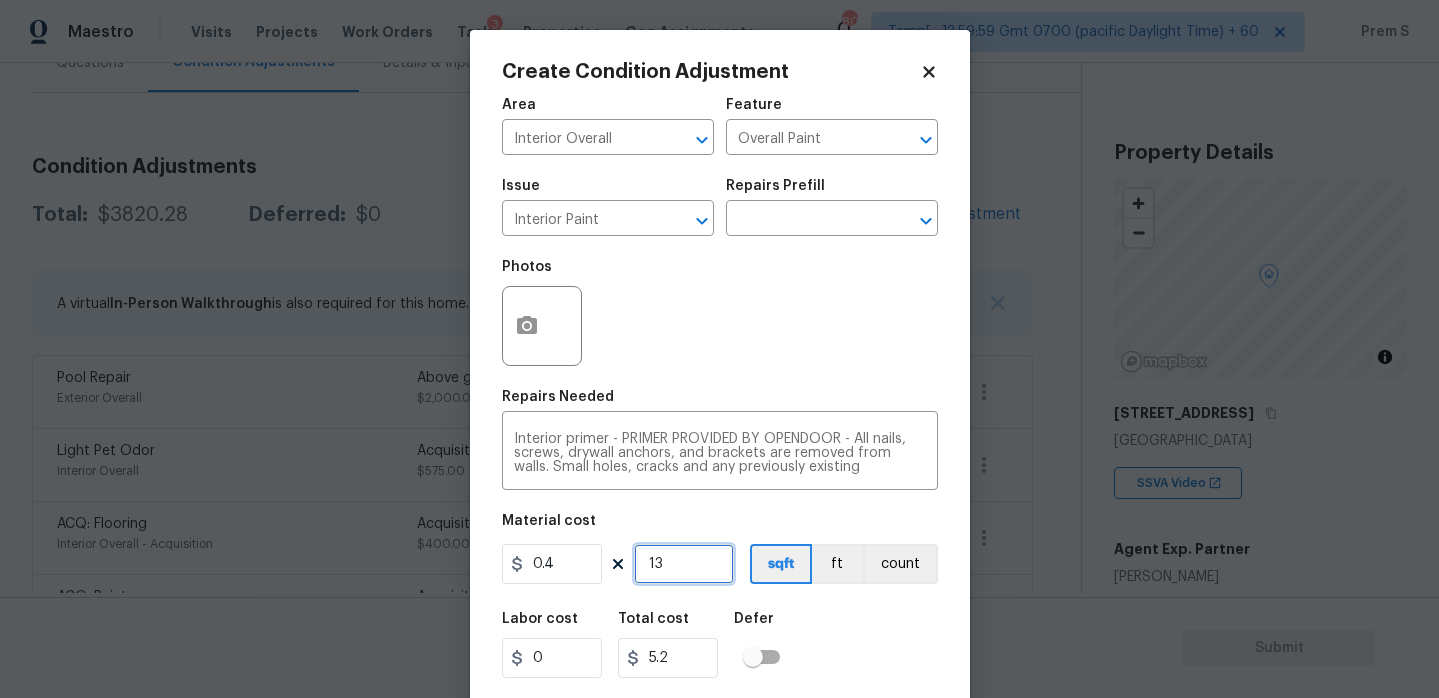 type on "130" 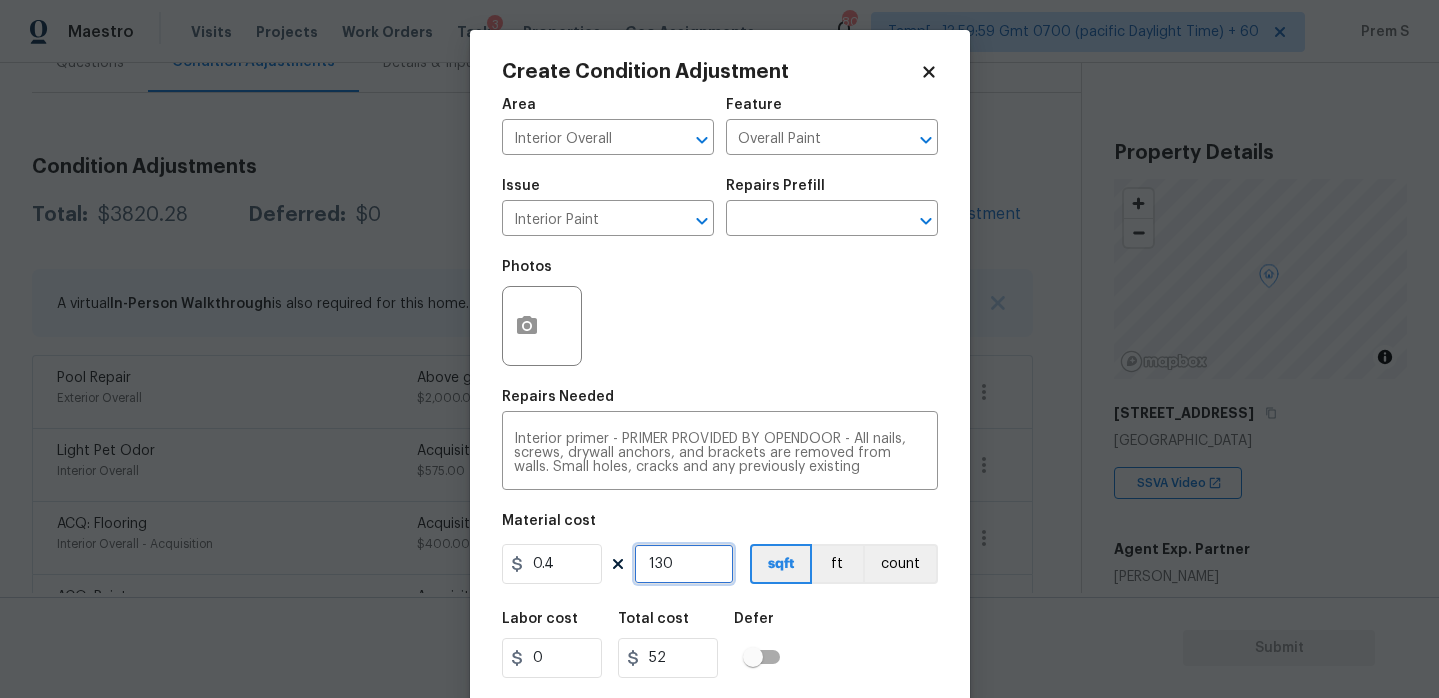 type on "1300" 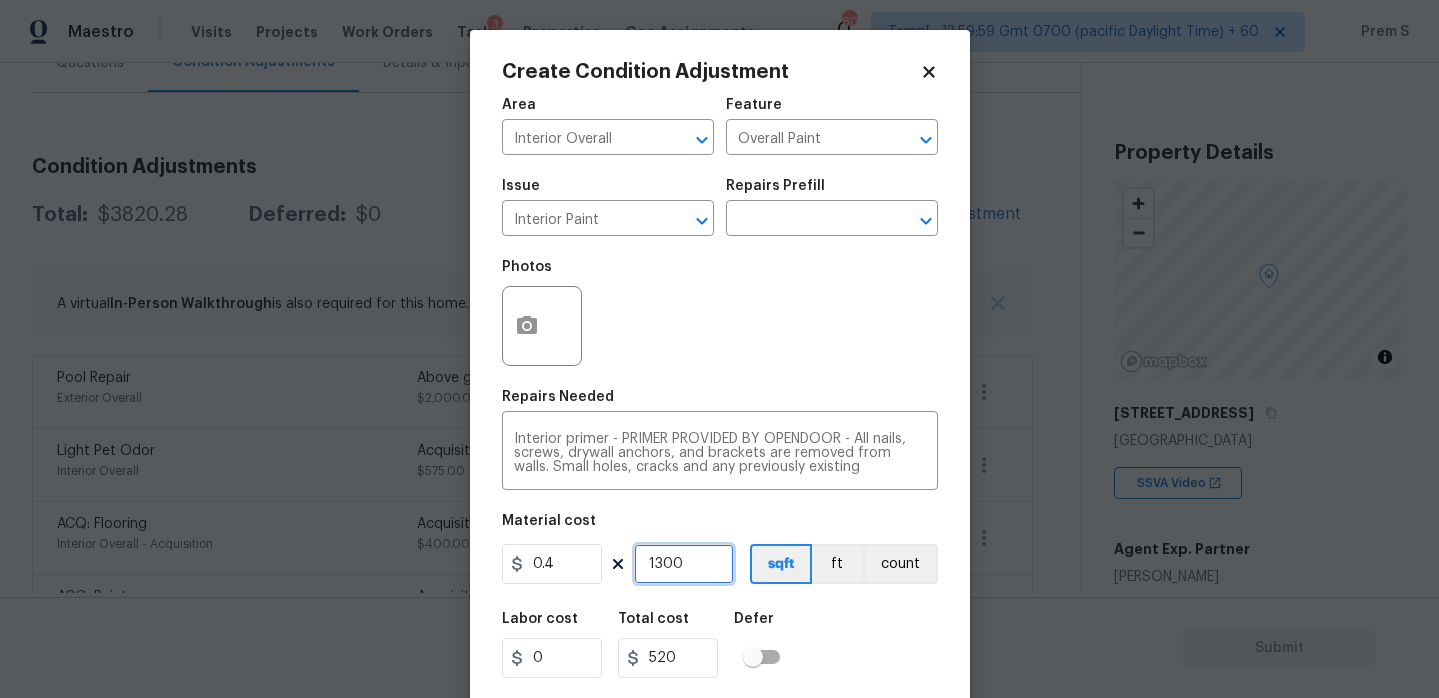 type on "130" 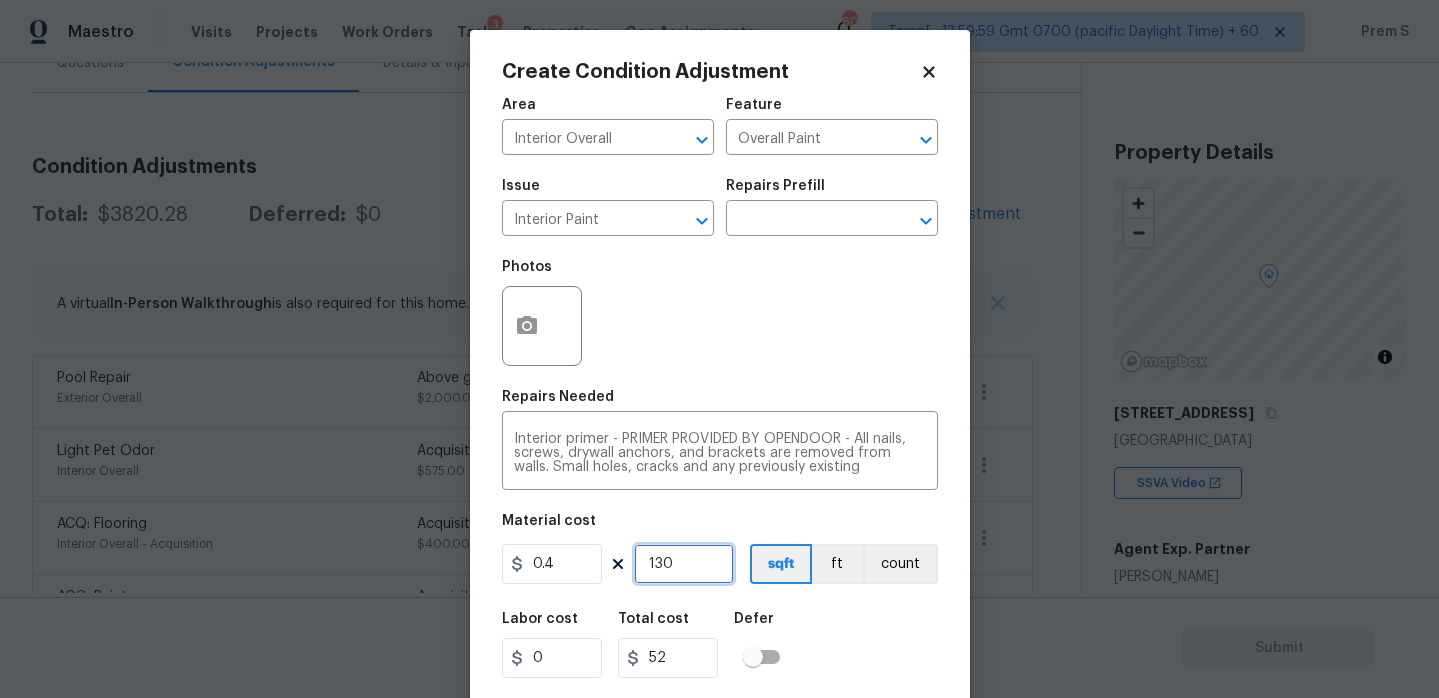 type on "13" 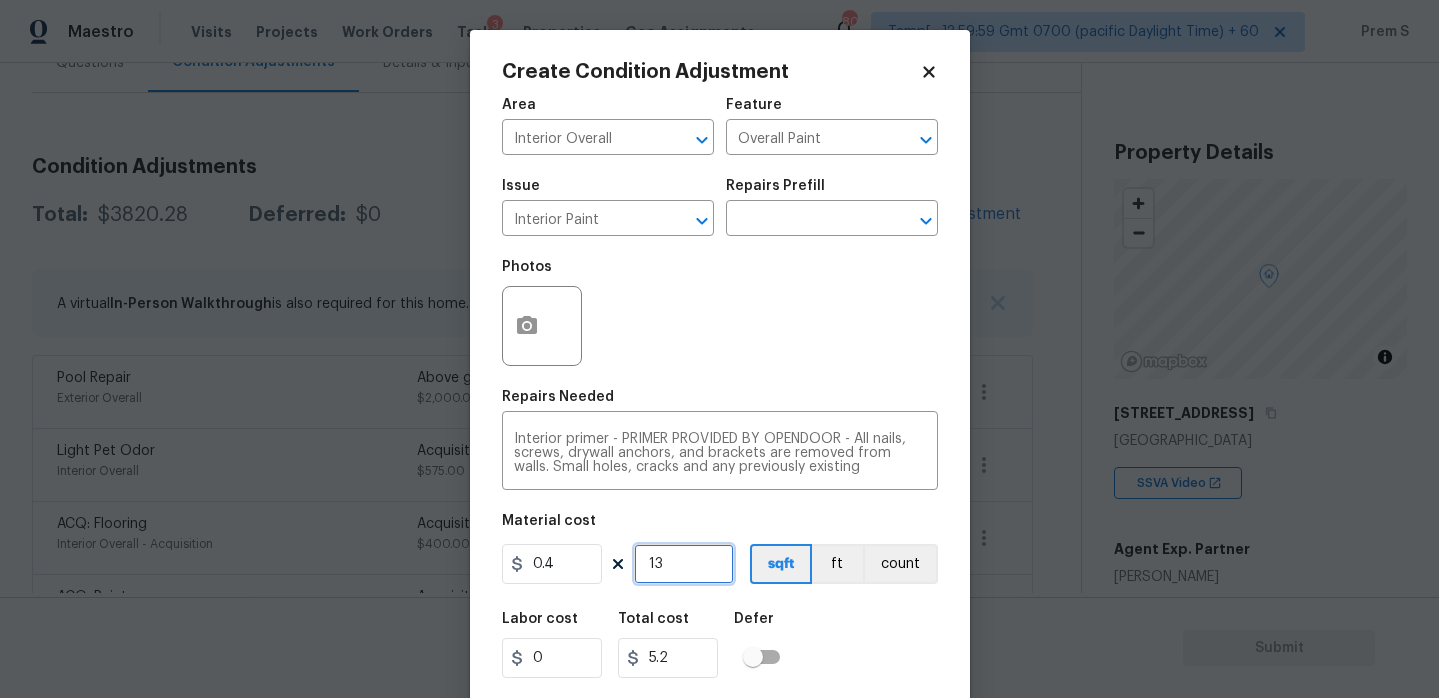 type on "1" 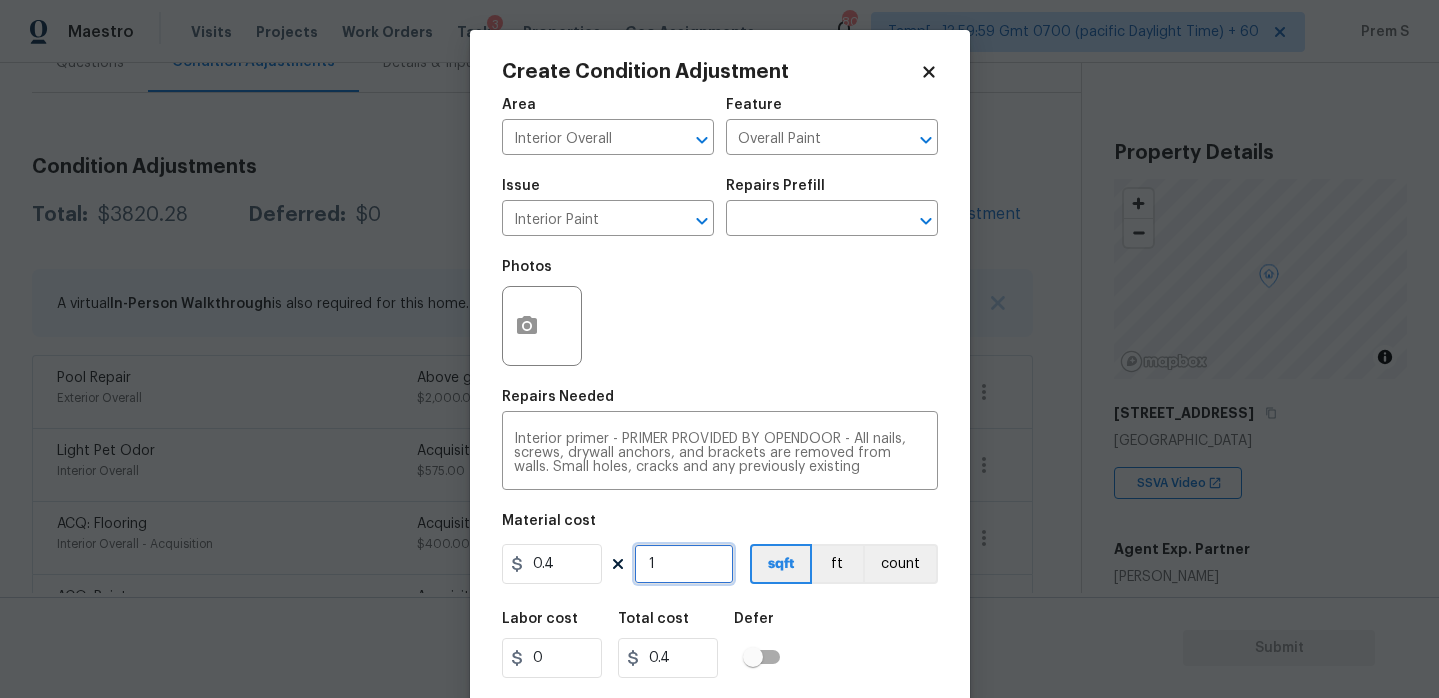 type on "0" 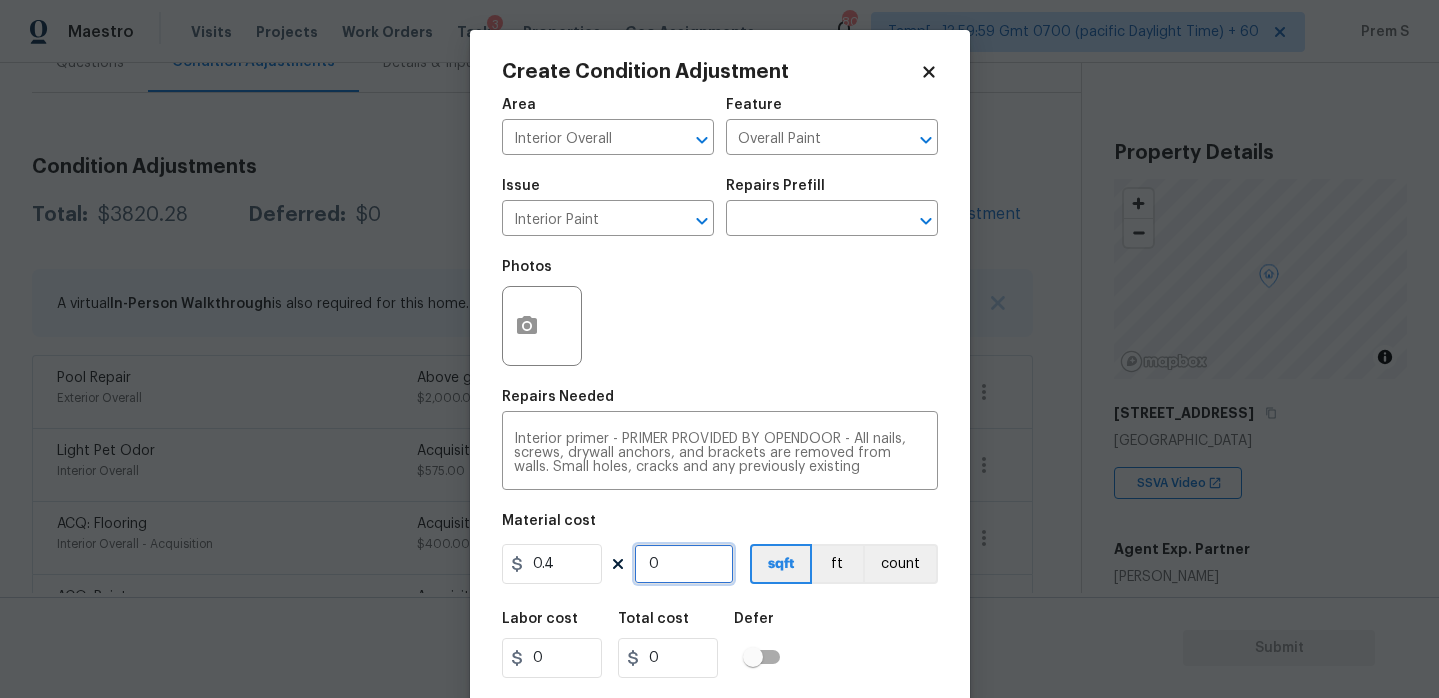 type on "3" 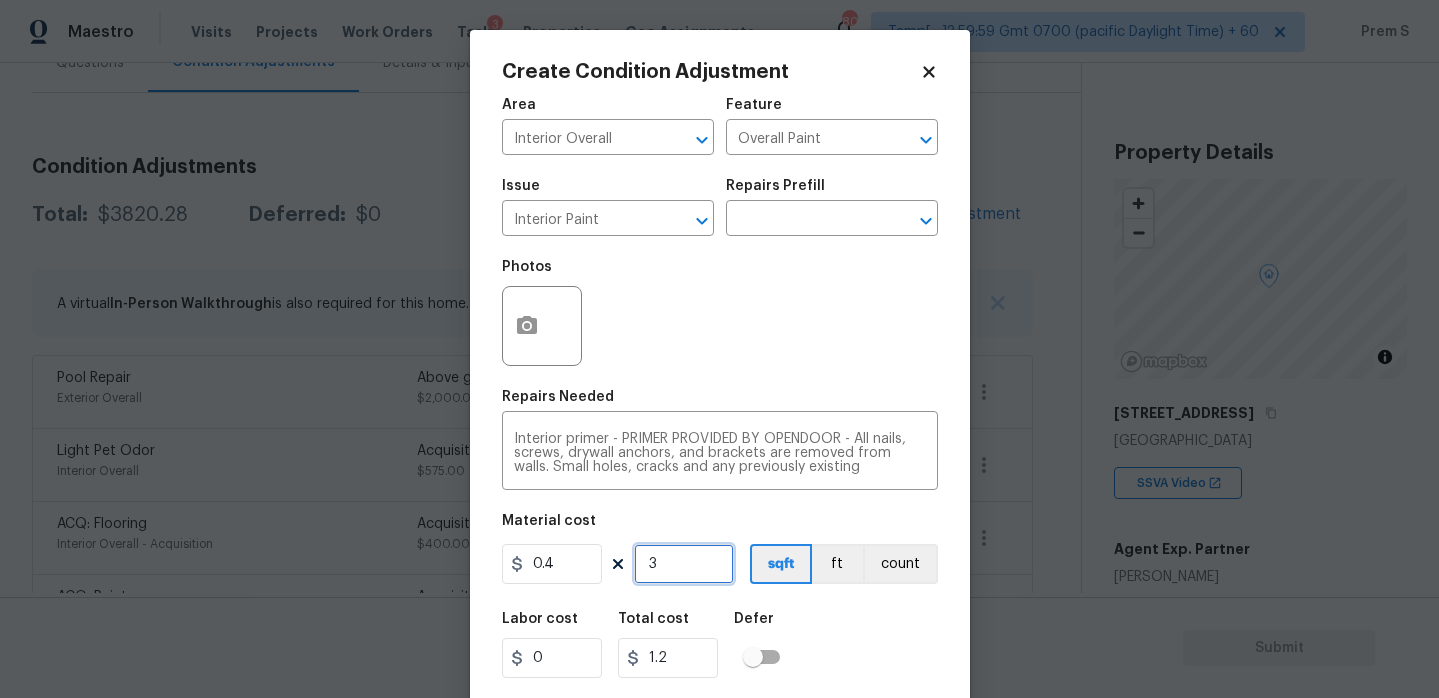 type on "30" 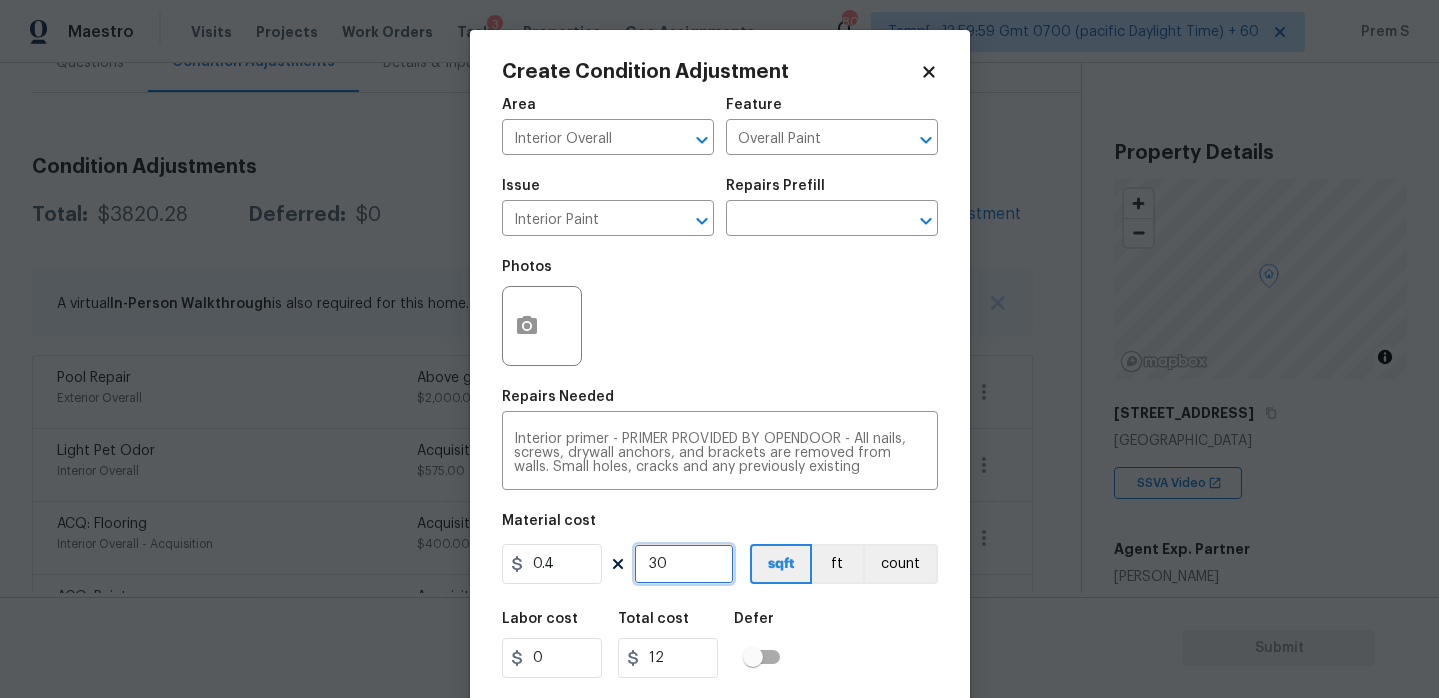 type on "300" 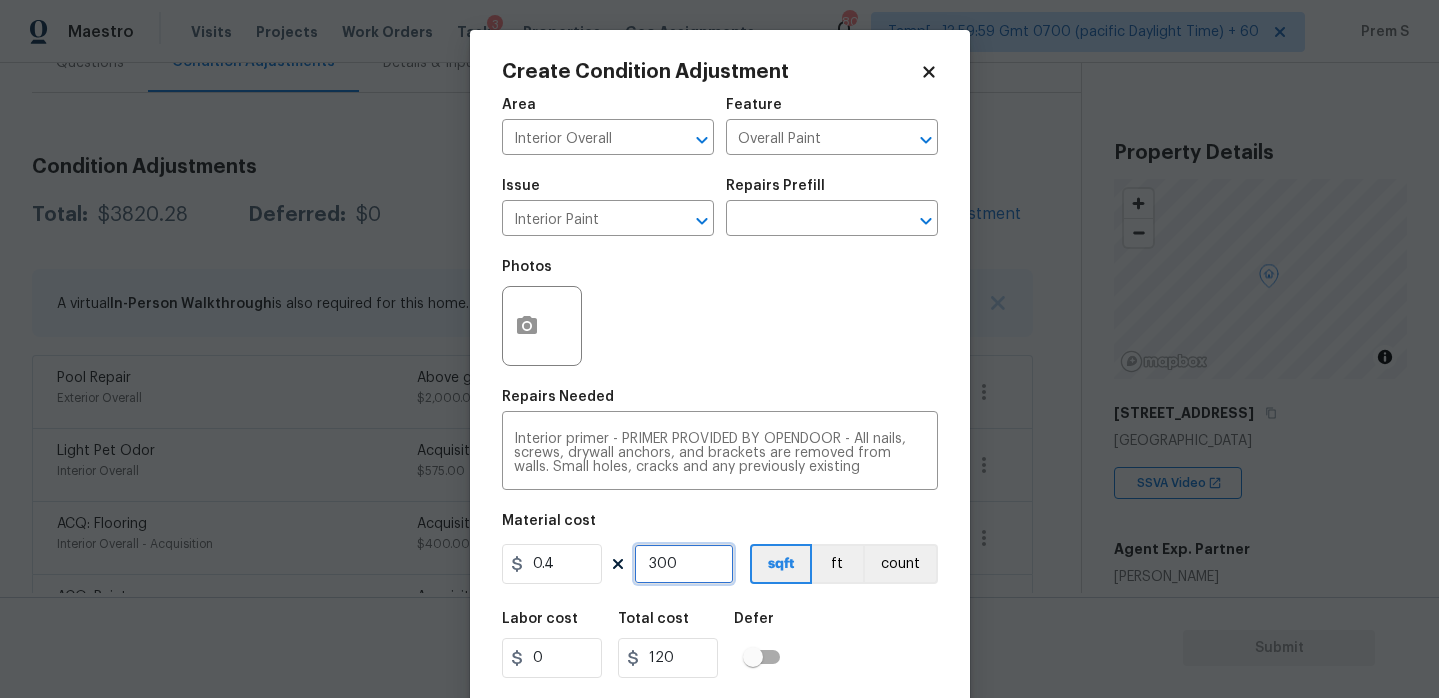 type on "300" 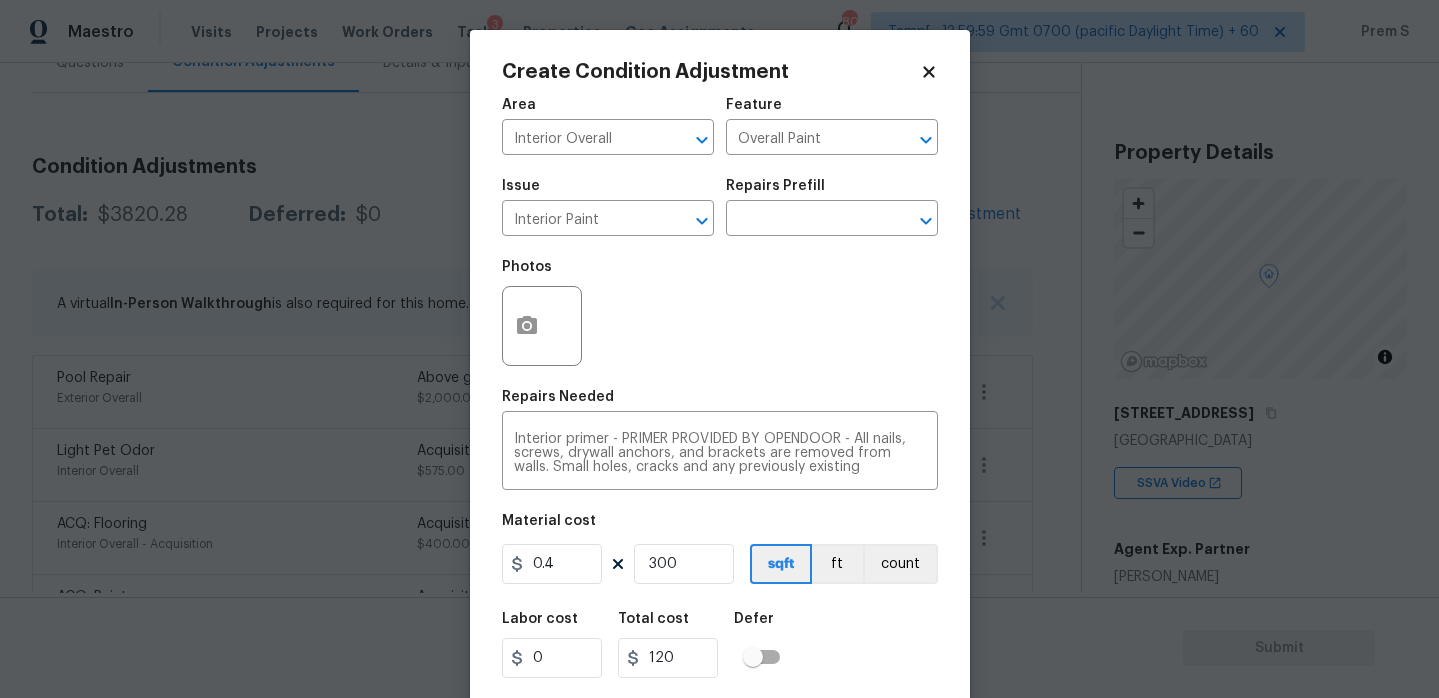 click on "Labor cost 0 Total cost 120 Defer" at bounding box center (720, 645) 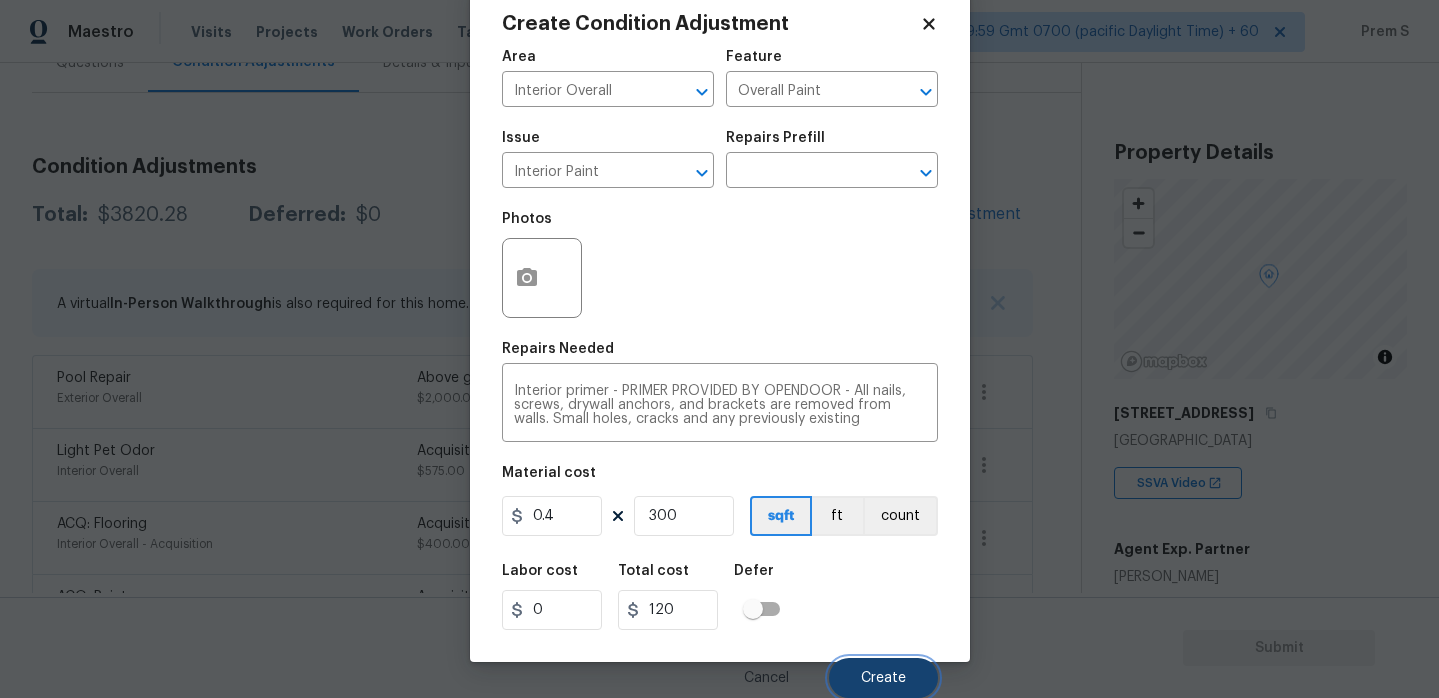click on "Create" at bounding box center (883, 678) 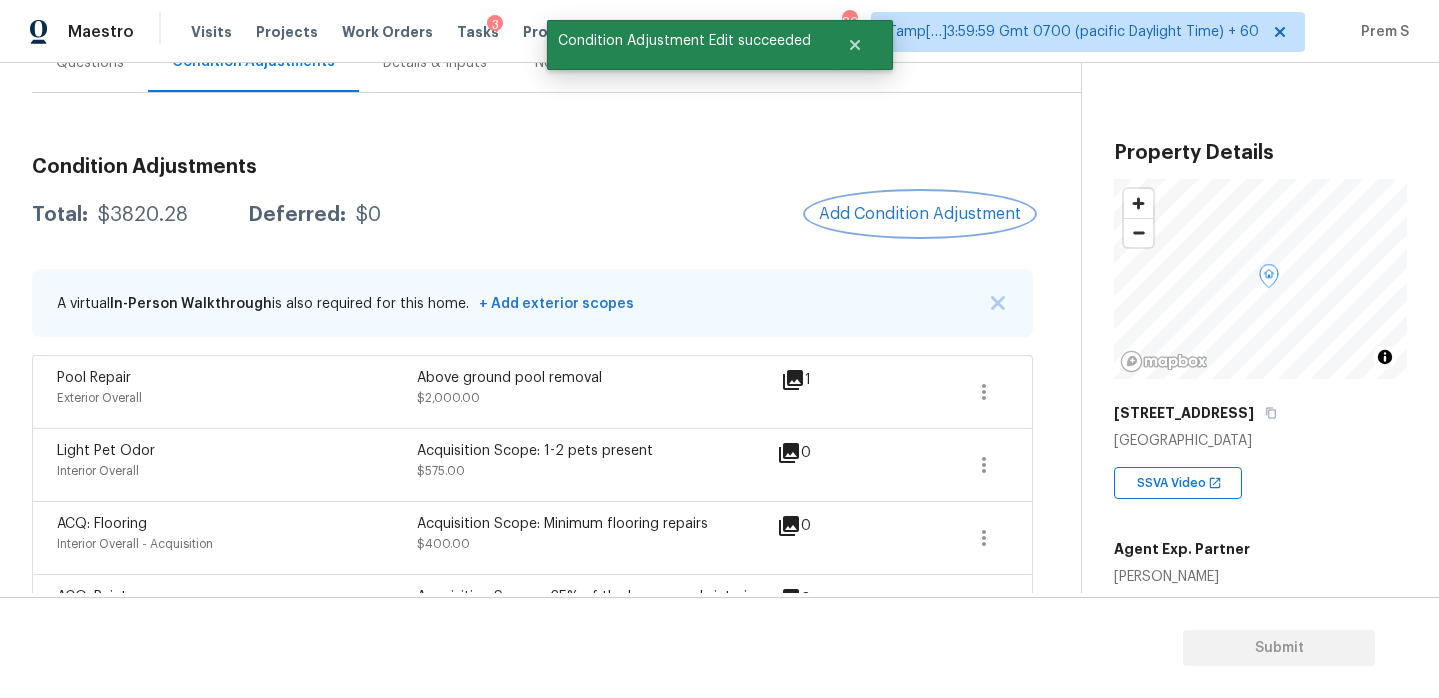 scroll, scrollTop: 0, scrollLeft: 0, axis: both 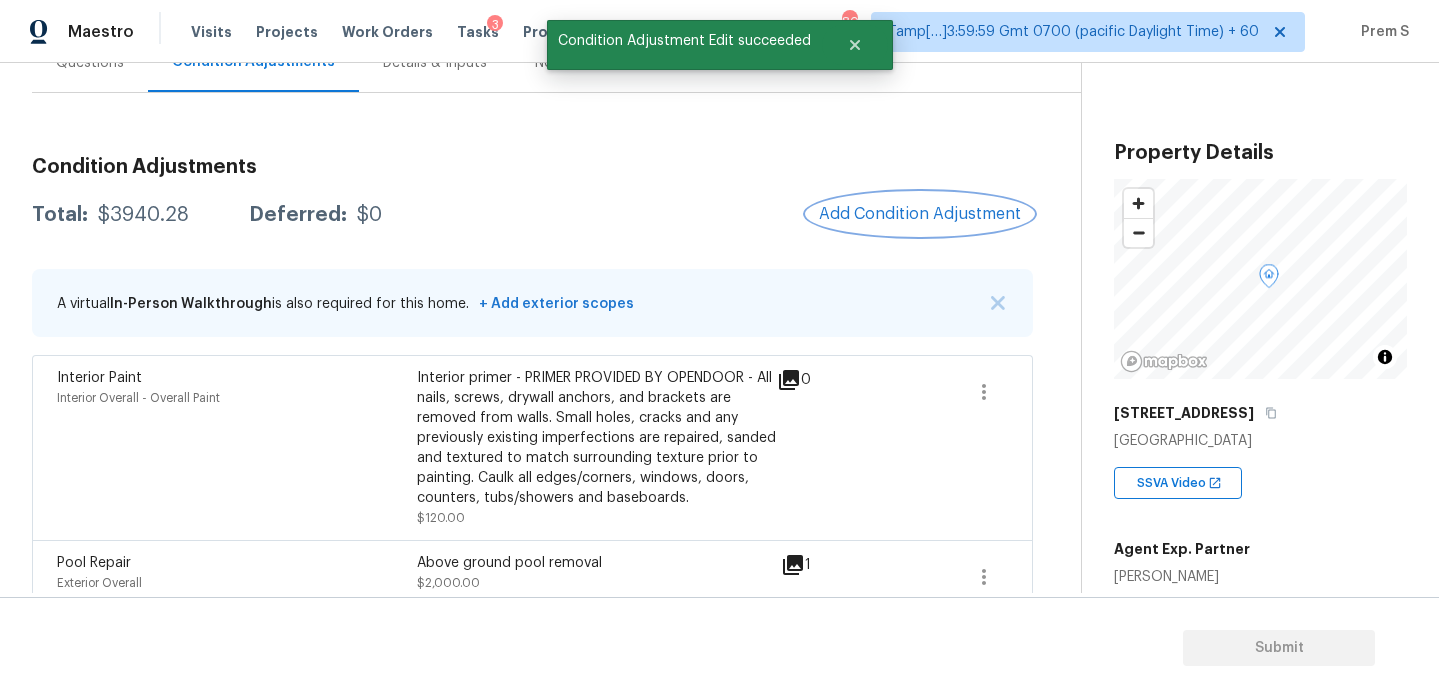 click on "Add Condition Adjustment" at bounding box center (920, 214) 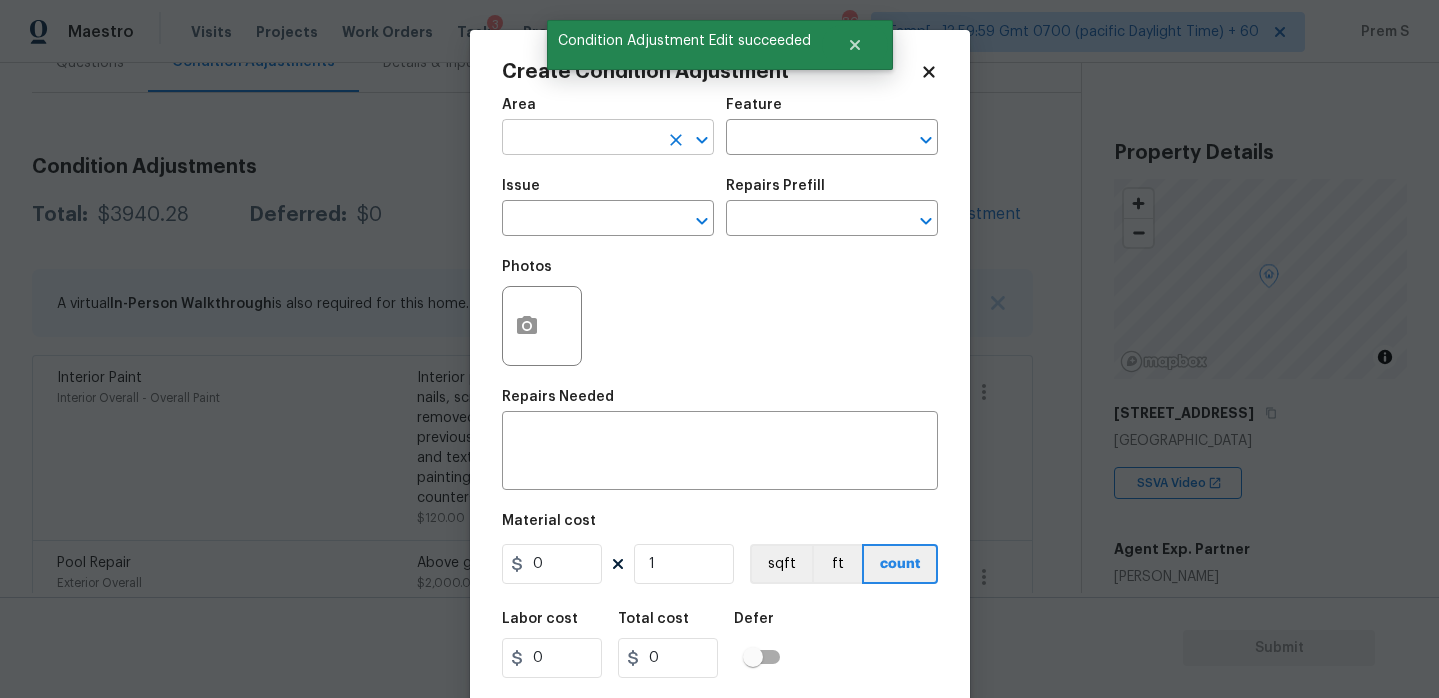 click at bounding box center [580, 139] 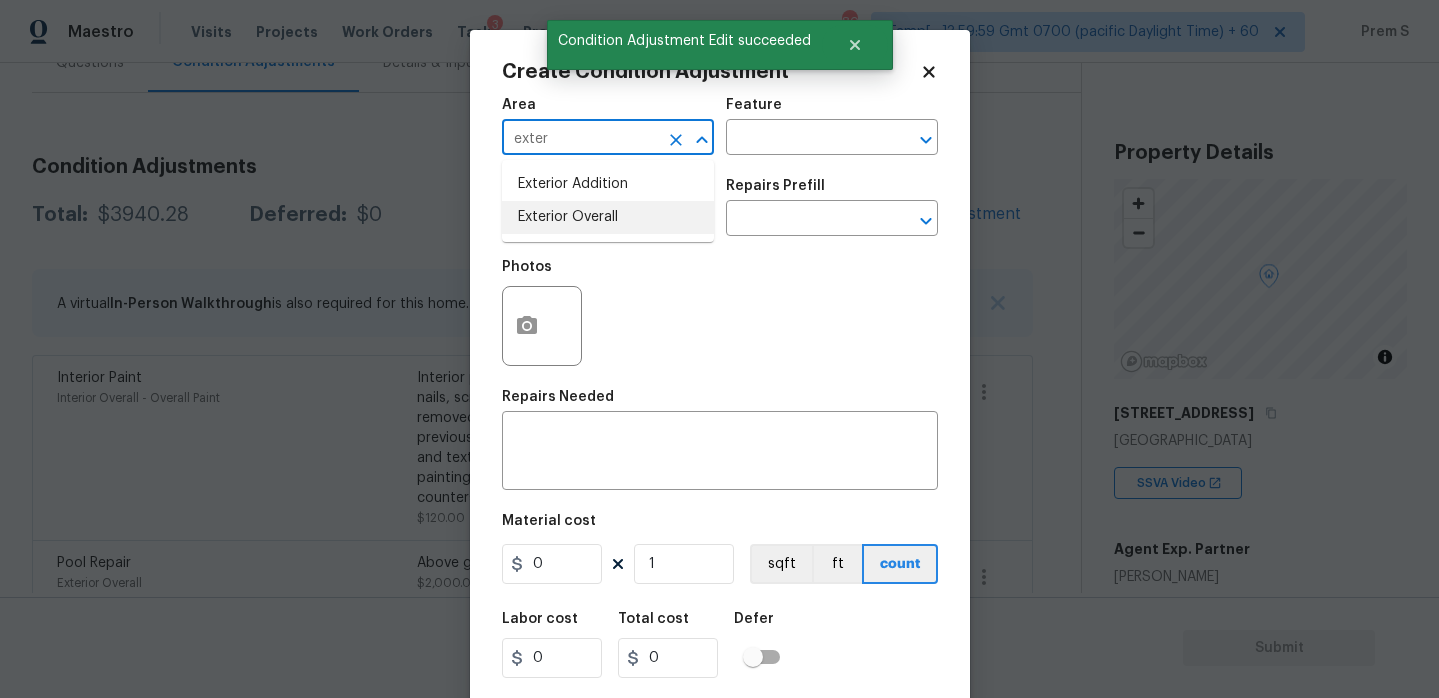click on "Exterior Overall" at bounding box center [608, 217] 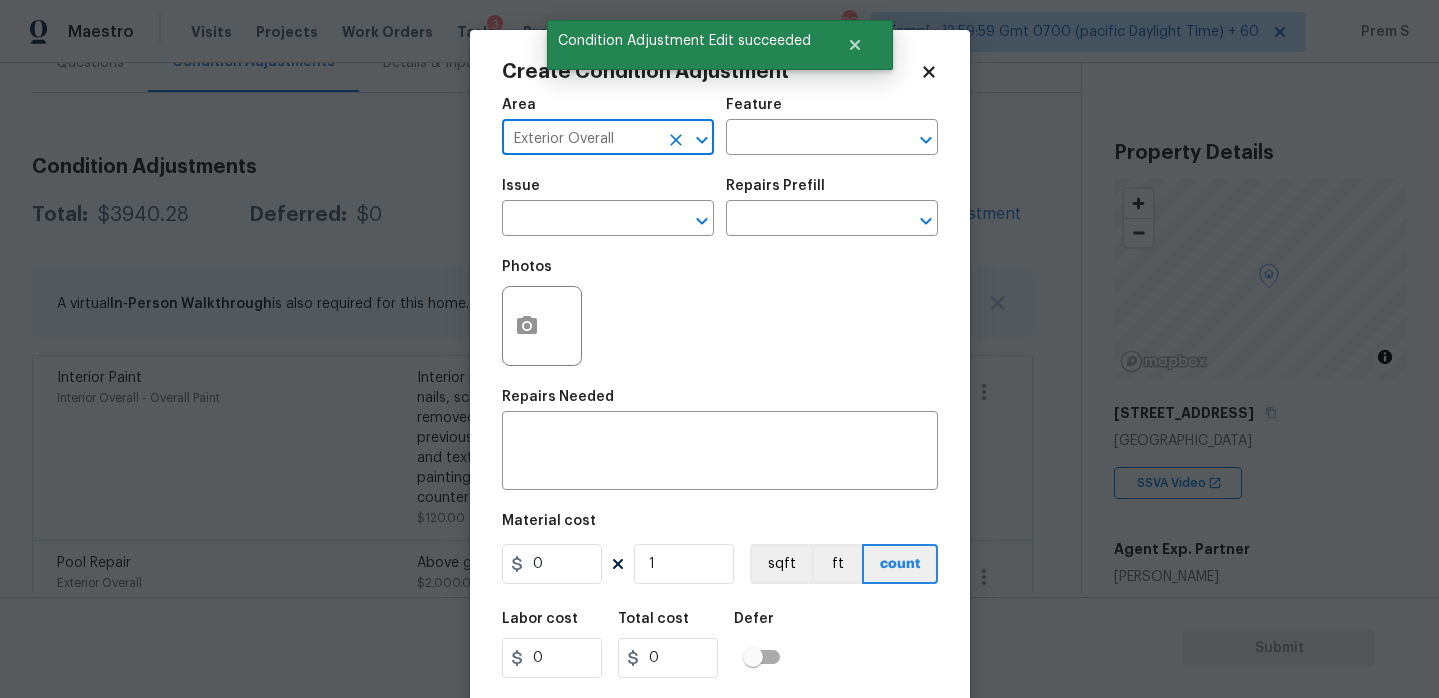 type on "Exterior Overall" 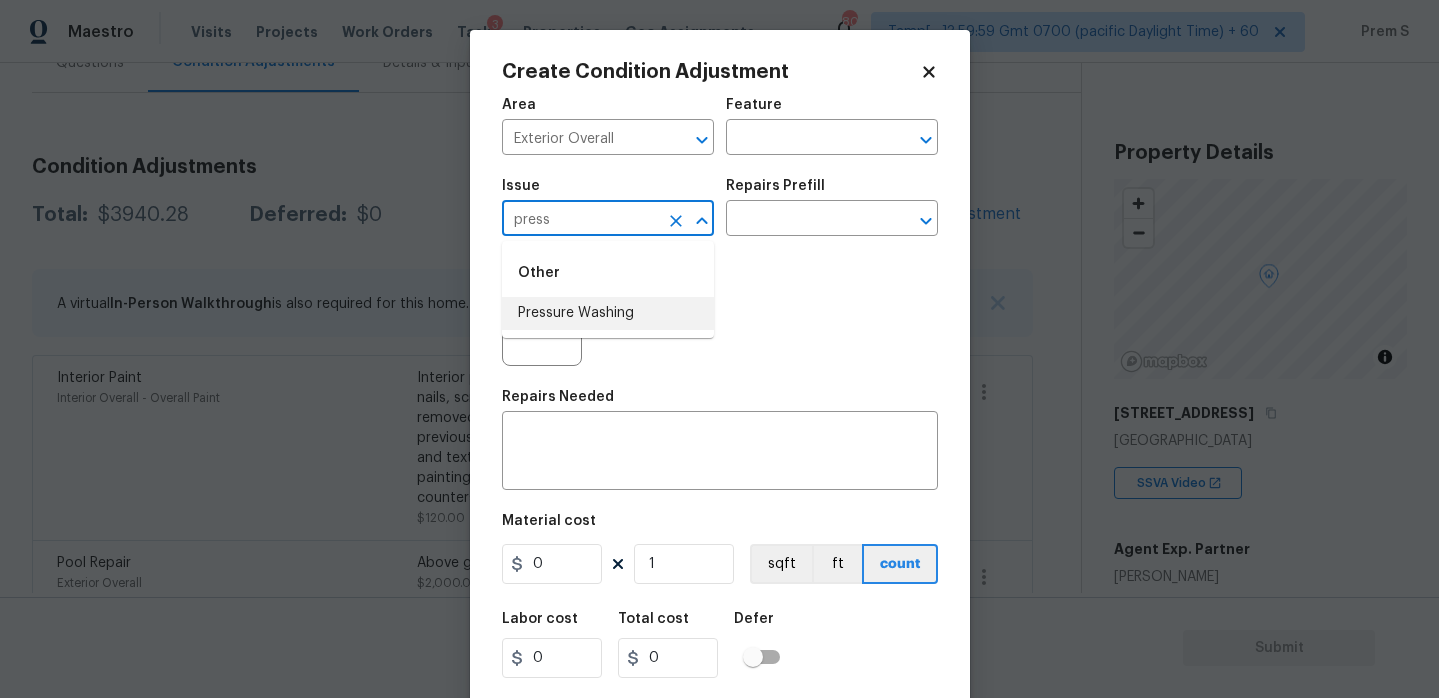 click on "Pressure Washing" at bounding box center [608, 313] 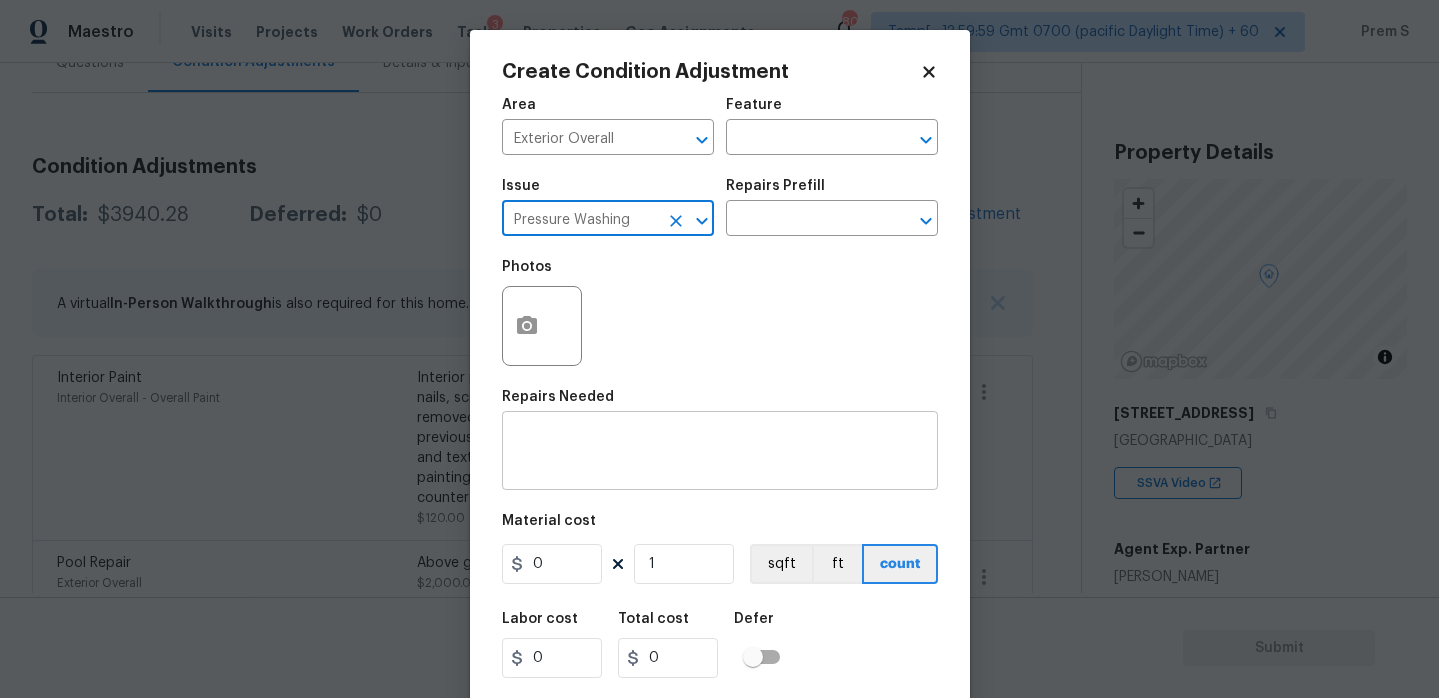 type on "Pressure Washing" 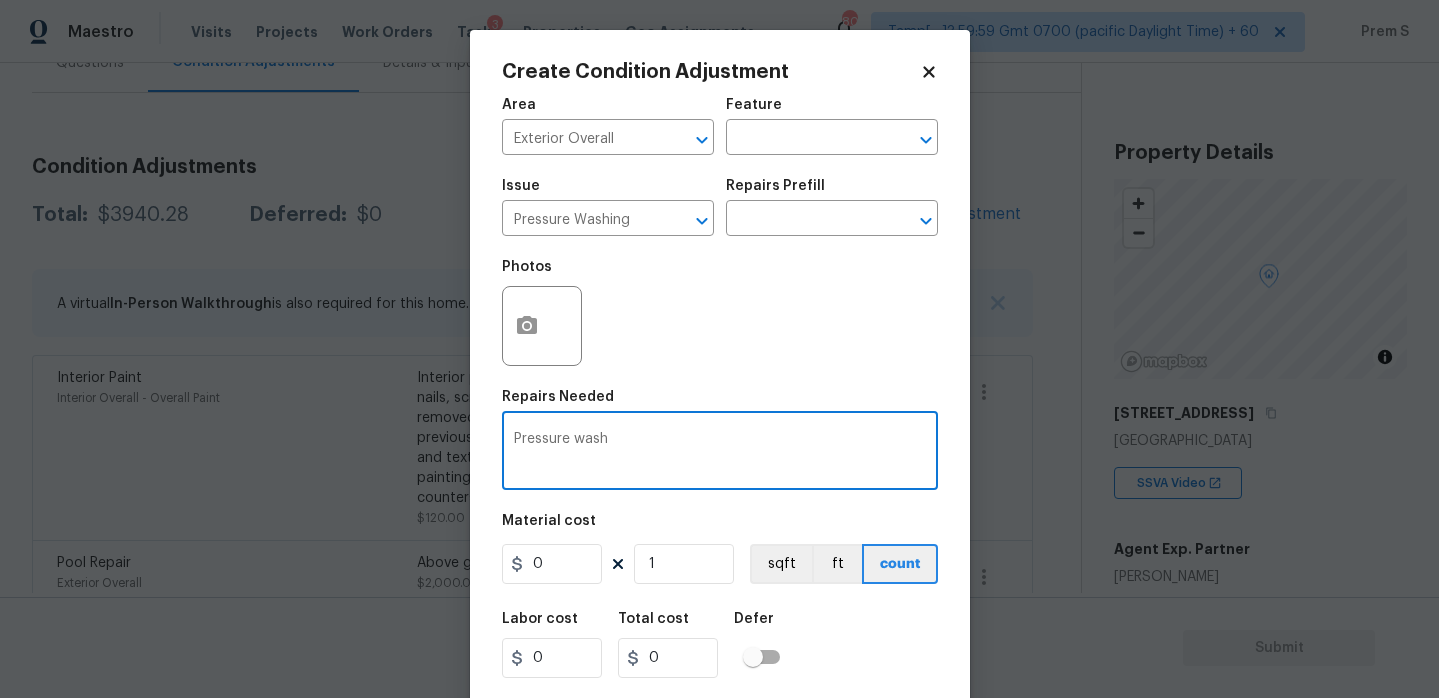 type on "Pressure wash" 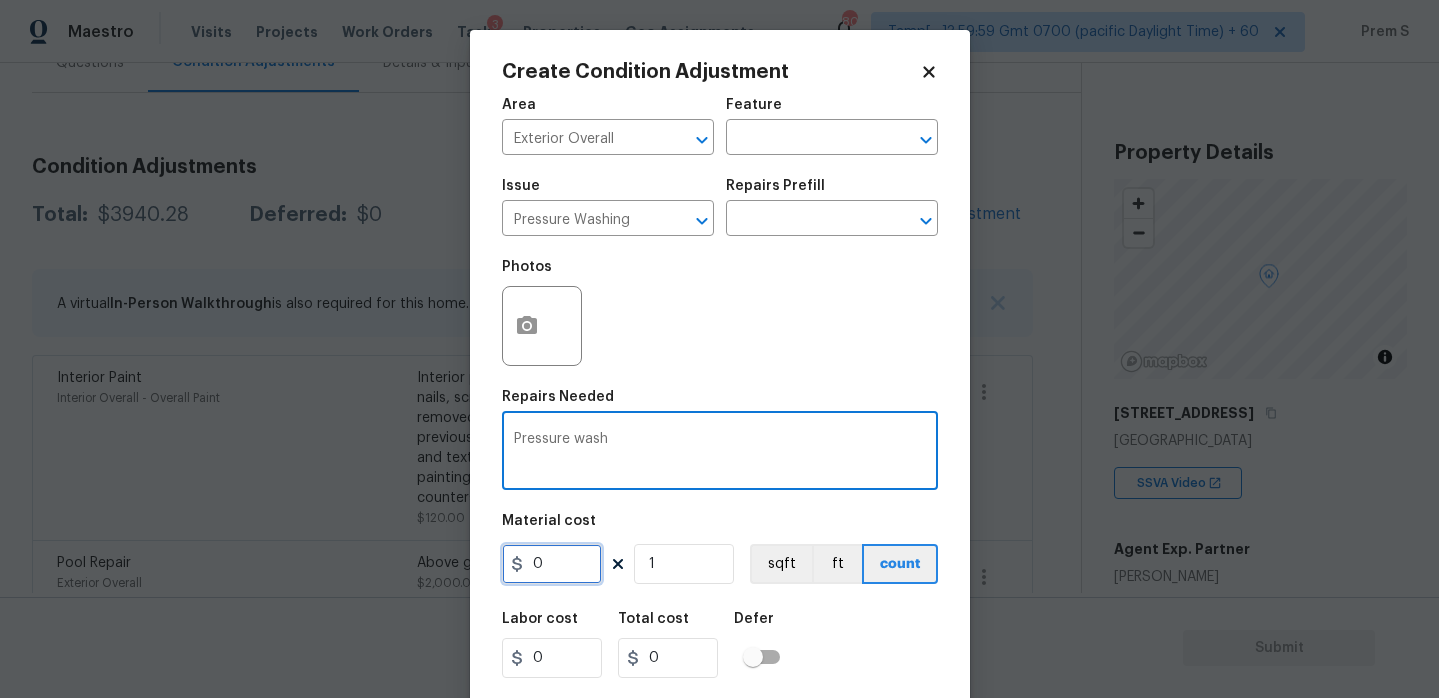 click on "0" at bounding box center [552, 564] 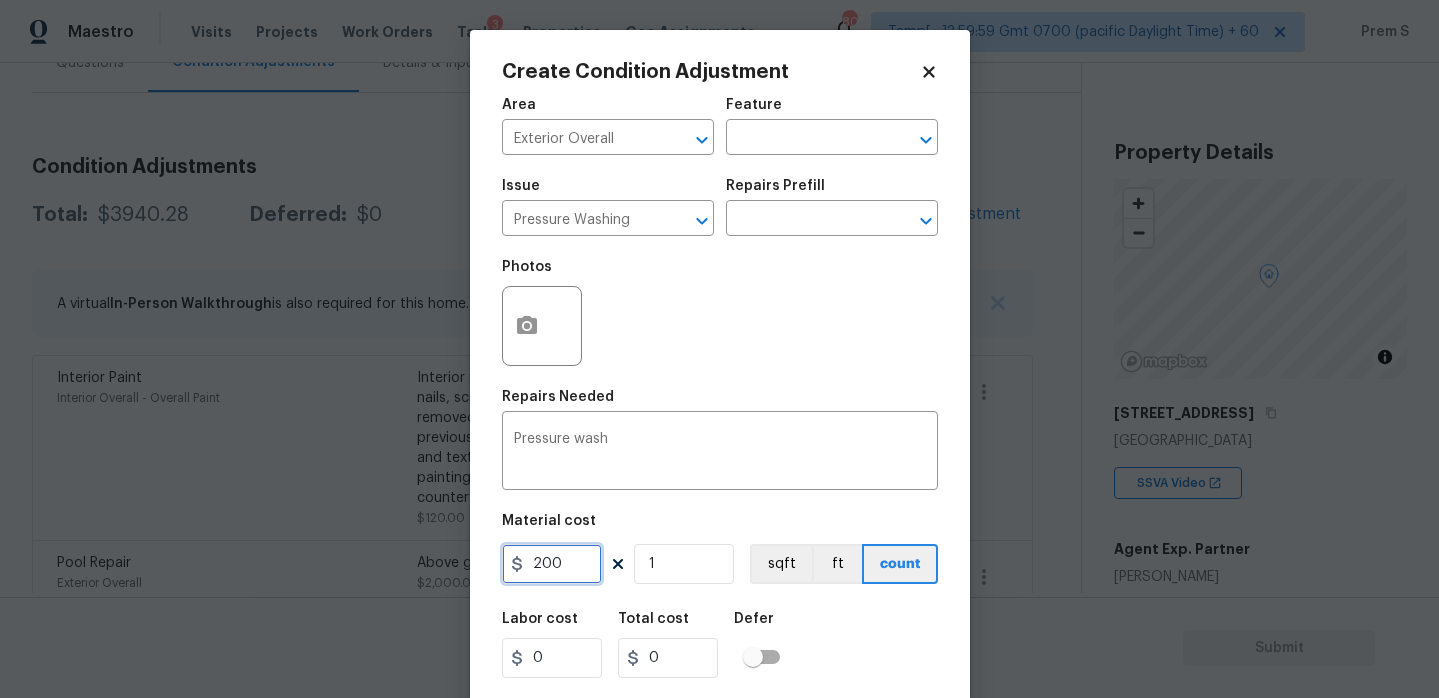 type on "200" 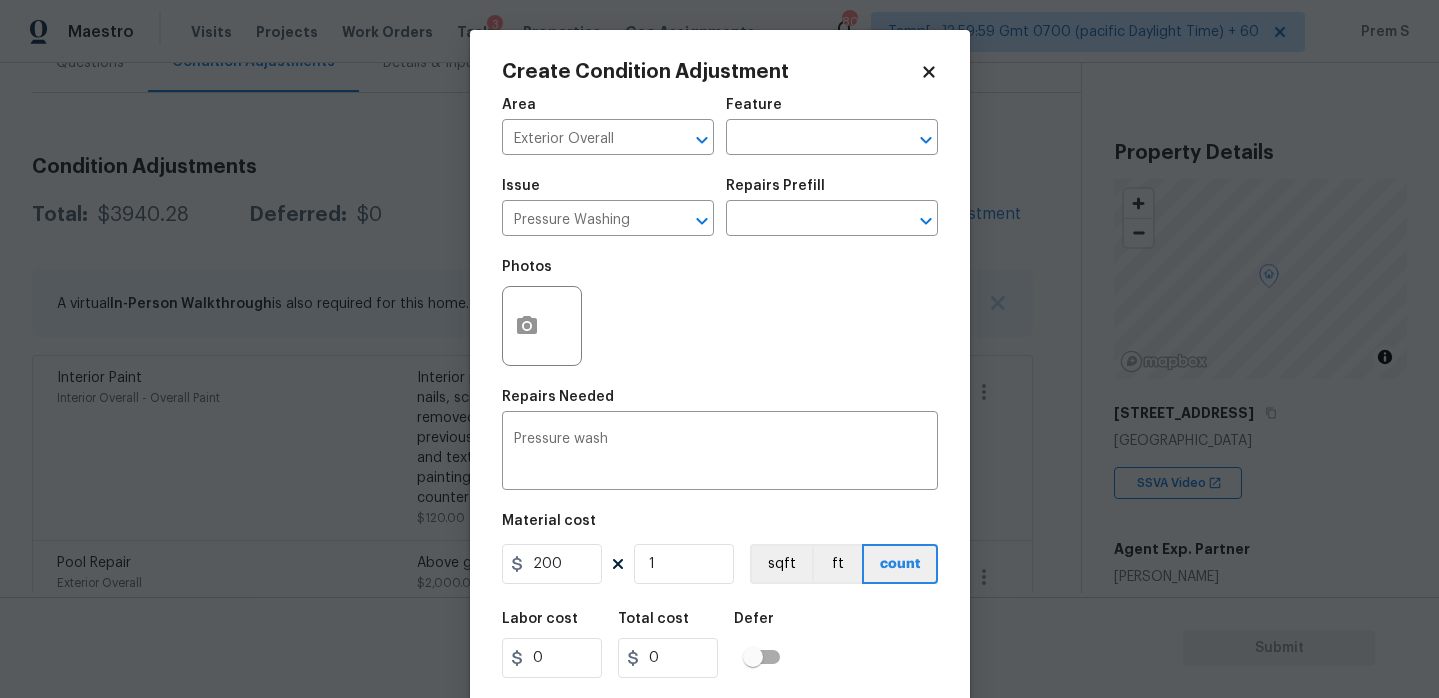 click on "Labor cost 0 Total cost 0 Defer" at bounding box center (720, 645) 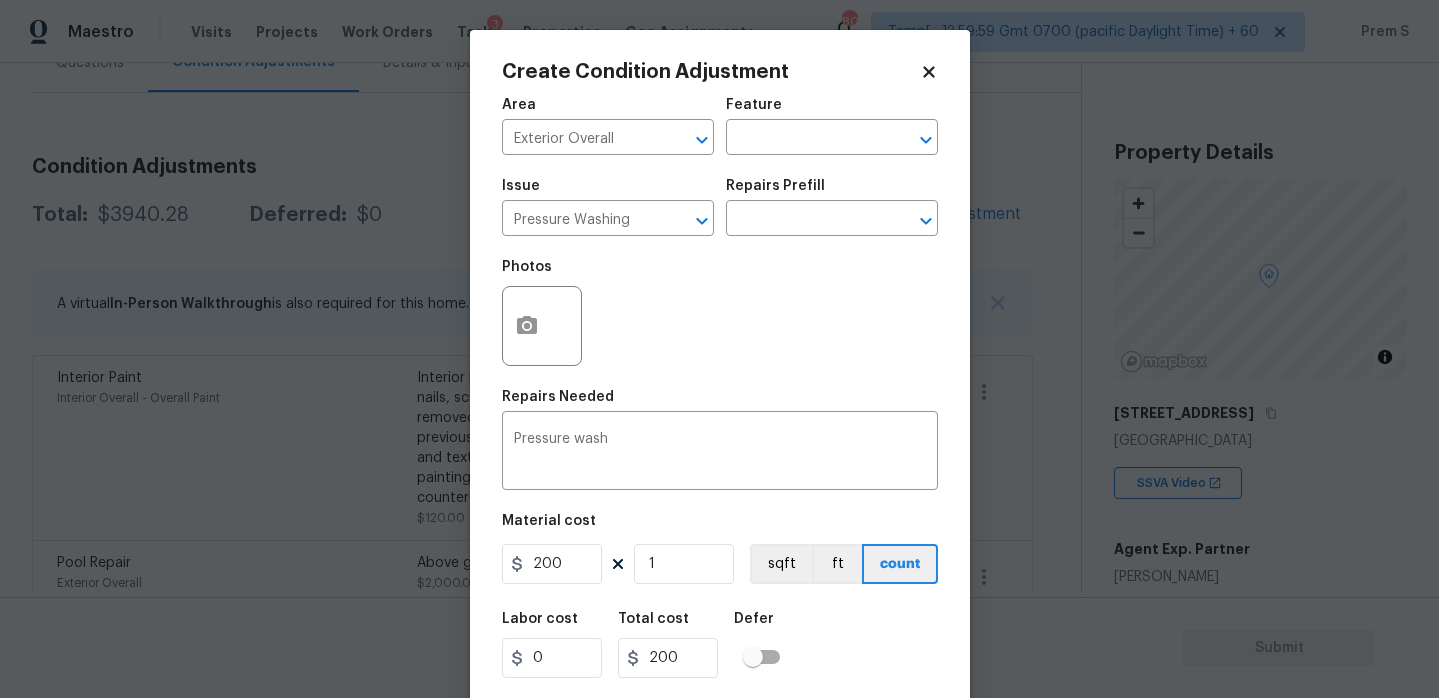 scroll, scrollTop: 49, scrollLeft: 0, axis: vertical 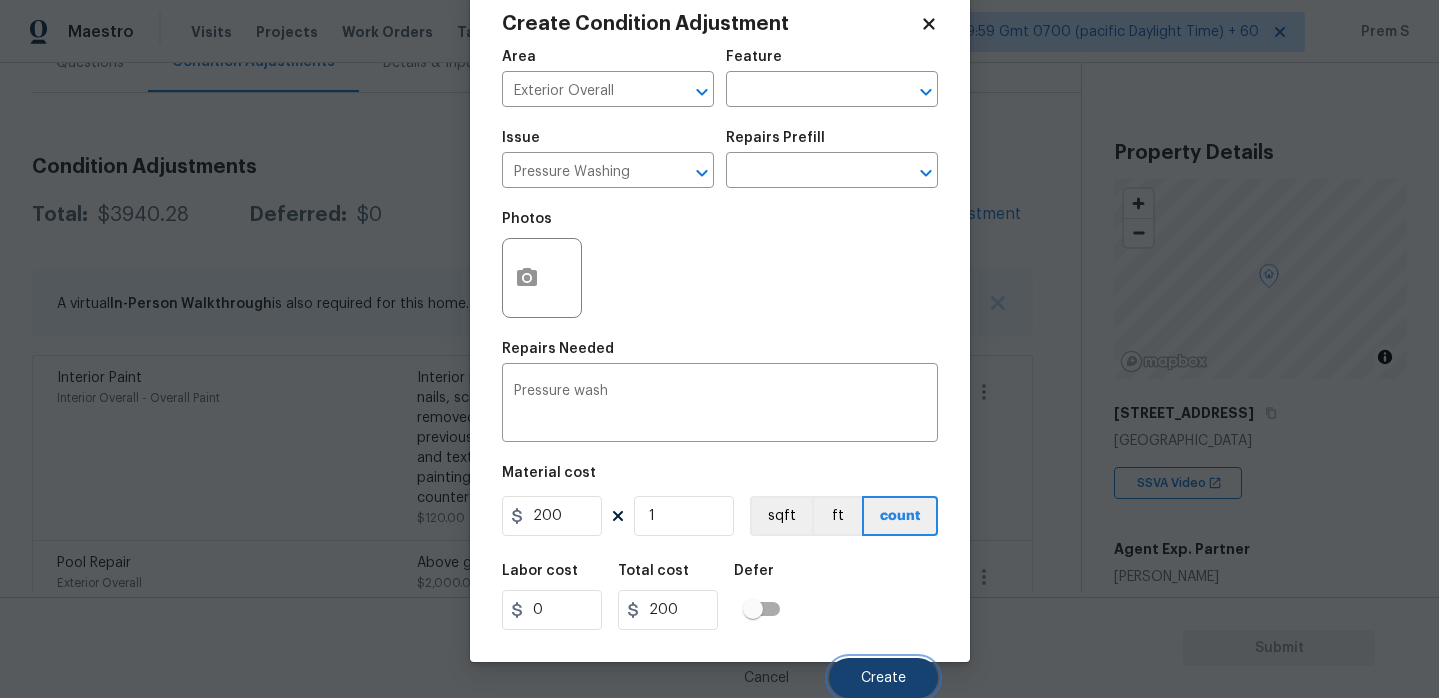 click on "Create" at bounding box center [883, 678] 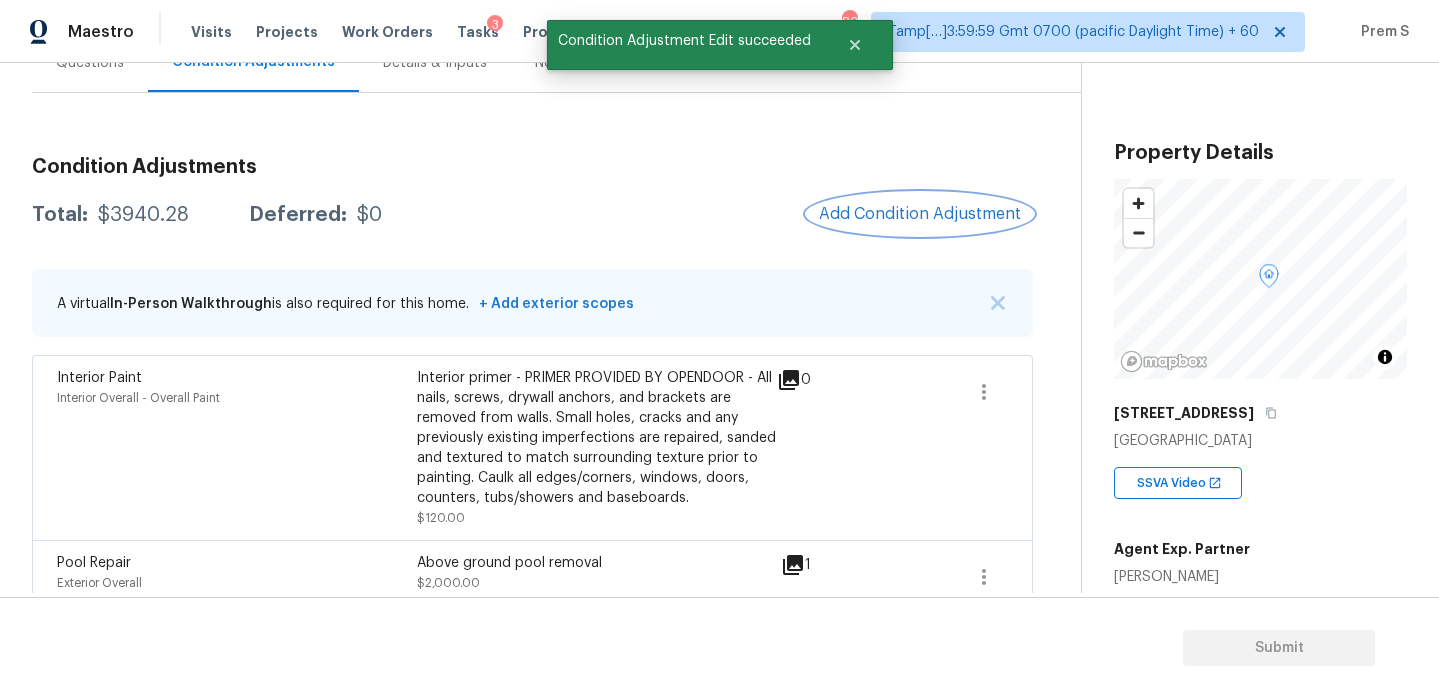 scroll, scrollTop: 0, scrollLeft: 0, axis: both 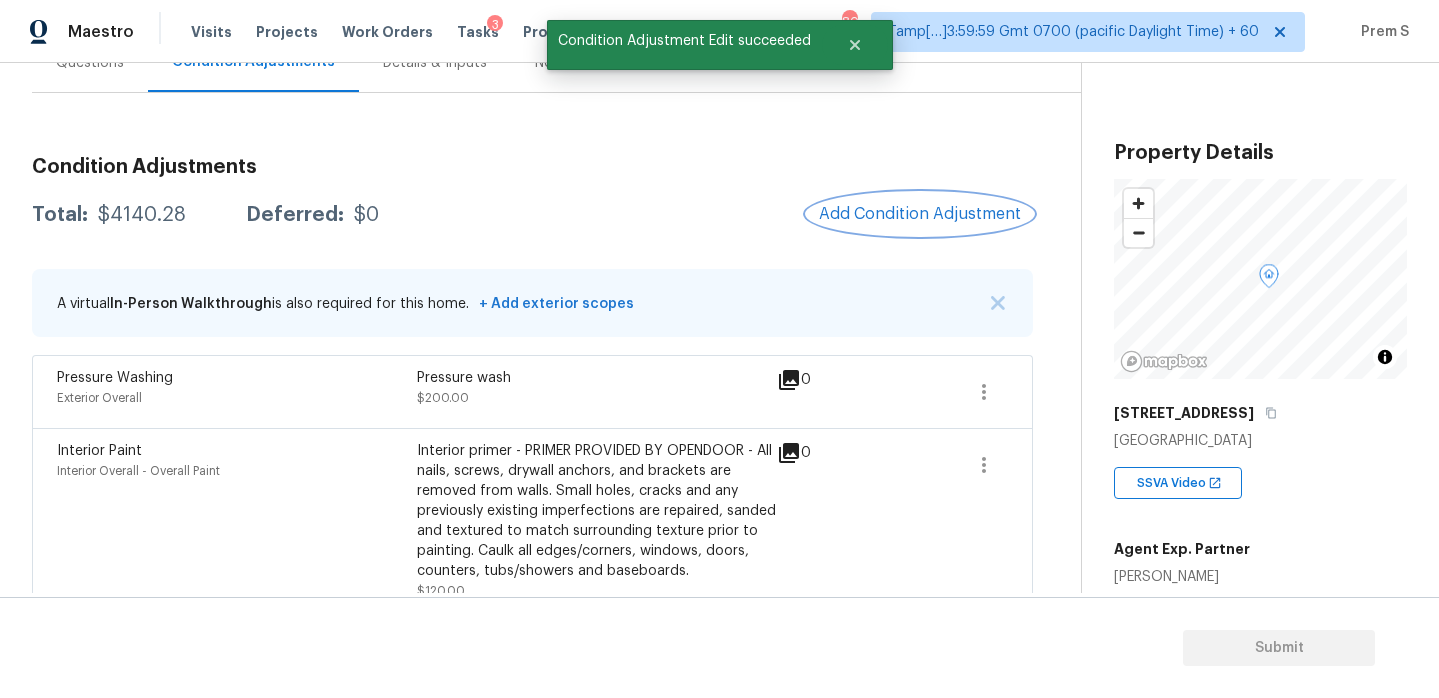 click on "Add Condition Adjustment" at bounding box center (920, 214) 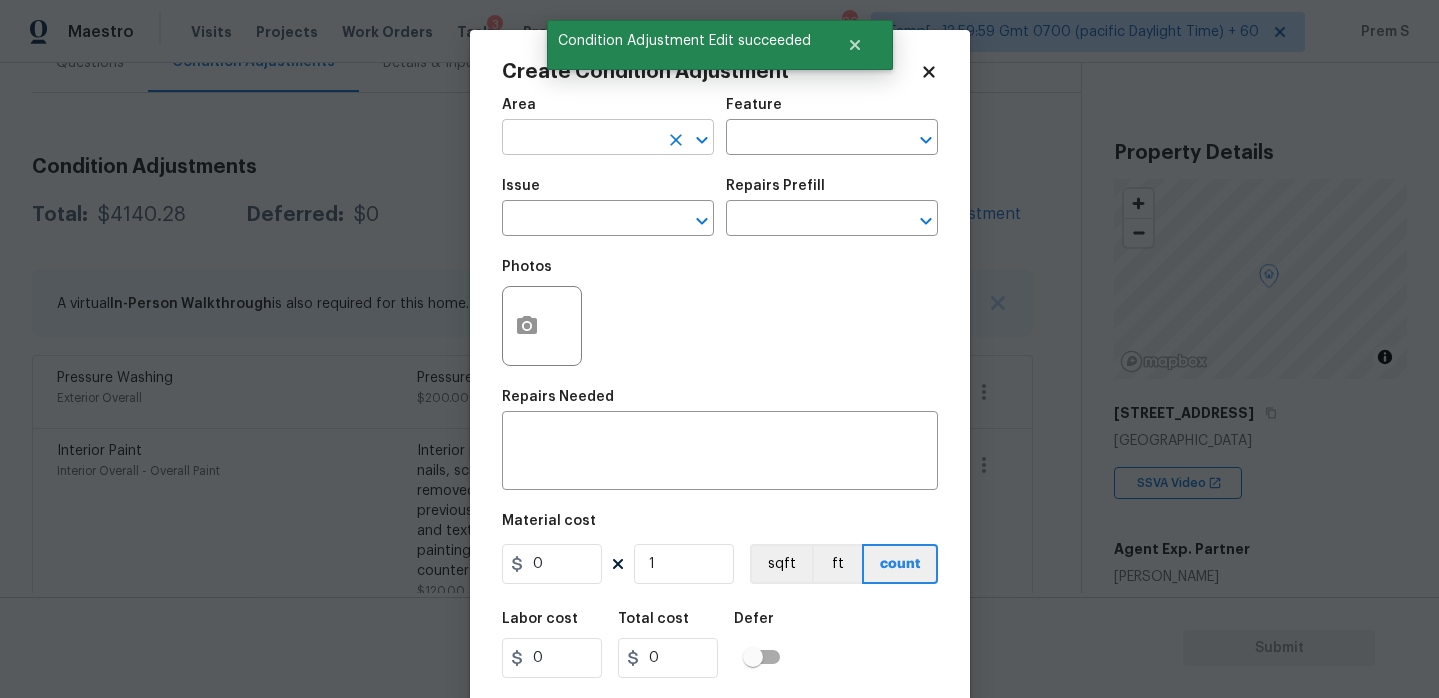 click at bounding box center (580, 139) 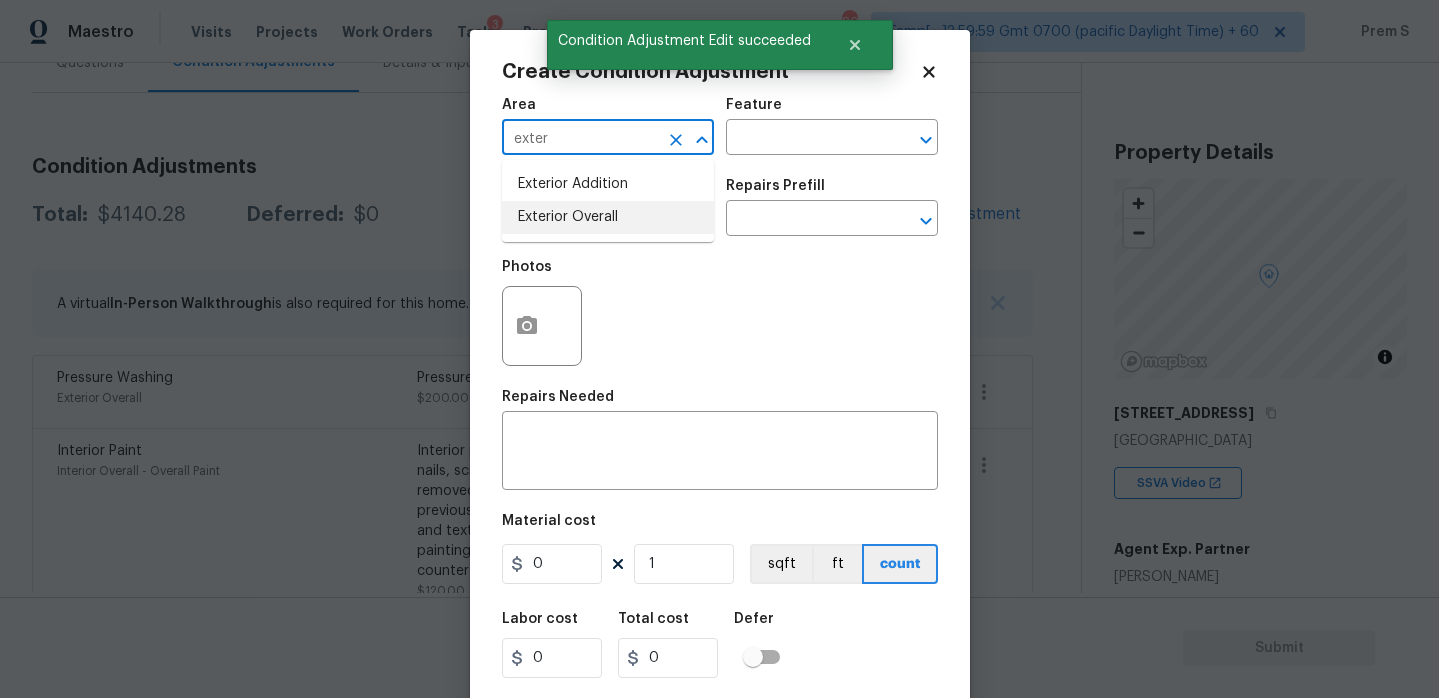 click on "Exterior Overall" at bounding box center [608, 217] 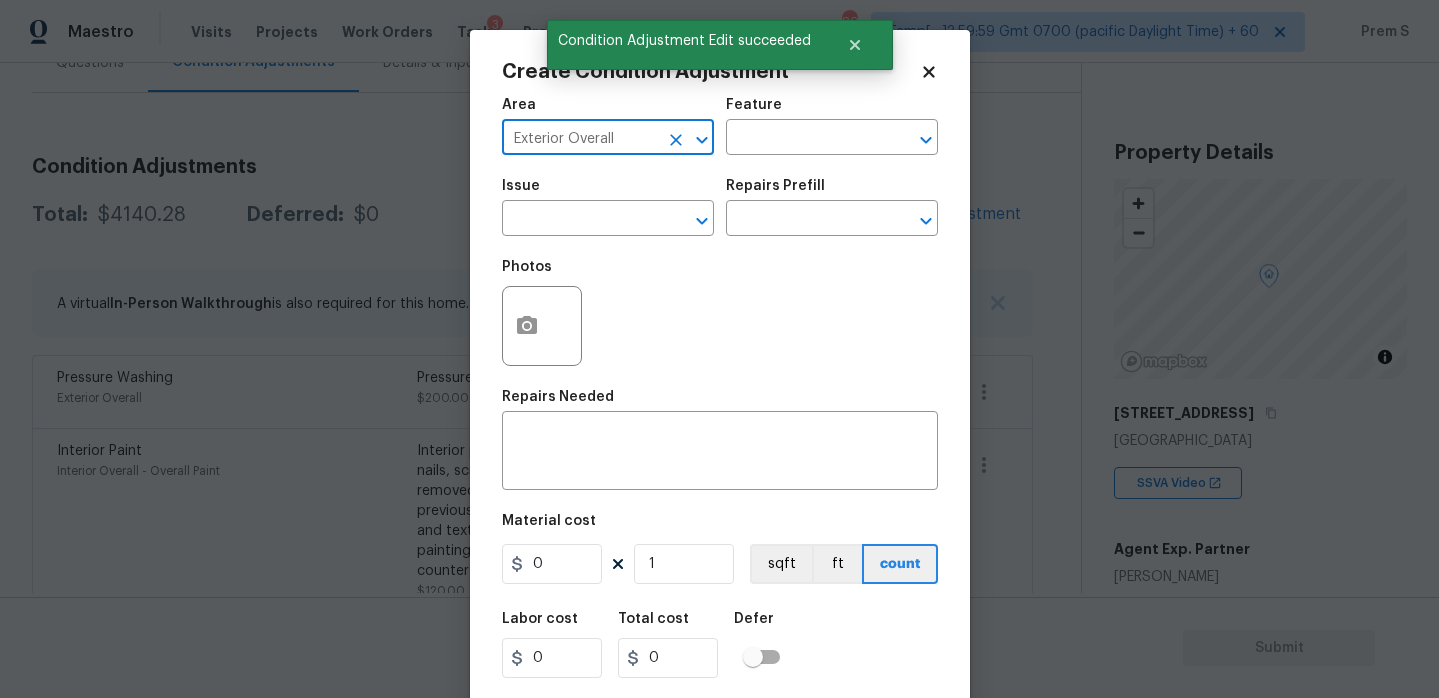 type on "Exterior Overall" 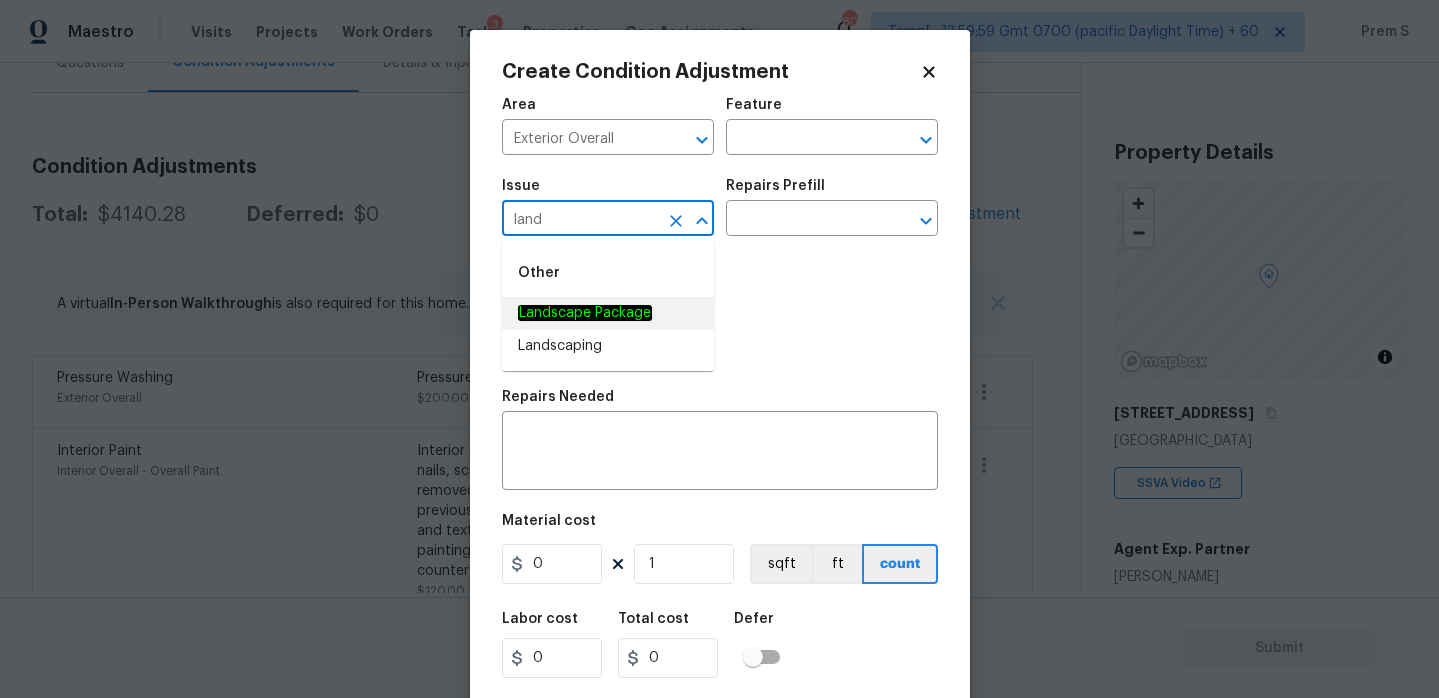 click on "Landscape Package" 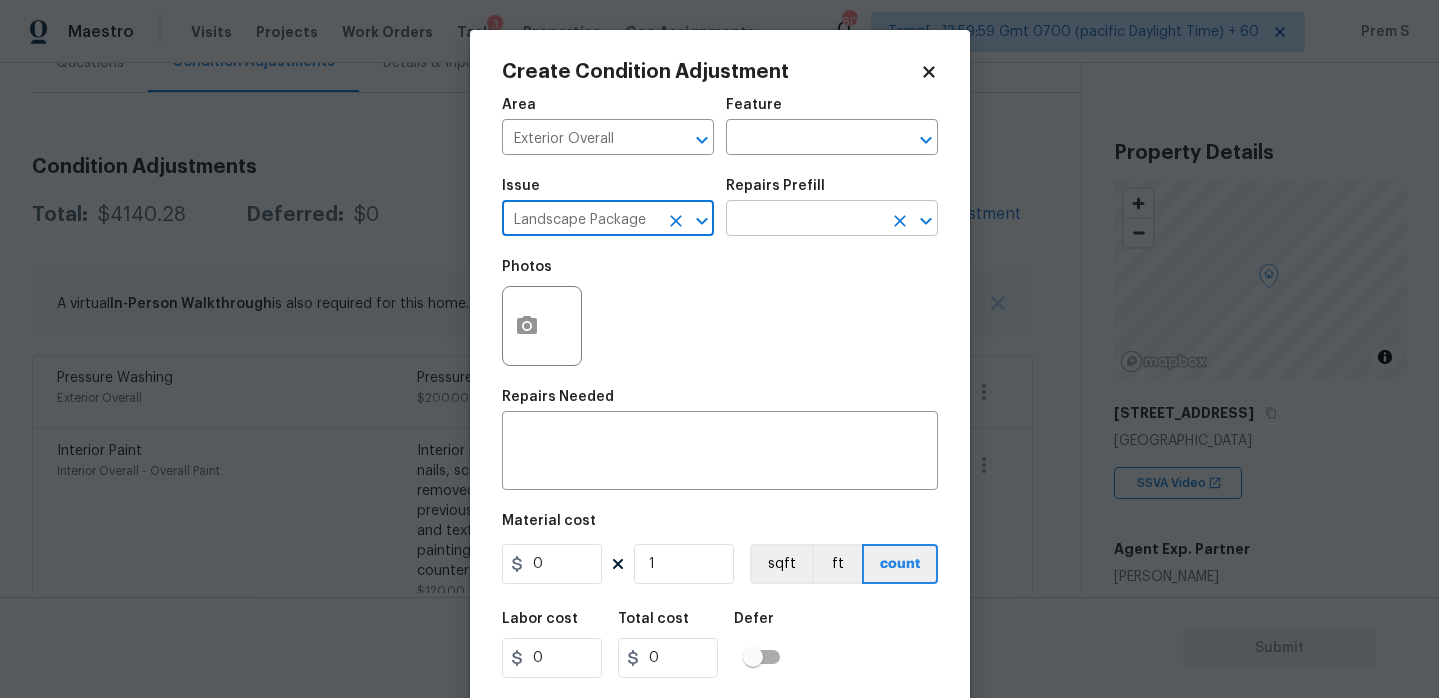 type on "Landscape Package" 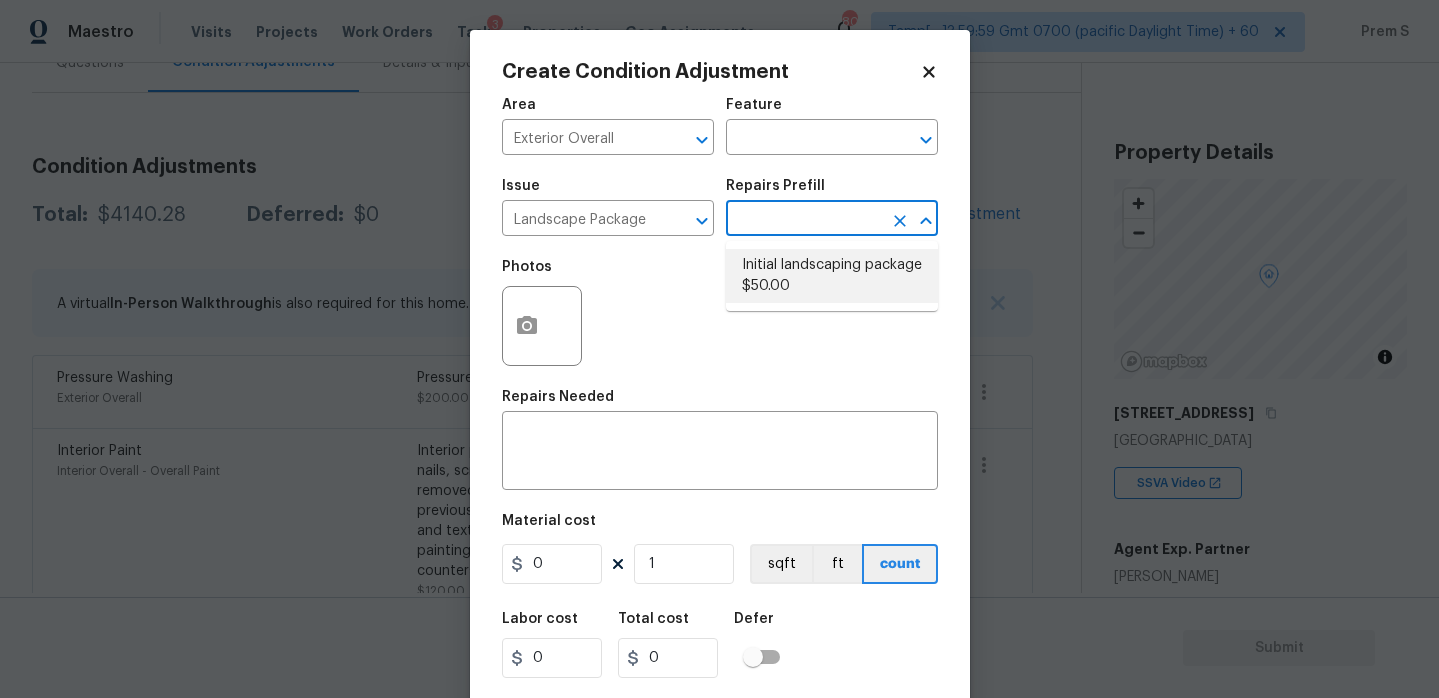 click on "Initial landscaping package $50.00" at bounding box center (832, 276) 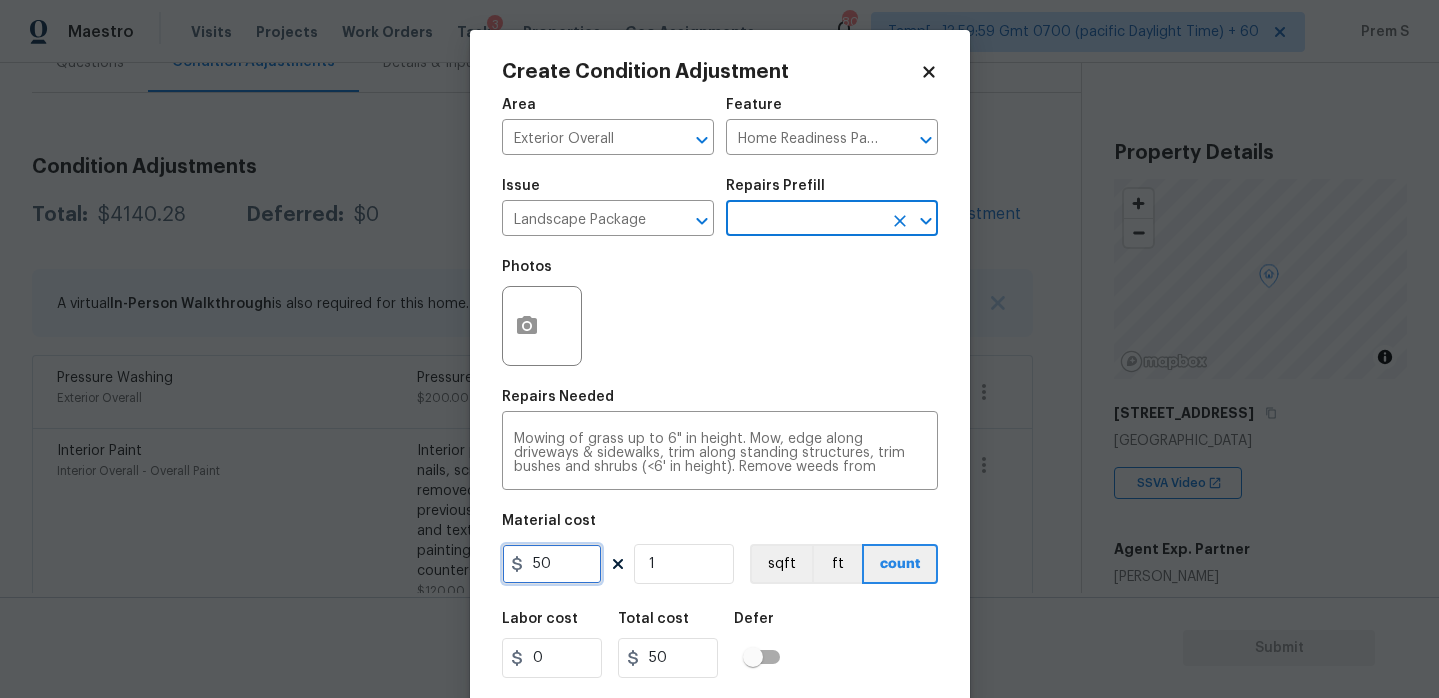 click on "50" at bounding box center (552, 564) 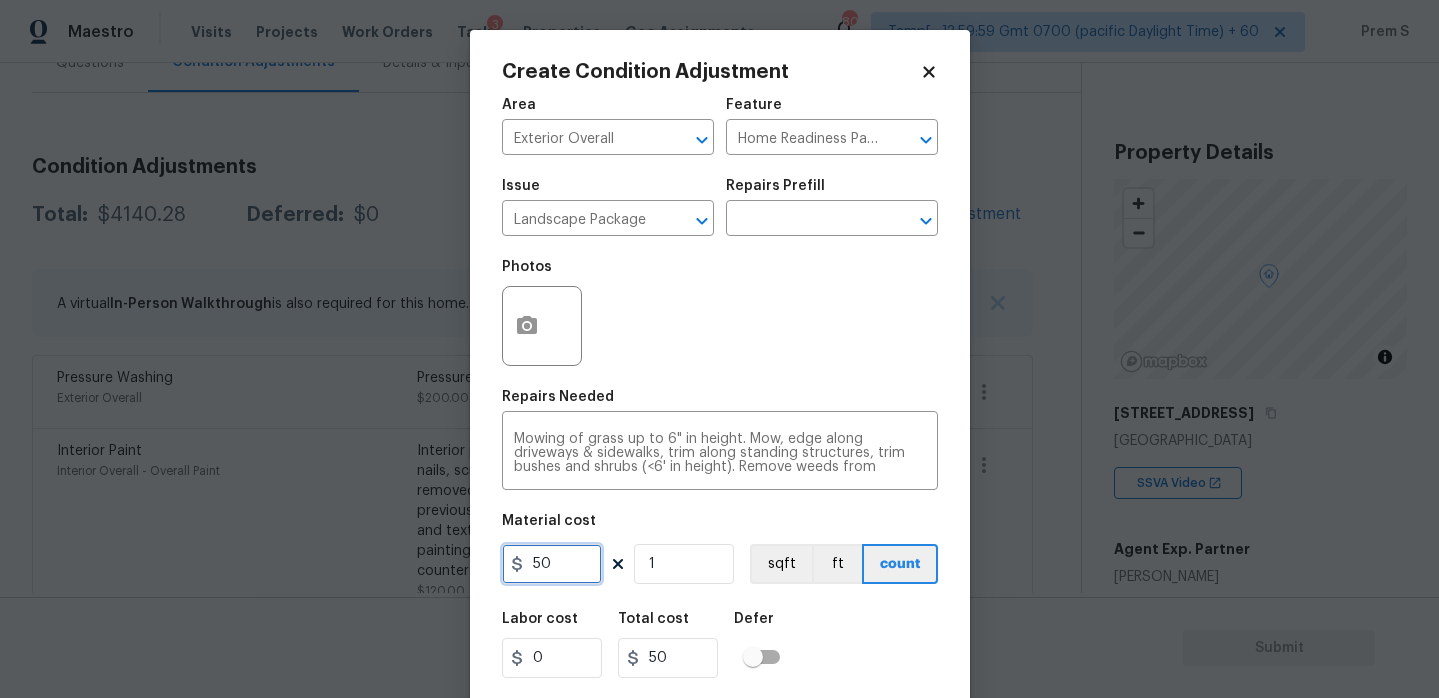 click on "50" at bounding box center [552, 564] 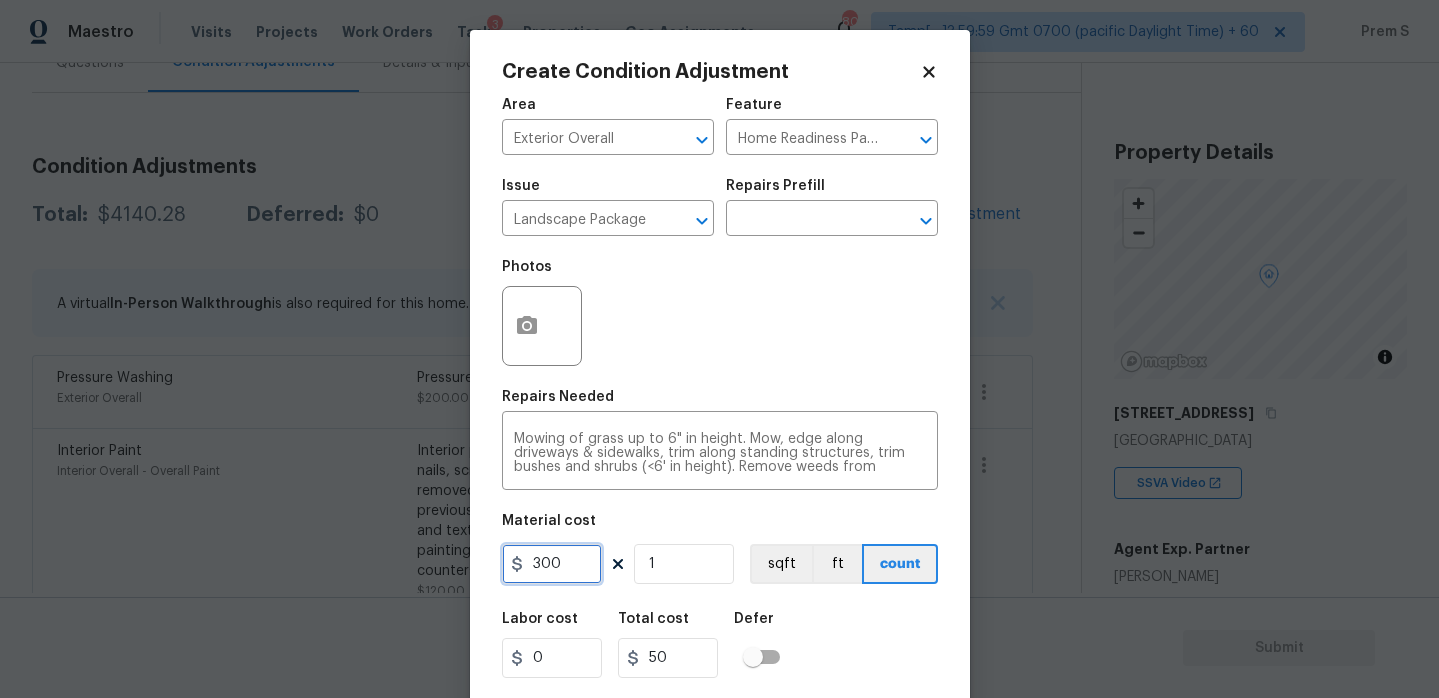 scroll, scrollTop: 49, scrollLeft: 0, axis: vertical 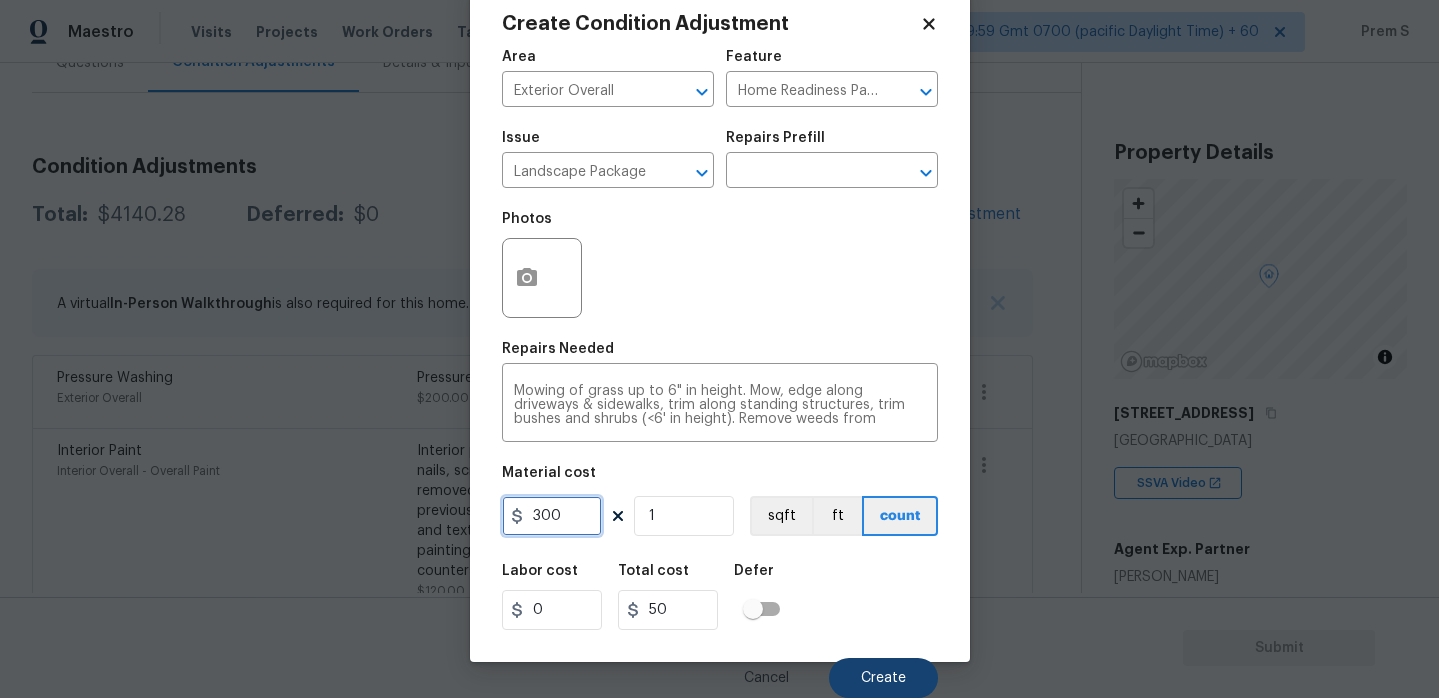 type on "300" 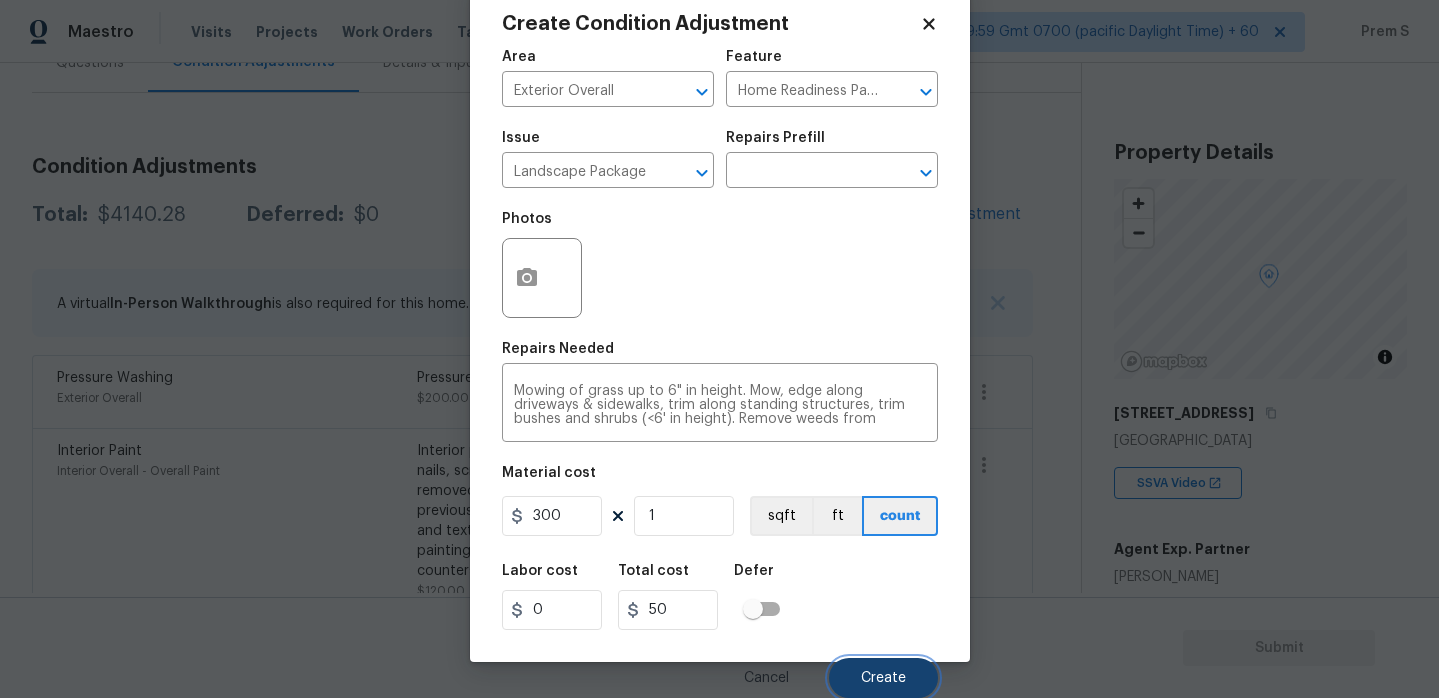 type on "300" 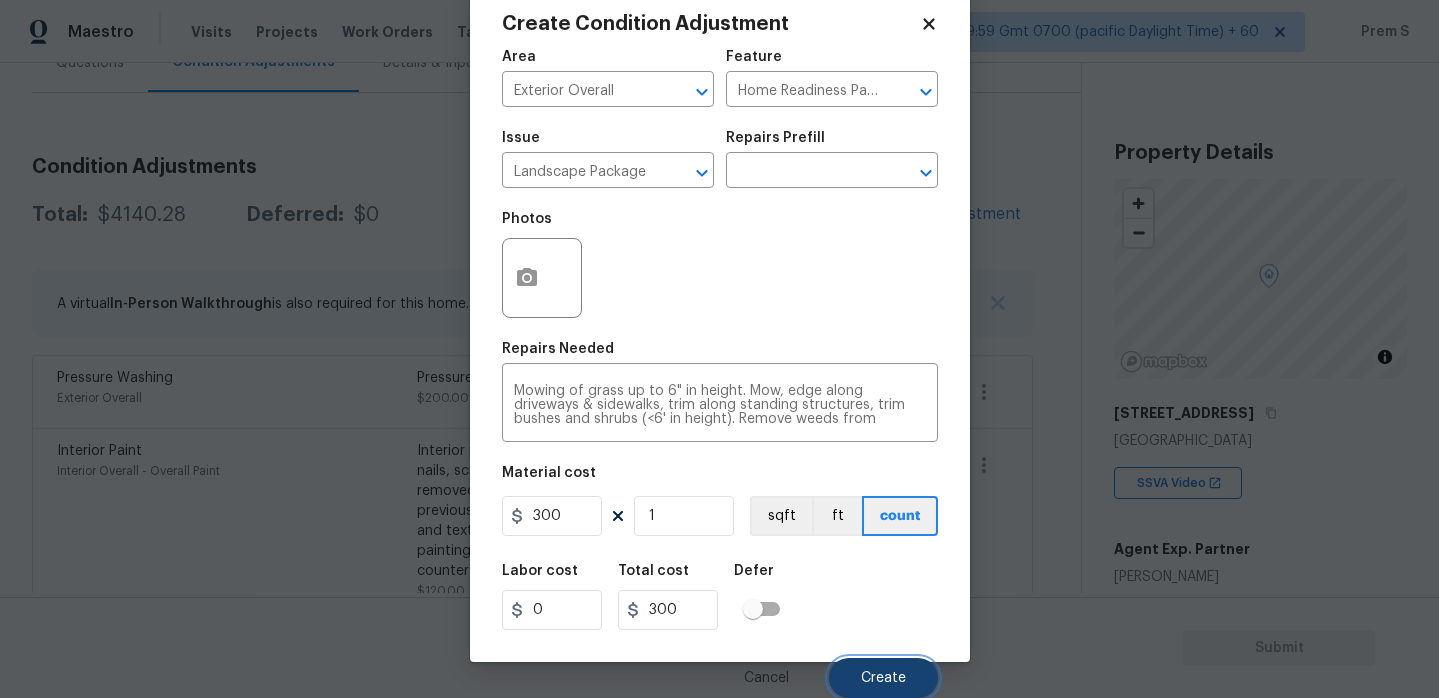 click on "Create" at bounding box center (883, 678) 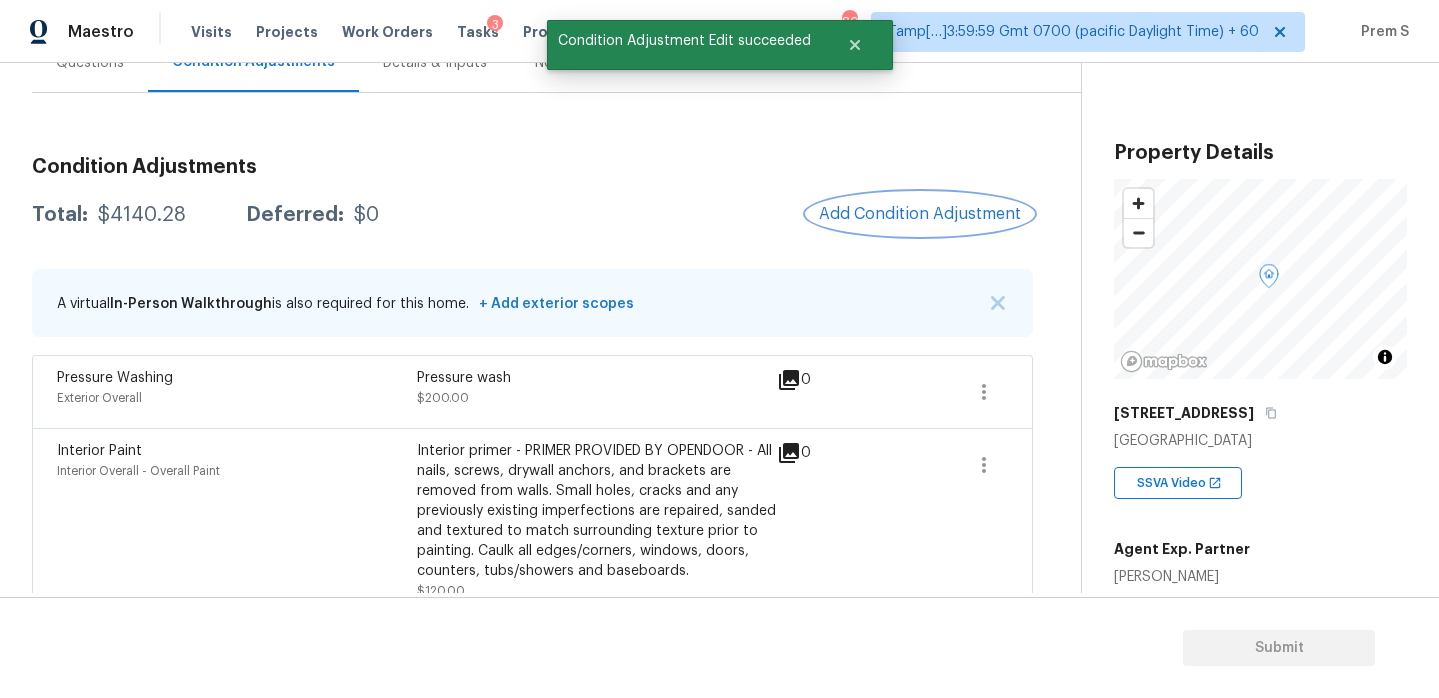 scroll, scrollTop: 0, scrollLeft: 0, axis: both 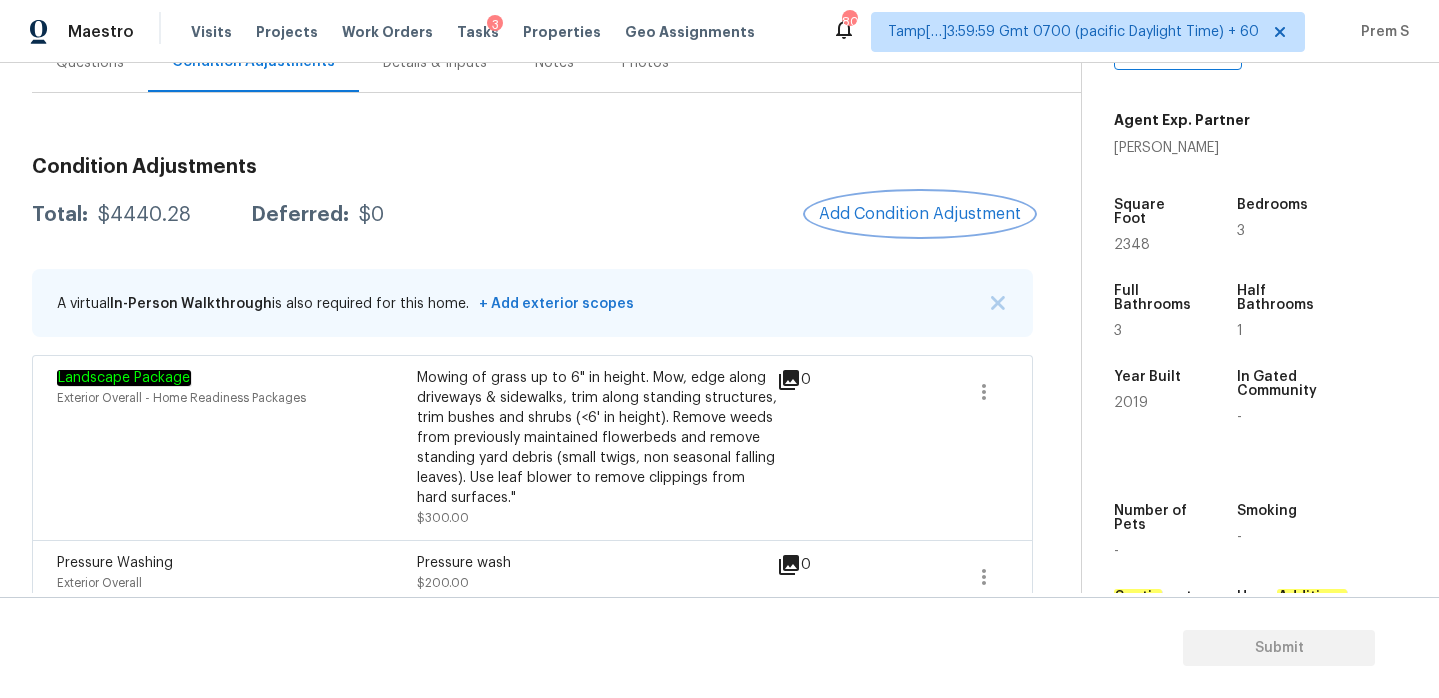 click on "Add Condition Adjustment" at bounding box center [920, 214] 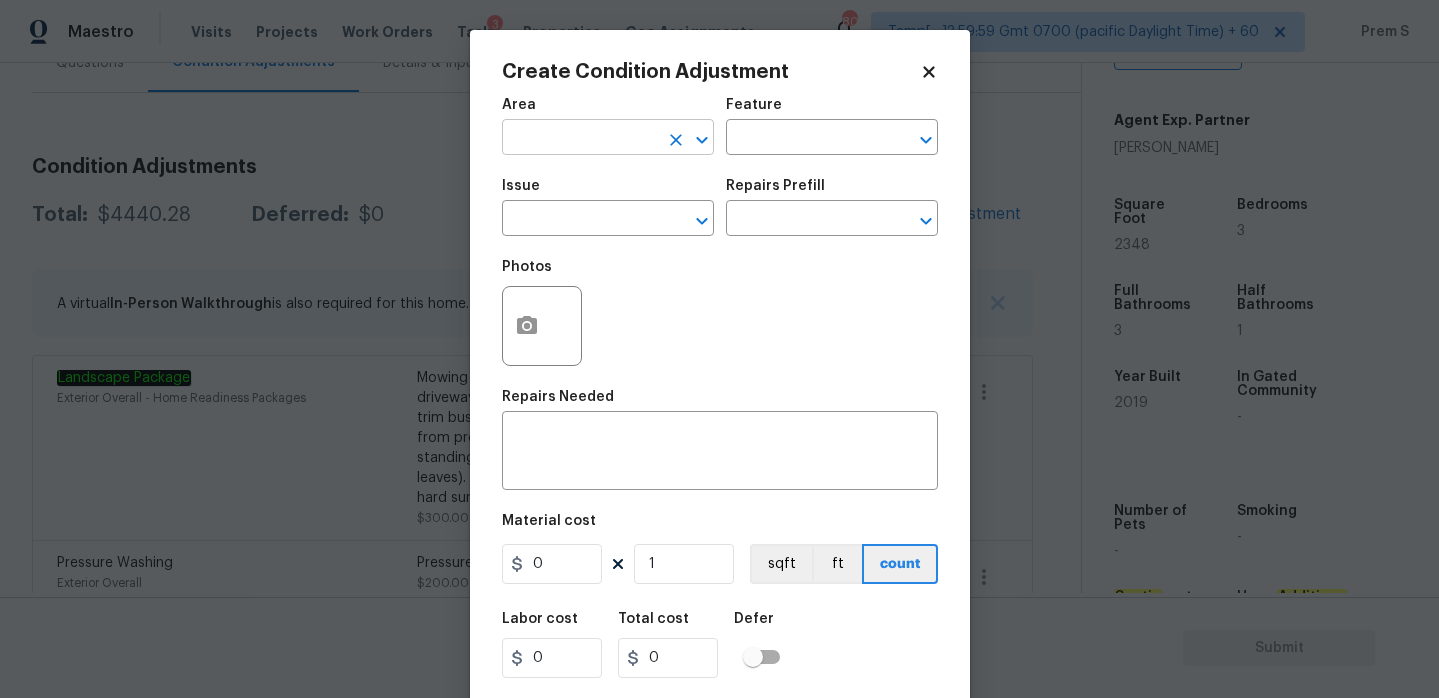 click at bounding box center [580, 139] 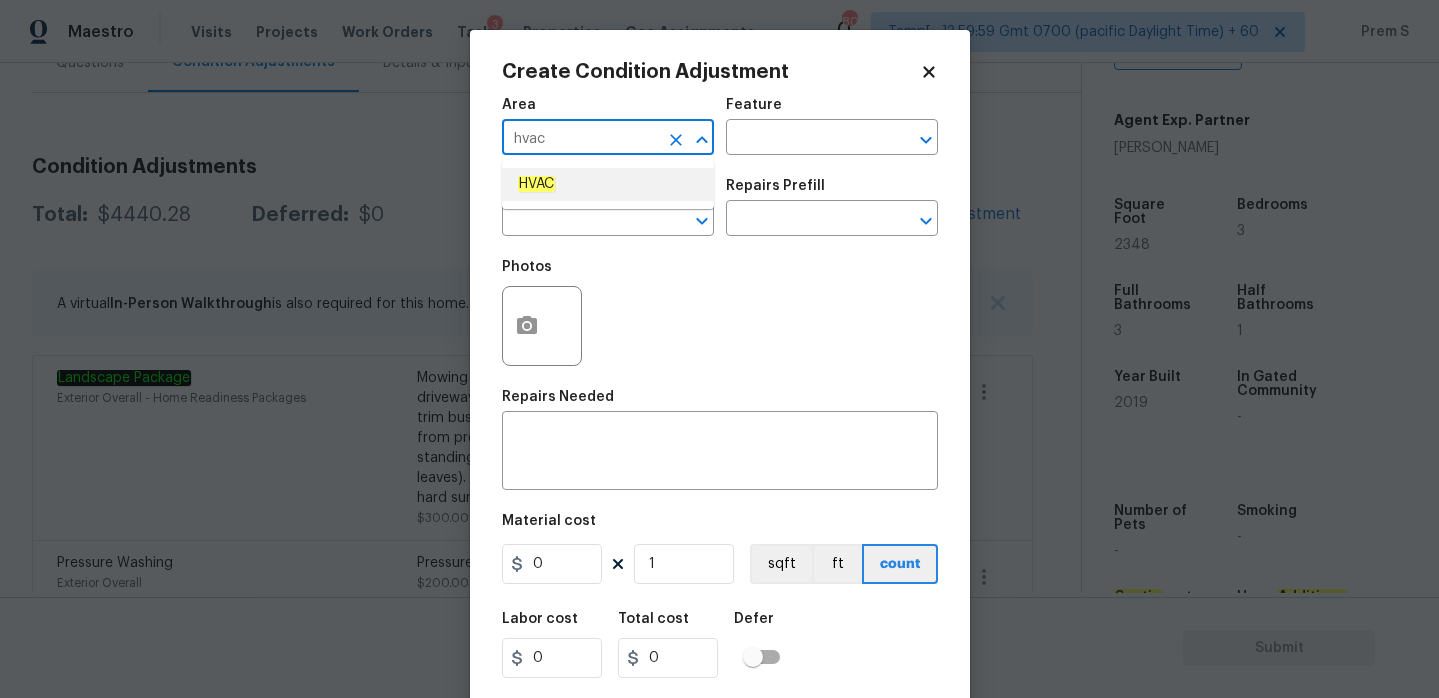 click on "HVAC" at bounding box center [608, 184] 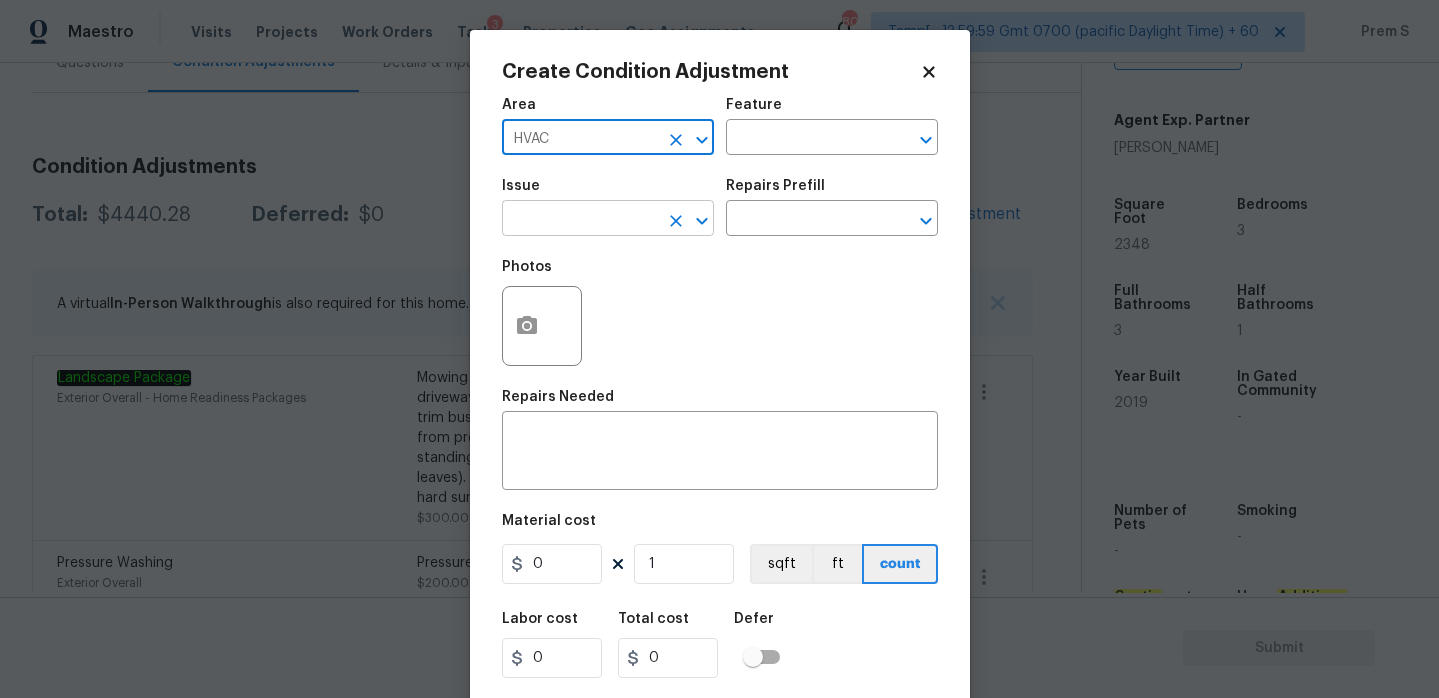 type on "HVAC" 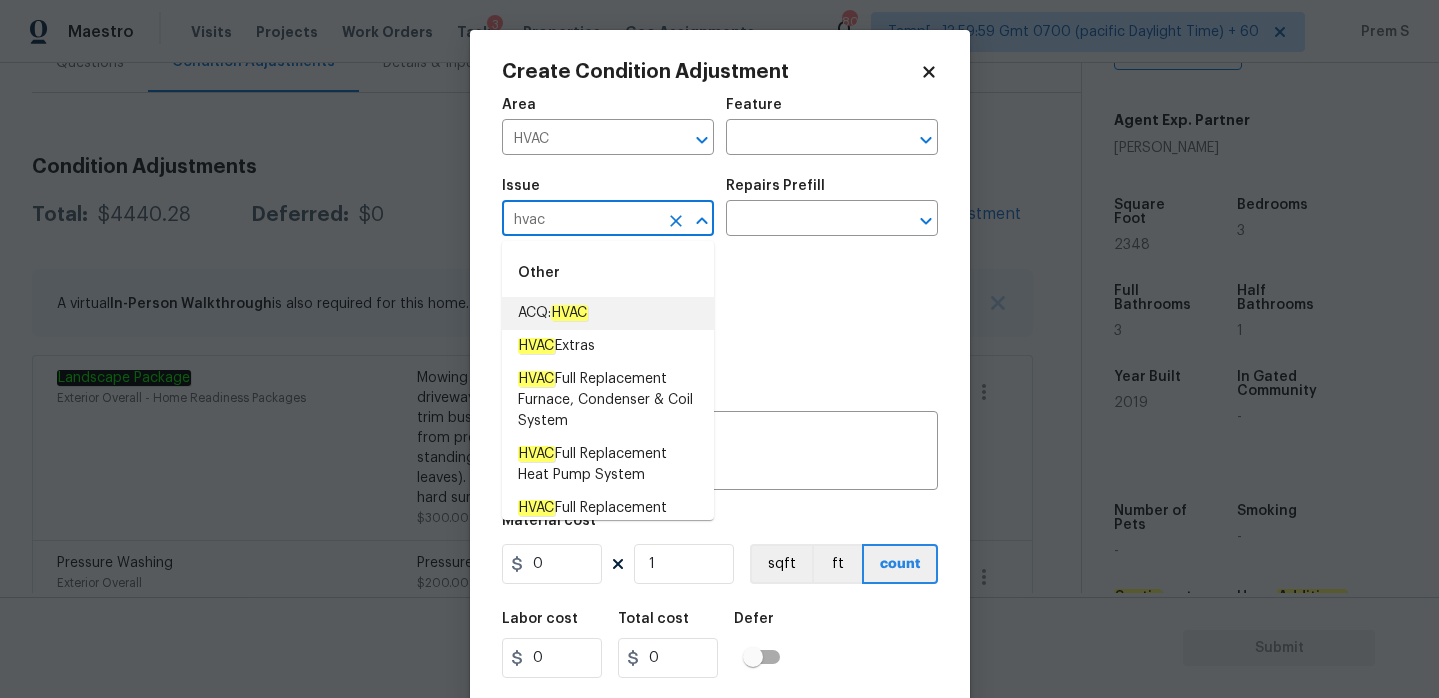 click on "HVAC" at bounding box center [569, 313] 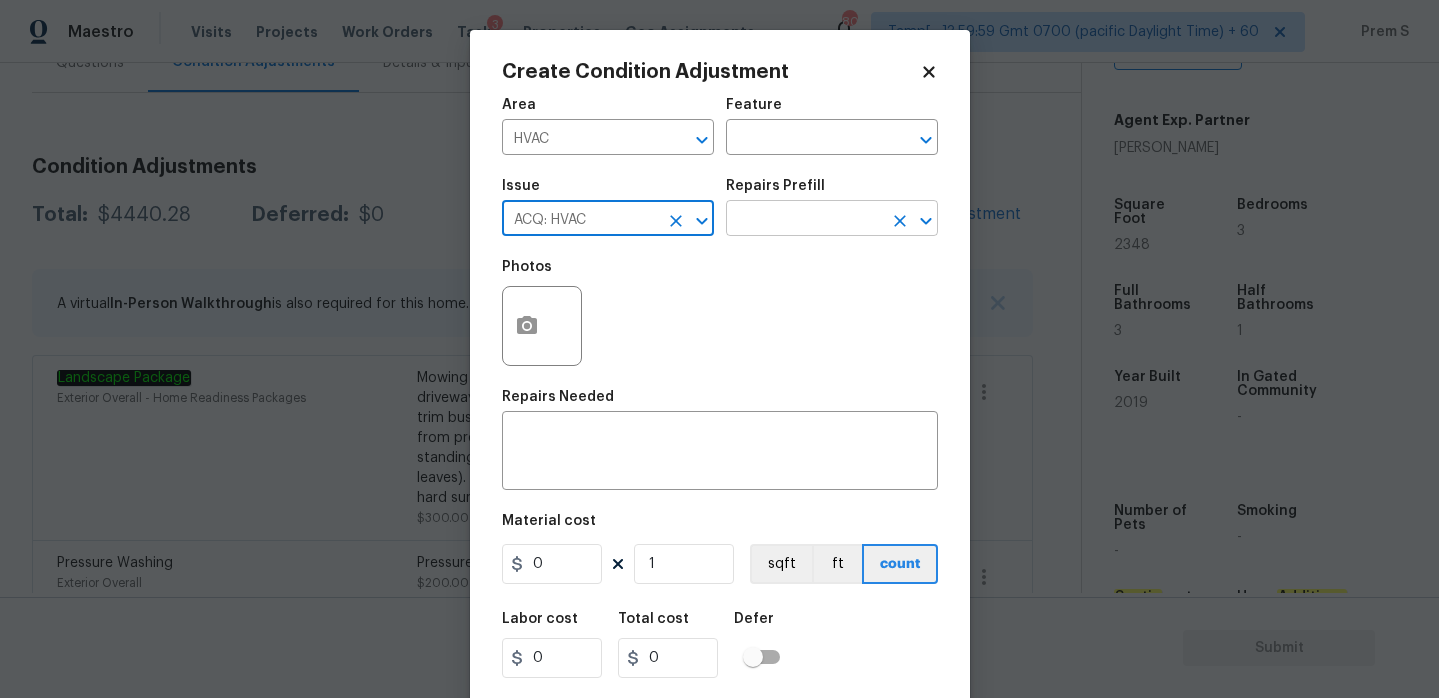 type on "ACQ: HVAC" 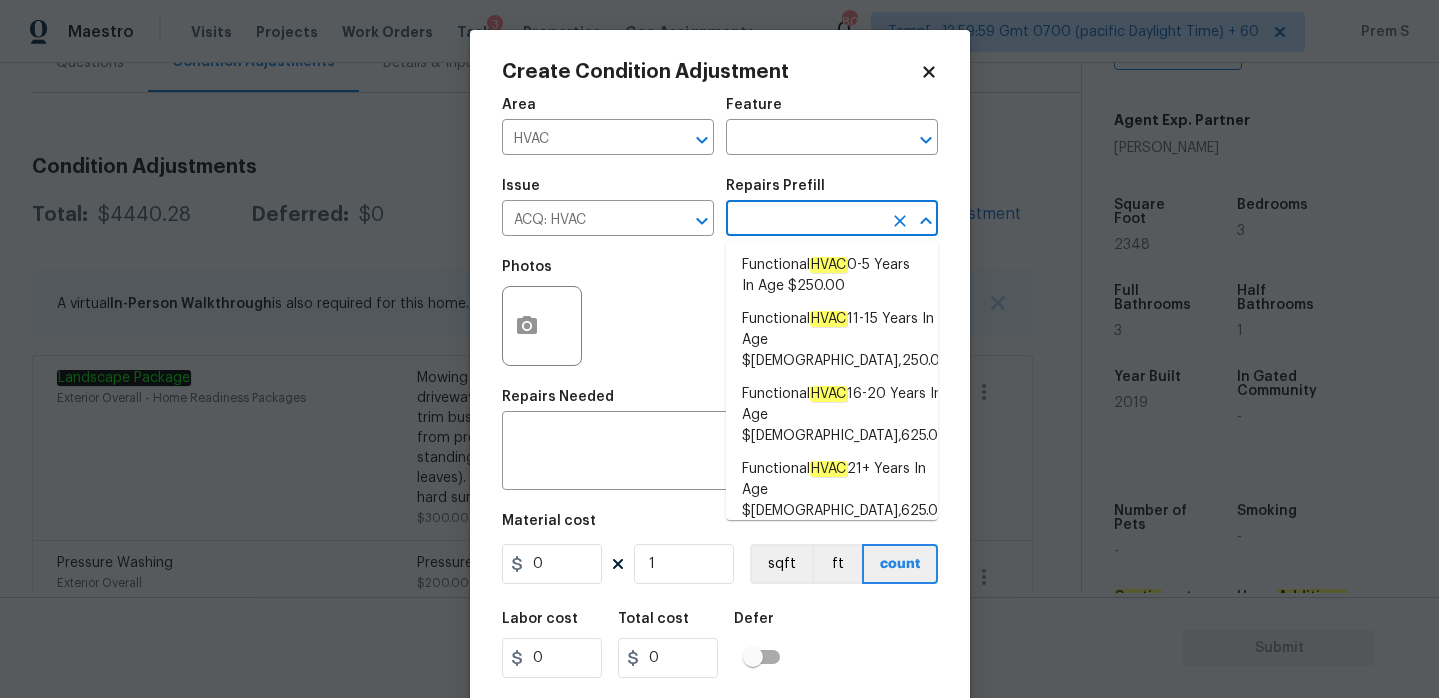 click on "Functional  HVAC  6-10 Years In Age $500.00" at bounding box center [832, 555] 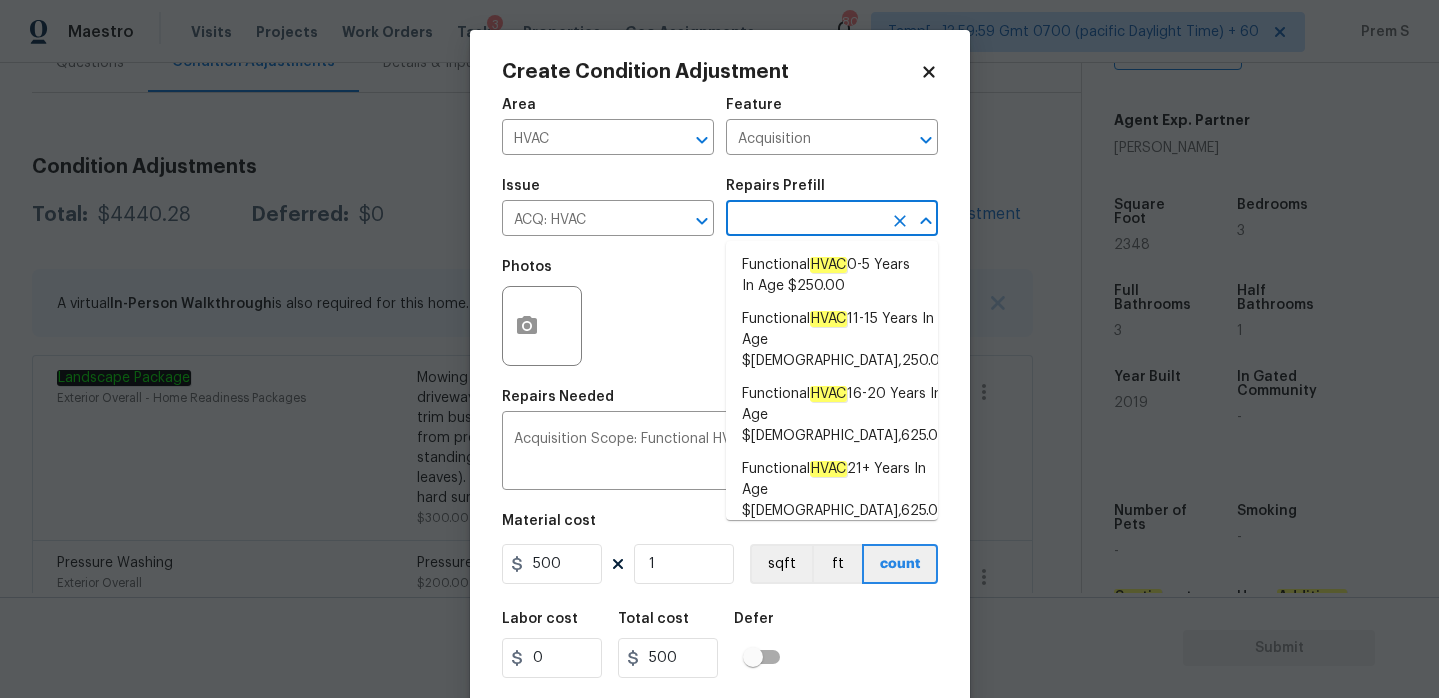 click on "Functional  HVAC  6-10 Years In Age $500.00" at bounding box center [832, 555] 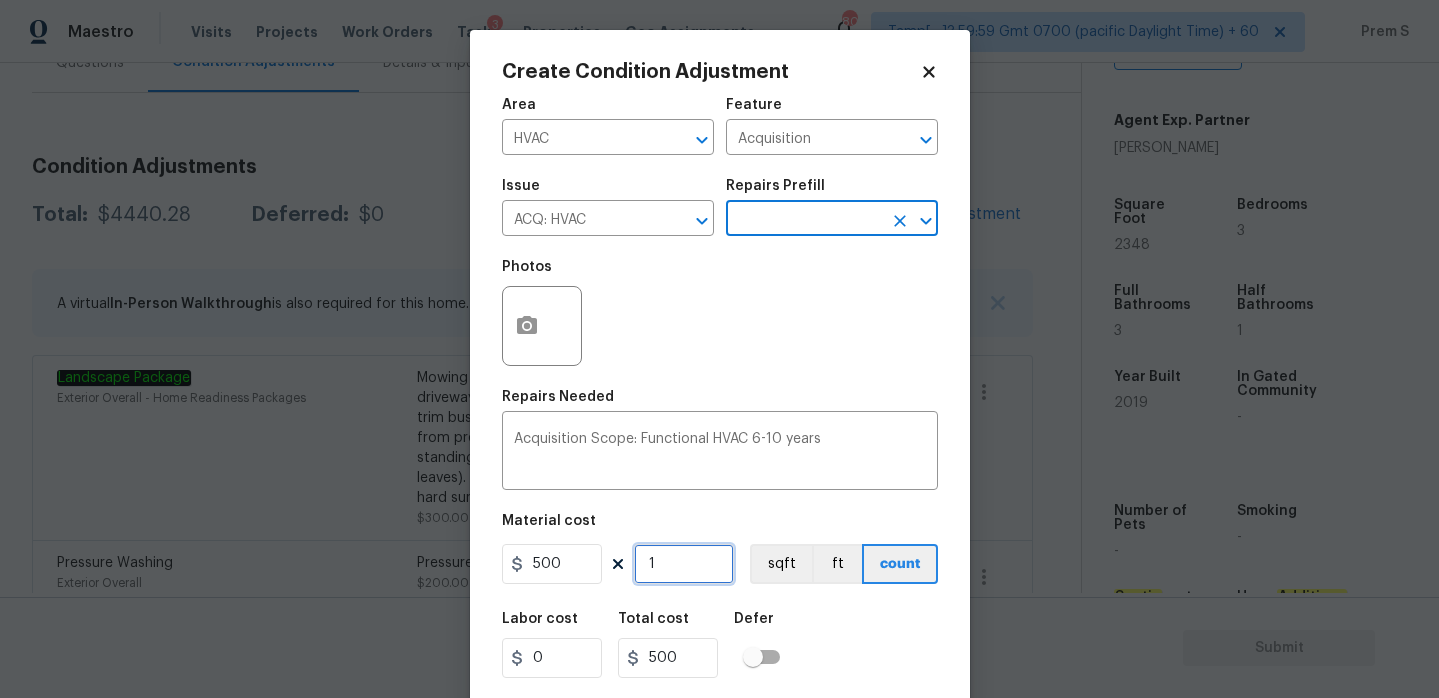 click on "1" at bounding box center (684, 564) 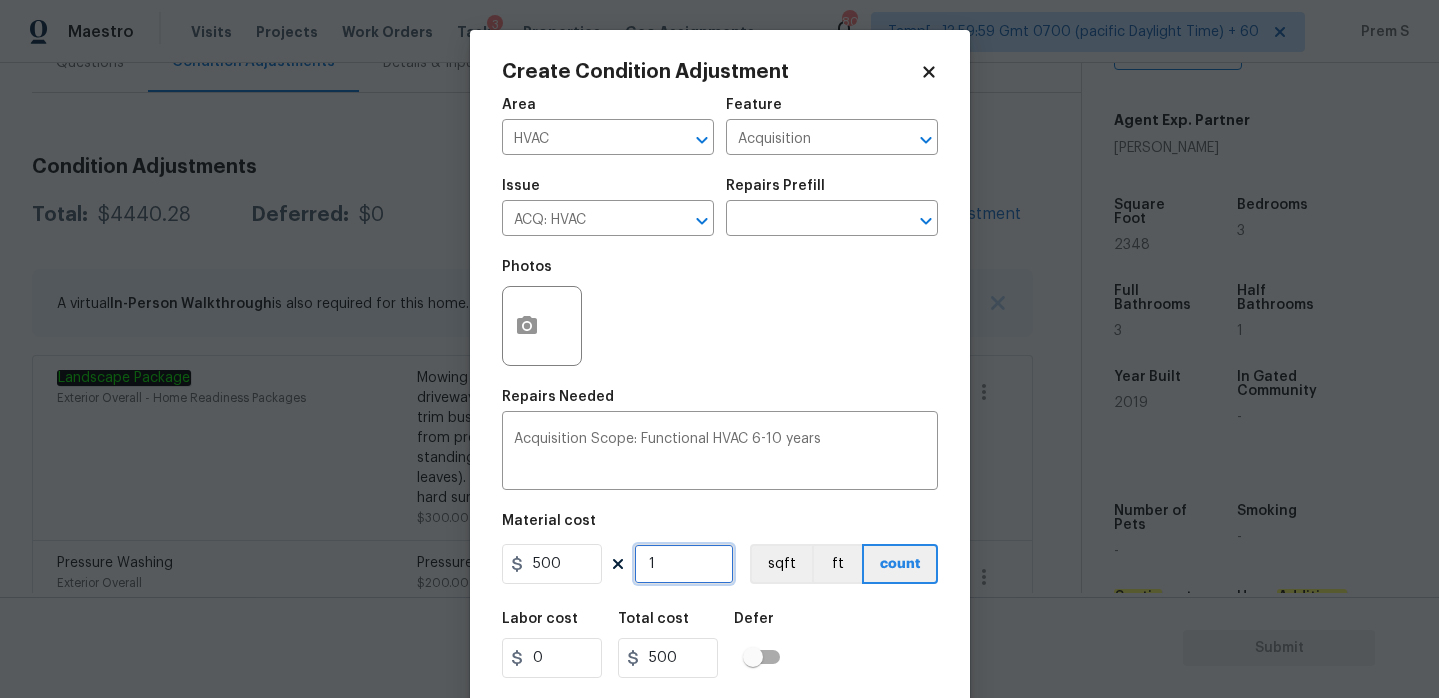 click on "1" at bounding box center [684, 564] 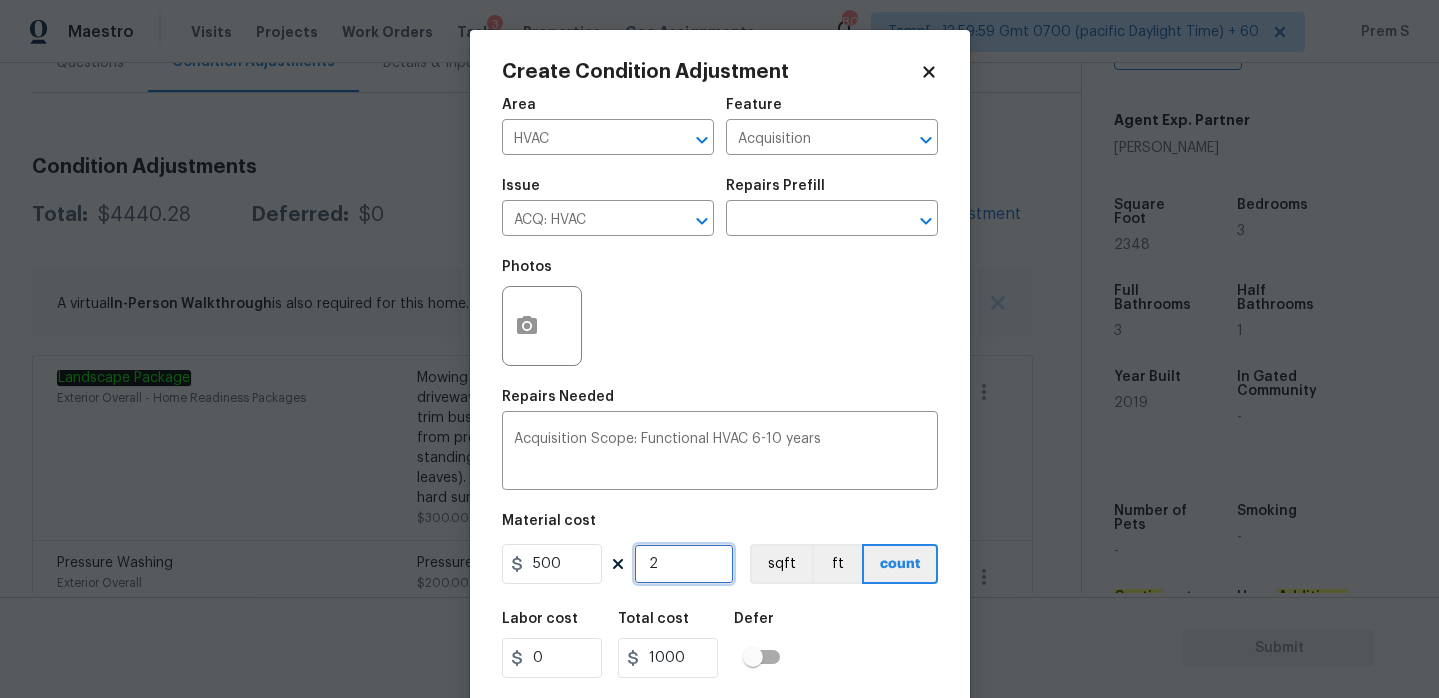 type on "2" 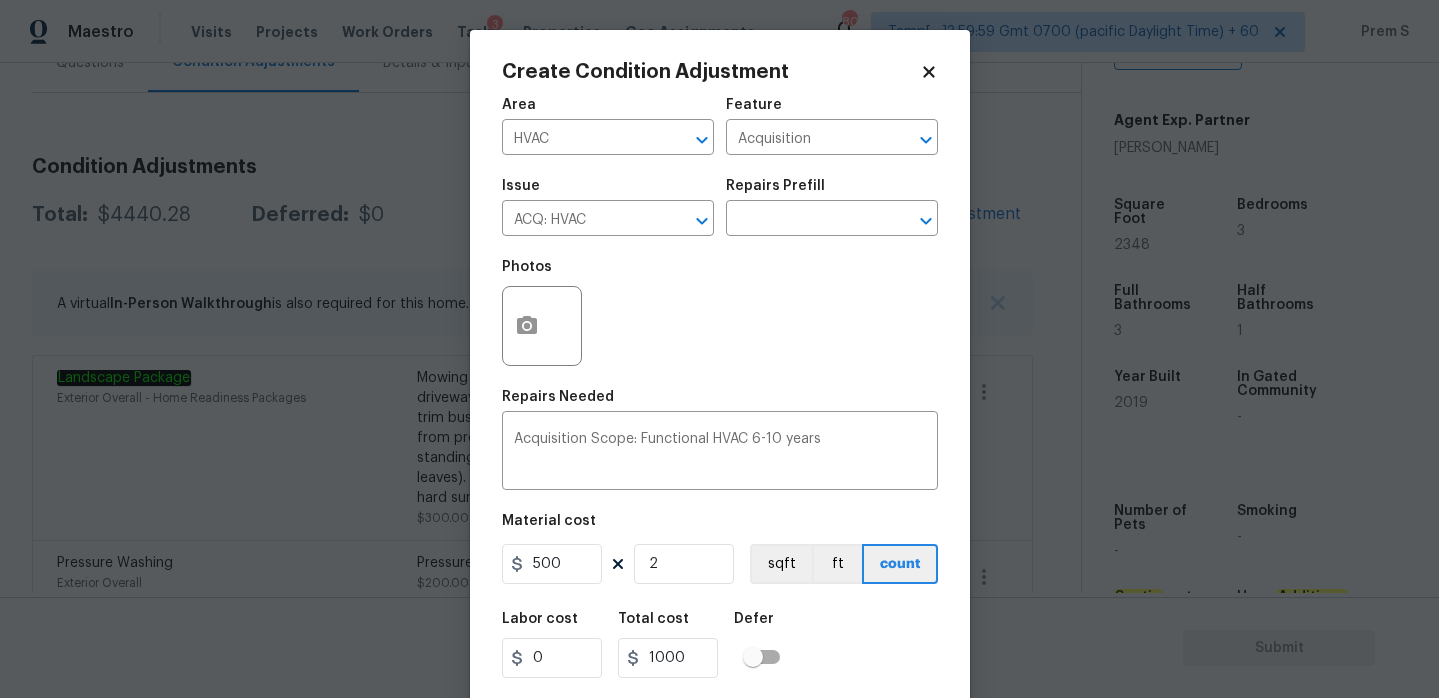 click on "Labor cost 0 Total cost 1000 Defer" at bounding box center (720, 645) 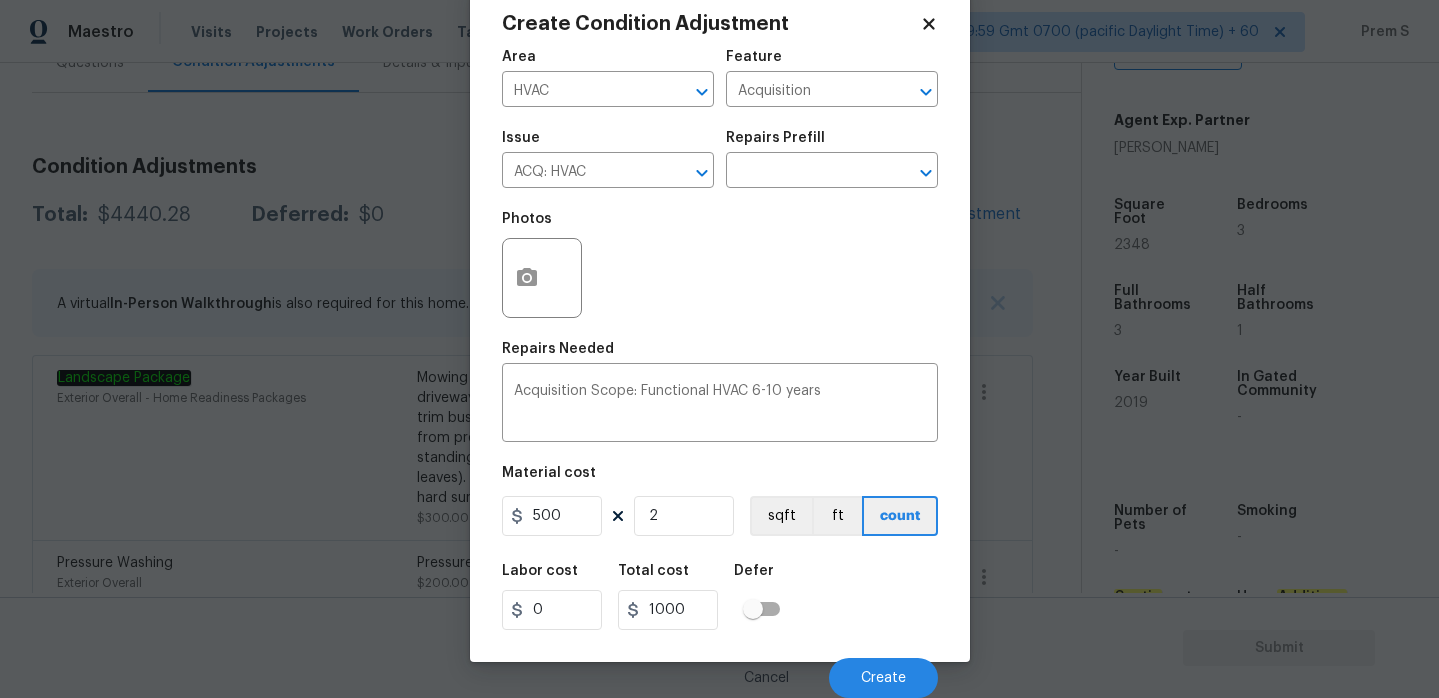 click on "Cancel Create" at bounding box center [720, 670] 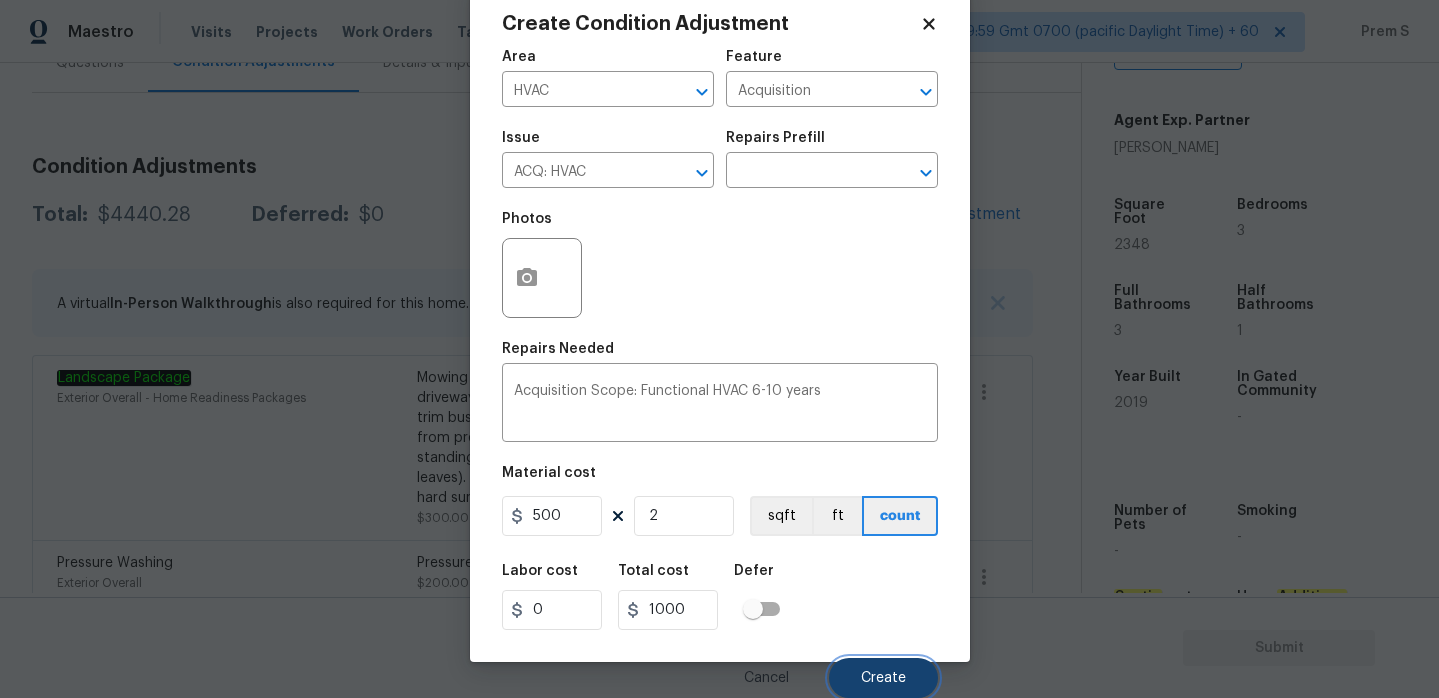 click on "Create" at bounding box center [883, 678] 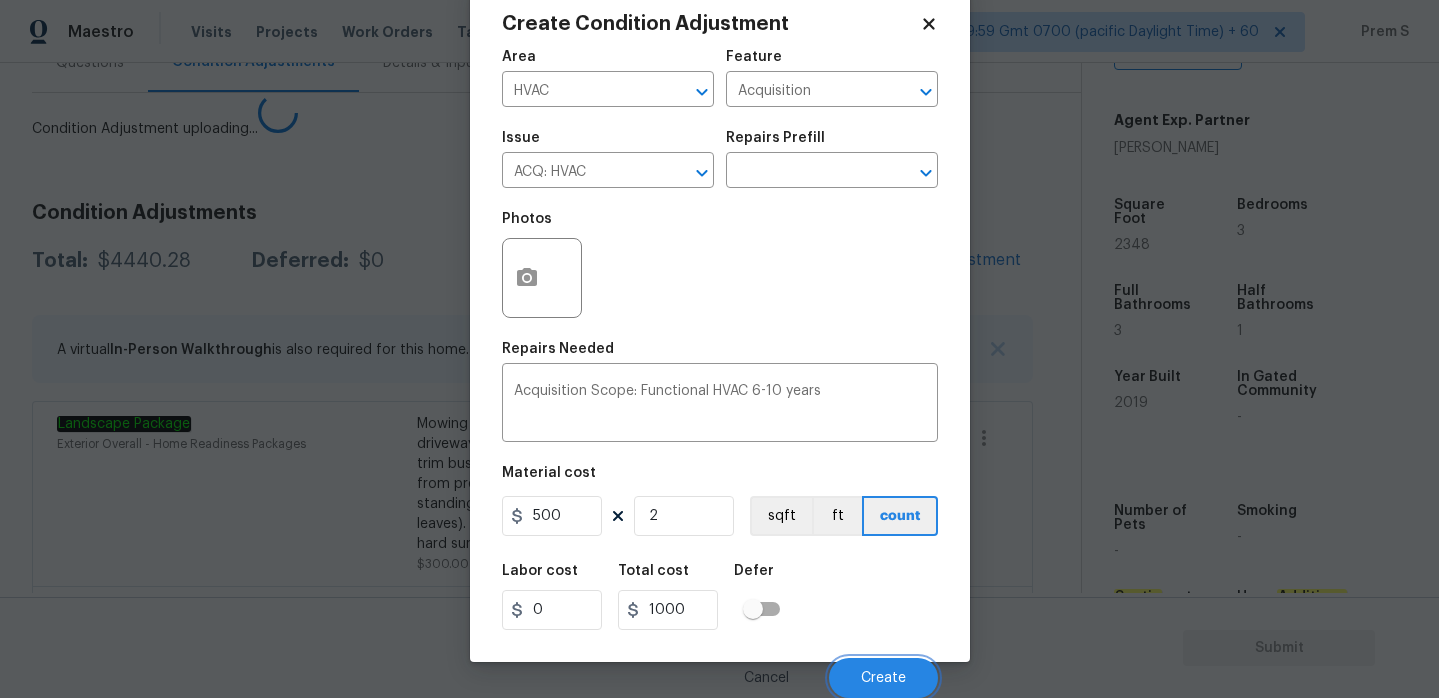scroll, scrollTop: 42, scrollLeft: 0, axis: vertical 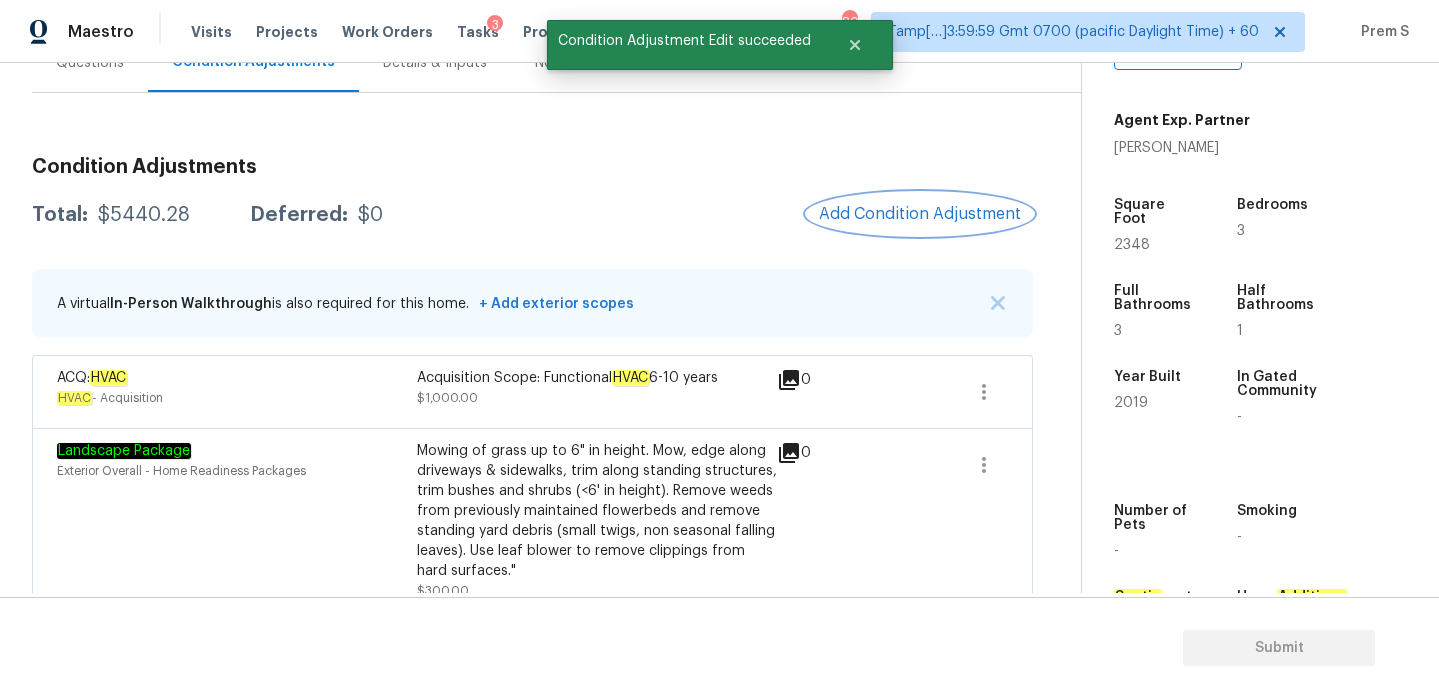 click on "Add Condition Adjustment" at bounding box center (920, 214) 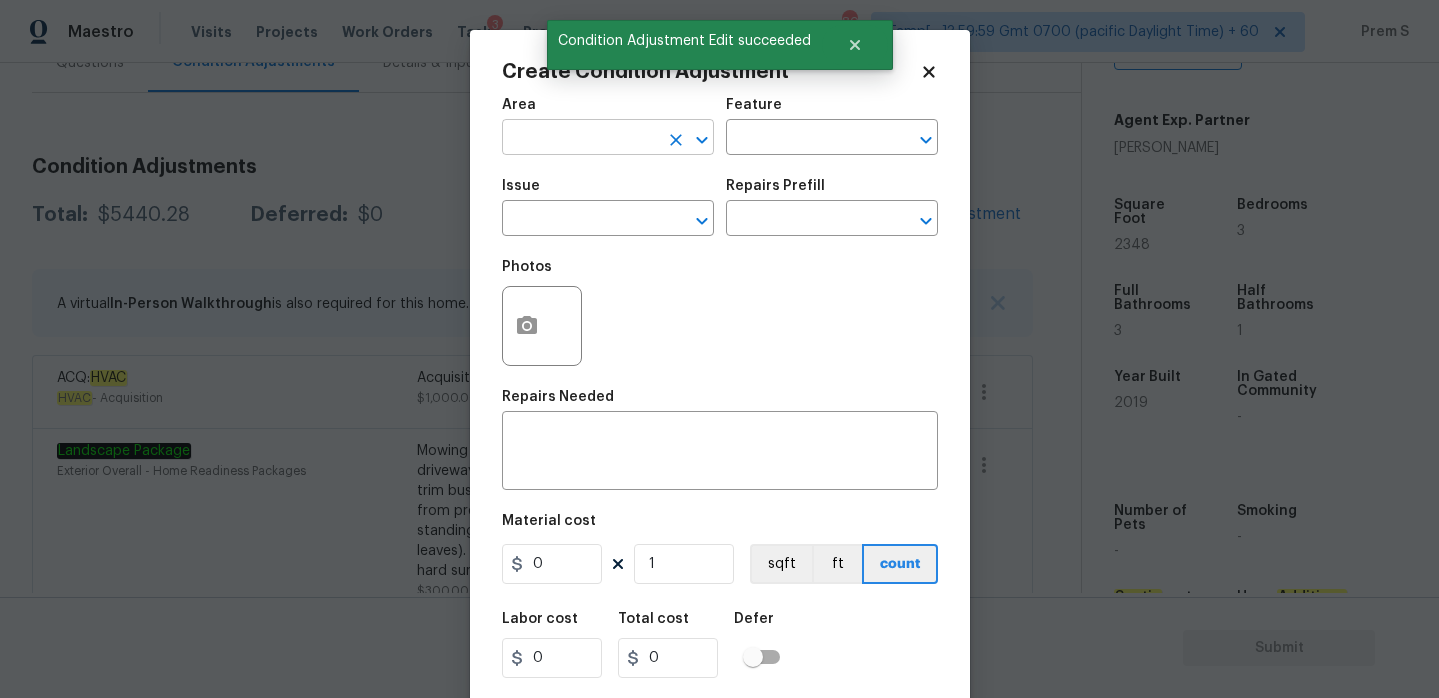 click at bounding box center [580, 139] 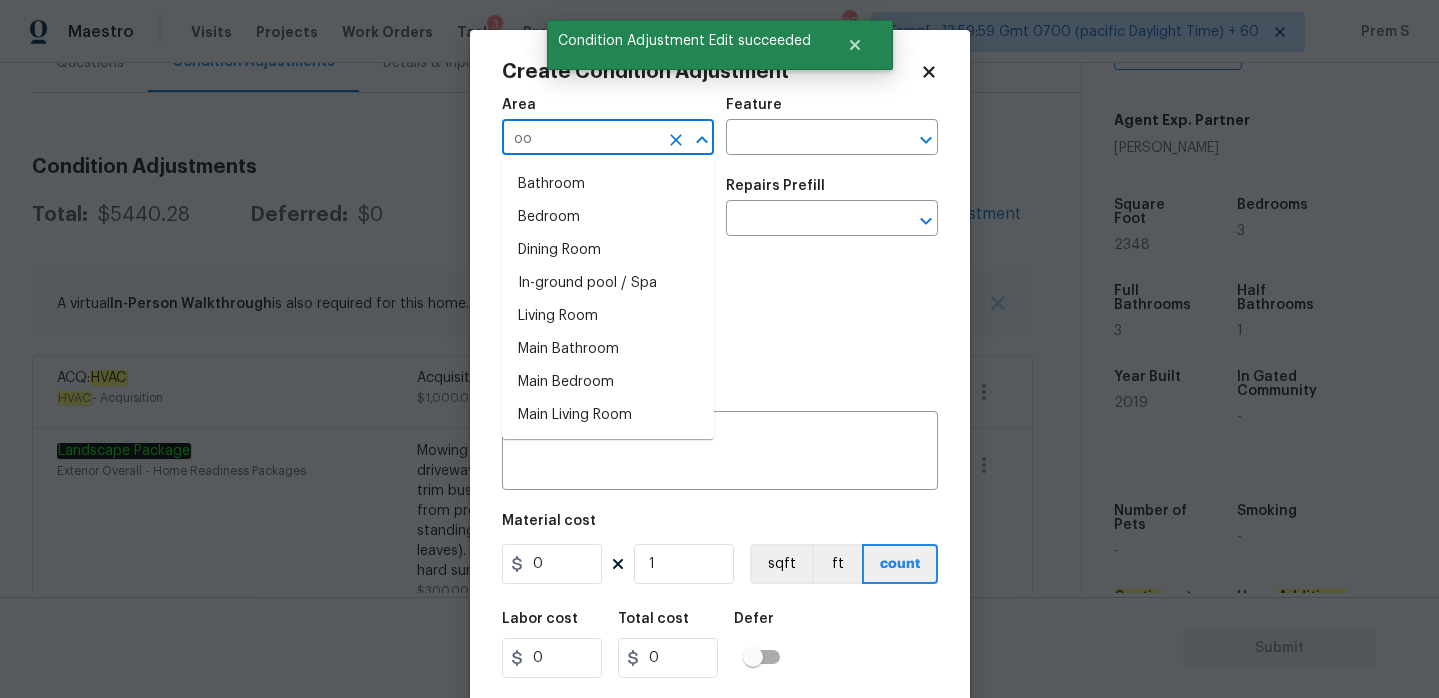 type on "o" 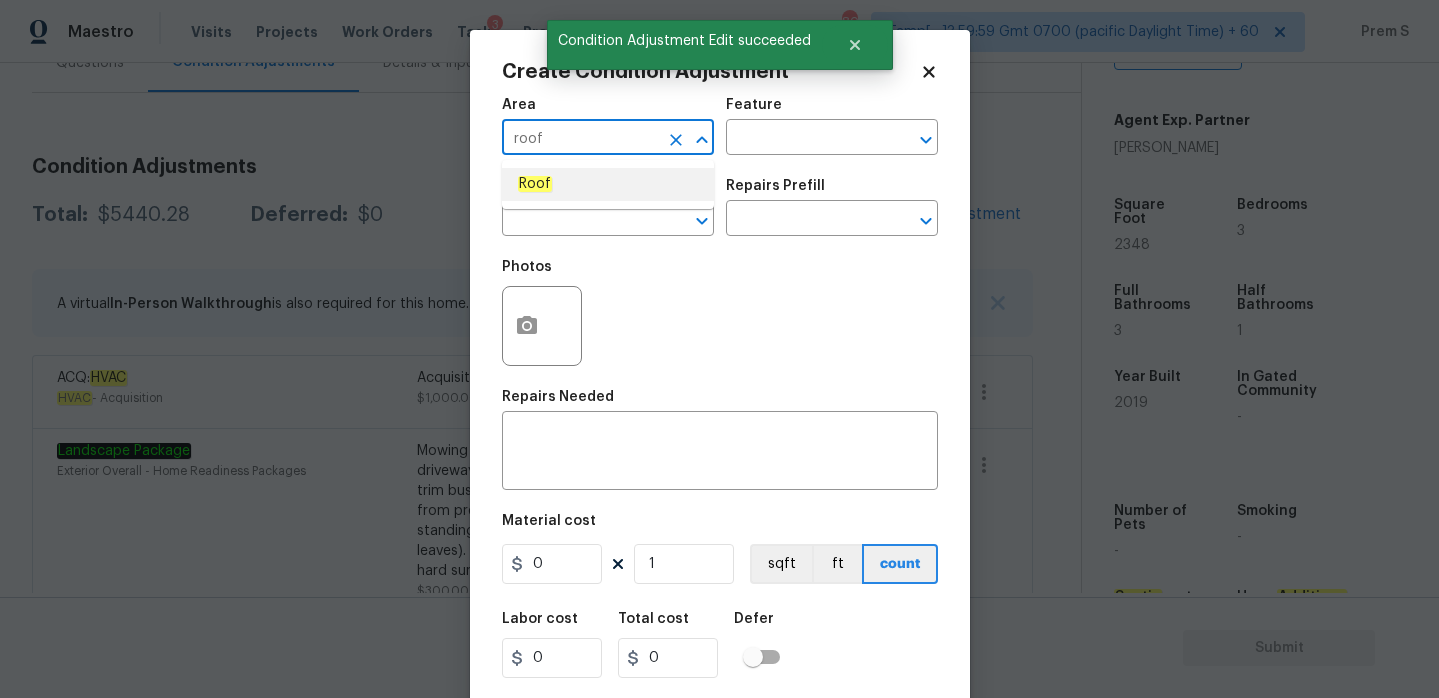 click on "Roof" at bounding box center [608, 184] 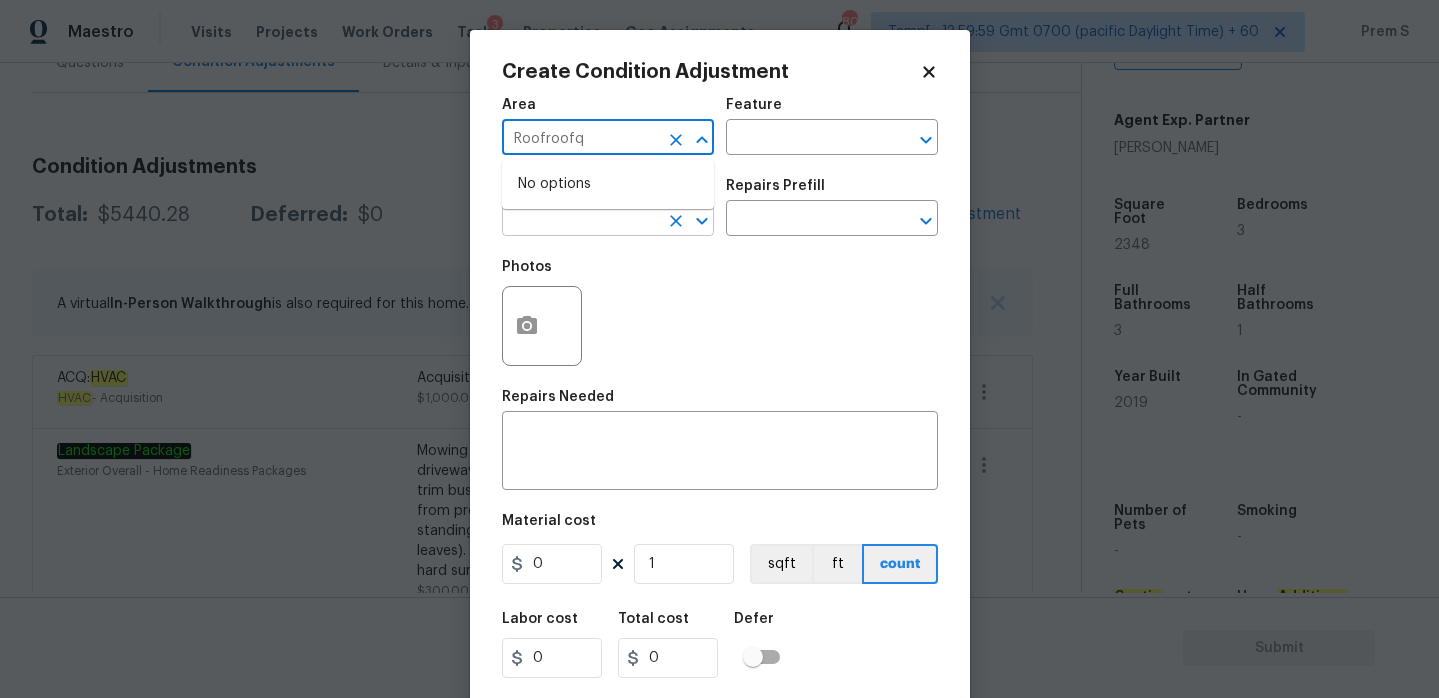 click at bounding box center [580, 220] 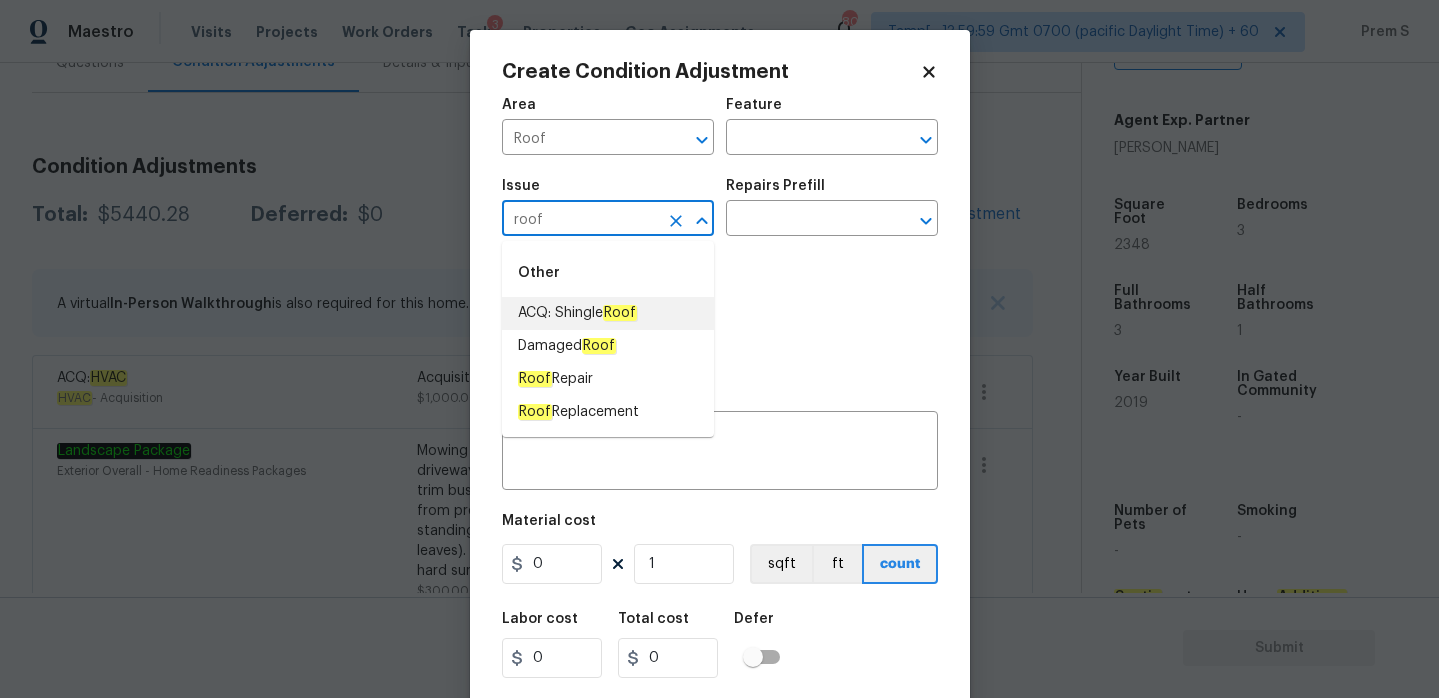 click on "Roof" at bounding box center (620, 313) 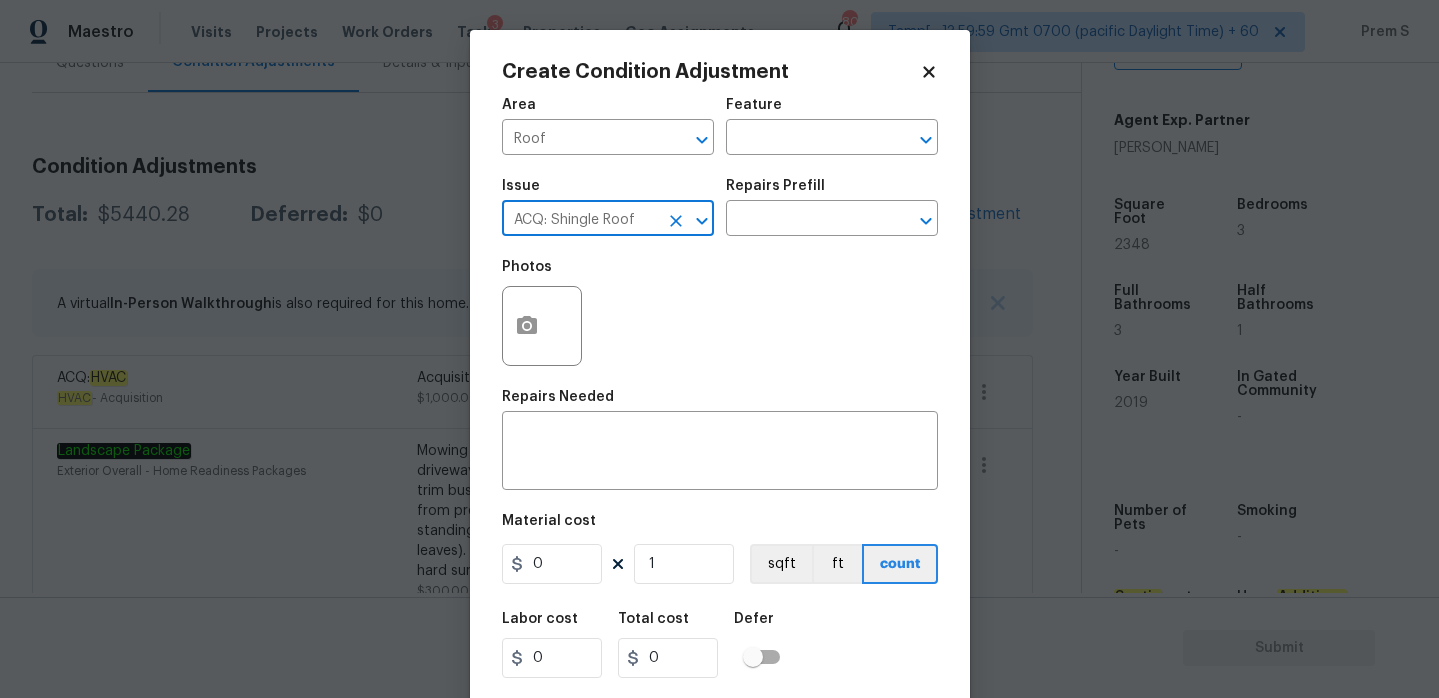 type on "ACQ: Shingle Roof" 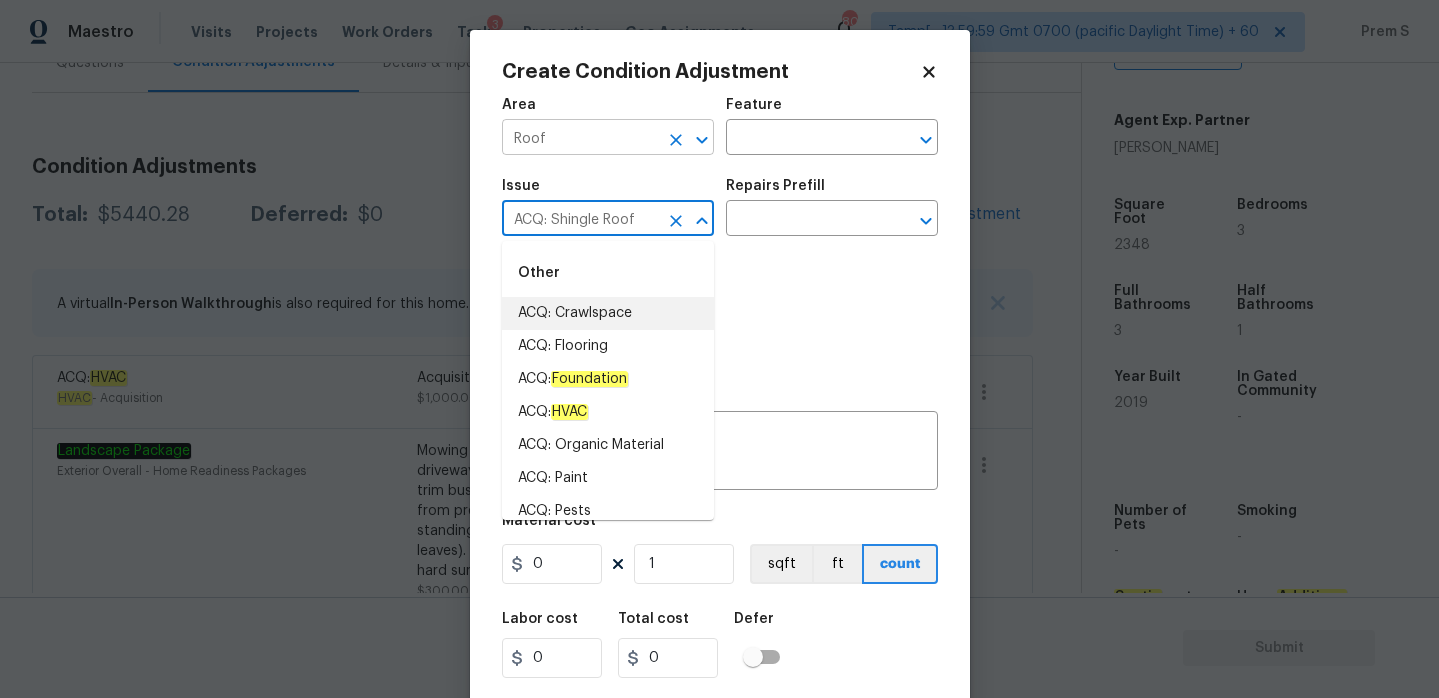 click 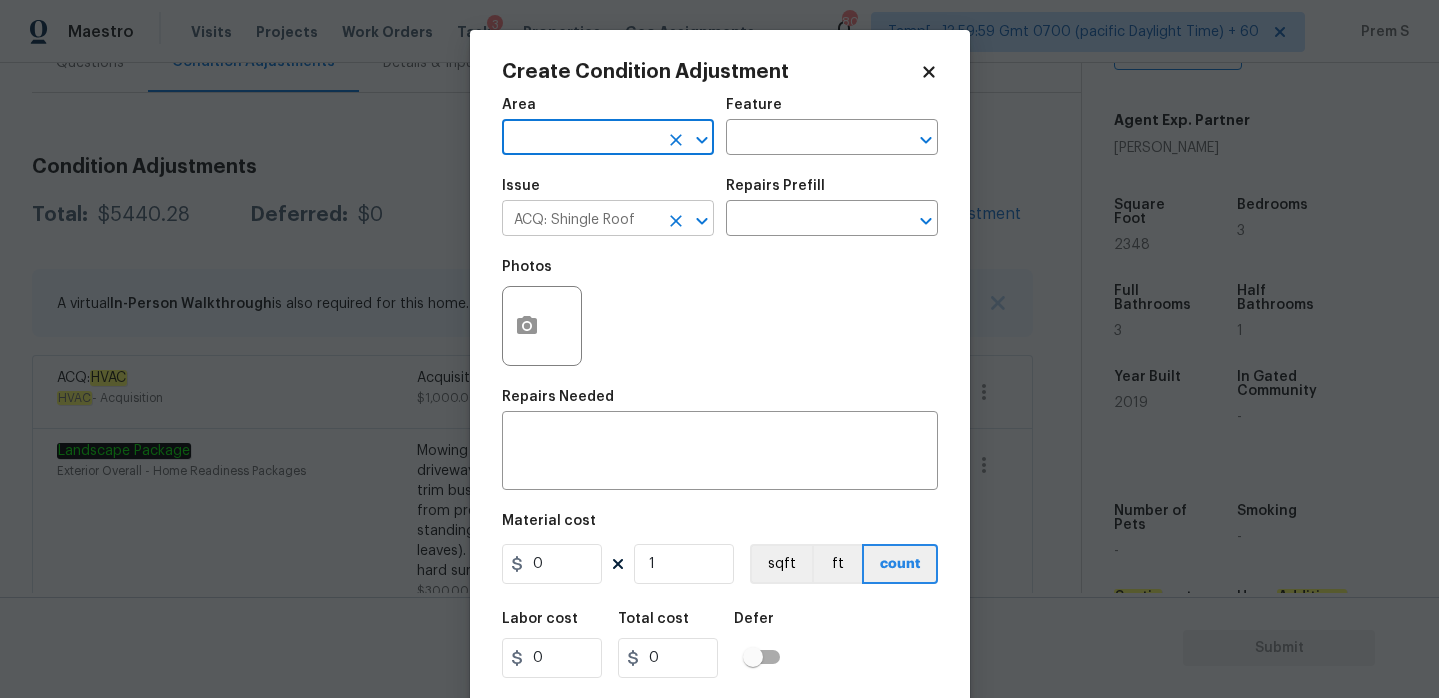 click 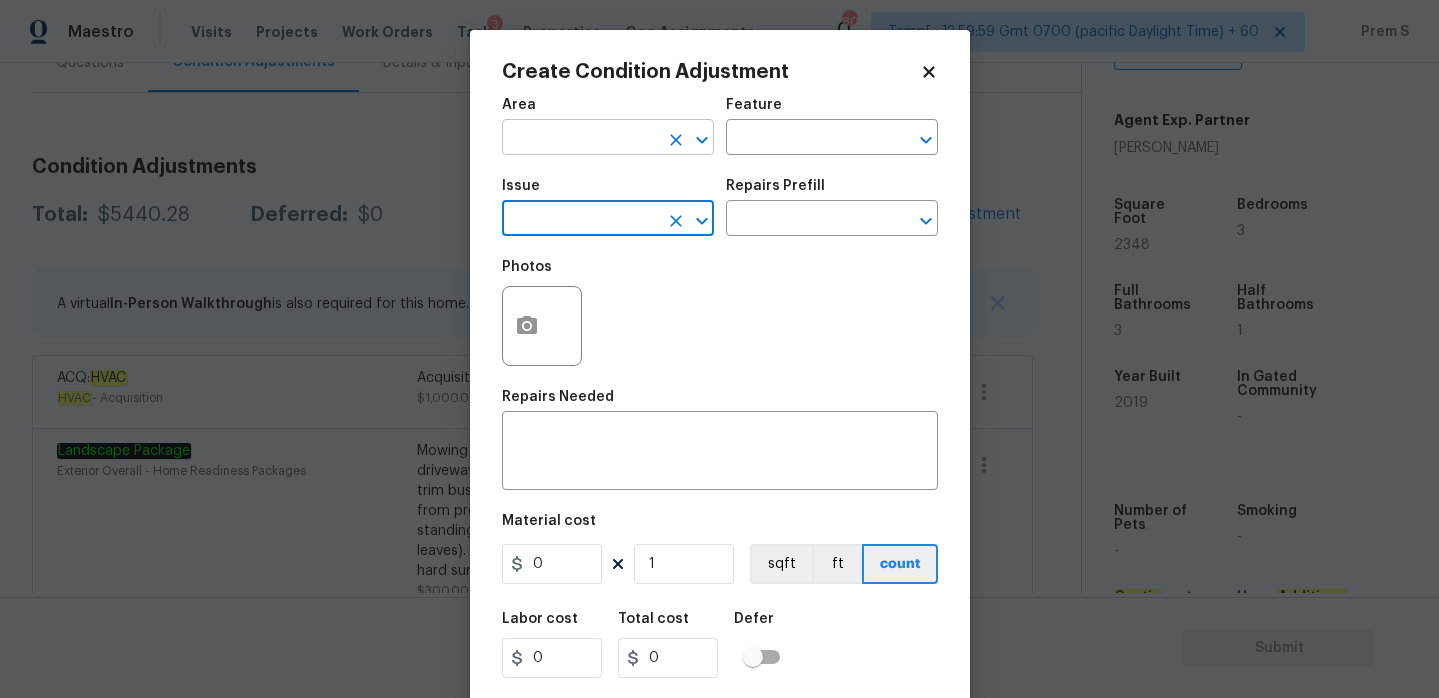 click at bounding box center (580, 139) 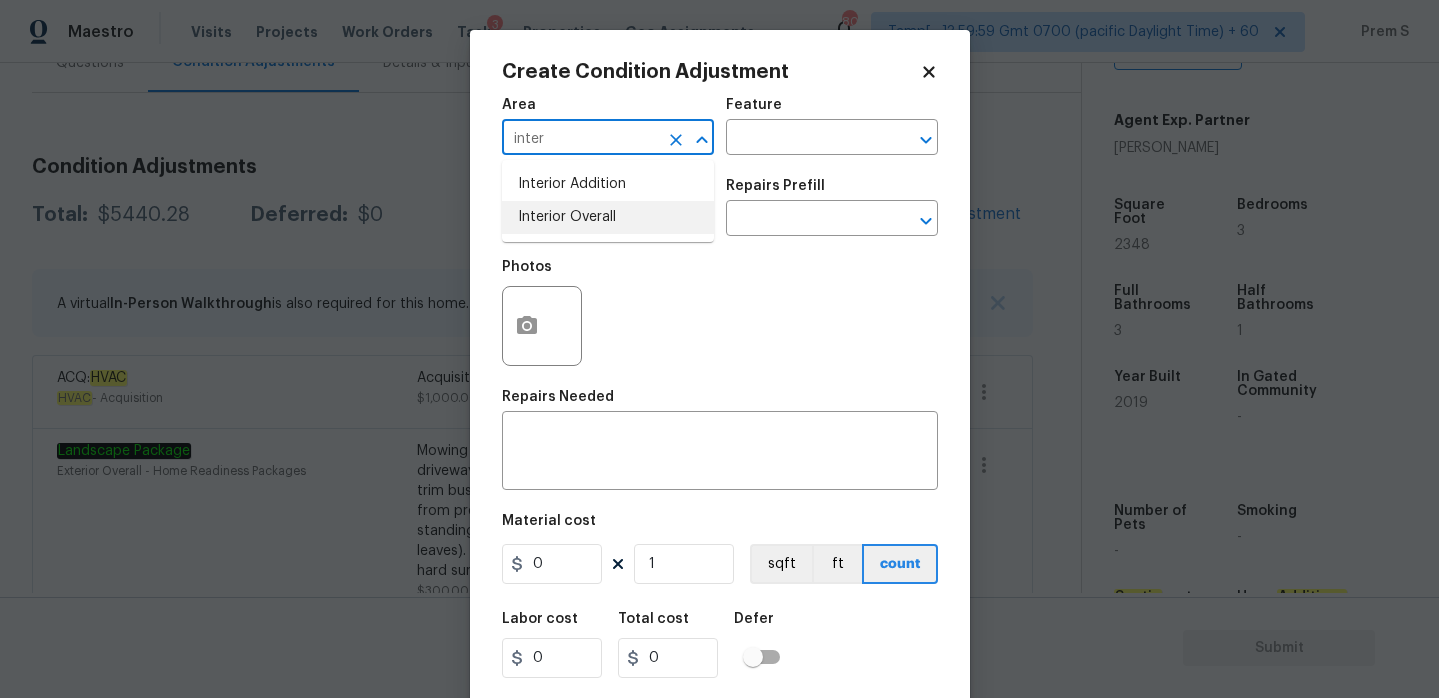 click on "Interior Overall" at bounding box center (608, 217) 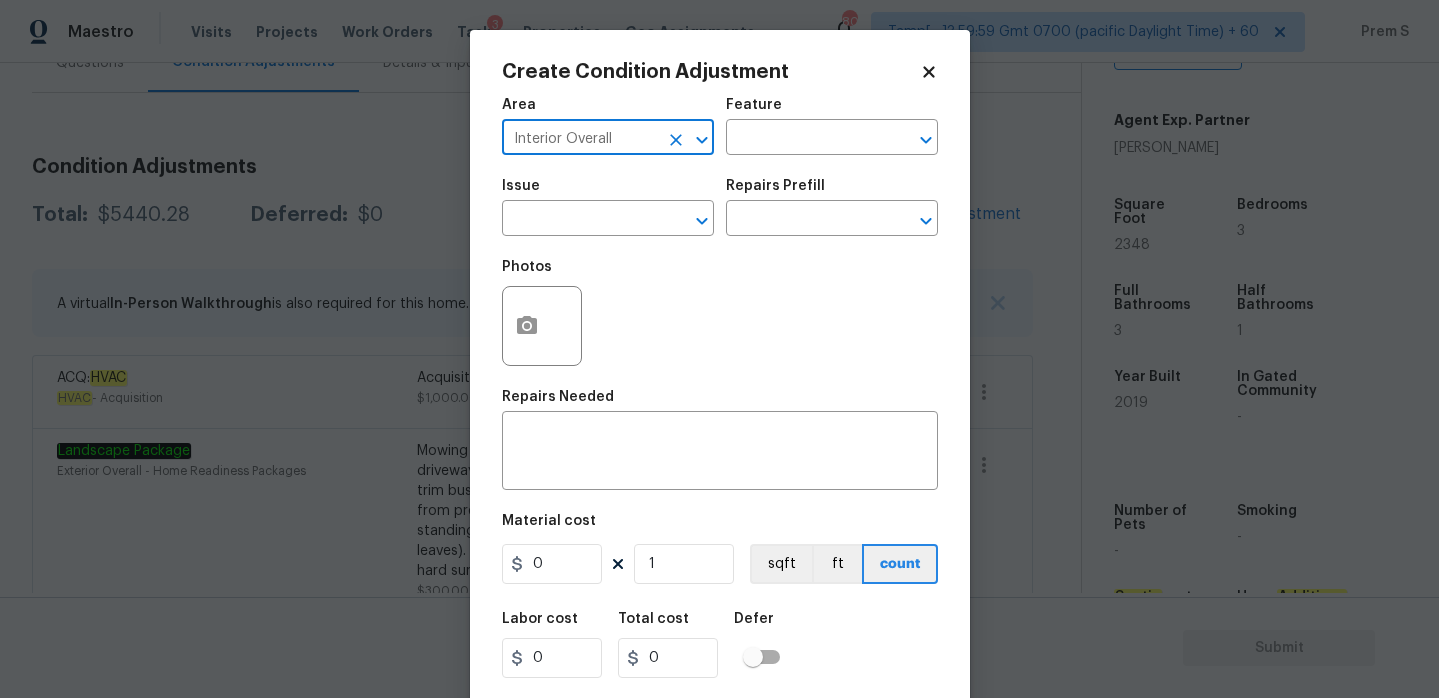 type on "Interior Overall" 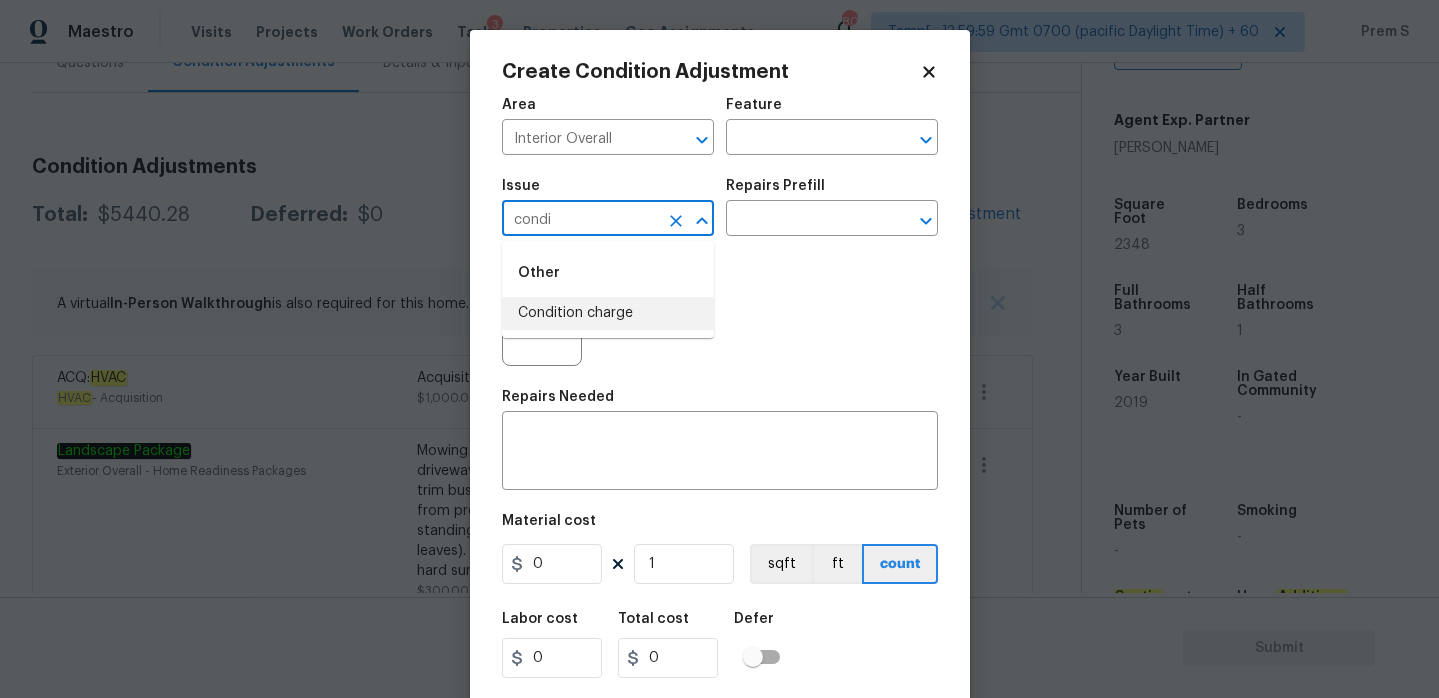 click on "Condition charge" at bounding box center [608, 313] 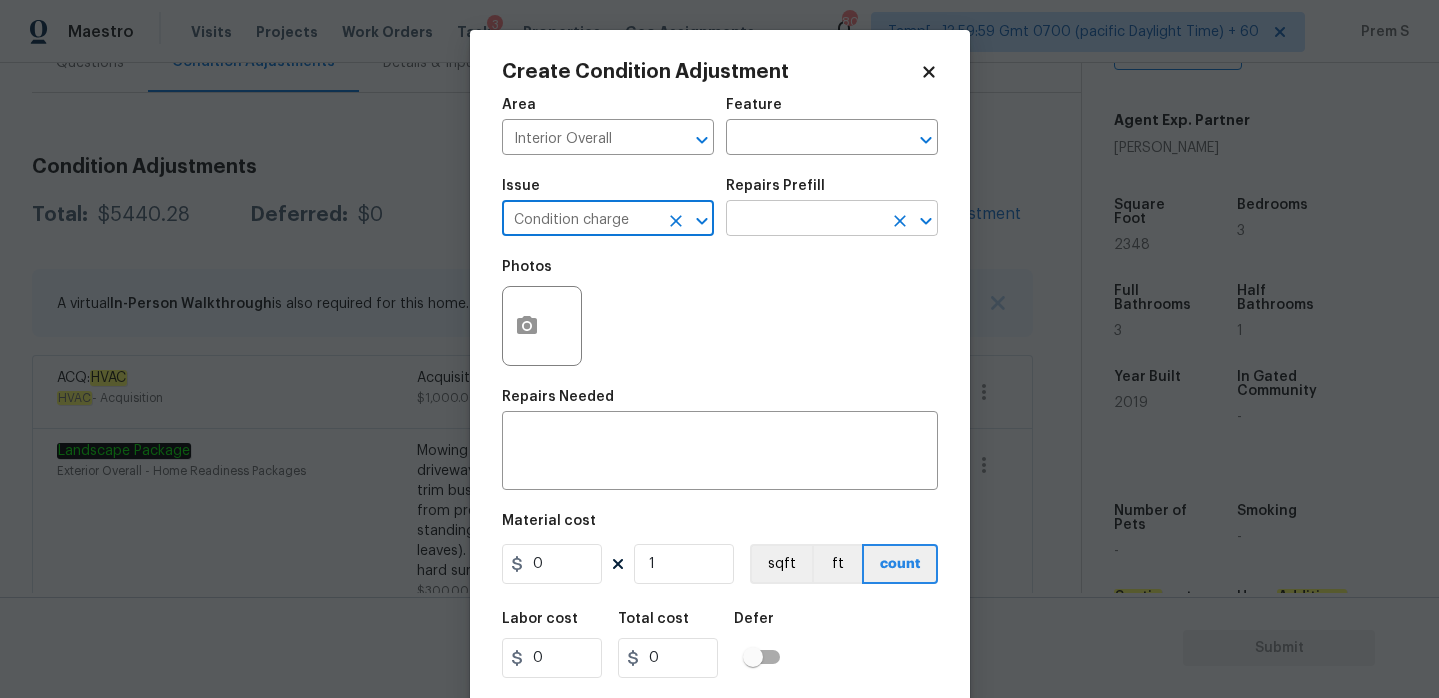 type on "Condition charge" 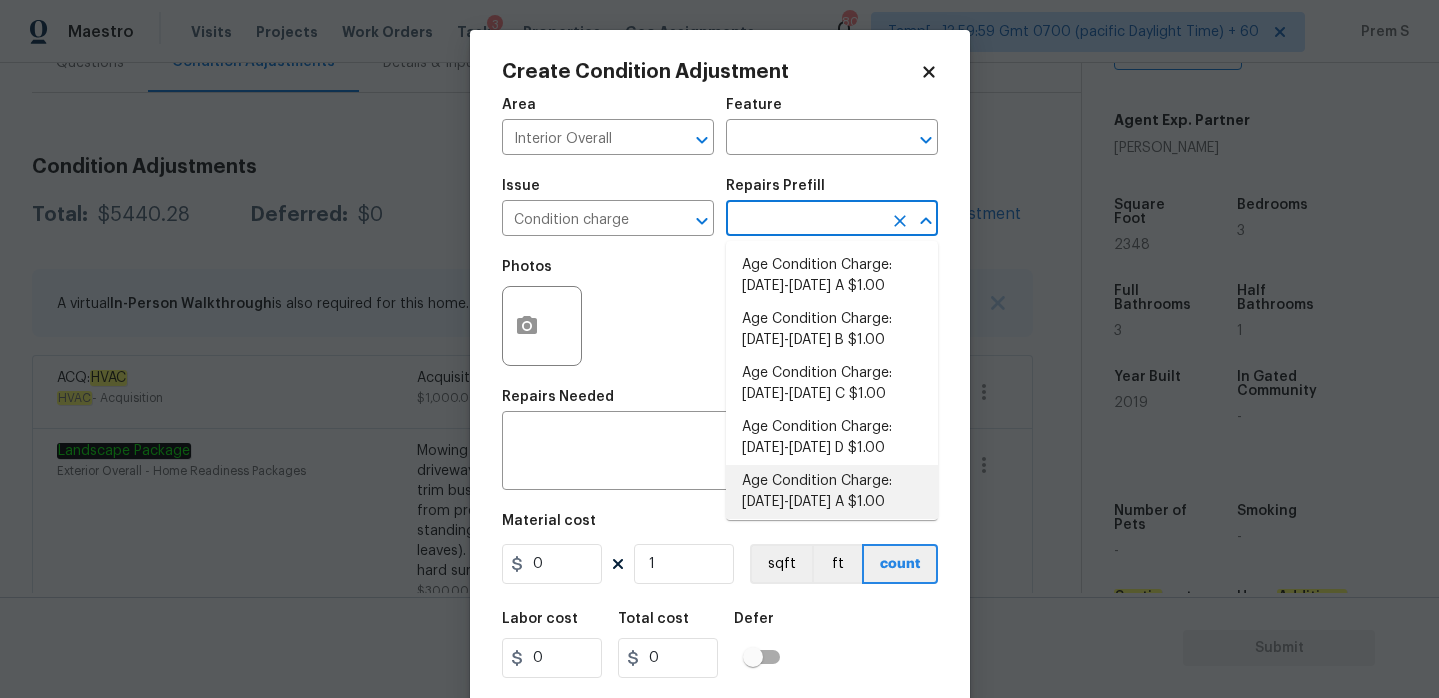 scroll, scrollTop: 688, scrollLeft: 0, axis: vertical 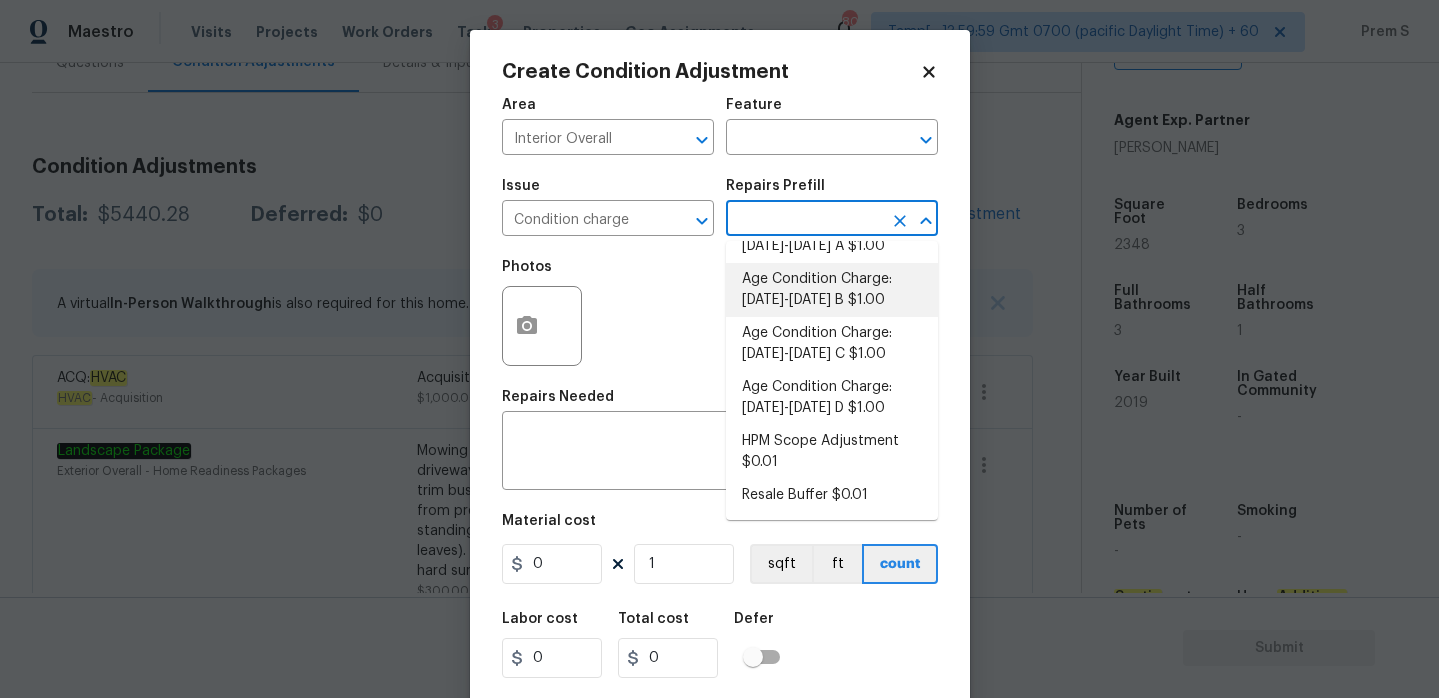 click on "Age Condition Charge: 2009-2023 B	 $1.00" at bounding box center (832, 290) 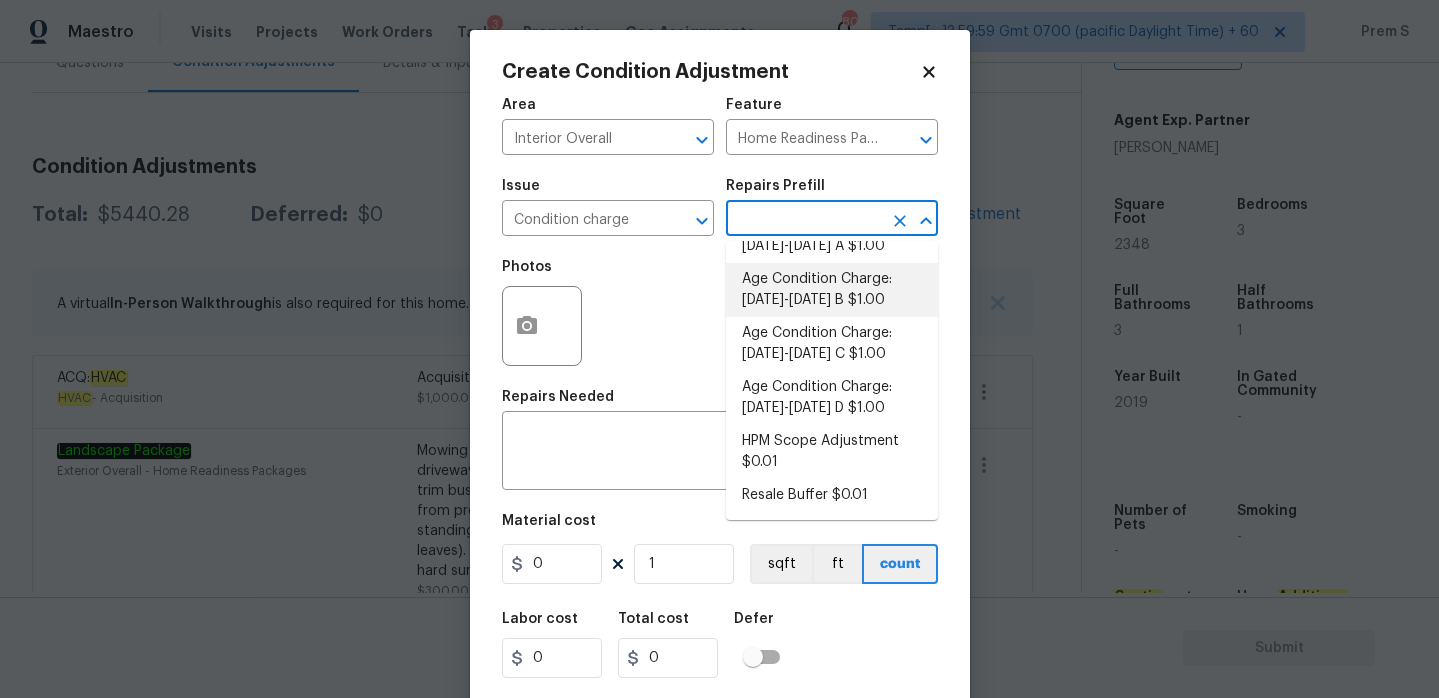 type on "Age Condition Charge: 2009-2023 B" 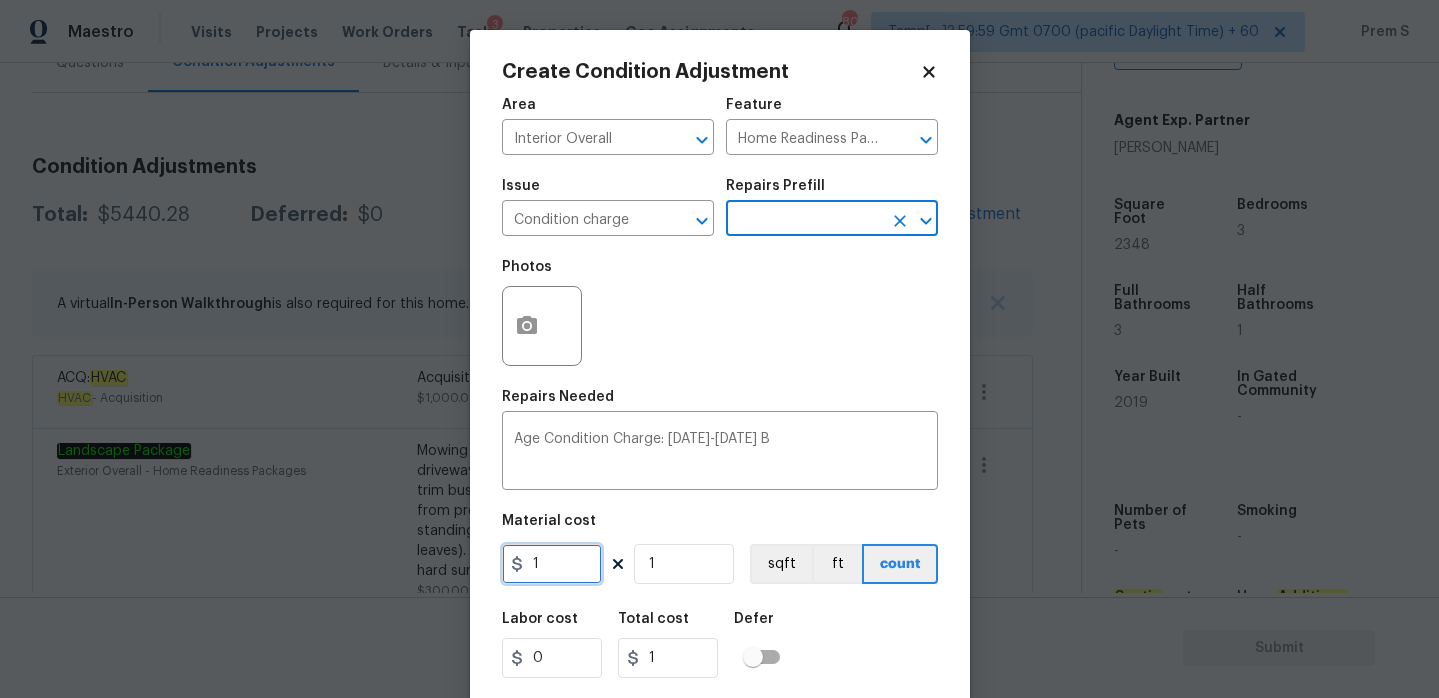 click on "1" at bounding box center [552, 564] 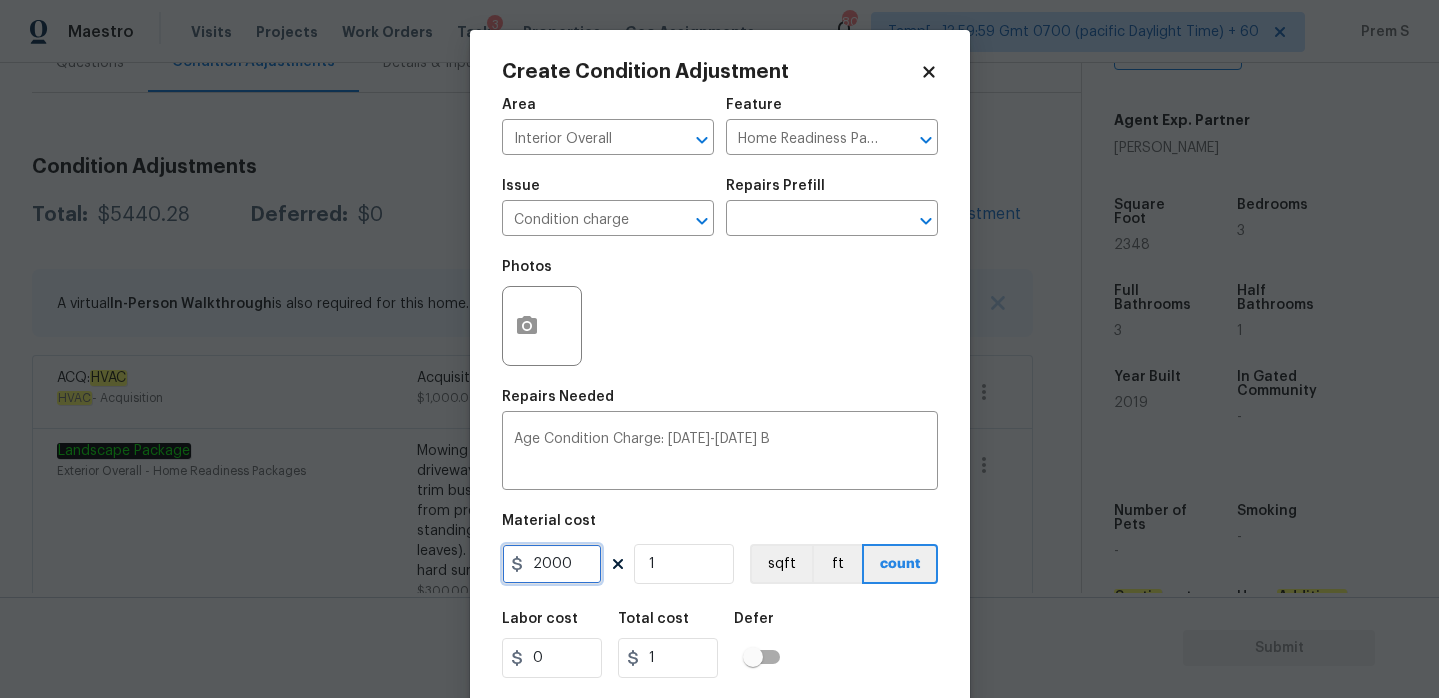 type on "2000" 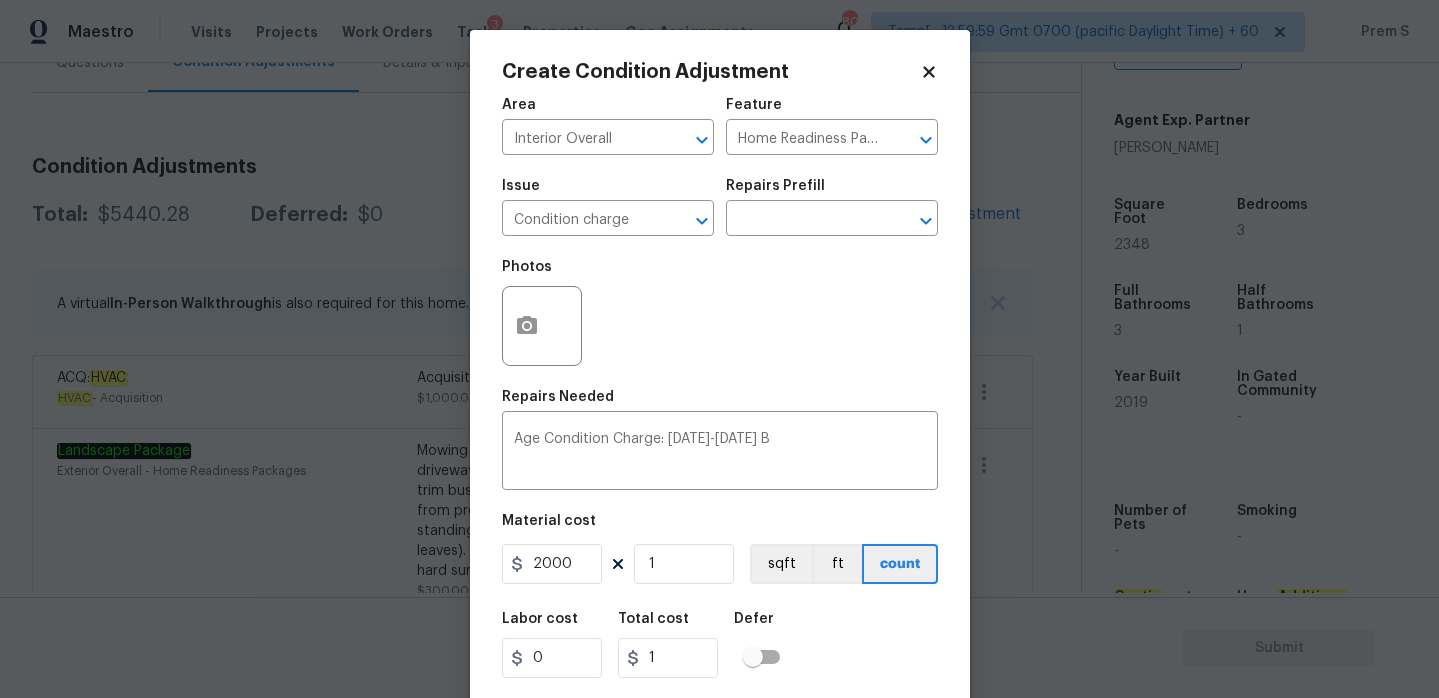 type on "2000" 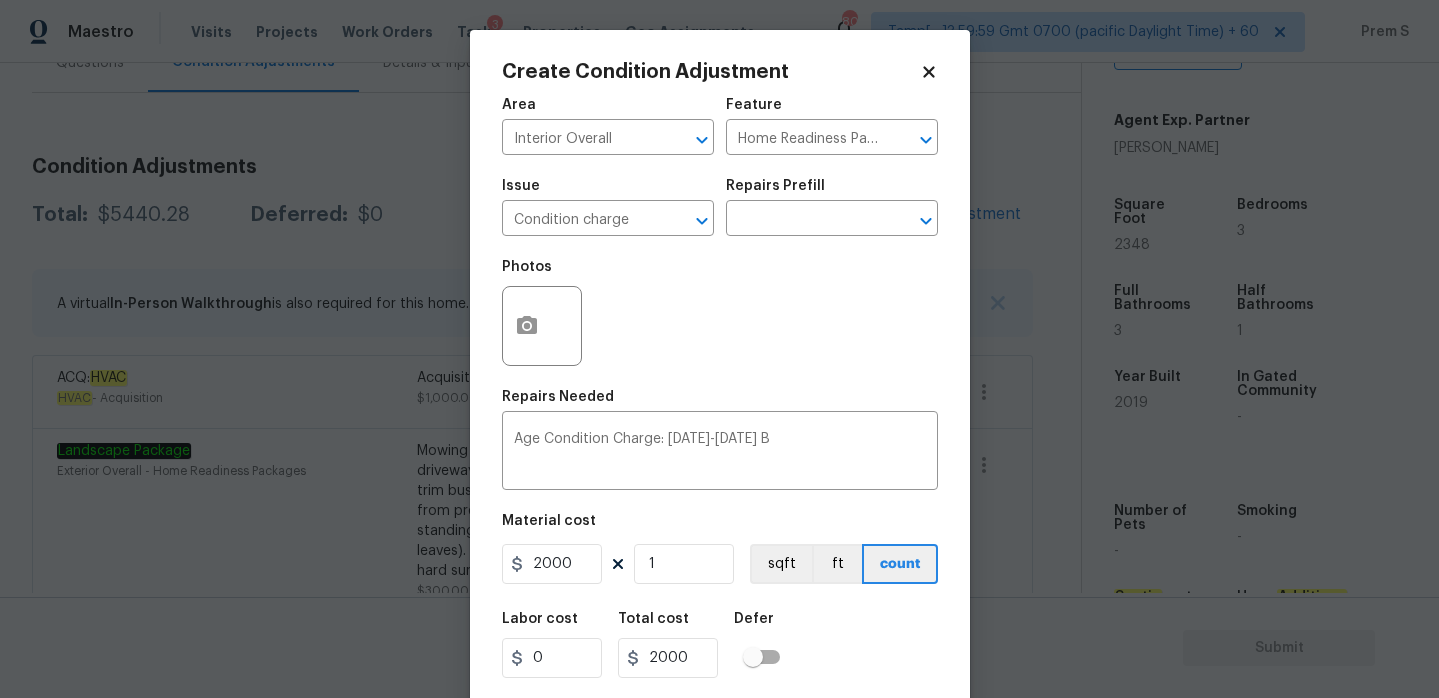 click on "Labor cost 0 Total cost 2000 Defer" at bounding box center (720, 645) 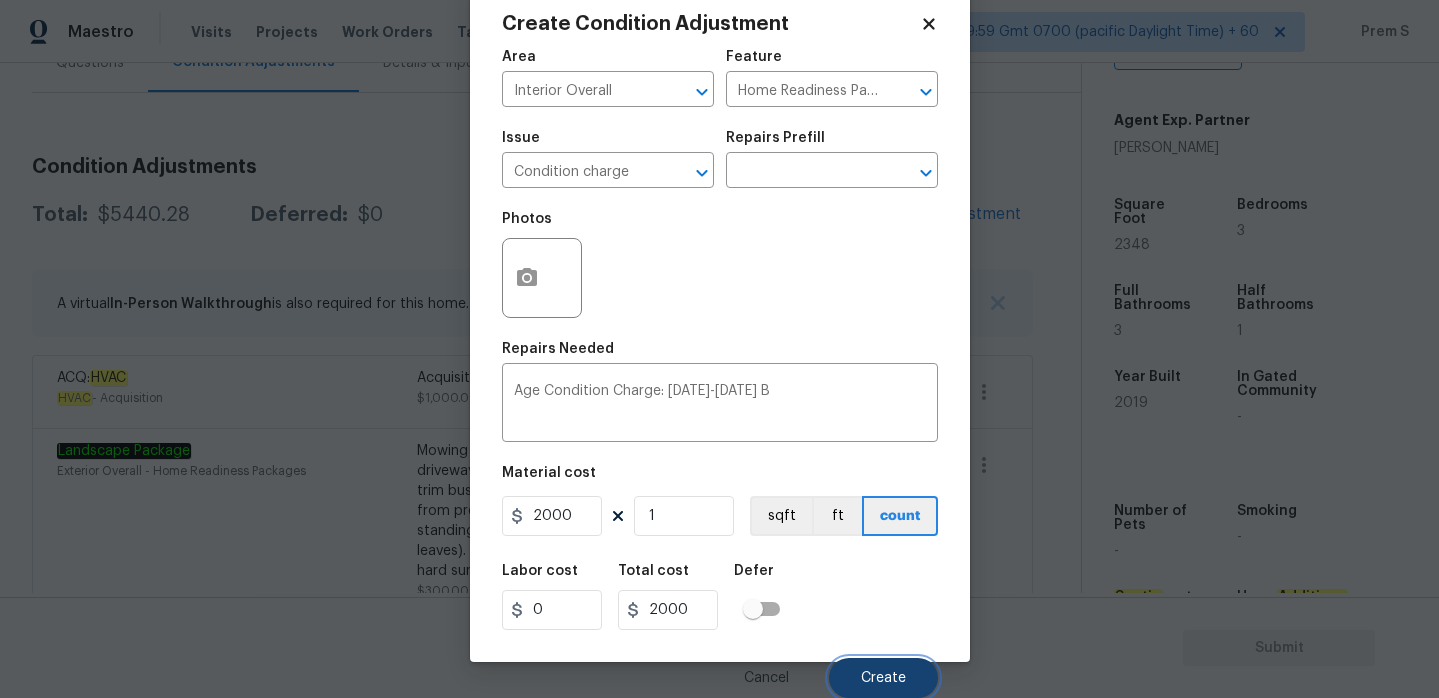 click on "Create" at bounding box center (883, 678) 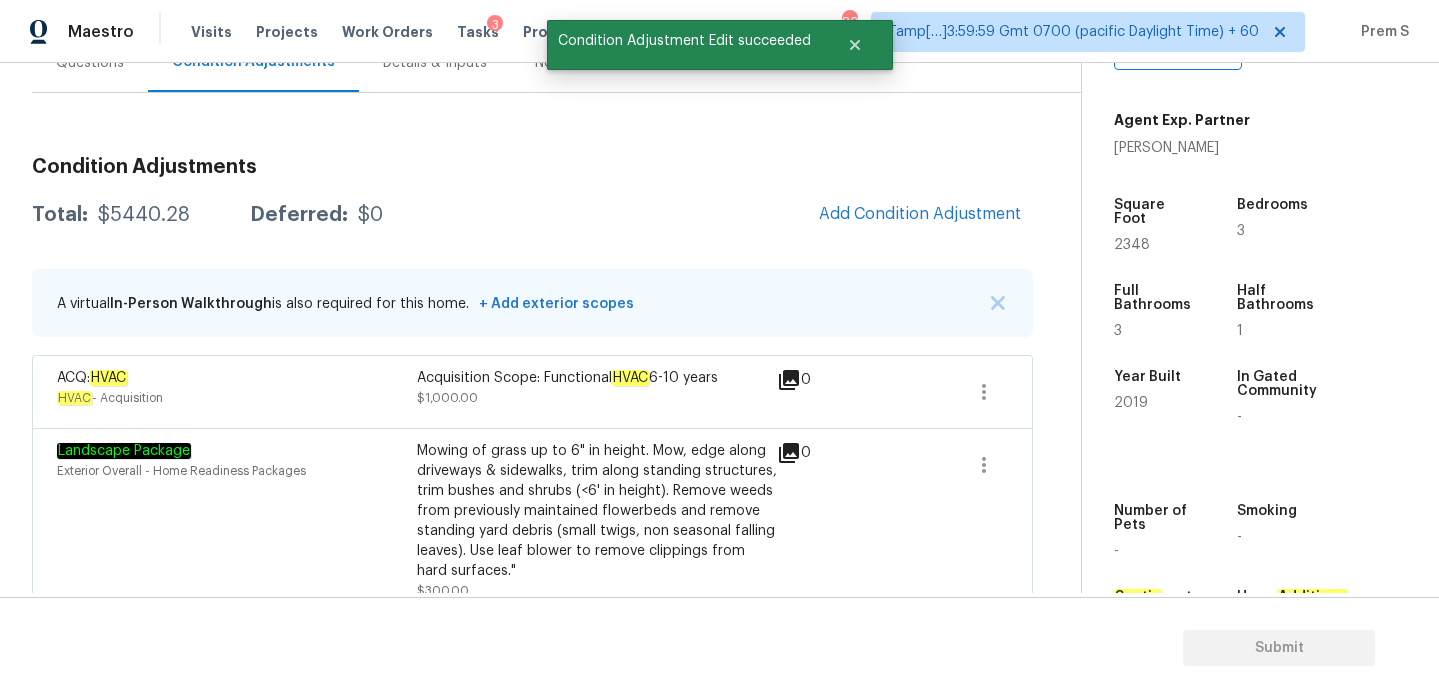 scroll, scrollTop: 42, scrollLeft: 0, axis: vertical 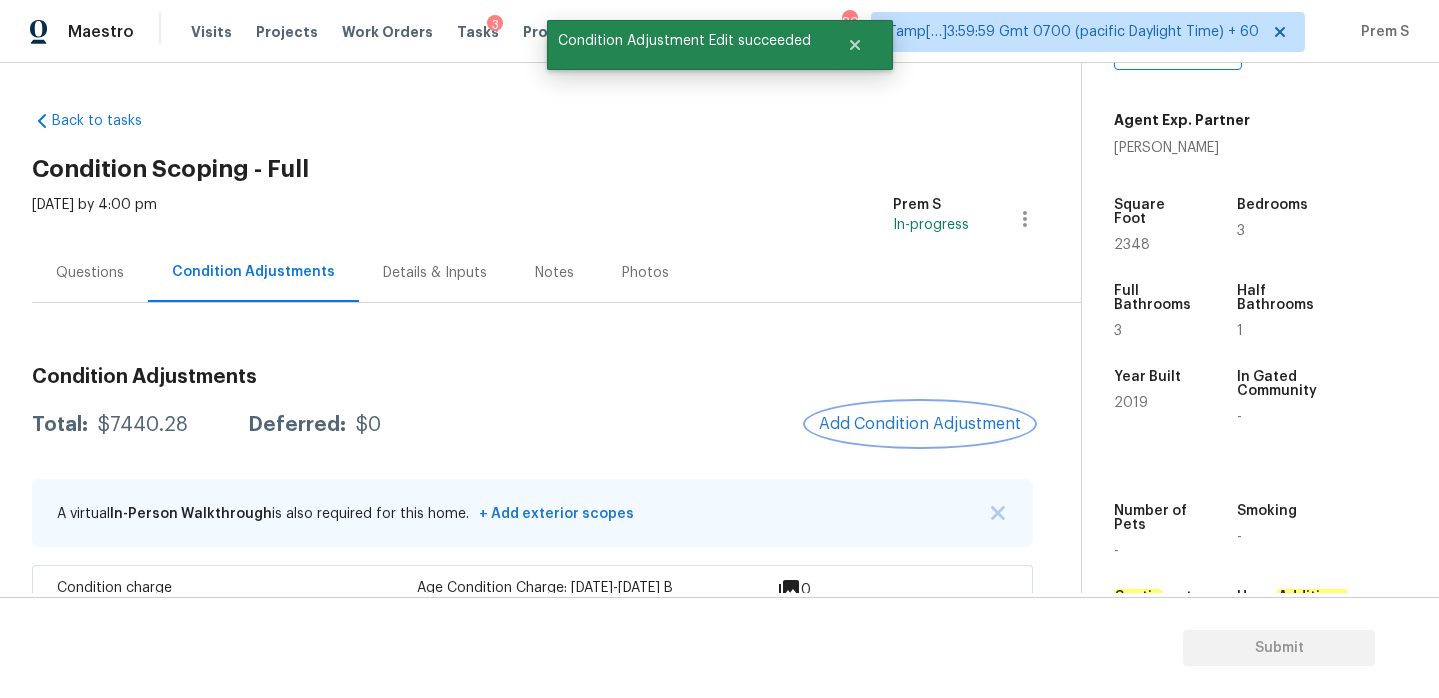click on "Add Condition Adjustment" at bounding box center [920, 424] 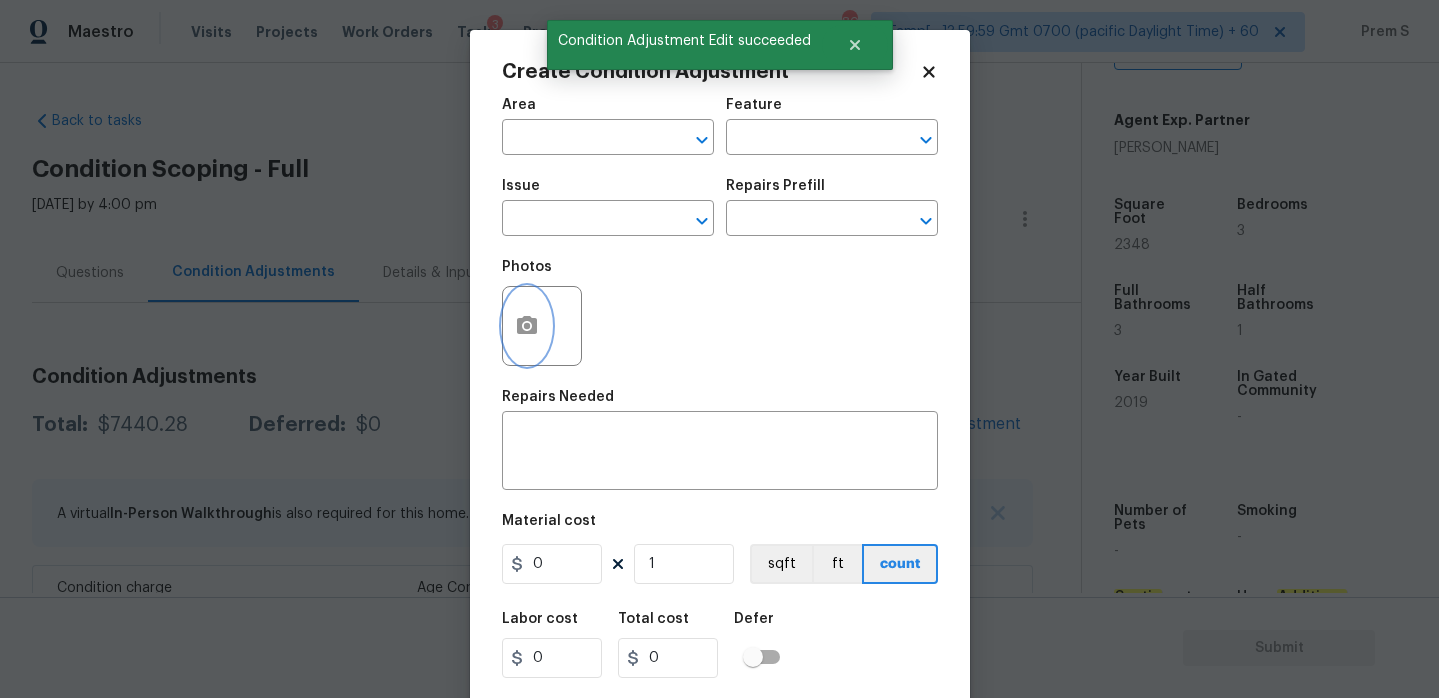 click 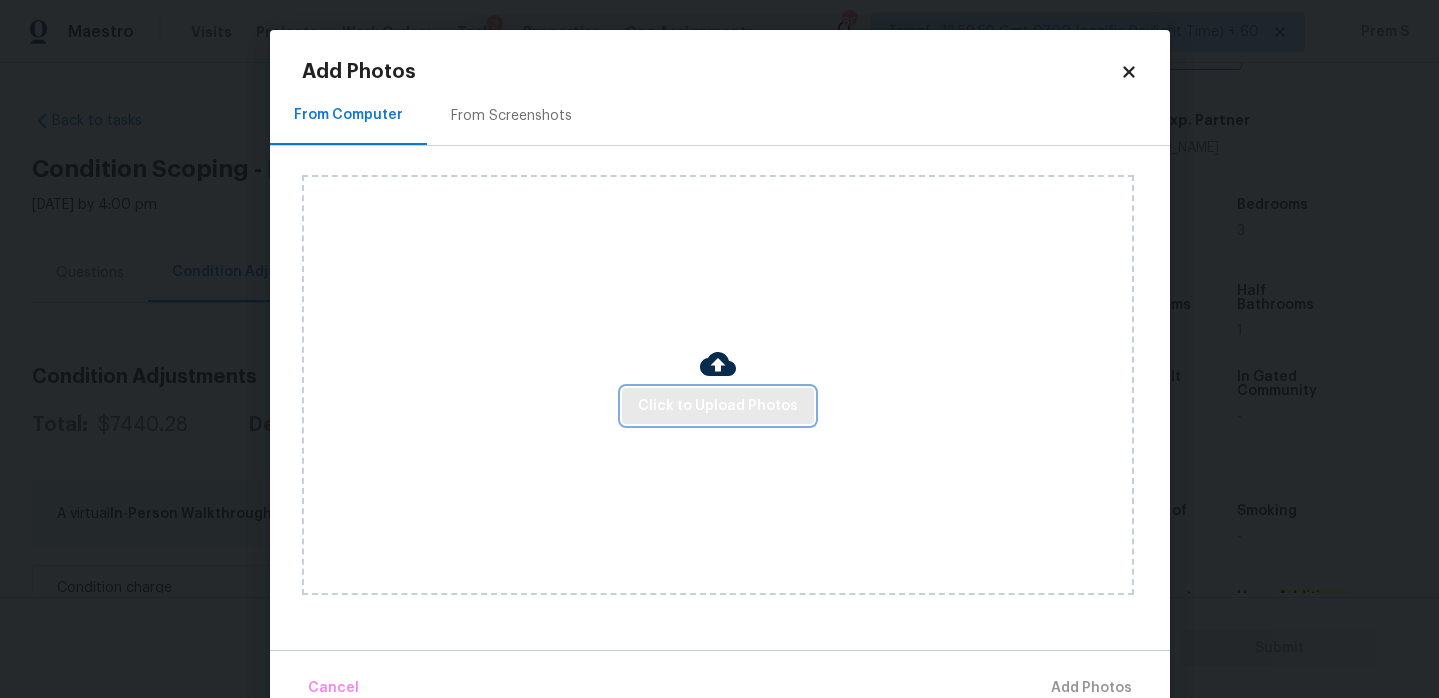 click on "Click to Upload Photos" at bounding box center [718, 406] 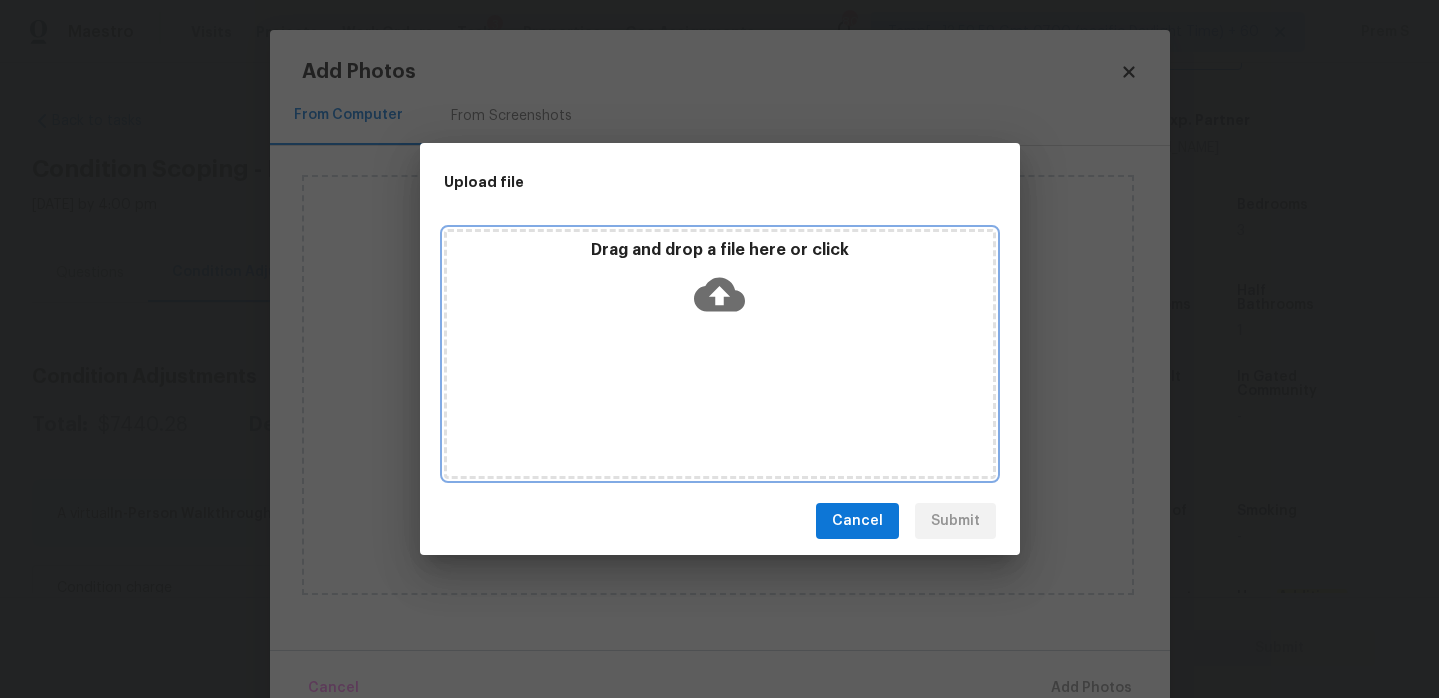 click 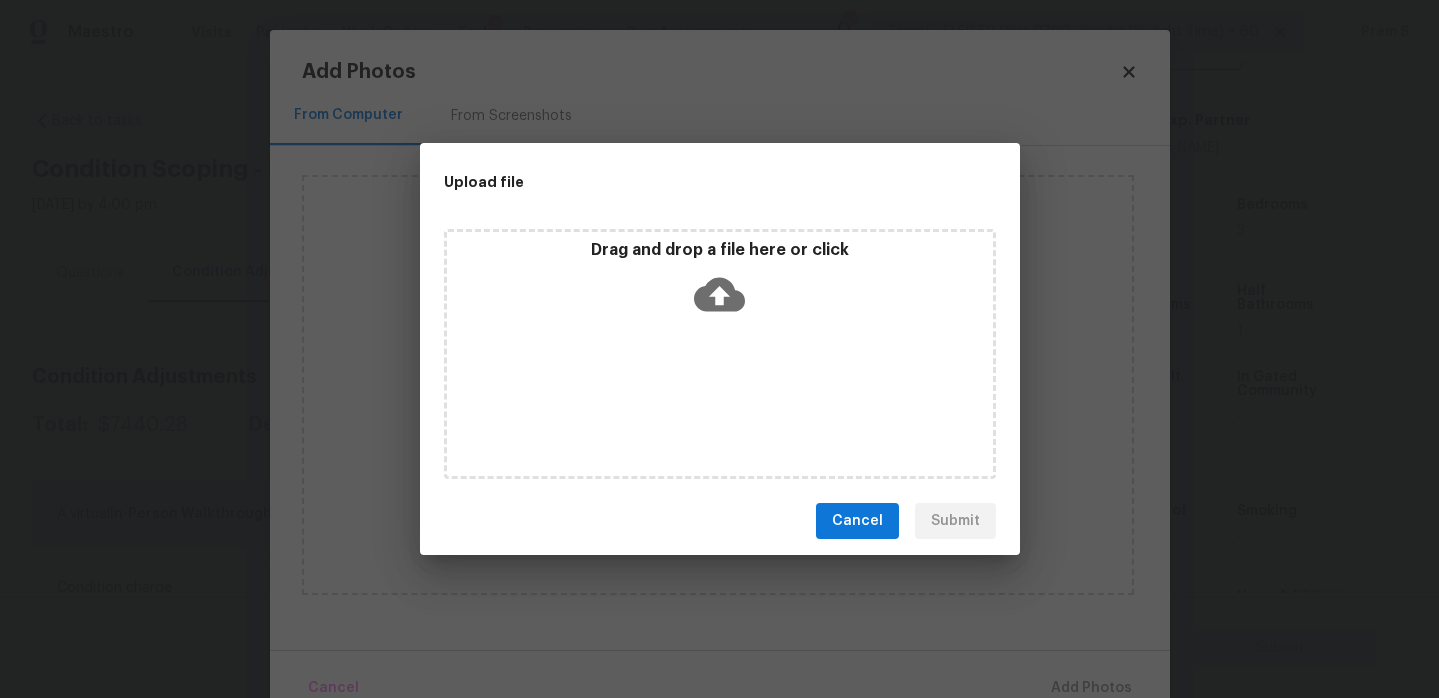 click on "Cancel" at bounding box center [857, 521] 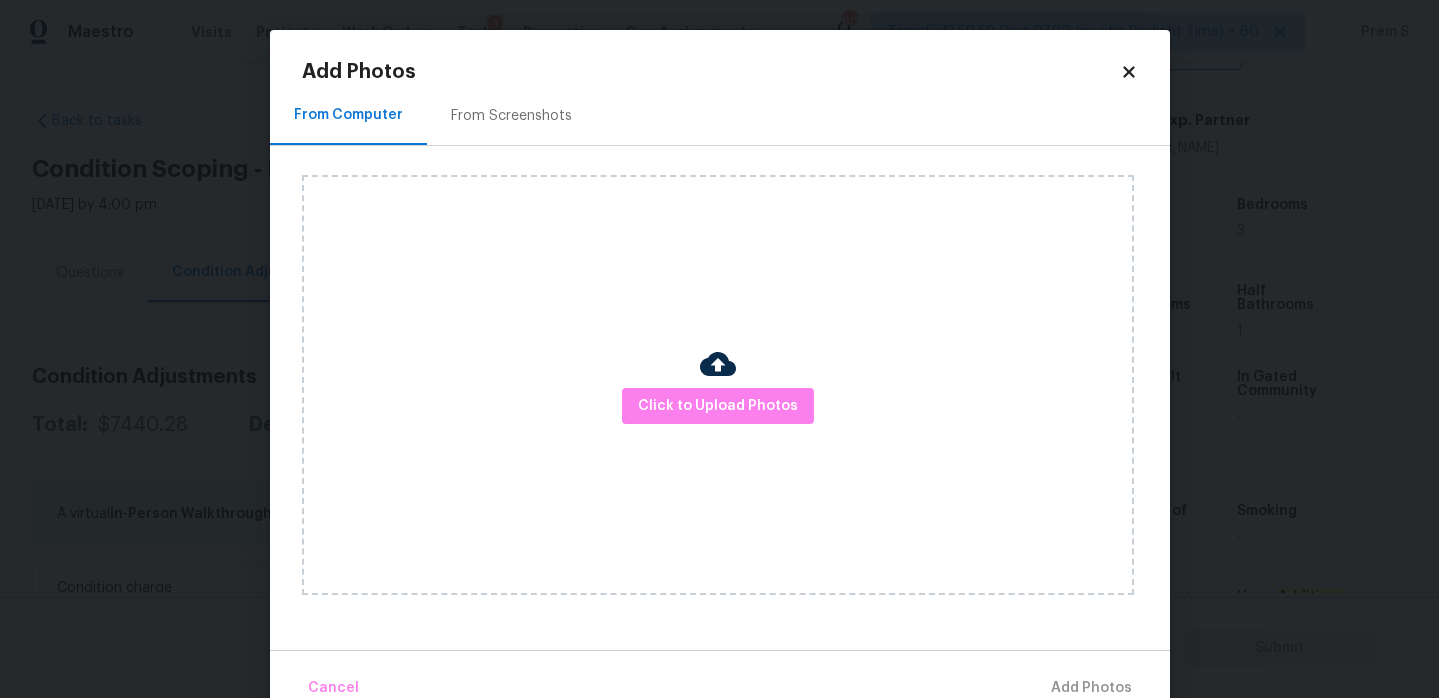 click 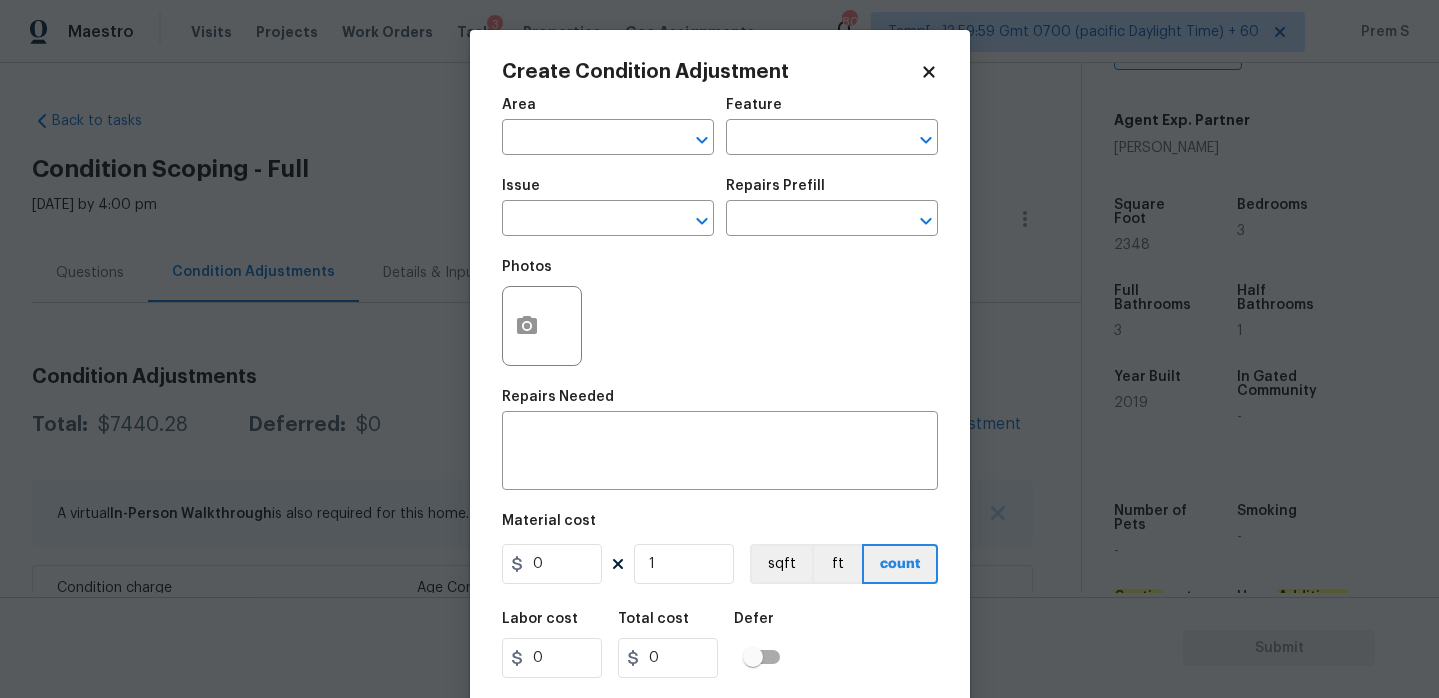 click on "Maestro Visits Projects Work Orders Tasks 3 Properties Geo Assignments 807 Tamp[…]3:59:59 Gmt 0700 (pacific Daylight Time) + 60 Prem S Back to tasks Condition Scoping - Full Mon, Jul 21 2025 by 4:00 pm   Prem S In-progress Questions Condition Adjustments Details & Inputs Notes Photos Condition Adjustments Total:  $7440.28 Deferred:  $0 Add Condition Adjustment A virtual  In-Person Walkthrough  is also required for this home.   + Add exterior scopes Condition charge Interior Overall - Home Readiness Packages Age Condition Charge: 2009-2023 B	 $2,000.00   0 ACQ:  HVAC HVAC  - Acquisition Acquisition Scope: Functional  HVAC  6-10 years $1,000.00   0 Landscape Package Exterior Overall - Home Readiness Packages $300.00   0 Pressure Washing Exterior Overall Pressure wash $200.00   0 Interior Paint Interior Overall - Overall Paint $120.00   0 Pool Repair Exterior Overall Above ground pool removal $2,000.00   1 Light Pet Odor Interior Overall Acquisition Scope: 1-2 pets present $575.00   0 ACQ: Flooring $400.00   0" at bounding box center (719, 349) 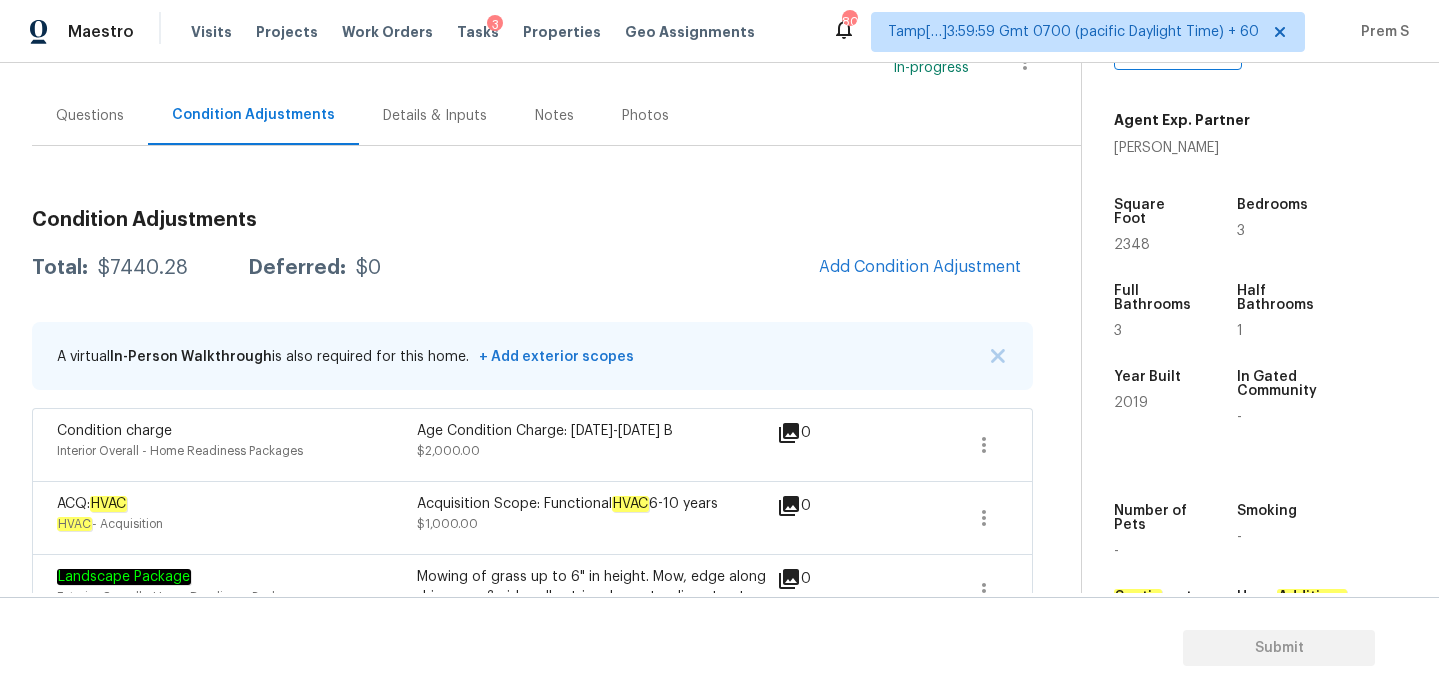 scroll, scrollTop: 173, scrollLeft: 0, axis: vertical 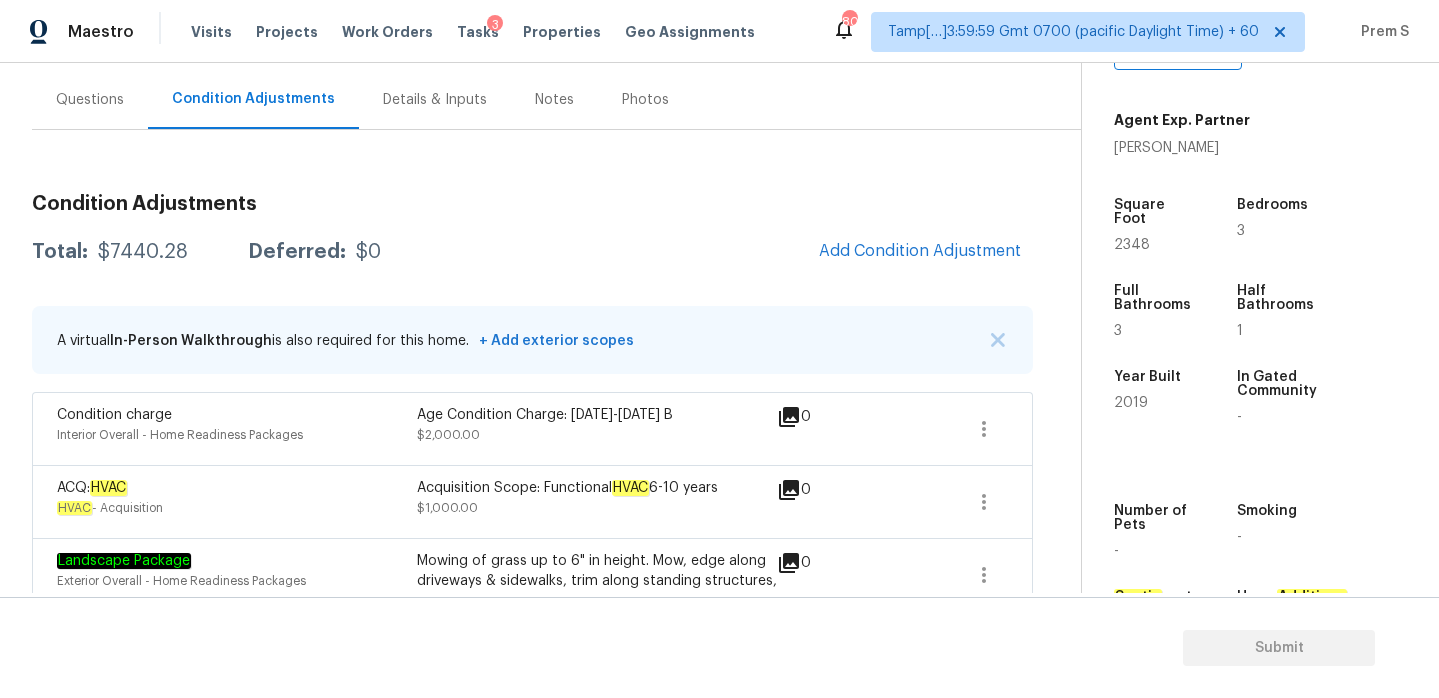 click on "Questions" at bounding box center (90, 100) 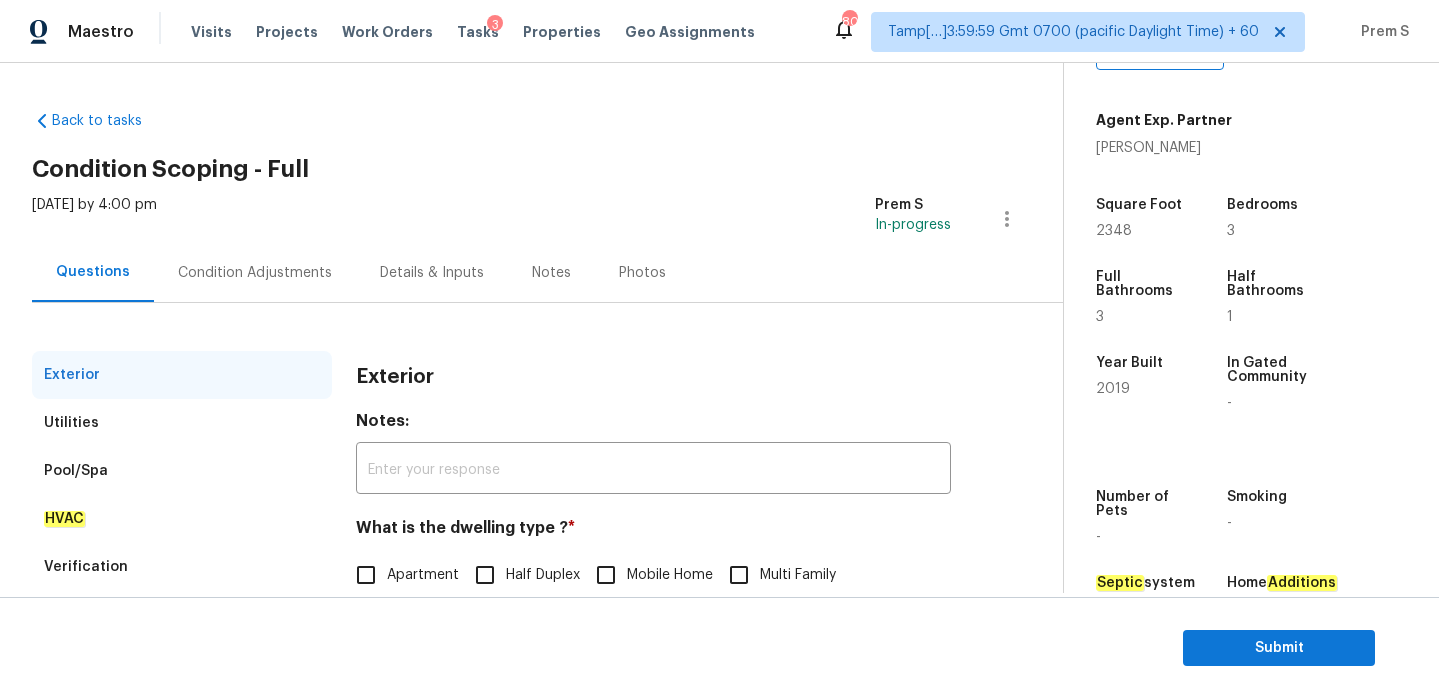 scroll, scrollTop: 160, scrollLeft: 0, axis: vertical 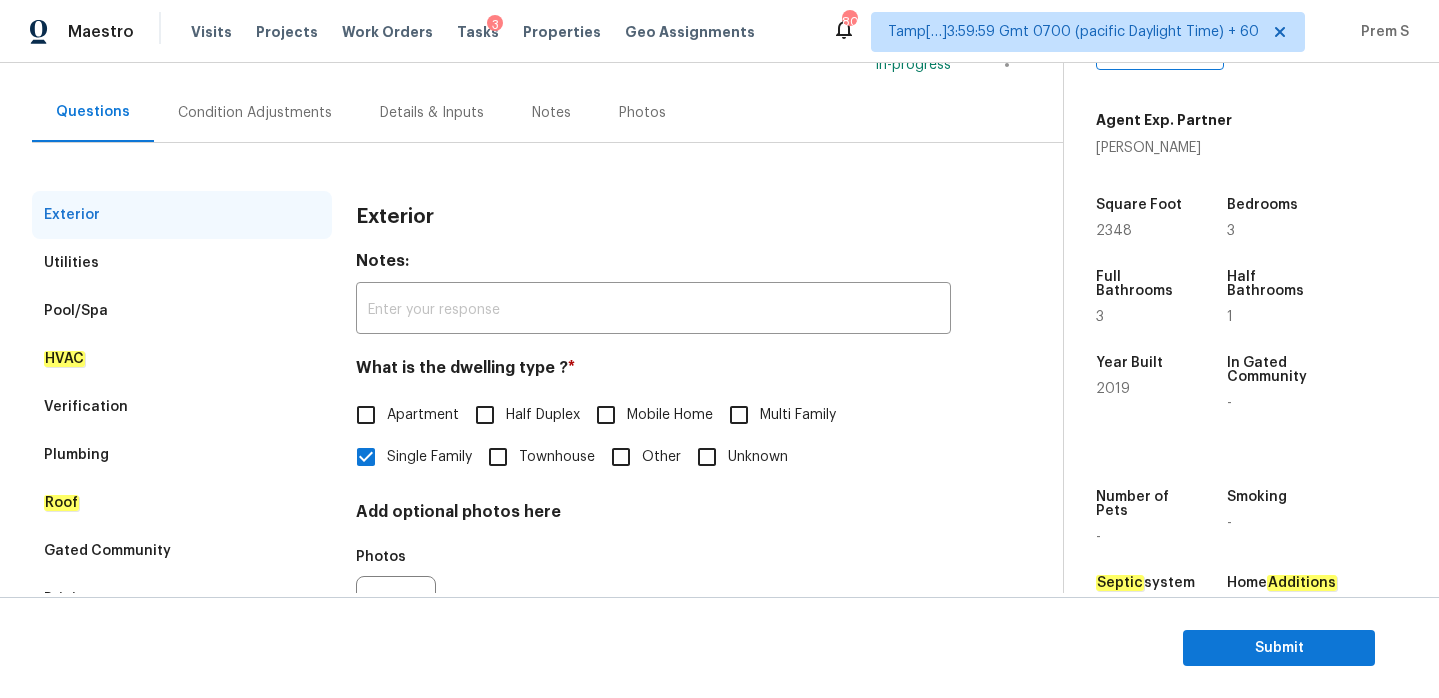 click on "Verification" at bounding box center (182, 407) 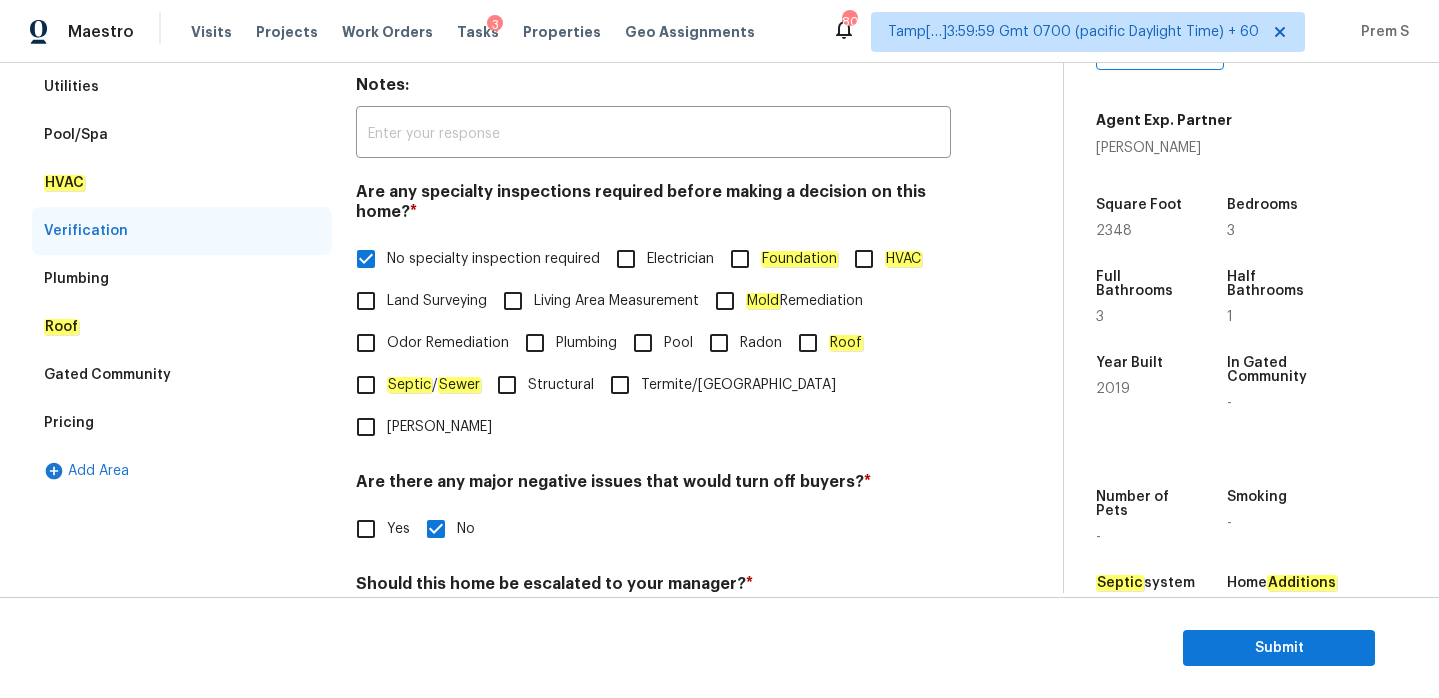 scroll, scrollTop: 482, scrollLeft: 0, axis: vertical 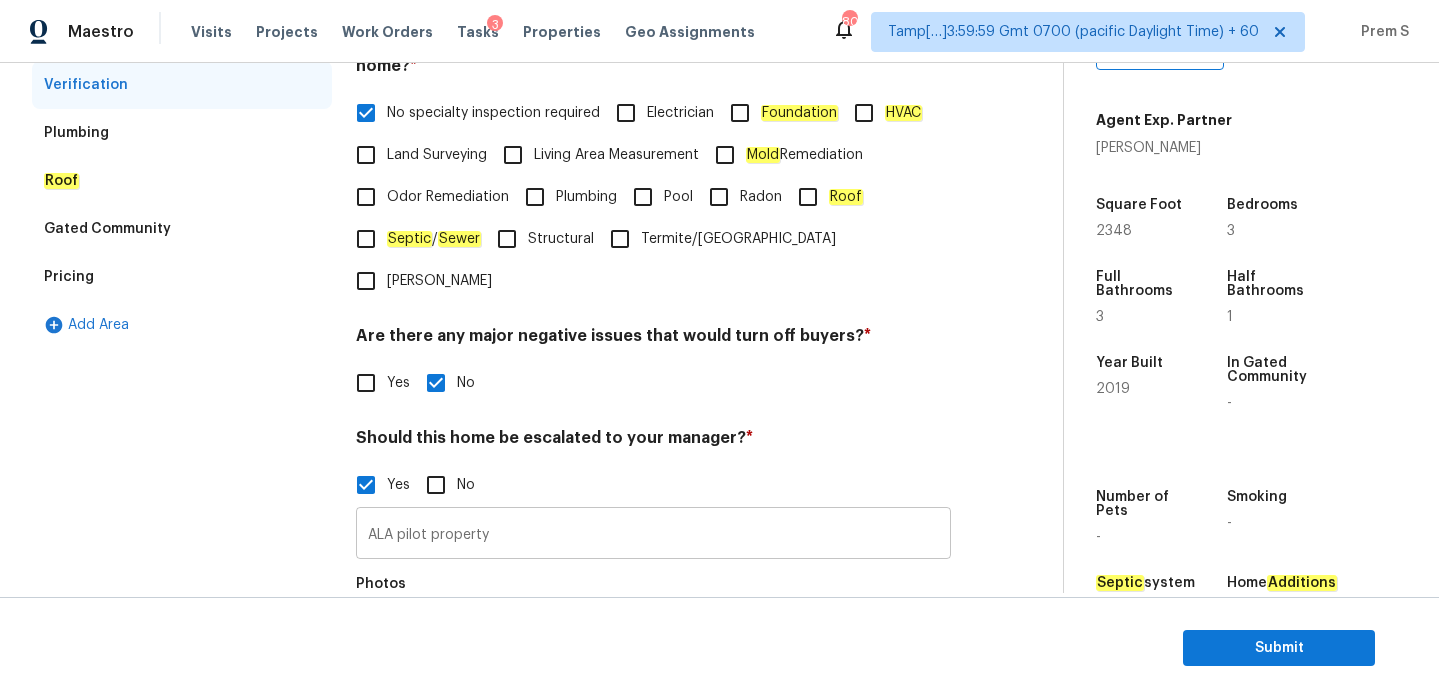click on "ALA pilot property" at bounding box center [653, 535] 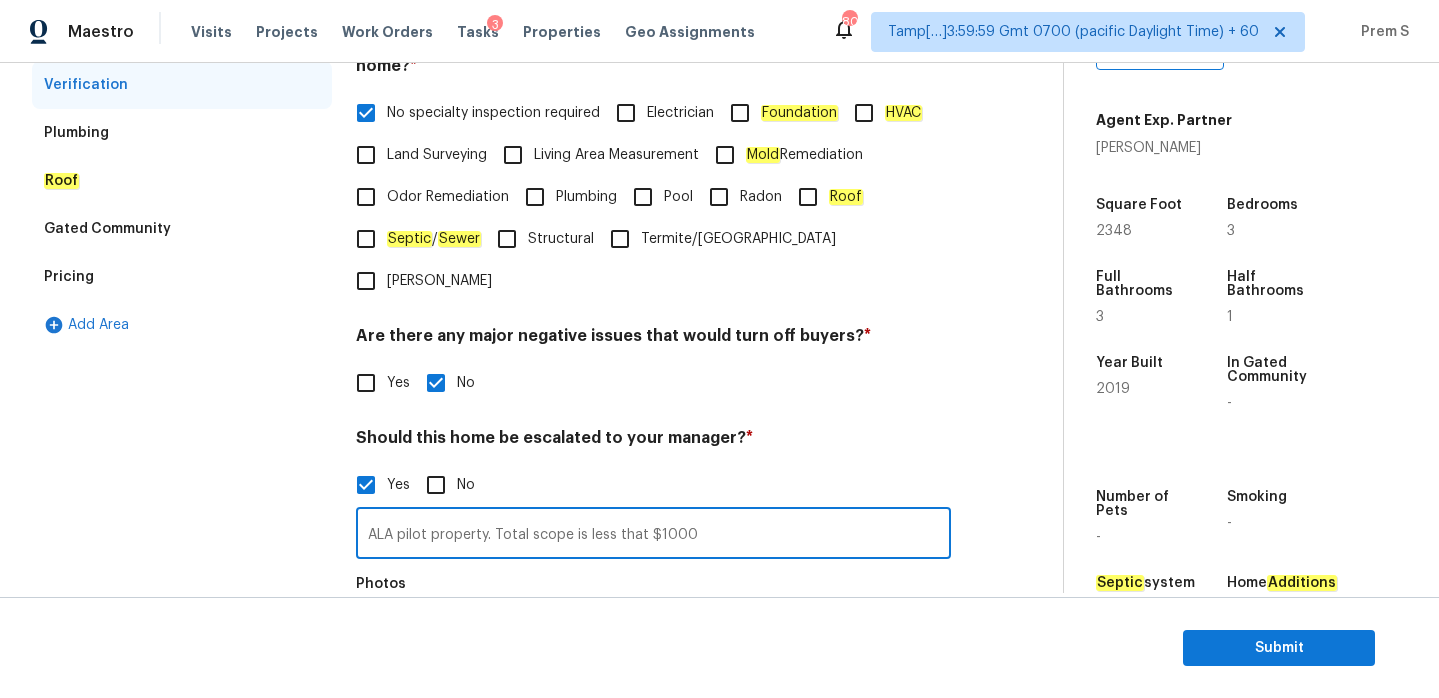 type on "ALA pilot property. Total scope is less that $10000" 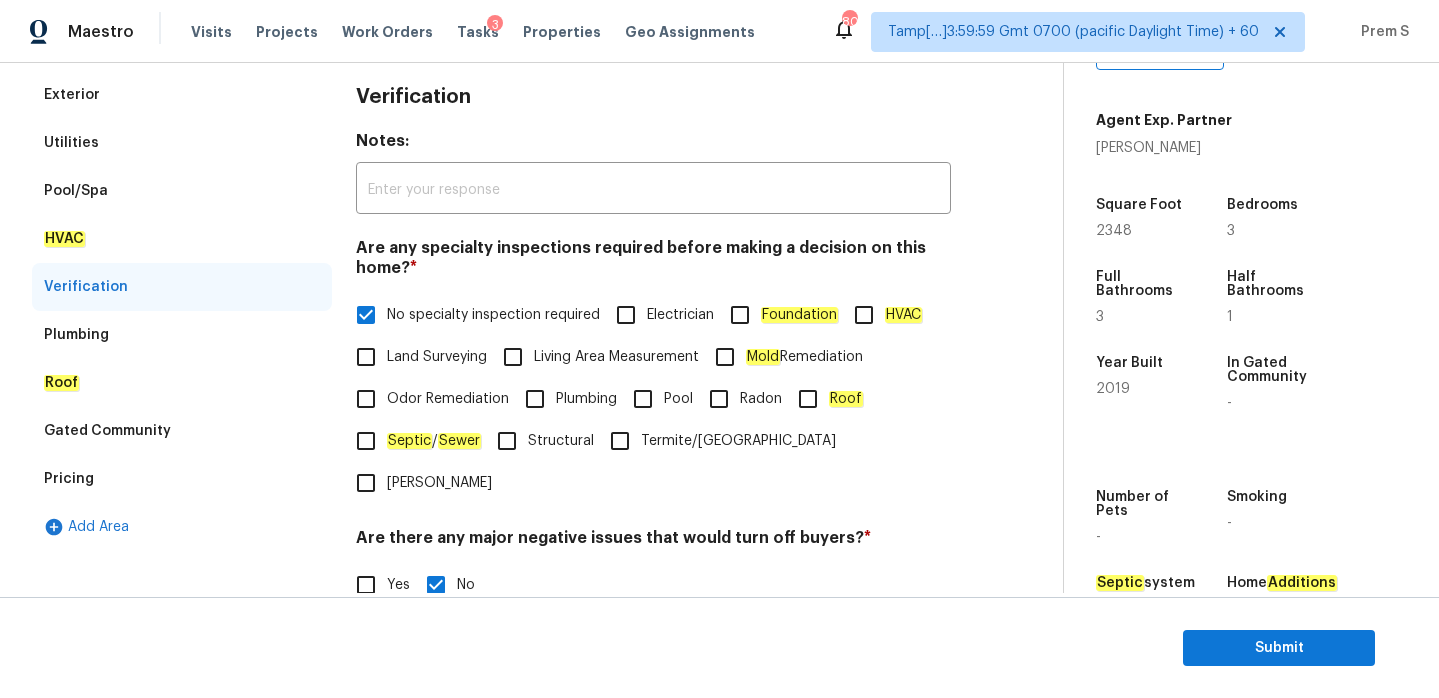 scroll, scrollTop: 173, scrollLeft: 0, axis: vertical 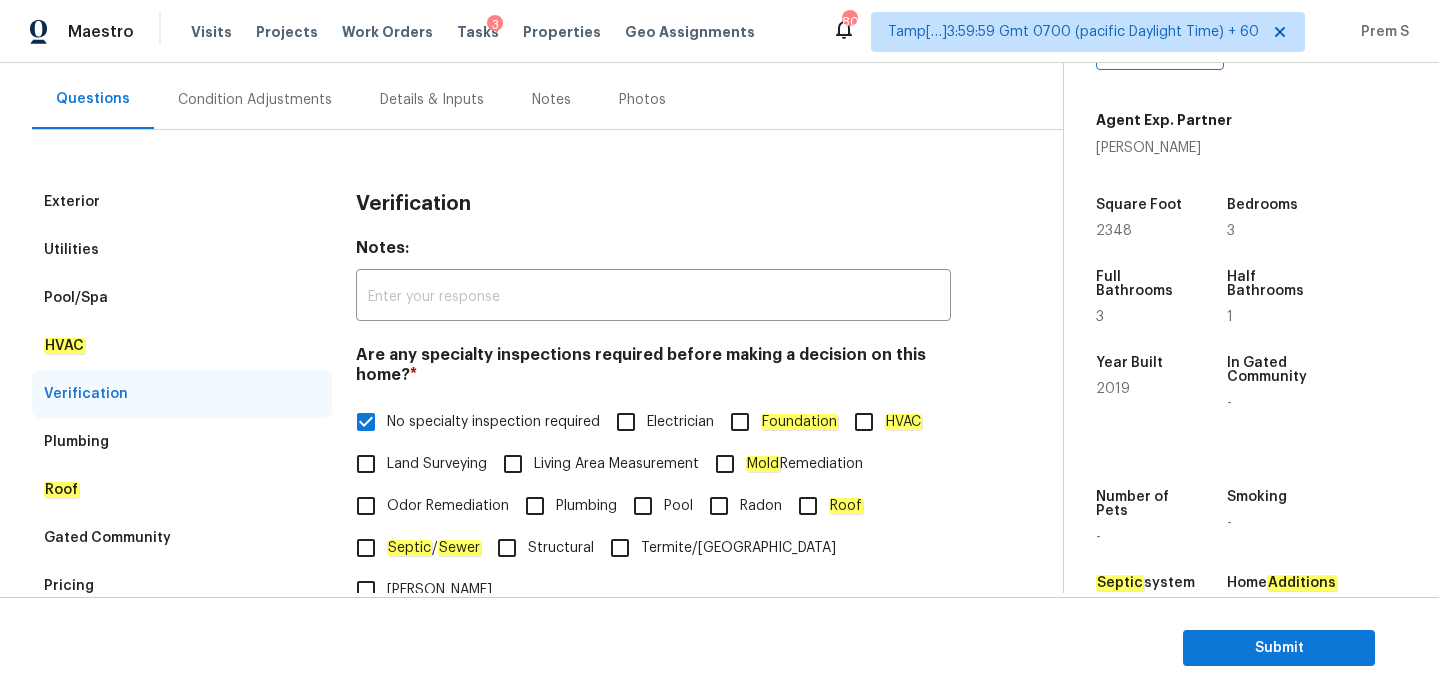 click on "Condition Adjustments" at bounding box center [255, 99] 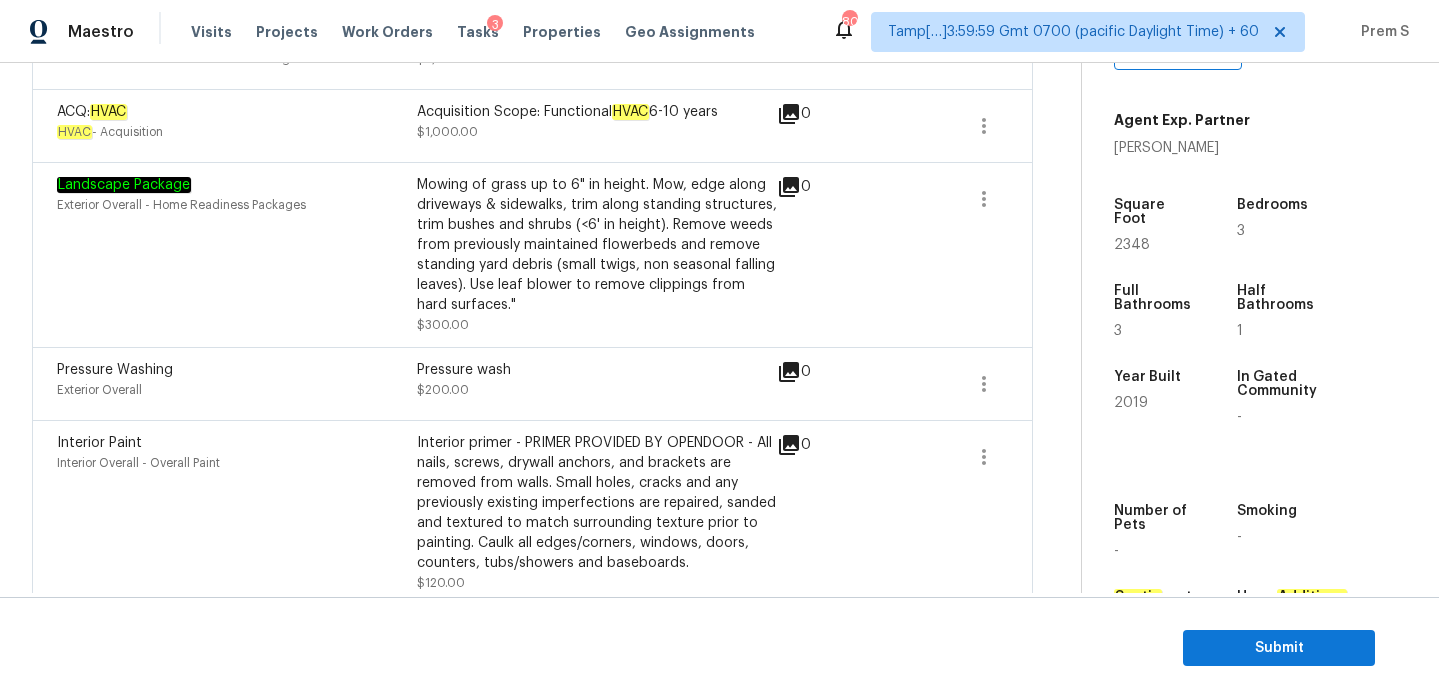 scroll, scrollTop: 271, scrollLeft: 0, axis: vertical 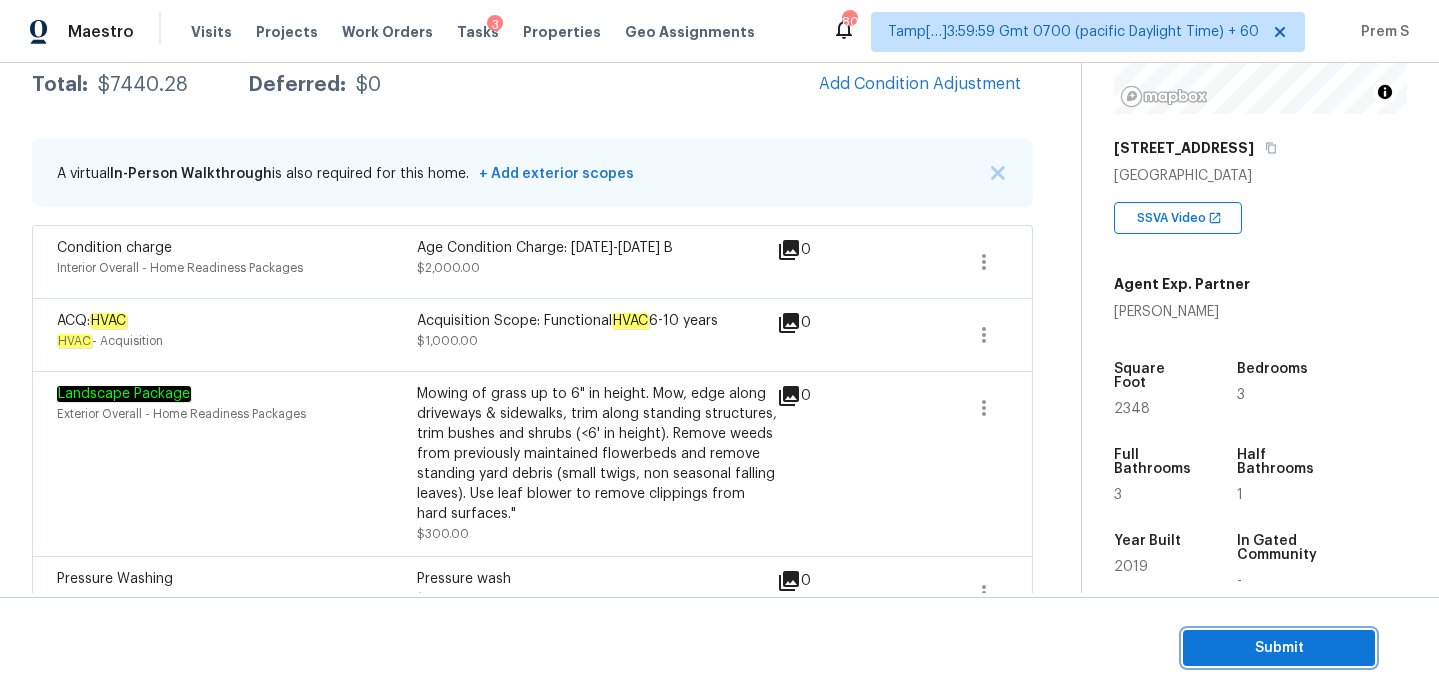 click on "Submit" at bounding box center (1279, 648) 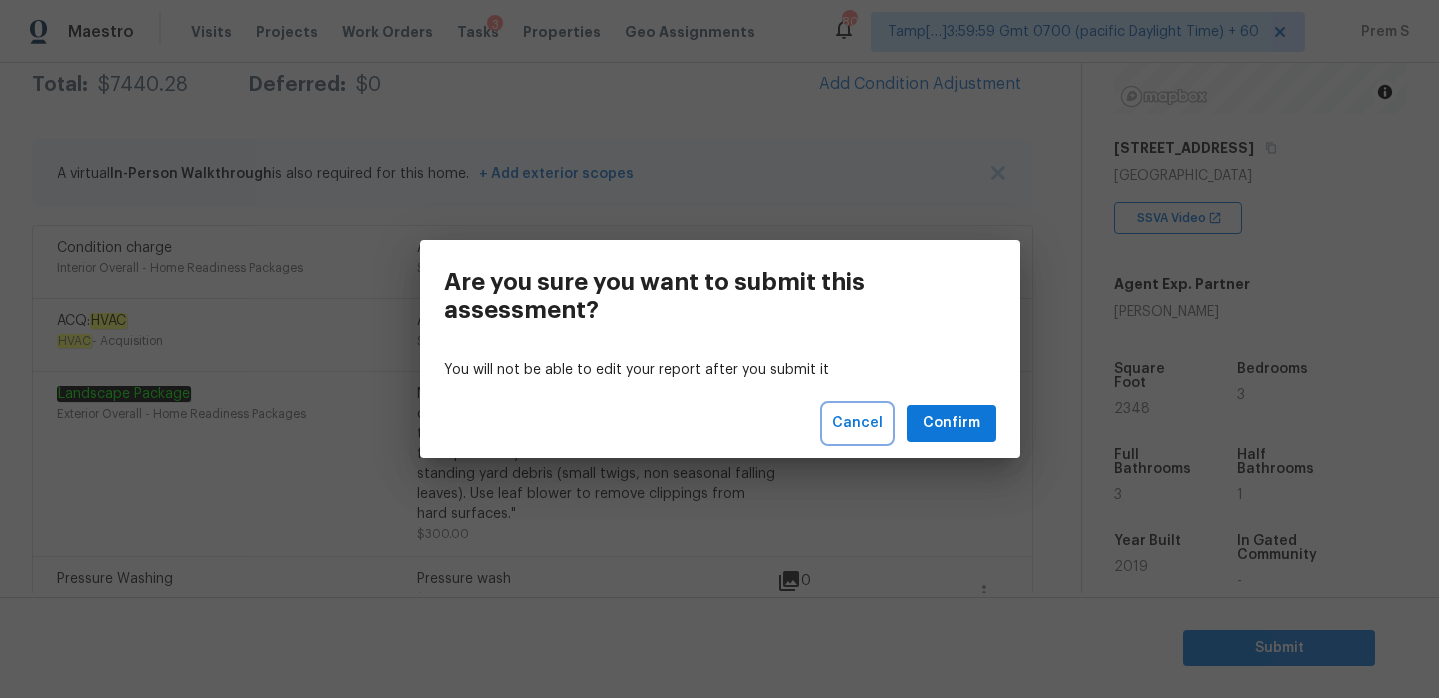 click on "Cancel" at bounding box center (857, 423) 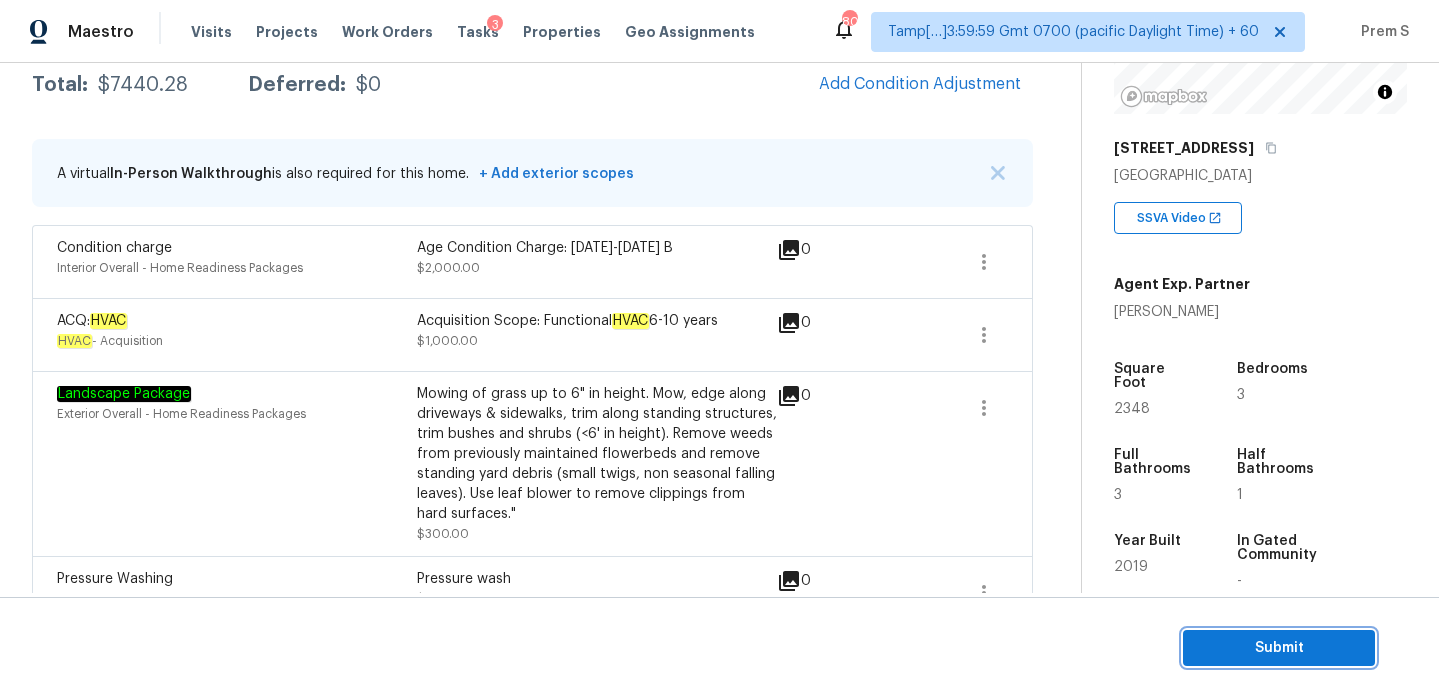 click on "Submit" at bounding box center [1279, 648] 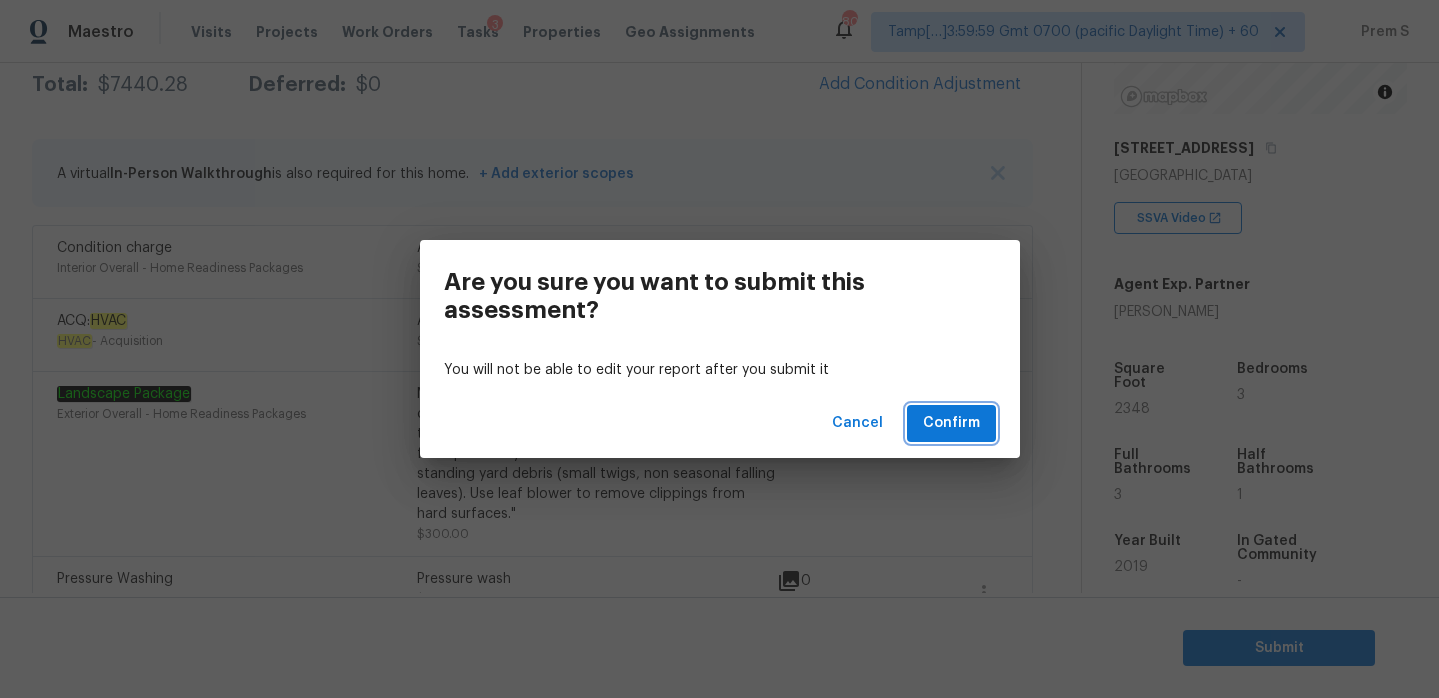 click on "Confirm" at bounding box center [951, 423] 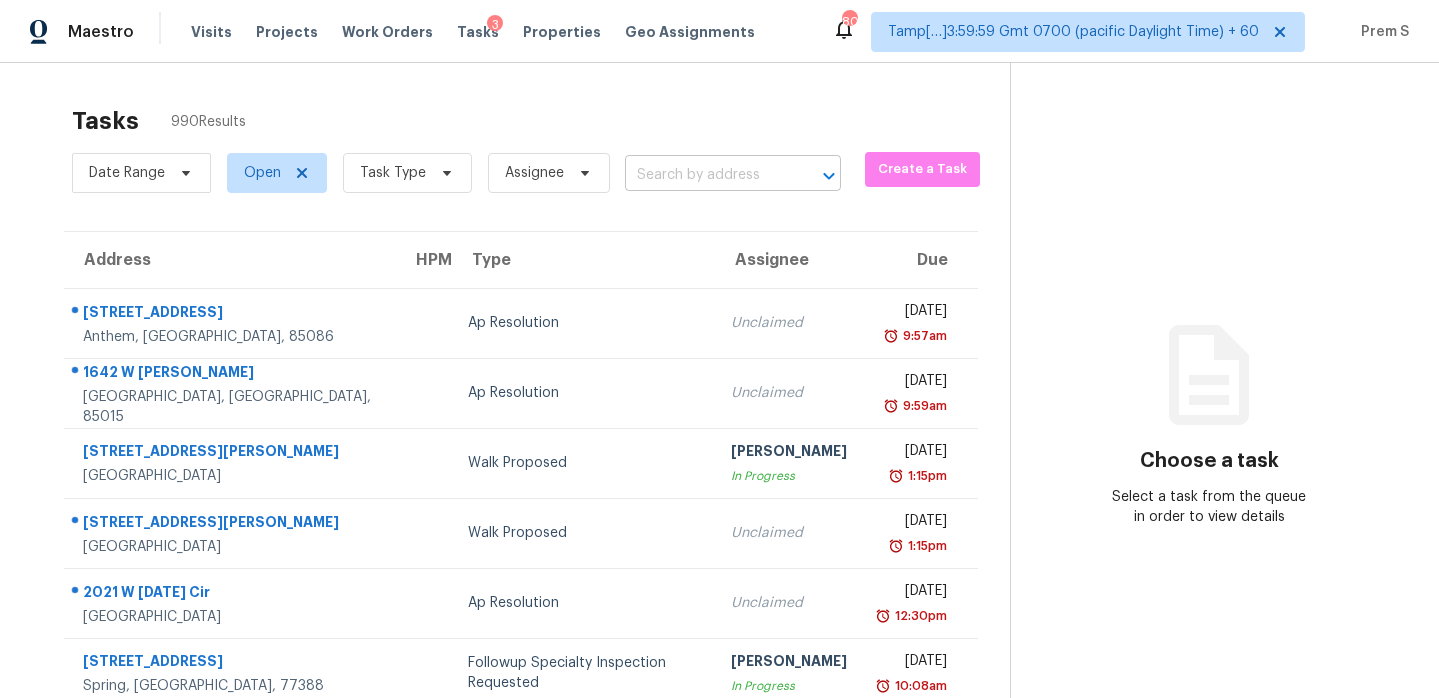 click at bounding box center (705, 175) 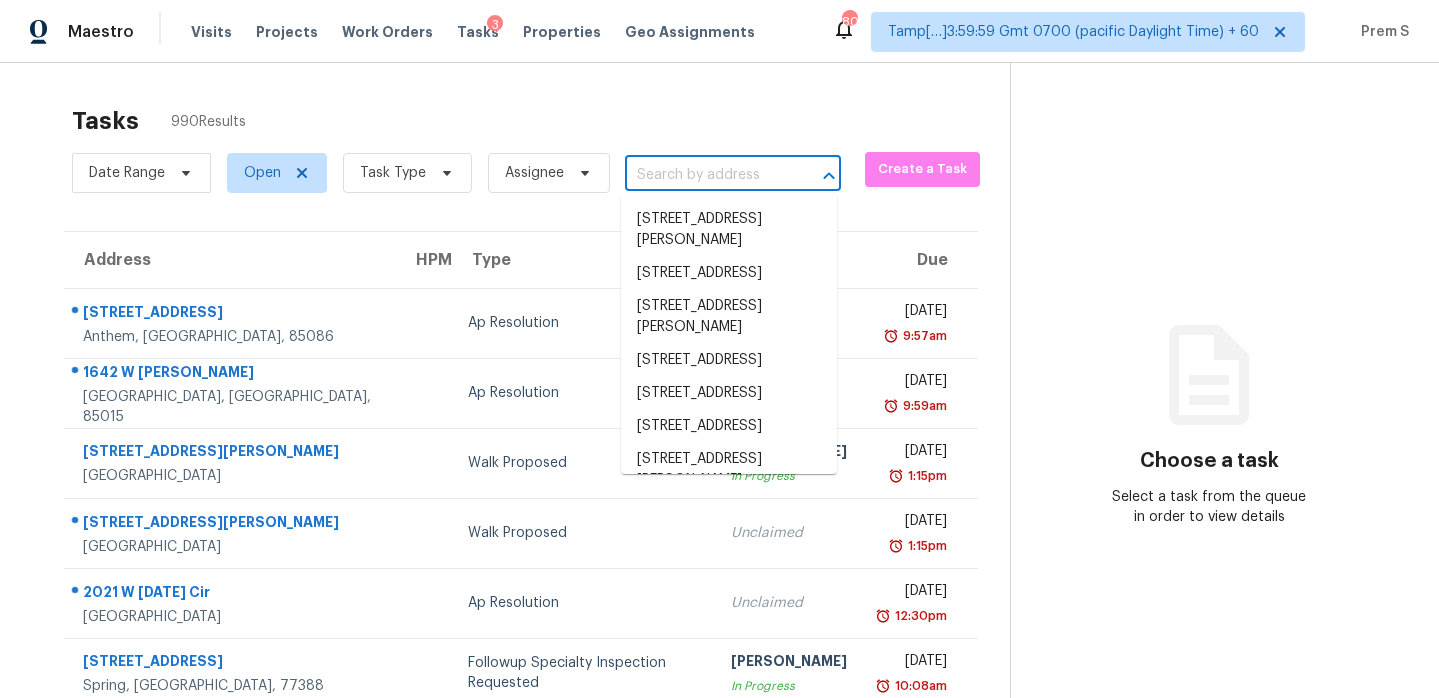 paste on "2006 Boxwood Dr Franklin, TN, 37069" 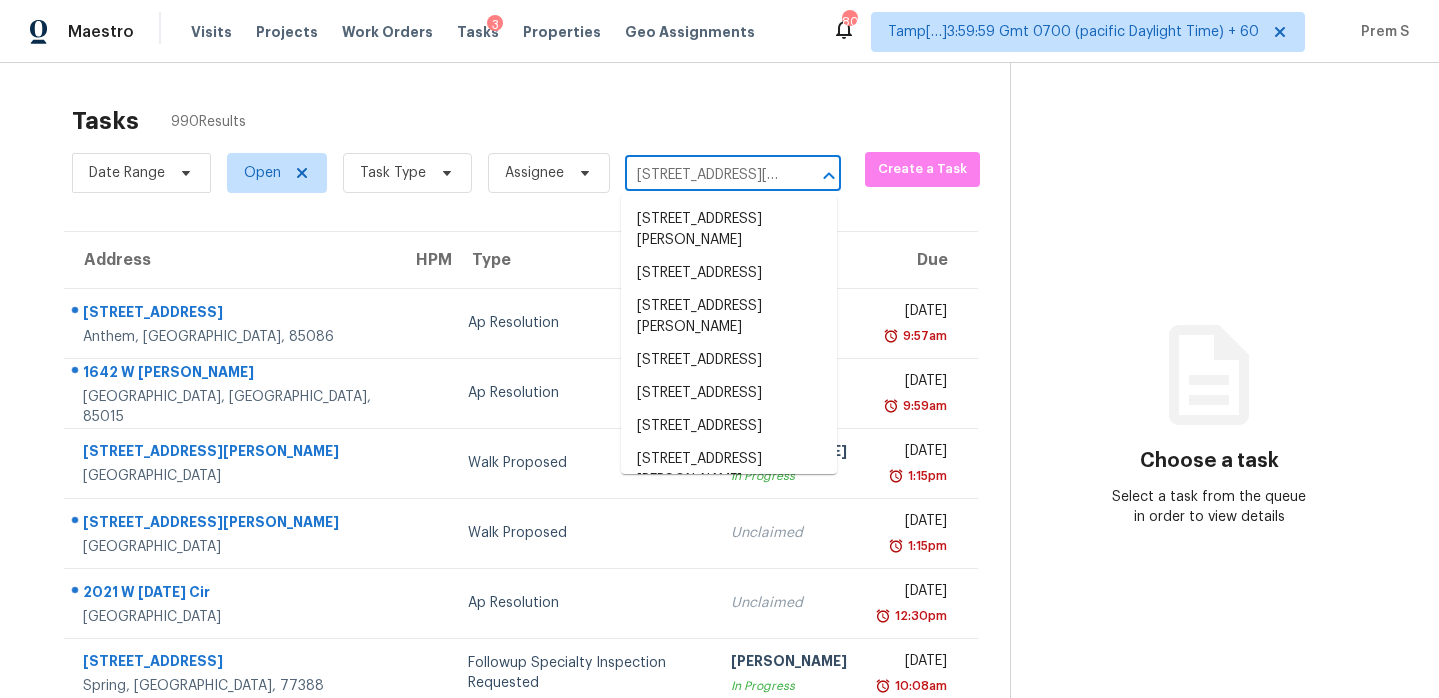 scroll, scrollTop: 0, scrollLeft: 101, axis: horizontal 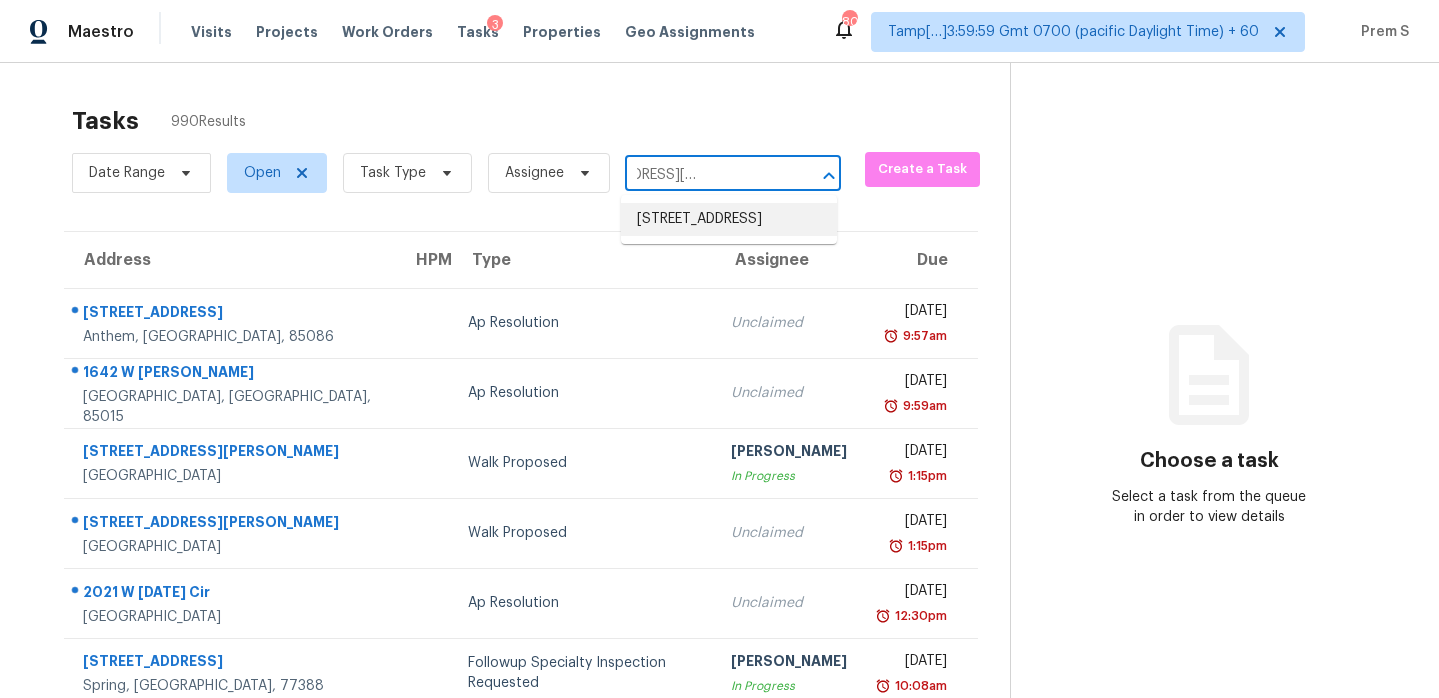 click on "2006 Boxwood Dr, Franklin, TN 37069" at bounding box center [729, 219] 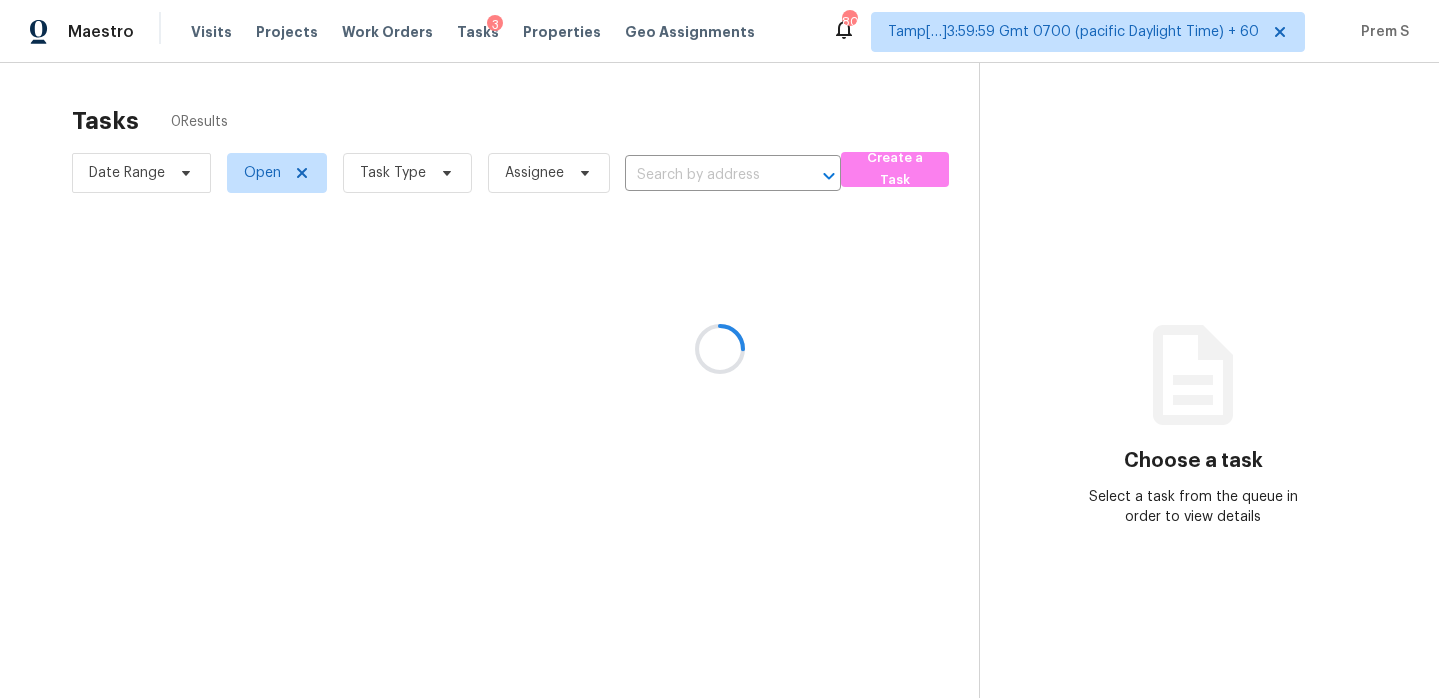 type on "2006 Boxwood Dr, Franklin, TN 37069" 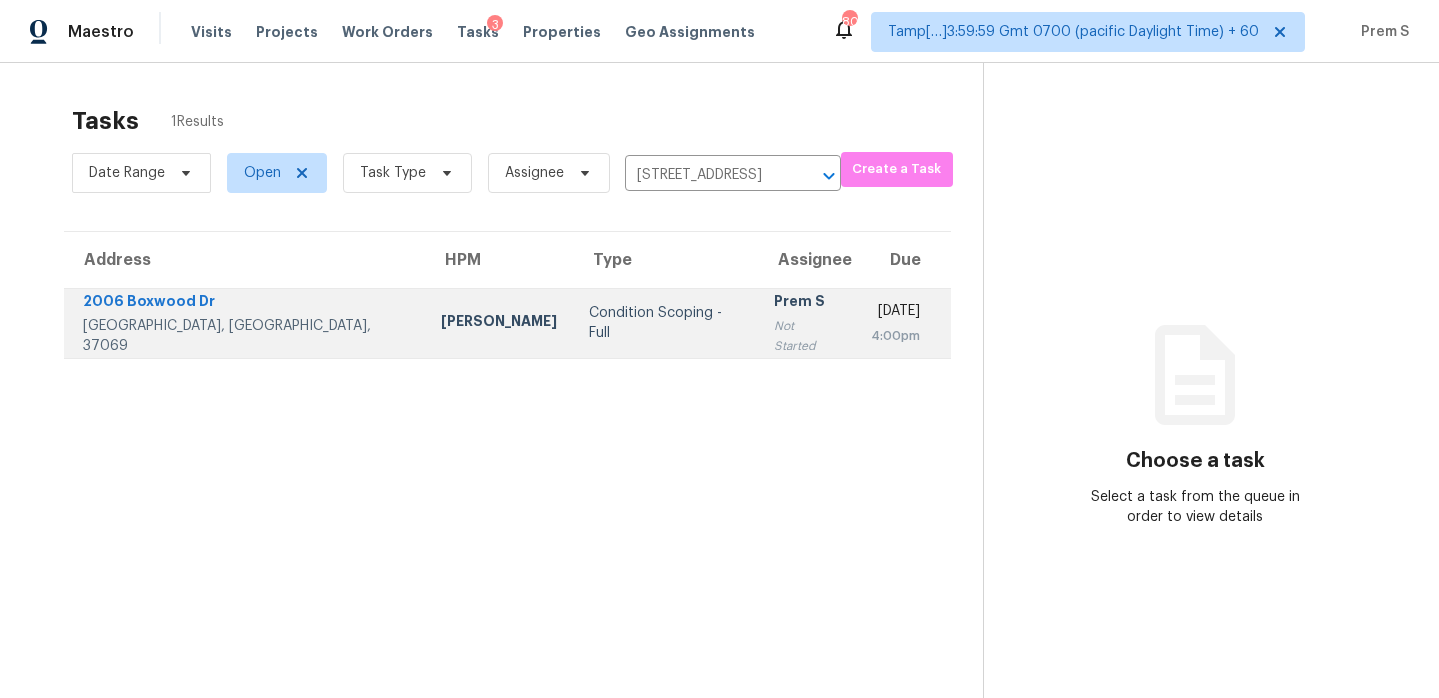 click on "4:00pm" at bounding box center [895, 336] 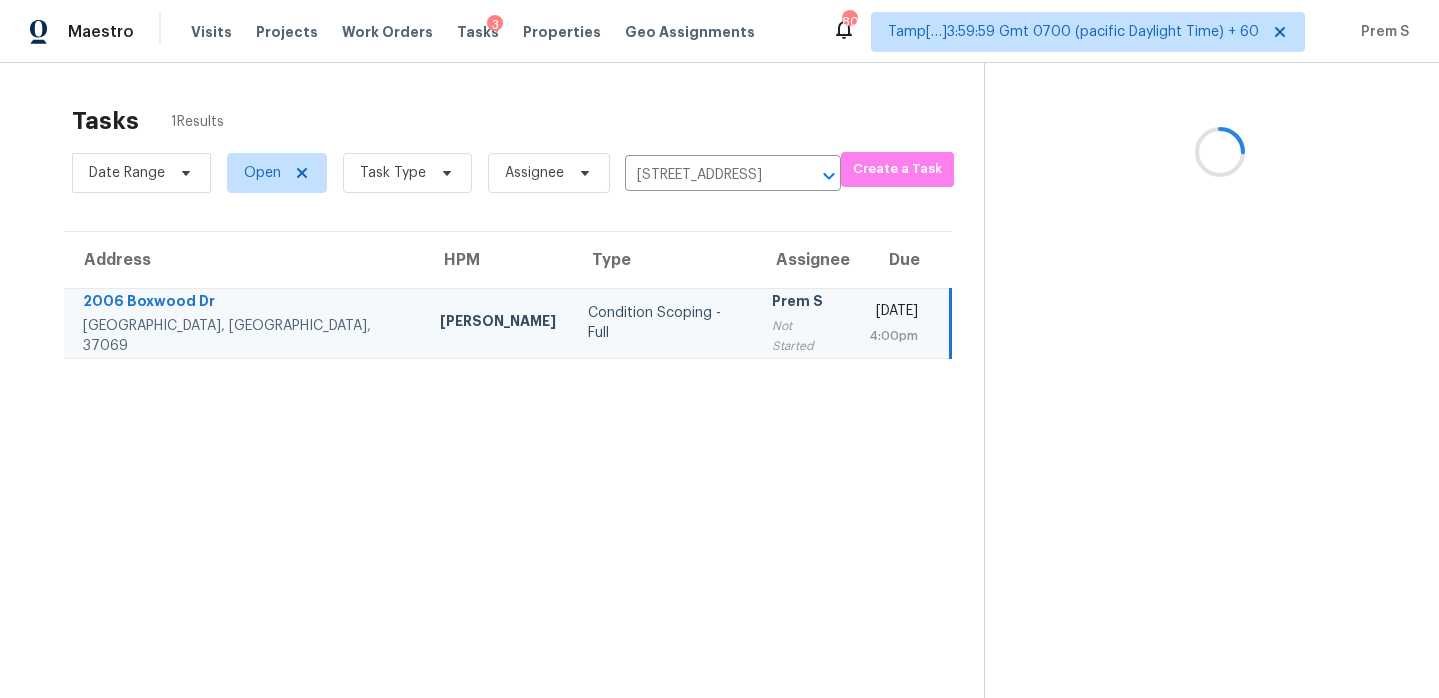 scroll, scrollTop: 63, scrollLeft: 0, axis: vertical 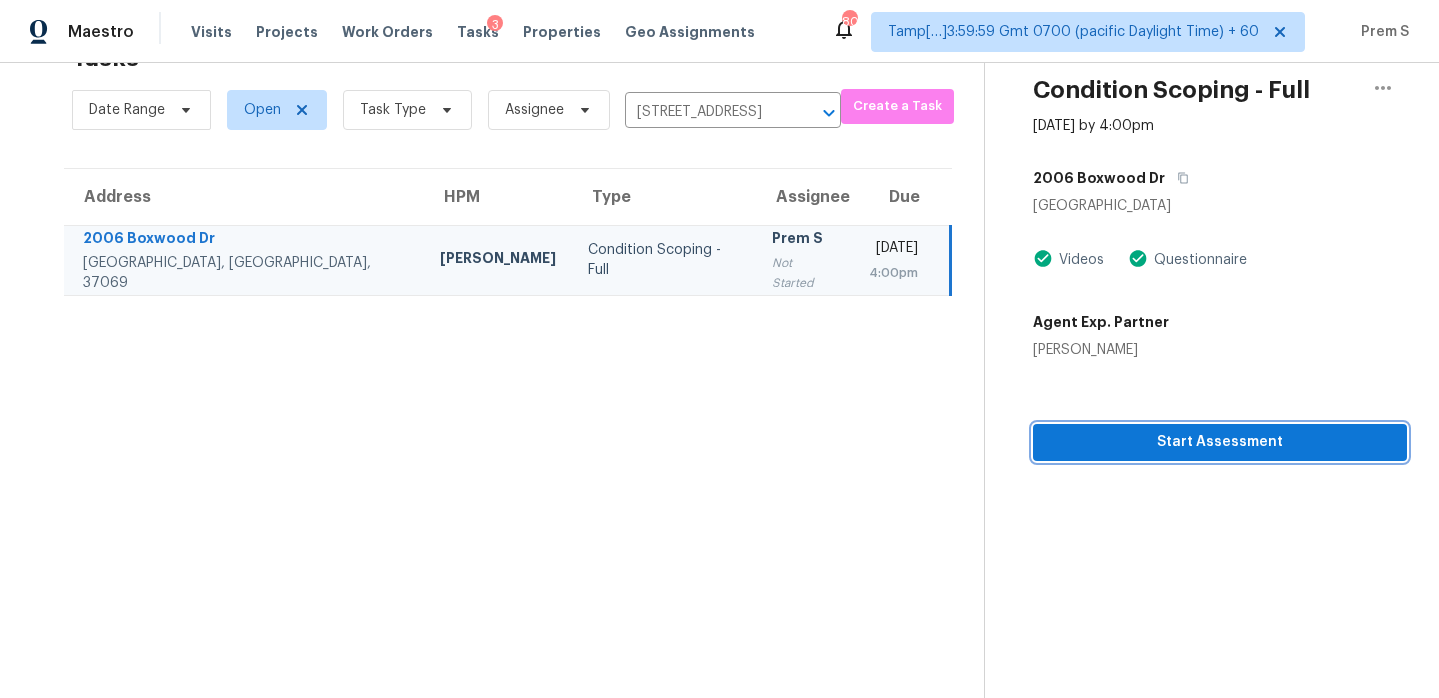 click on "Start Assessment" at bounding box center (1220, 442) 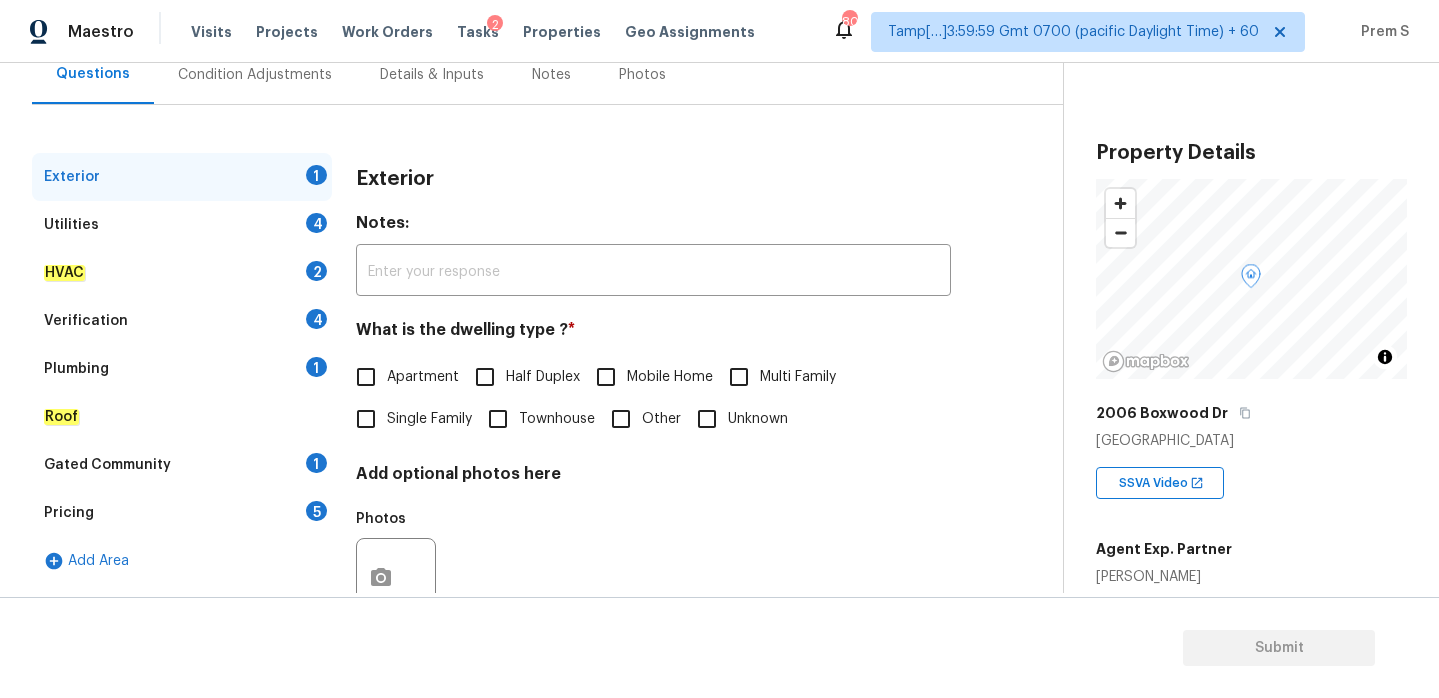 scroll, scrollTop: 265, scrollLeft: 0, axis: vertical 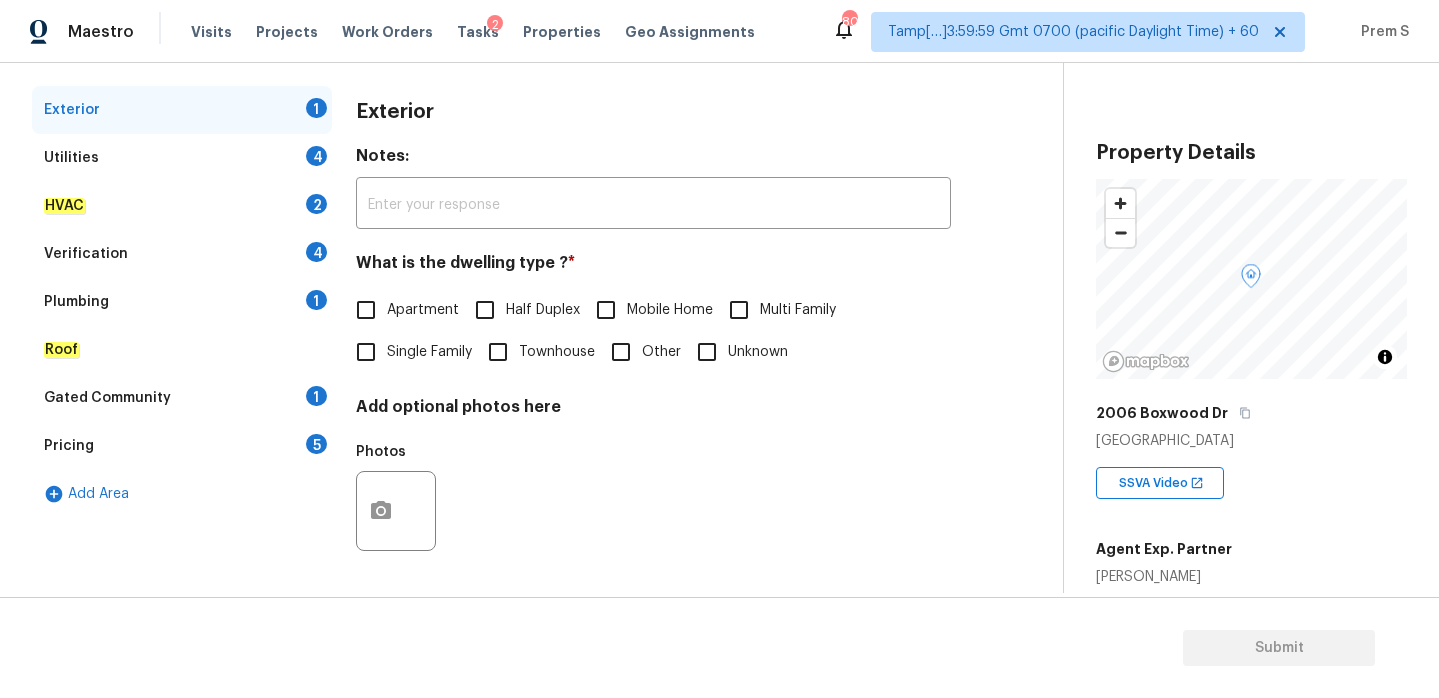 click on "Single Family" at bounding box center (429, 352) 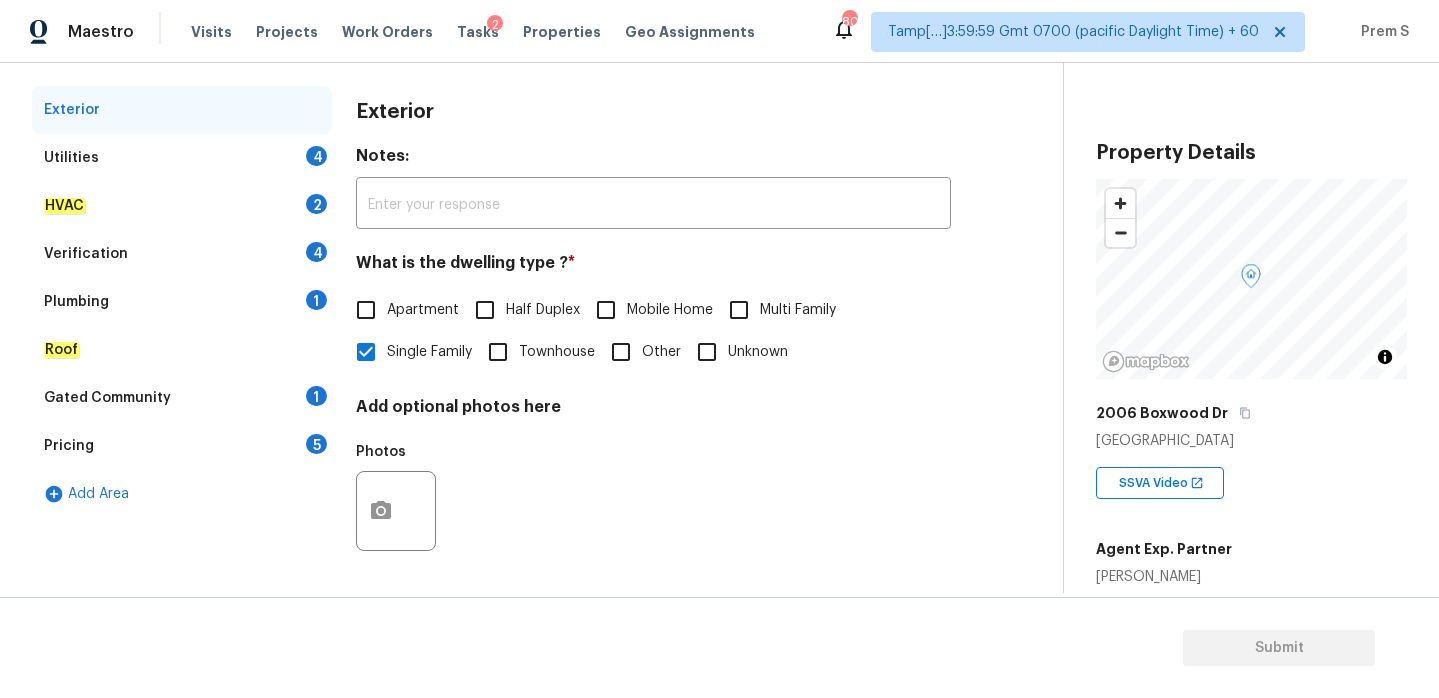 click on "Utilities 4" at bounding box center (182, 158) 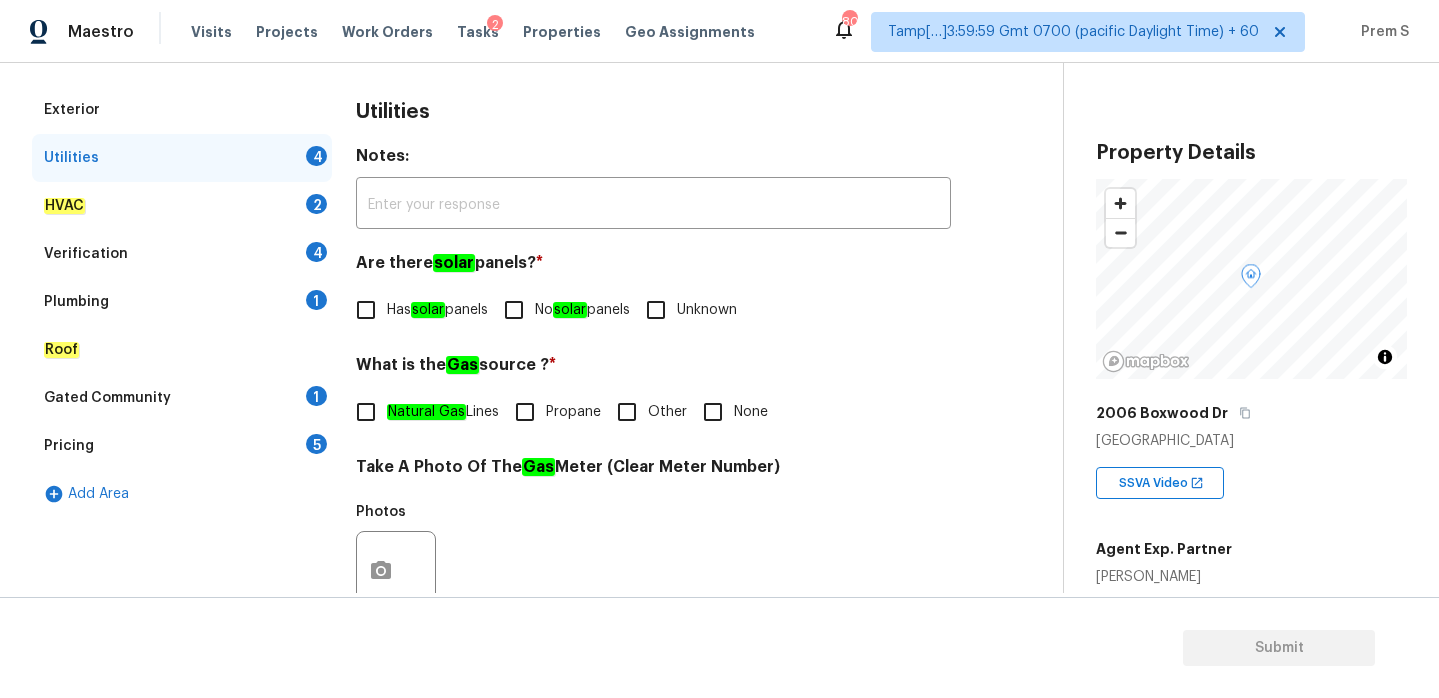 click on "4" at bounding box center (316, 252) 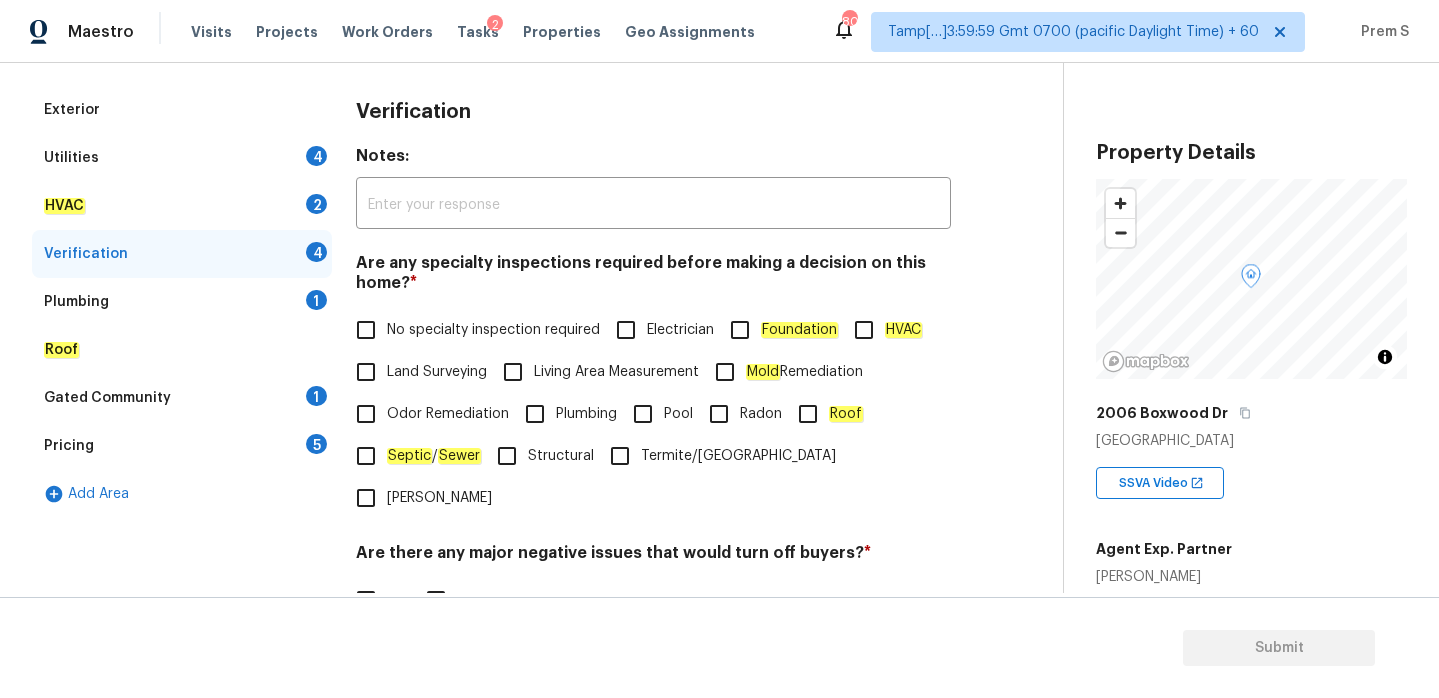 scroll, scrollTop: 410, scrollLeft: 0, axis: vertical 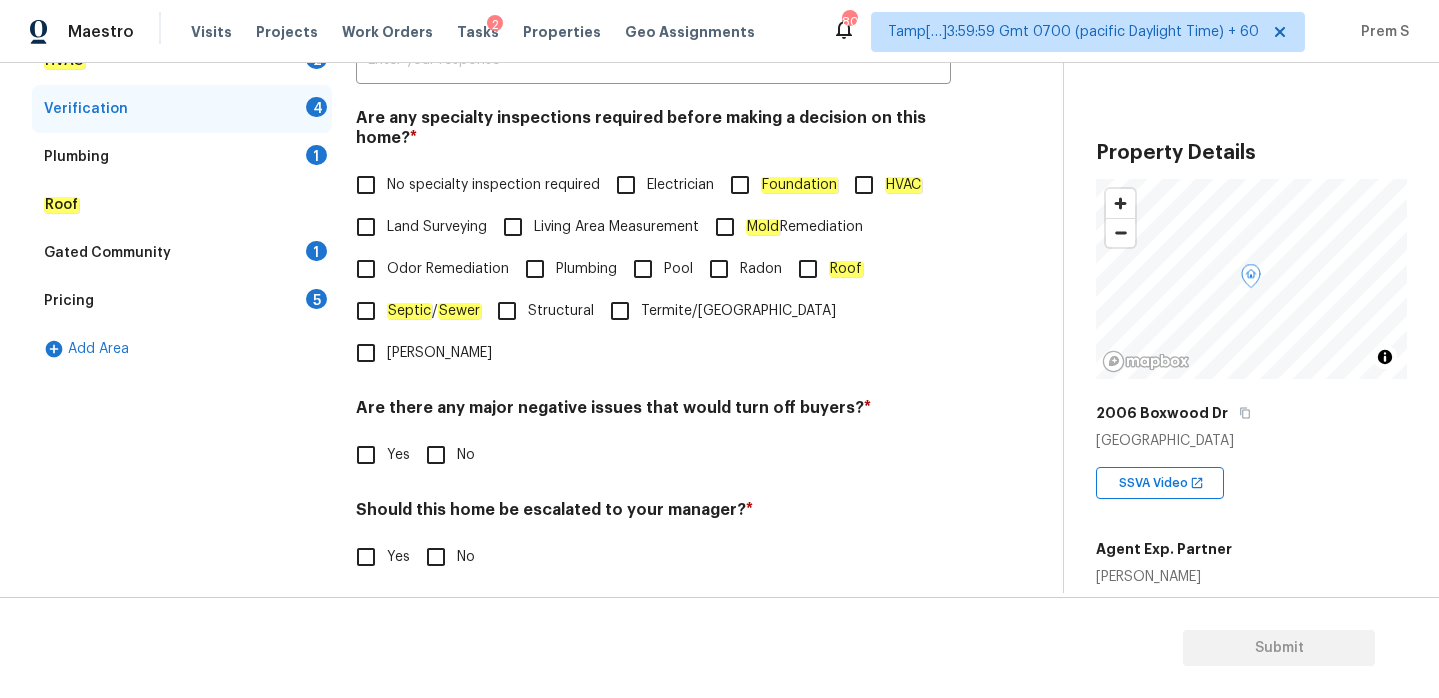 click on "Yes" at bounding box center (366, 557) 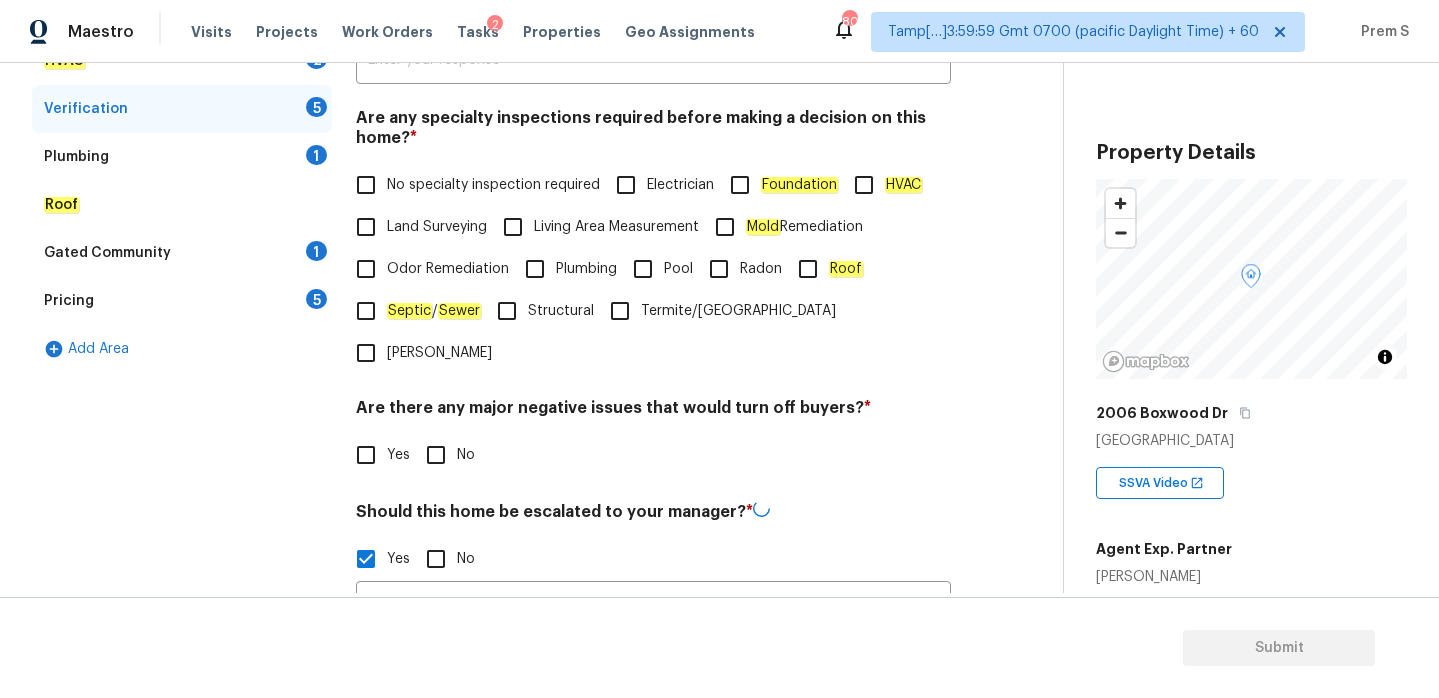 scroll, scrollTop: 517, scrollLeft: 0, axis: vertical 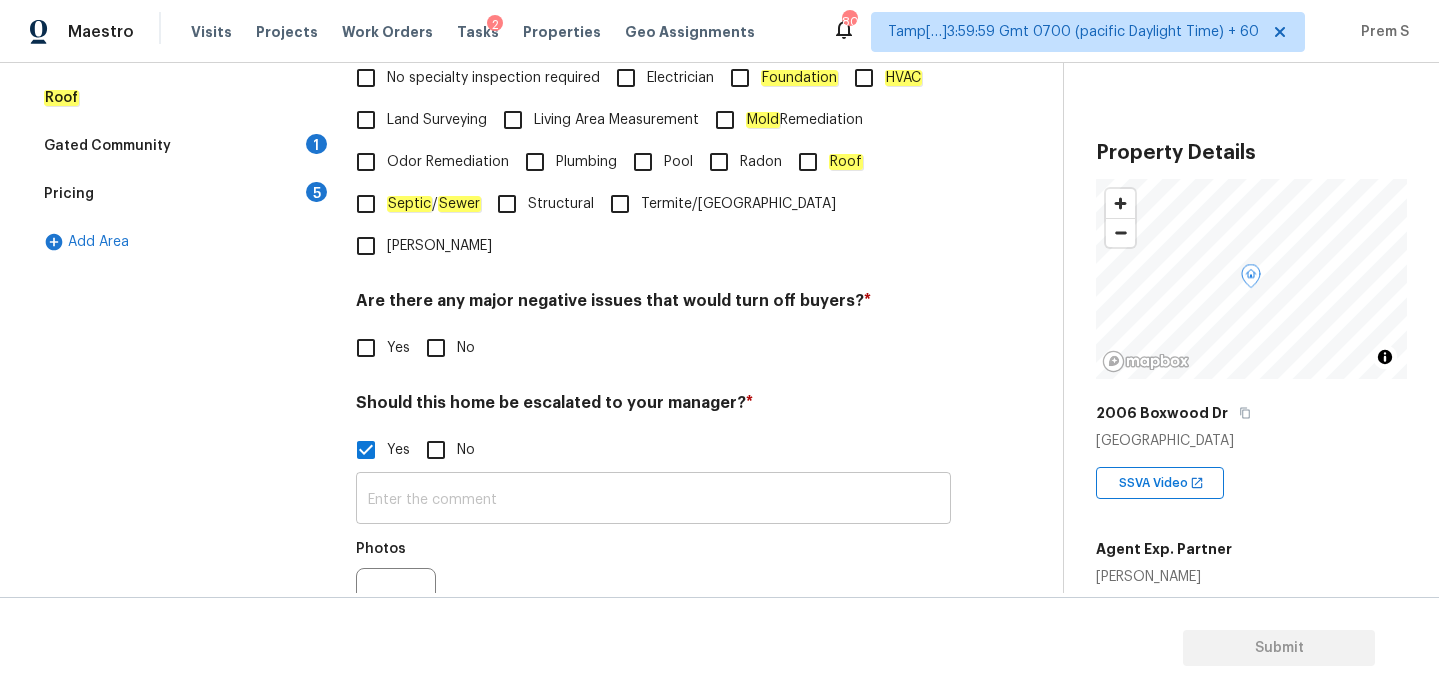 click at bounding box center (653, 500) 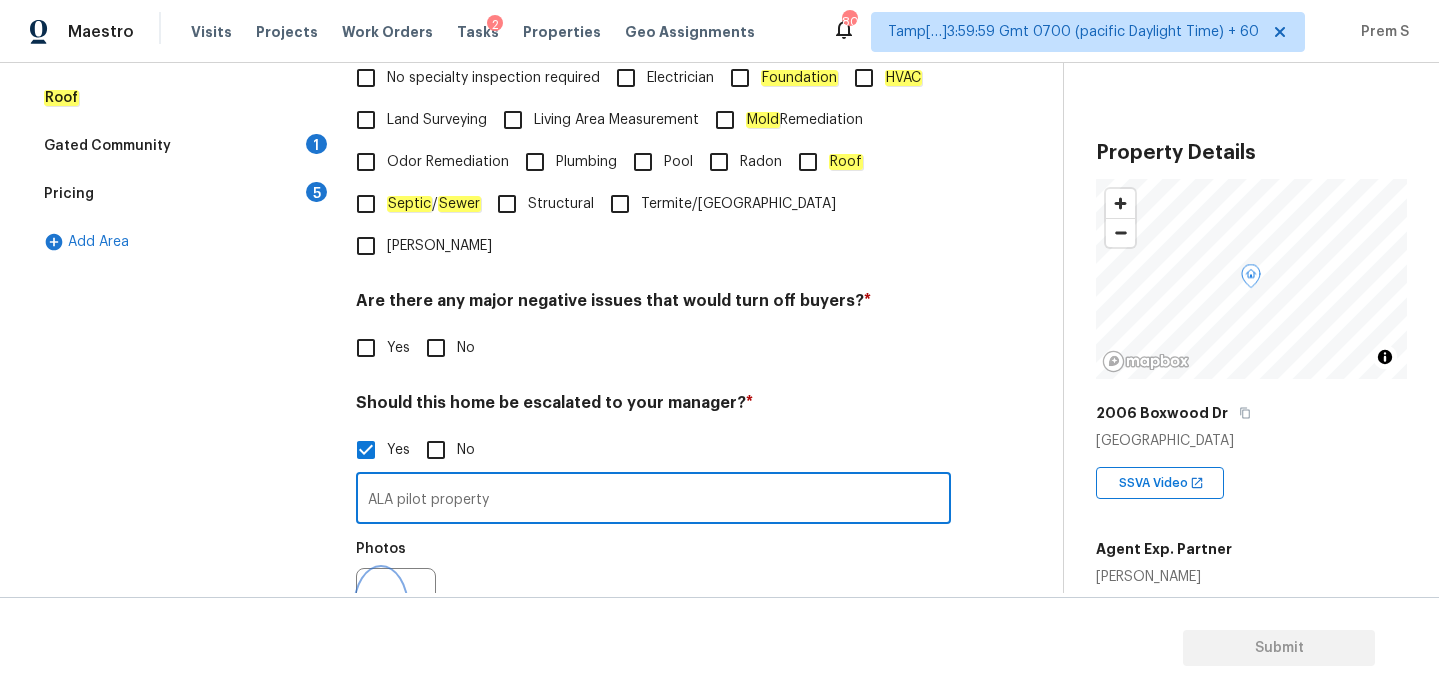 click at bounding box center [381, 608] 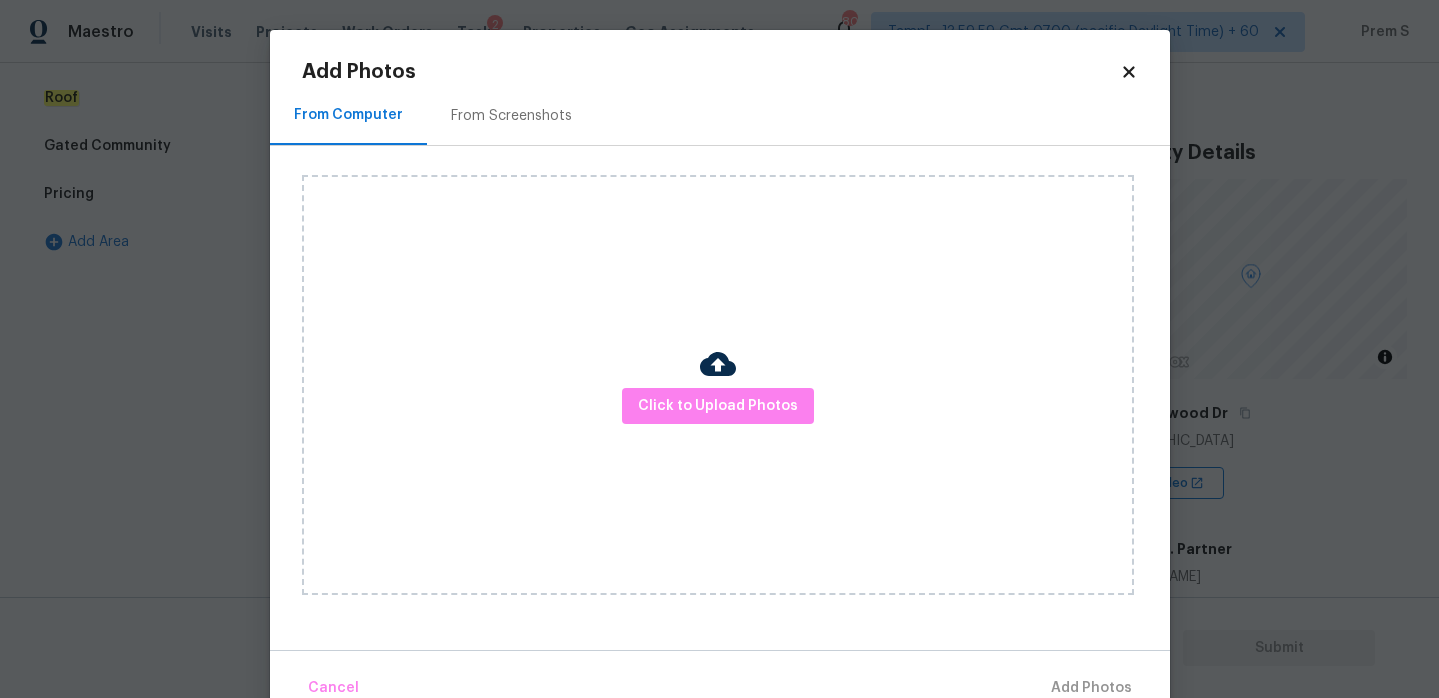 click on "Add Photos From Computer From Screenshots Click to Upload Photos Cancel Add Photos" at bounding box center (720, 370) 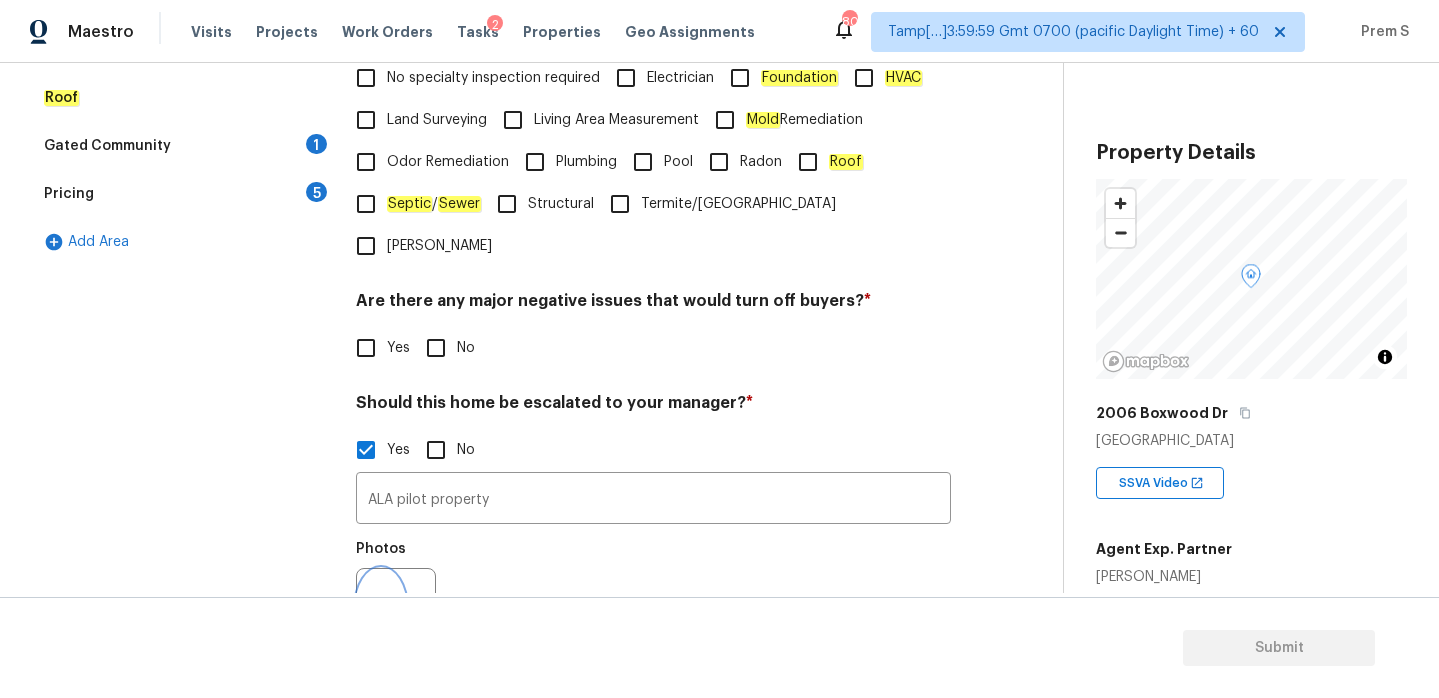 scroll, scrollTop: 530, scrollLeft: 0, axis: vertical 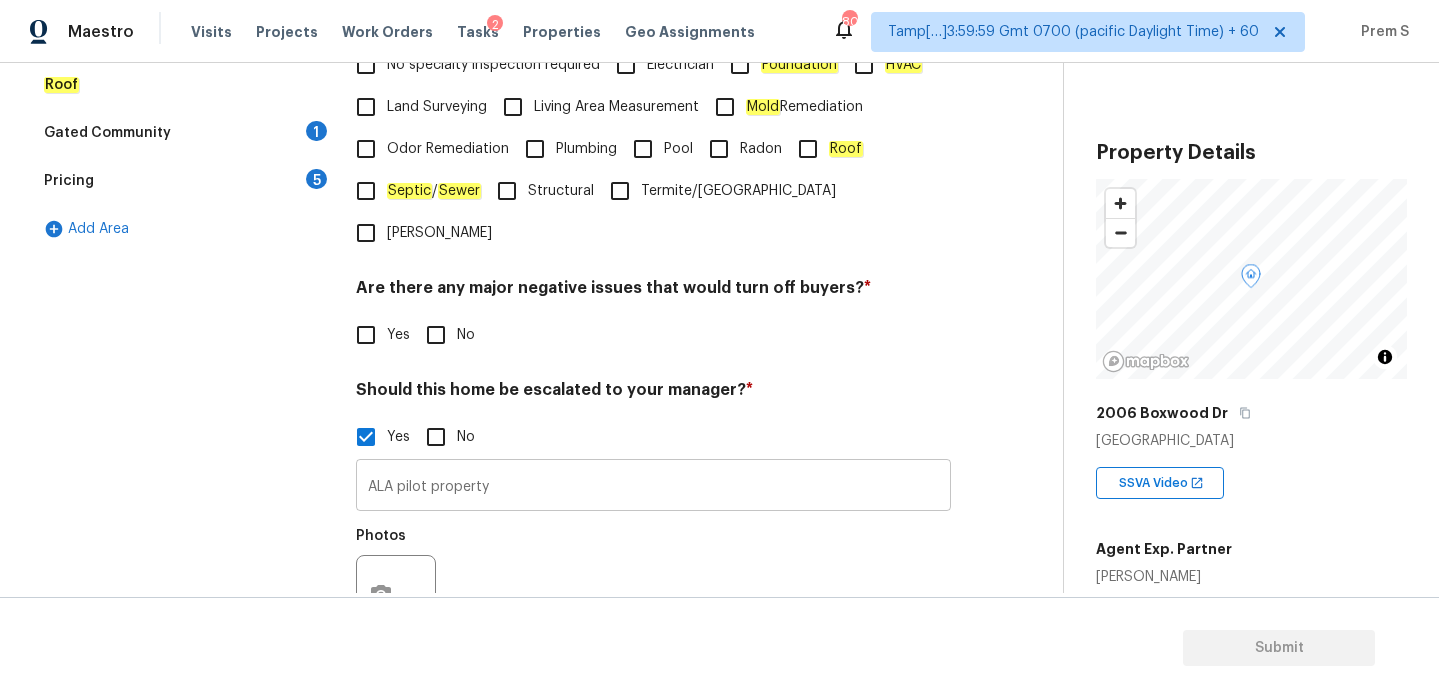 click on "ALA pilot property" at bounding box center [653, 487] 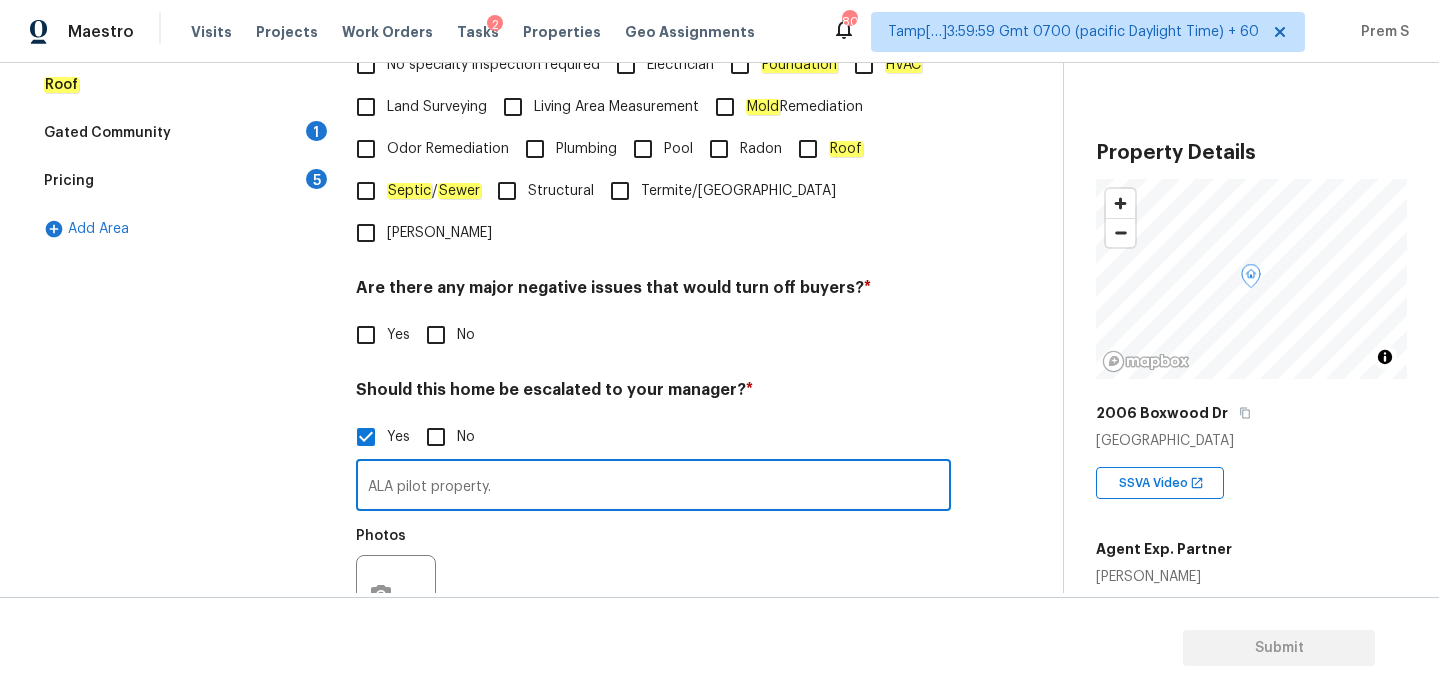 paste on "hall bathroom had a plumbing issue and potential mold under the toilet" 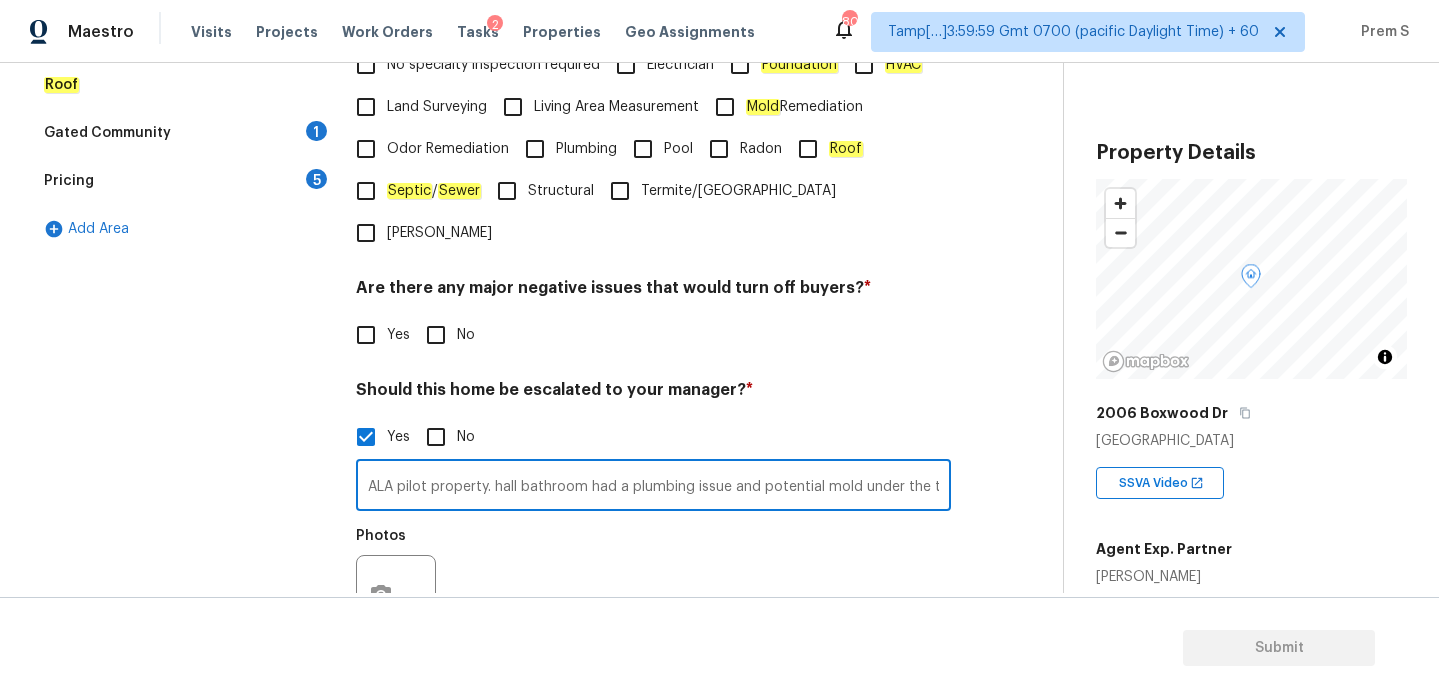 scroll, scrollTop: 0, scrollLeft: 22, axis: horizontal 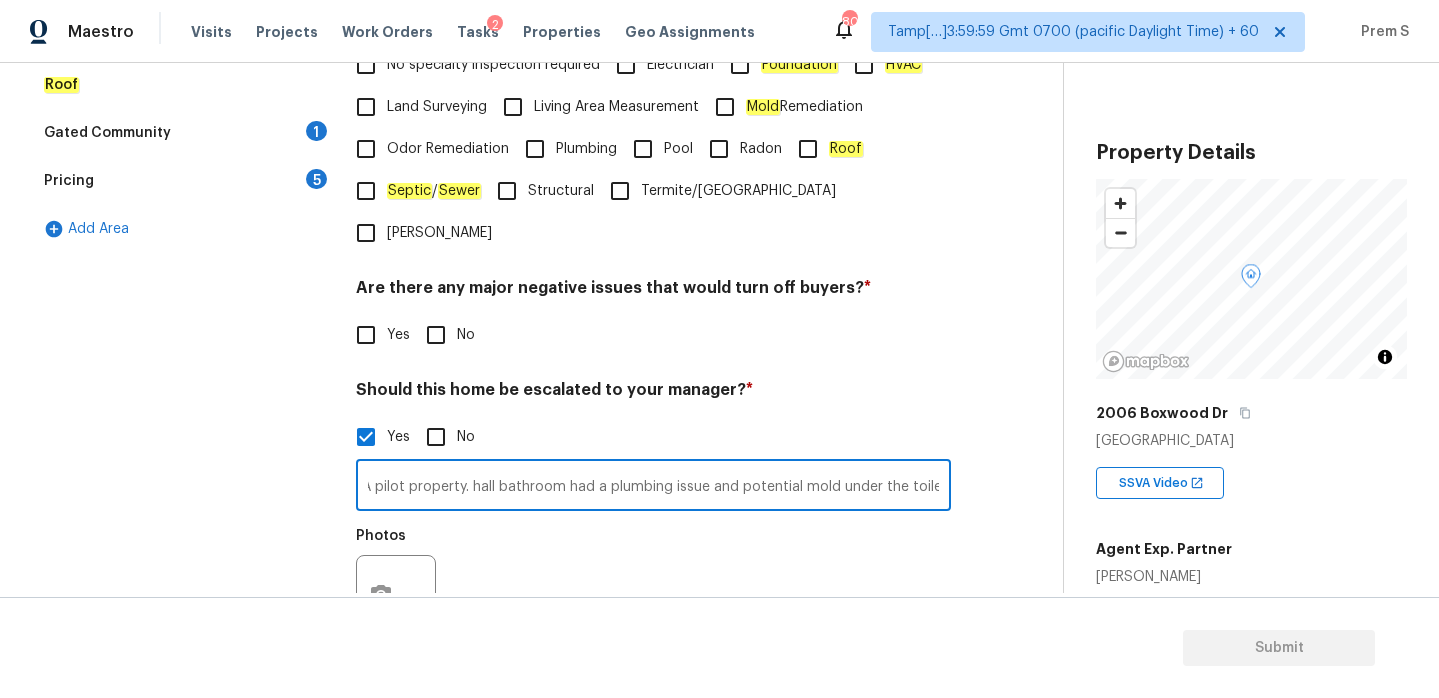 click on "ALA pilot property. hall bathroom had a plumbing issue and potential mold under the toilet" at bounding box center [653, 487] 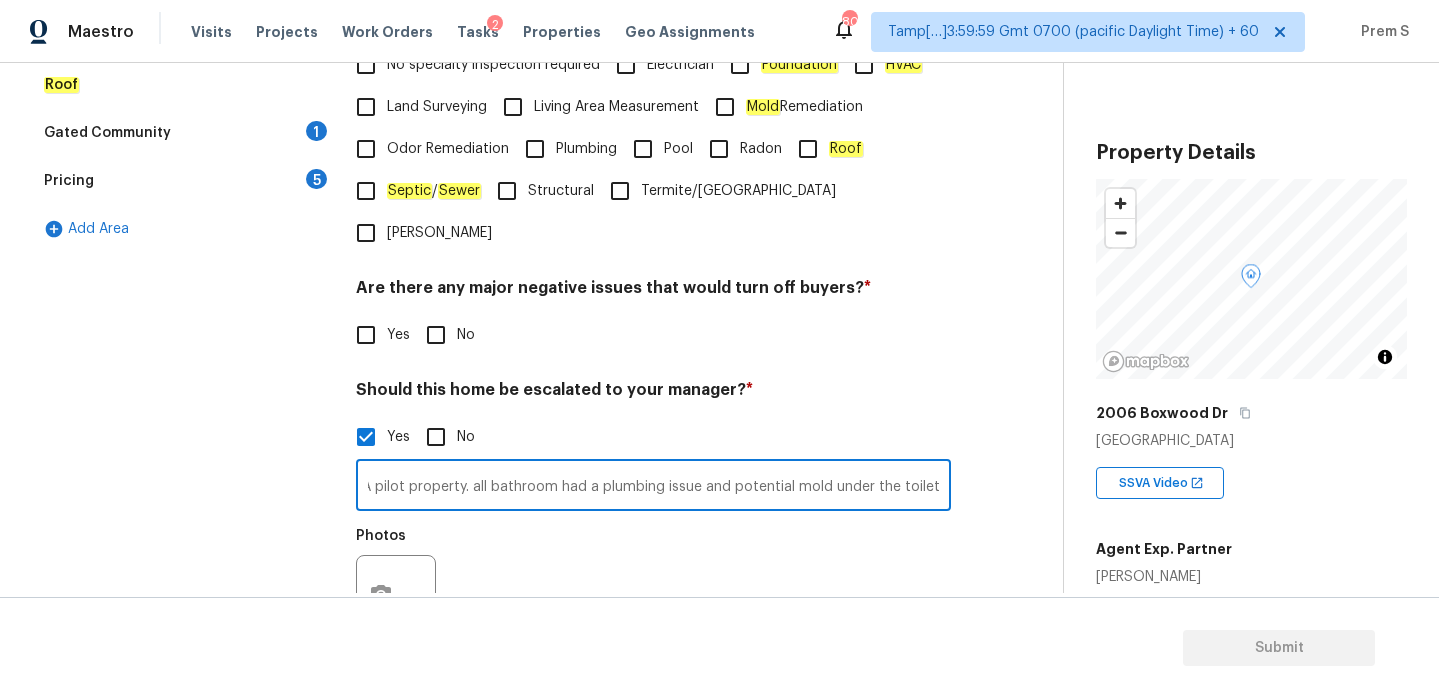 scroll, scrollTop: 0, scrollLeft: 14, axis: horizontal 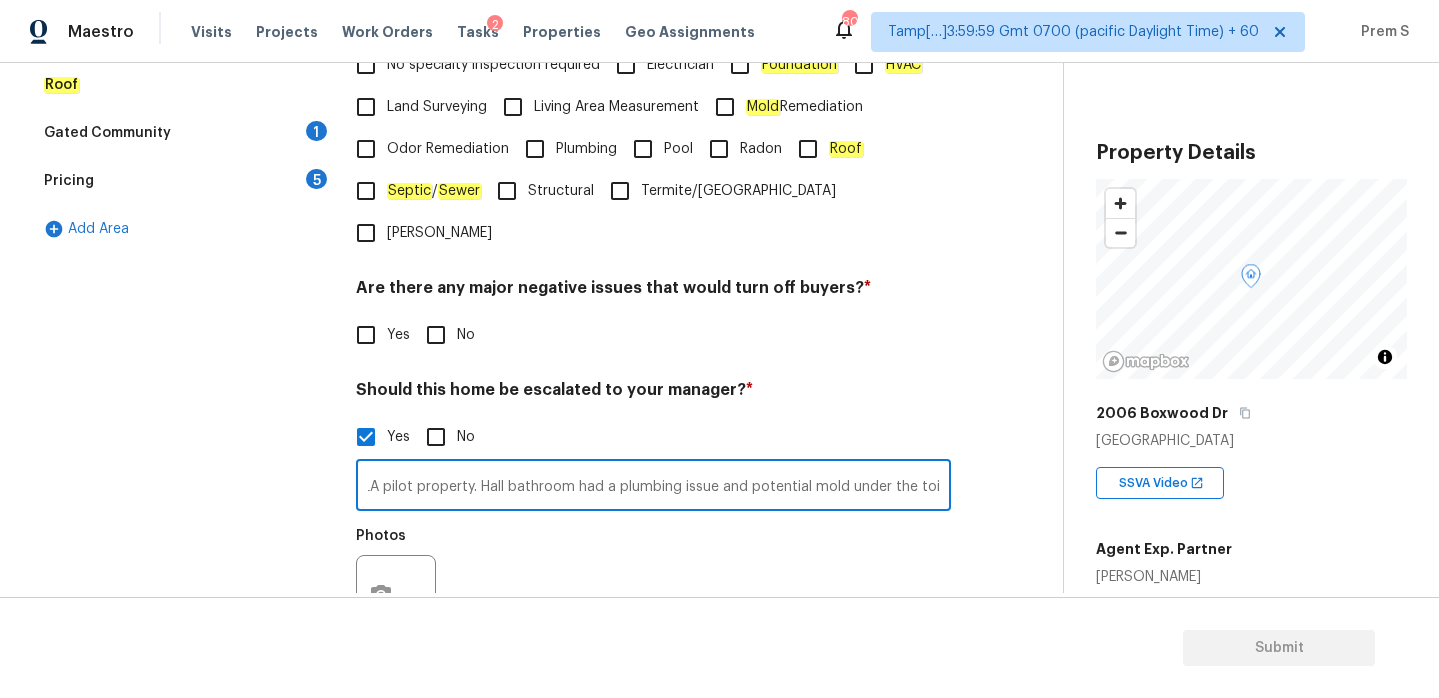 type on "ALA pilot property. Hall bathroom had a plumbing issue and potential mold under the toilet" 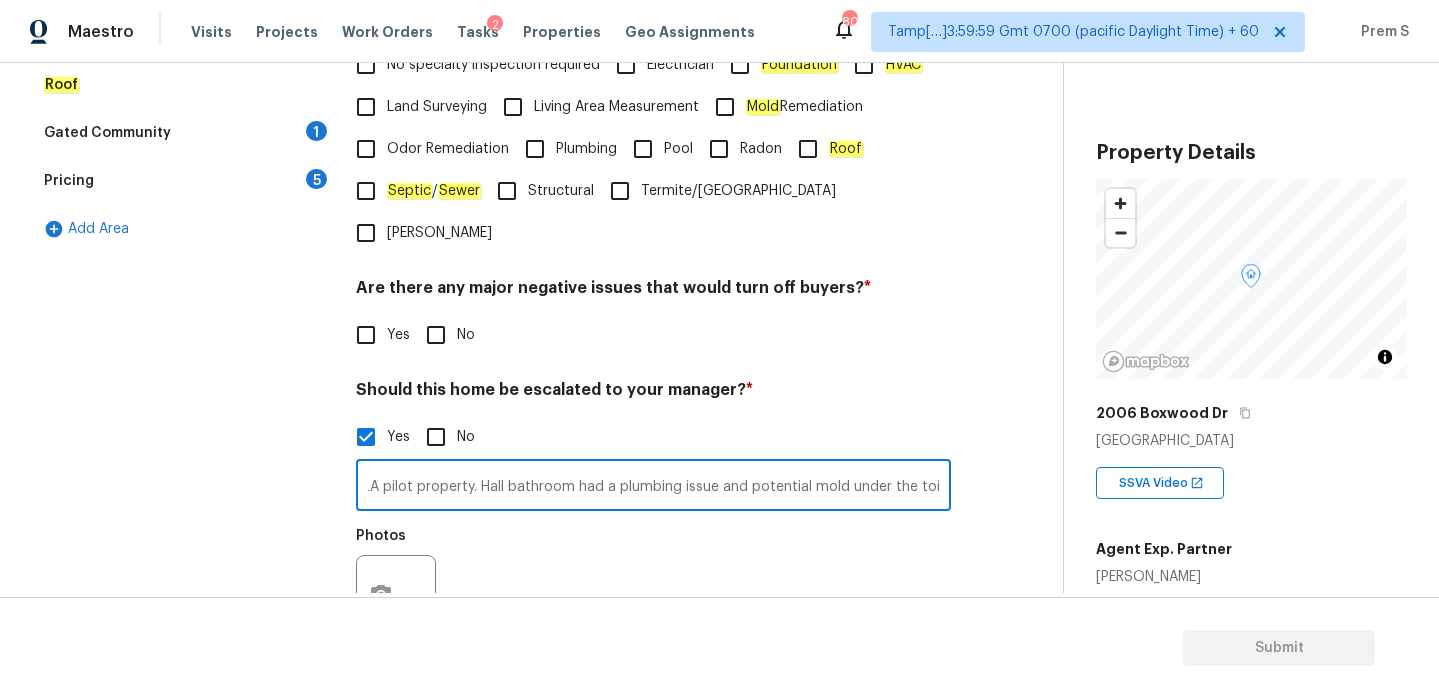 scroll, scrollTop: 0, scrollLeft: 0, axis: both 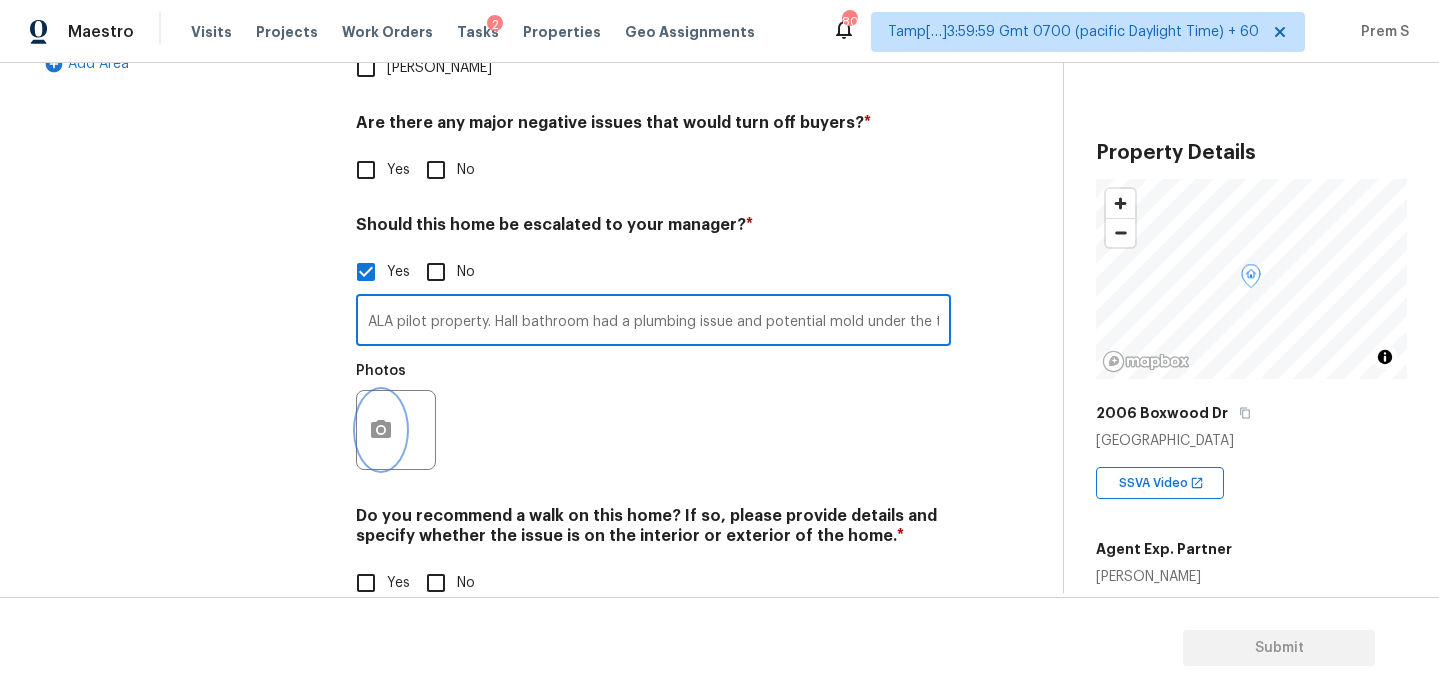 click 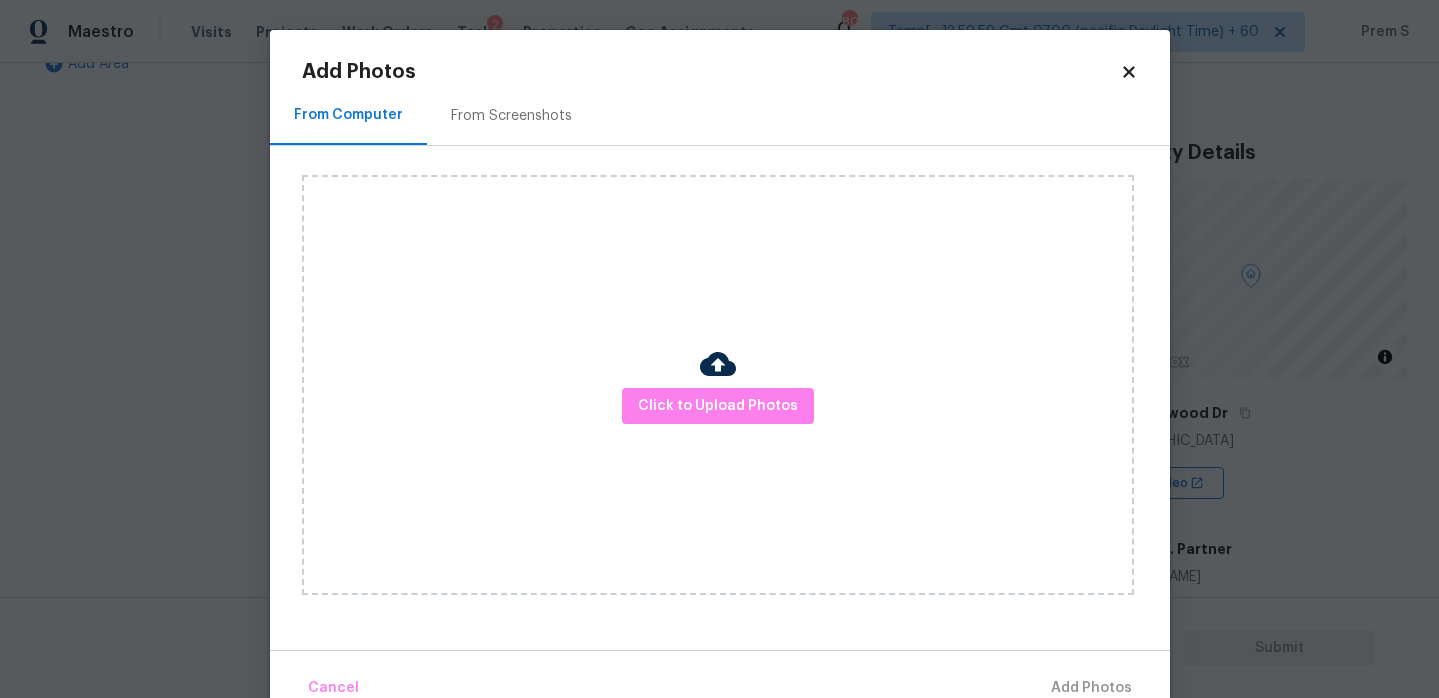 click at bounding box center [718, 364] 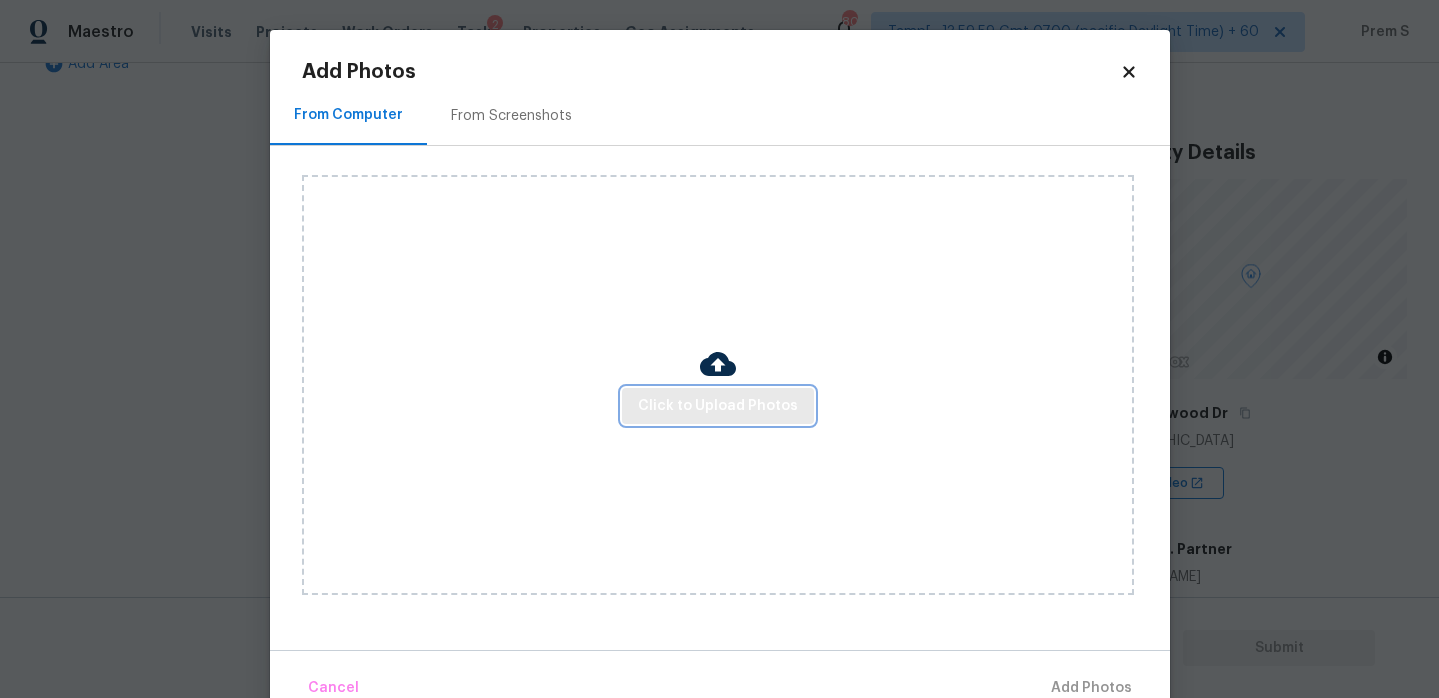 click on "Click to Upload Photos" at bounding box center (718, 406) 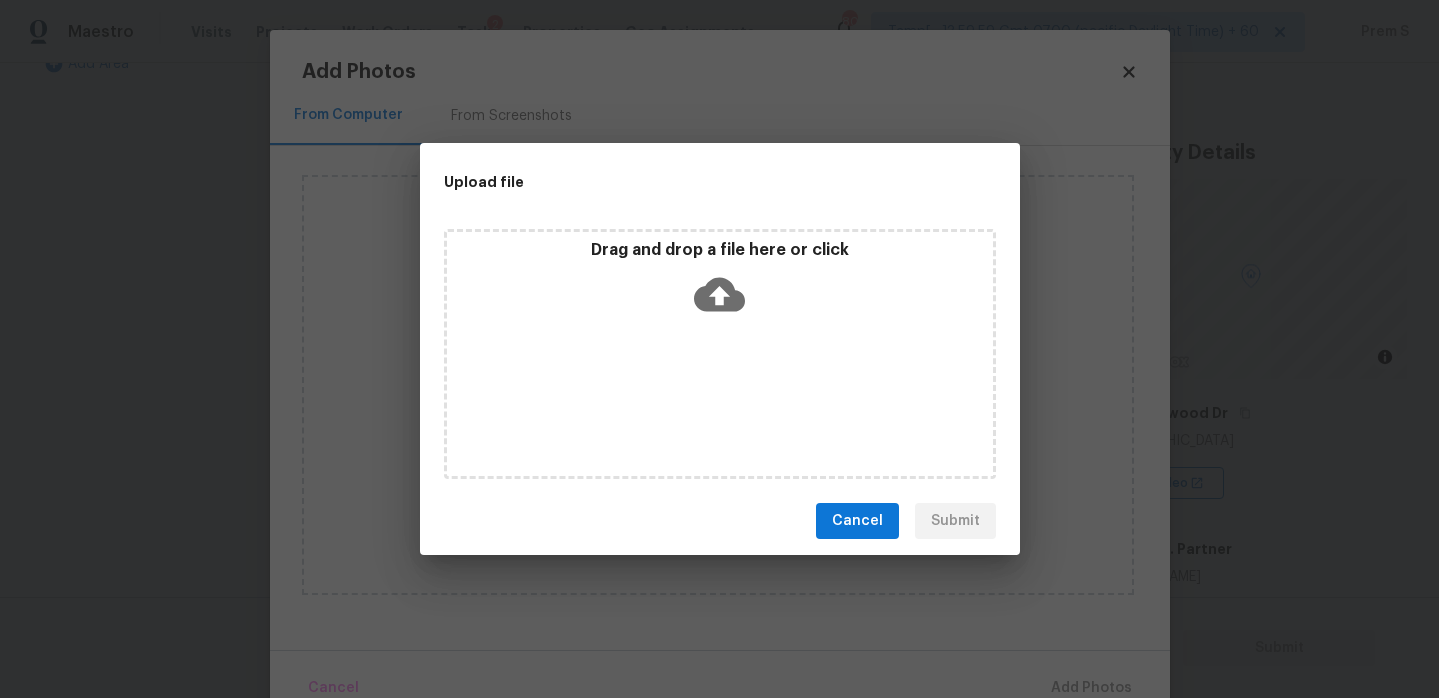click 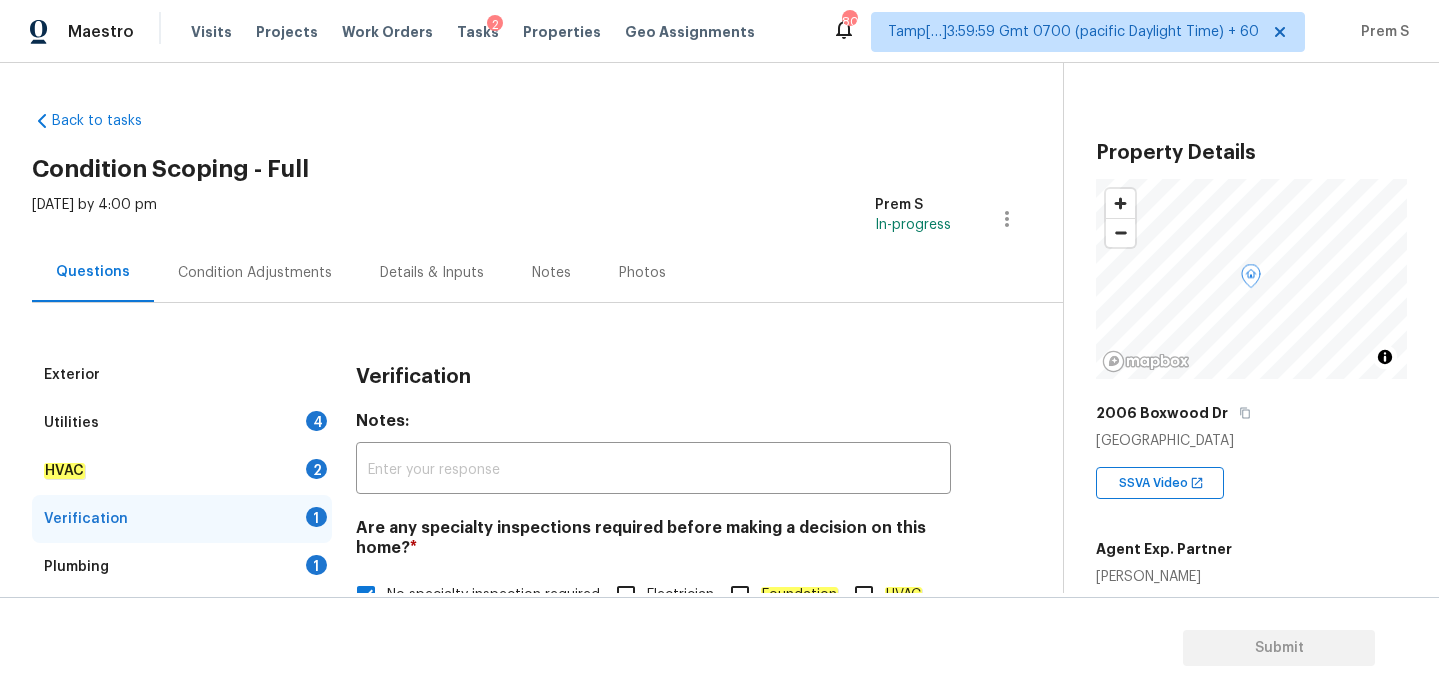 scroll, scrollTop: 0, scrollLeft: 0, axis: both 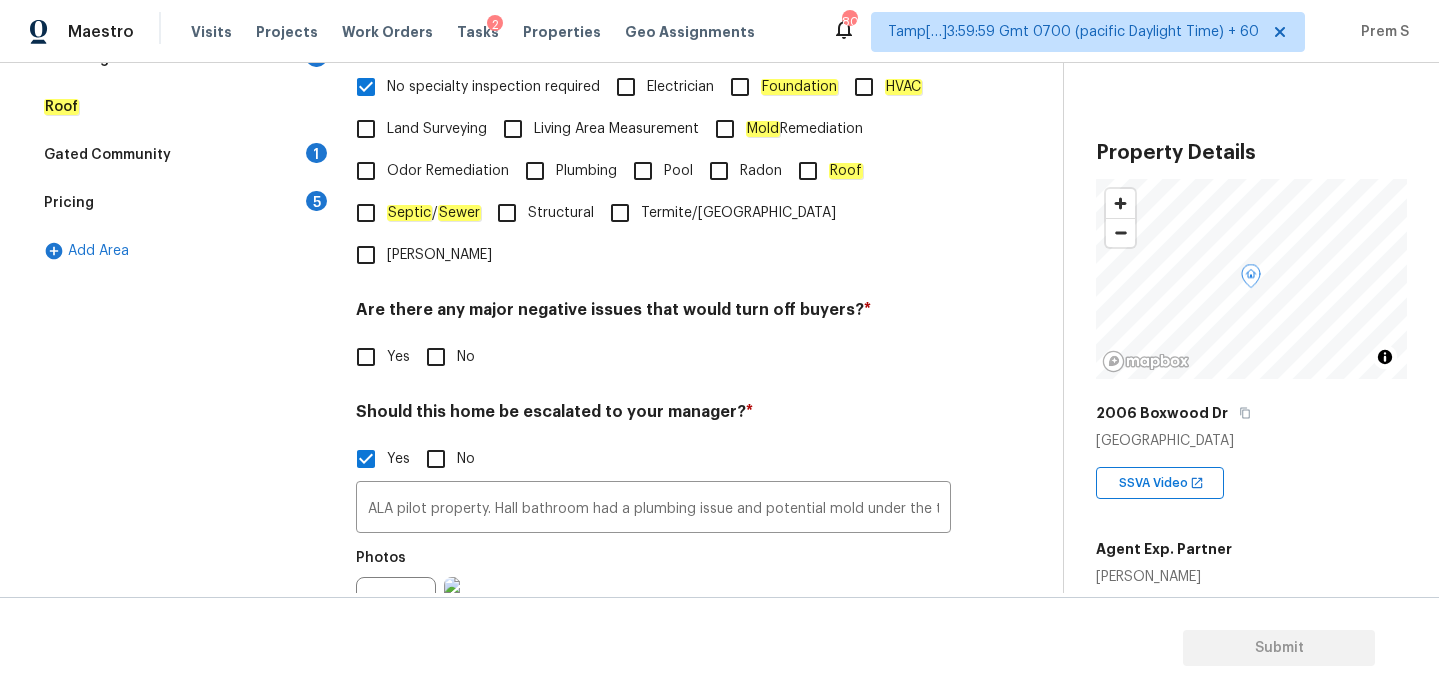 click on "No" at bounding box center (436, 357) 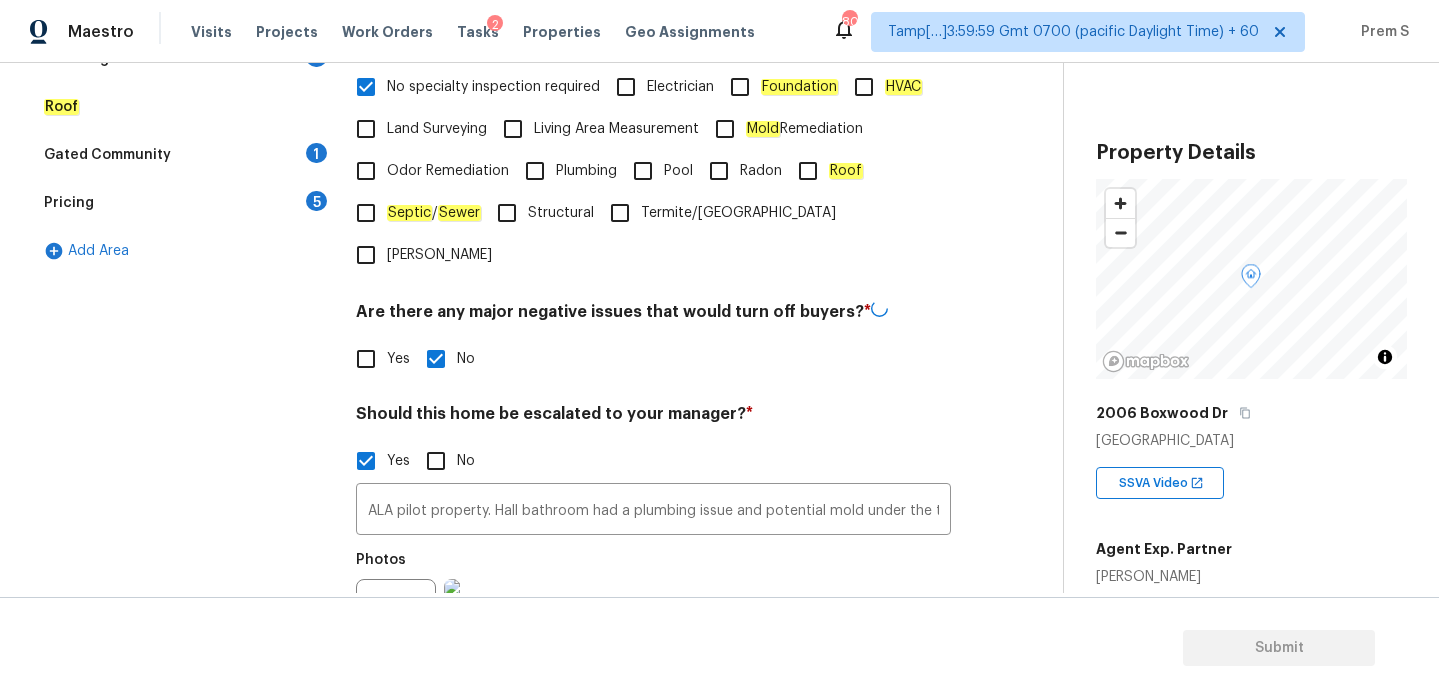 scroll, scrollTop: 255, scrollLeft: 0, axis: vertical 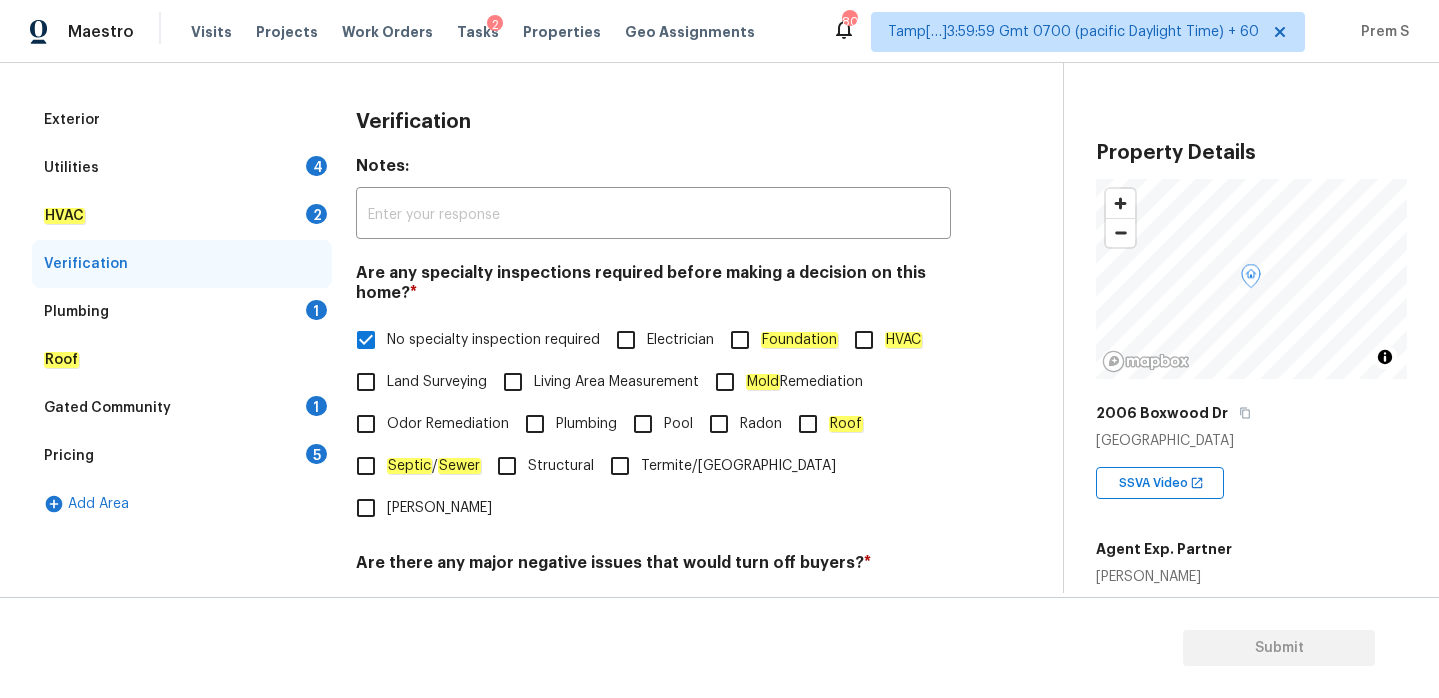 click on "Utilities 4" at bounding box center [182, 168] 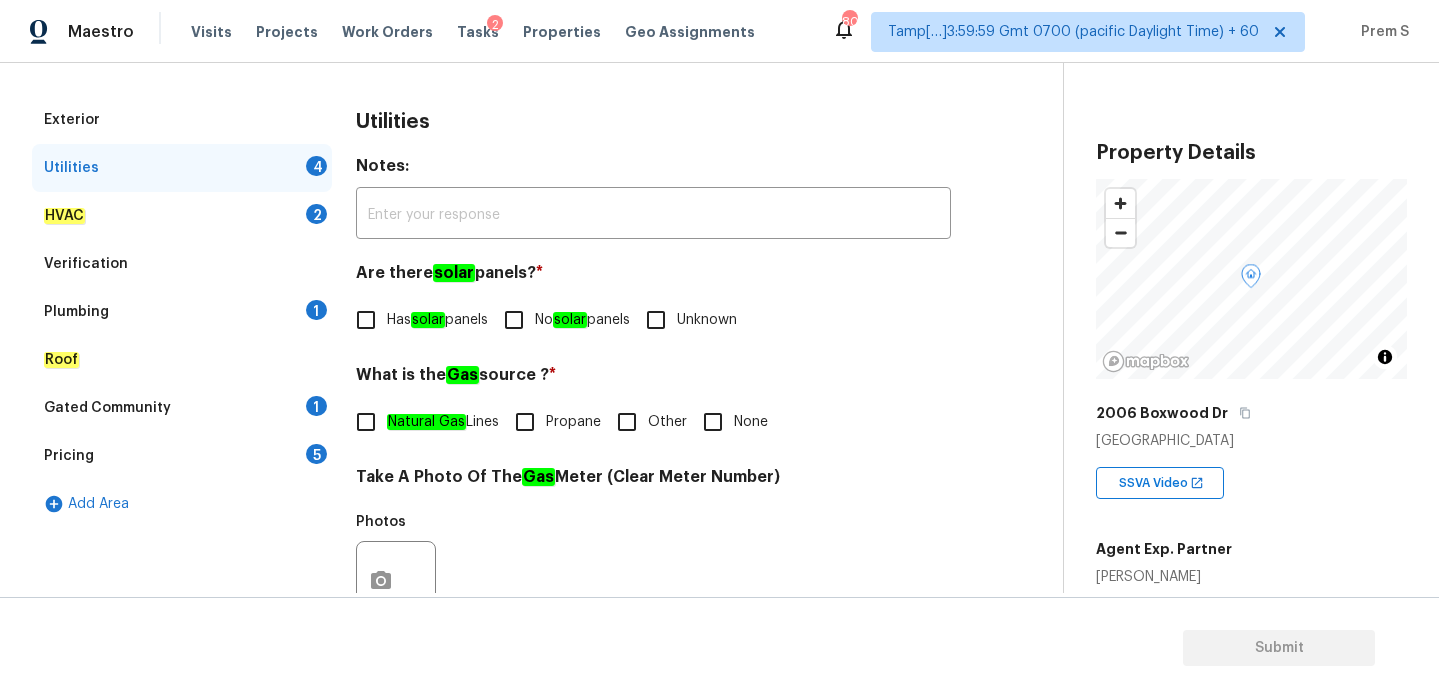click on "No  solar  panels" at bounding box center (582, 320) 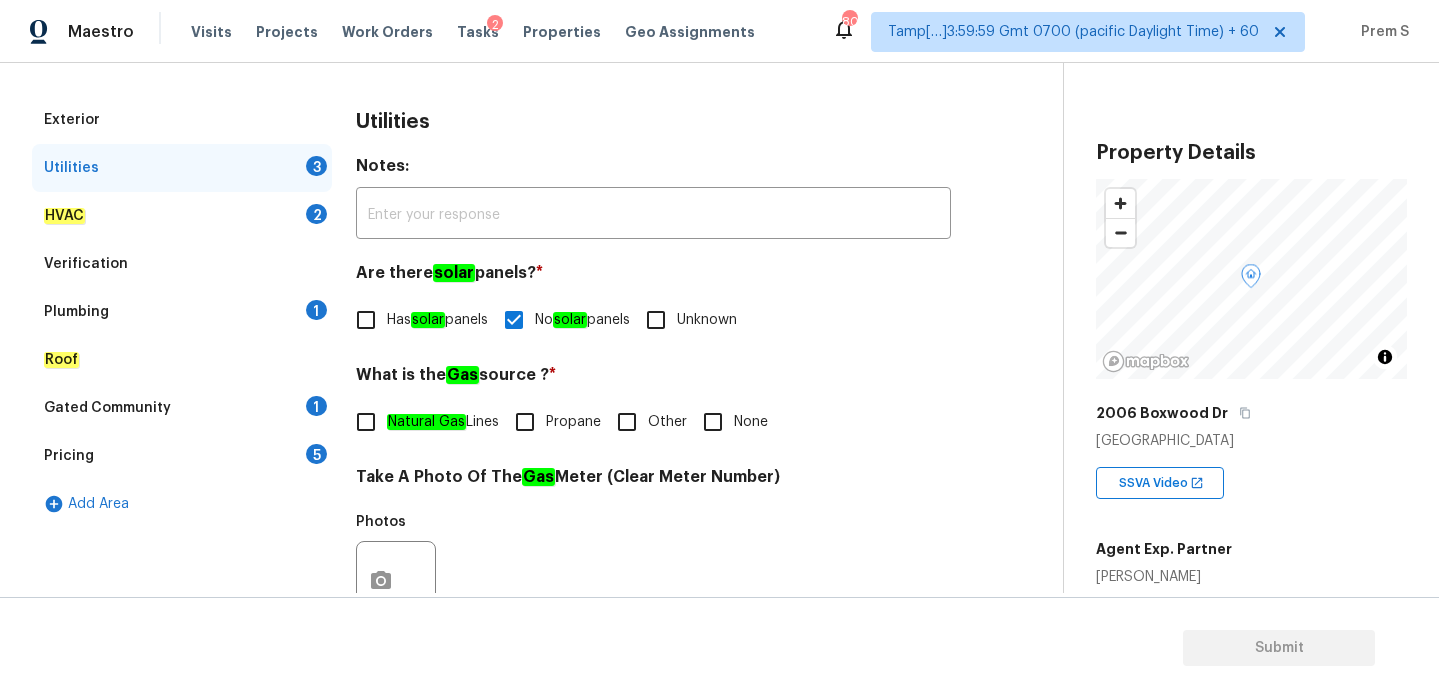 click on "Other" at bounding box center [627, 422] 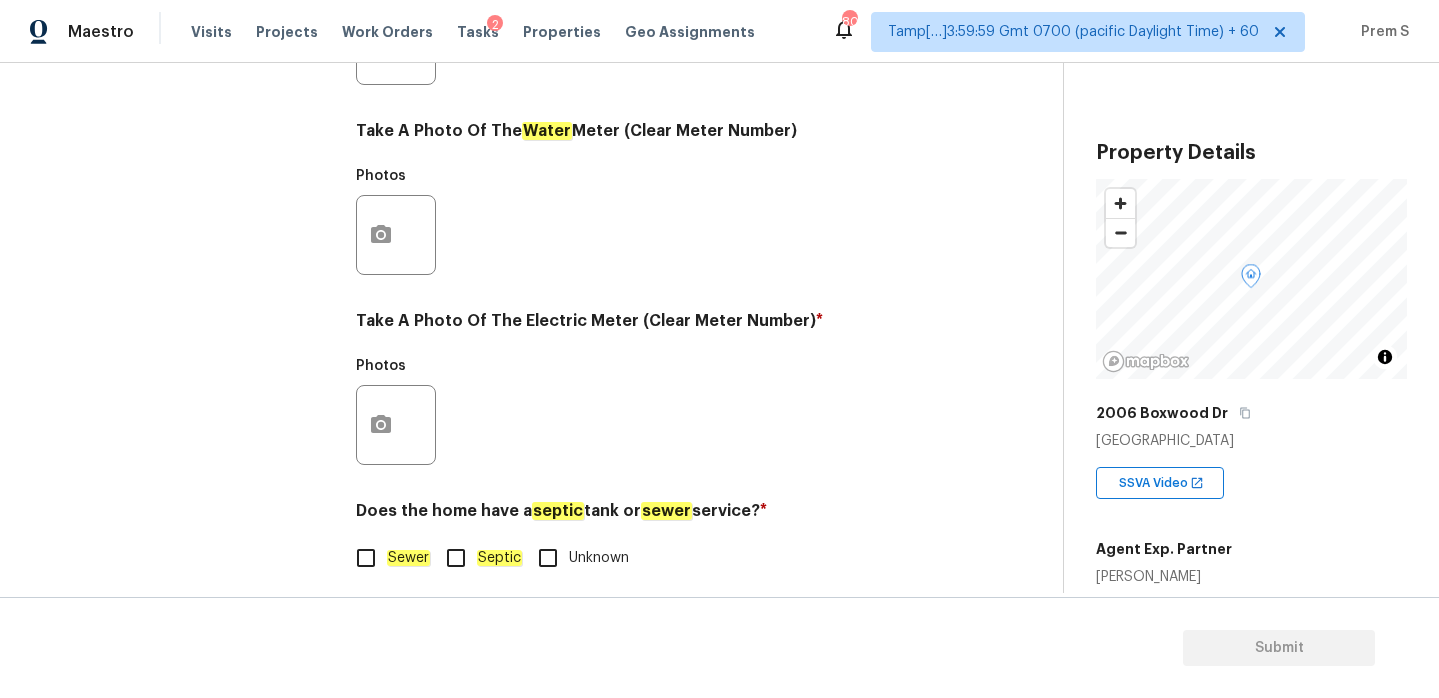 scroll, scrollTop: 807, scrollLeft: 0, axis: vertical 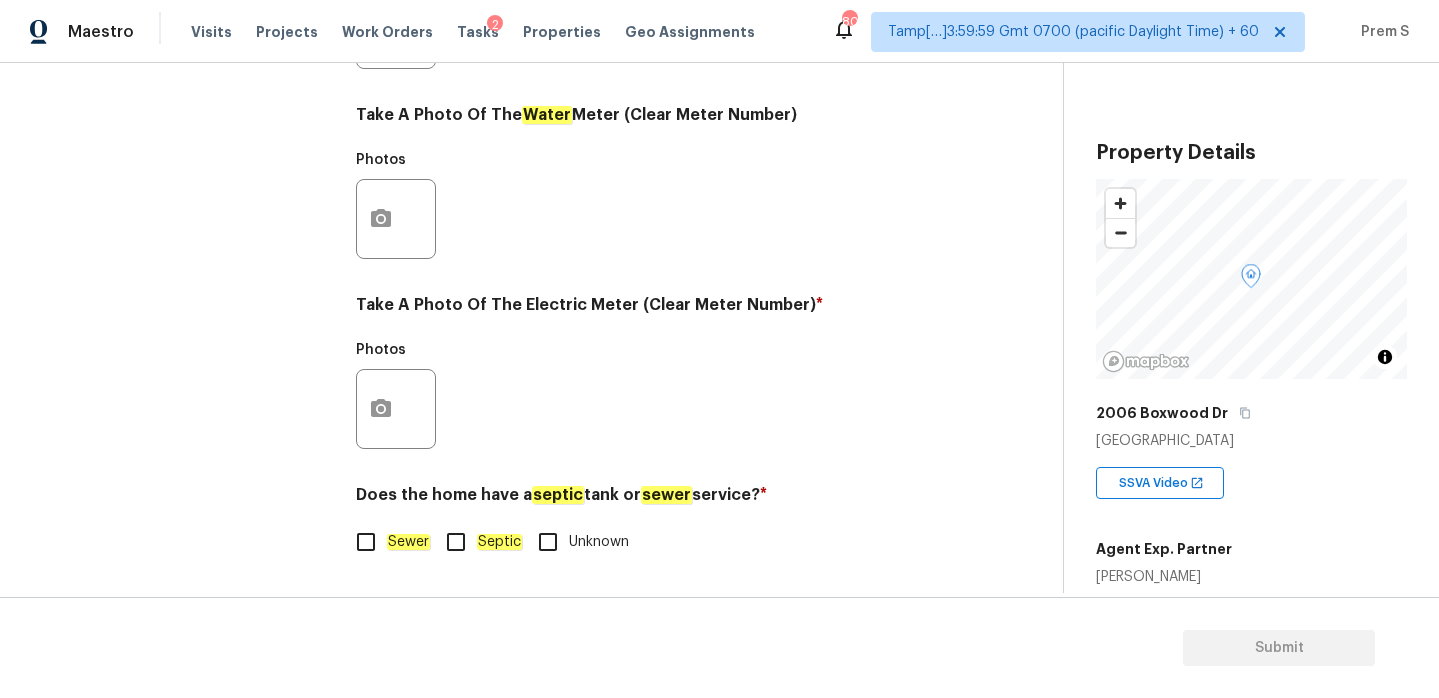 click on "Sewer" at bounding box center (366, 542) 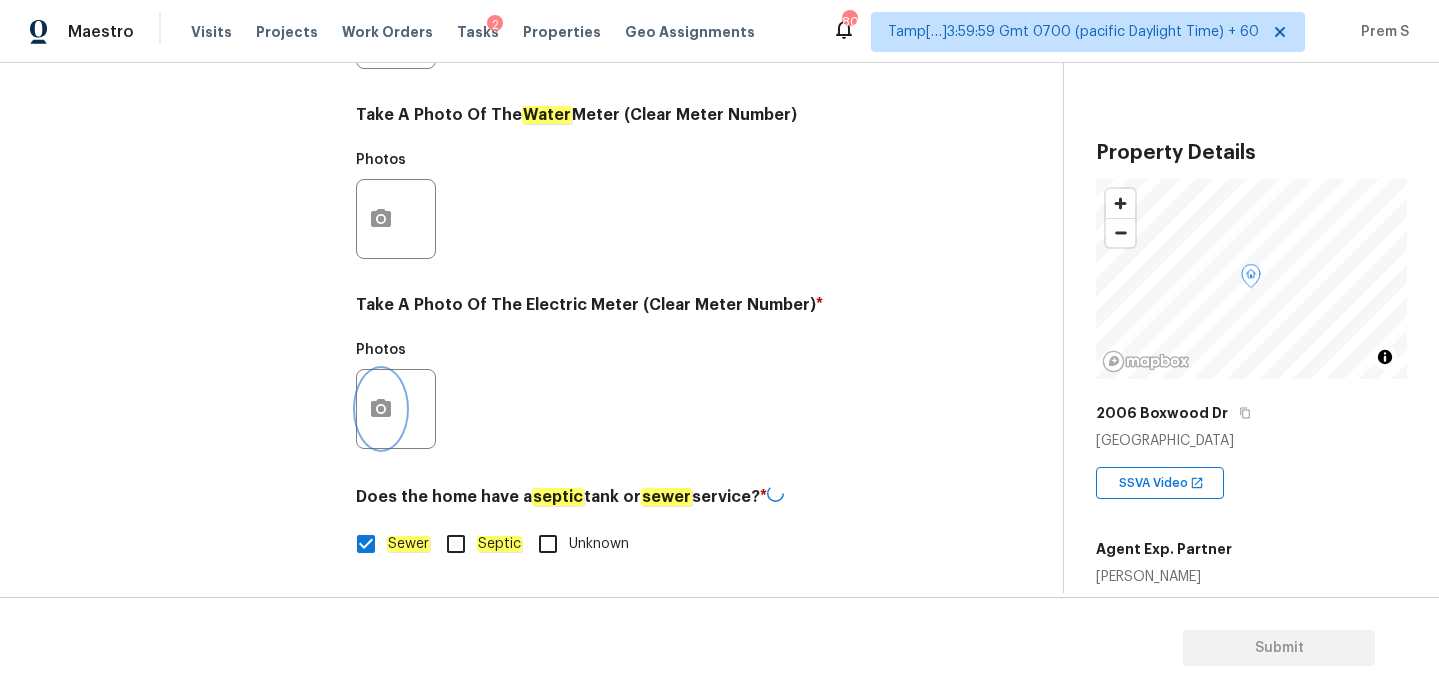 click at bounding box center [381, 409] 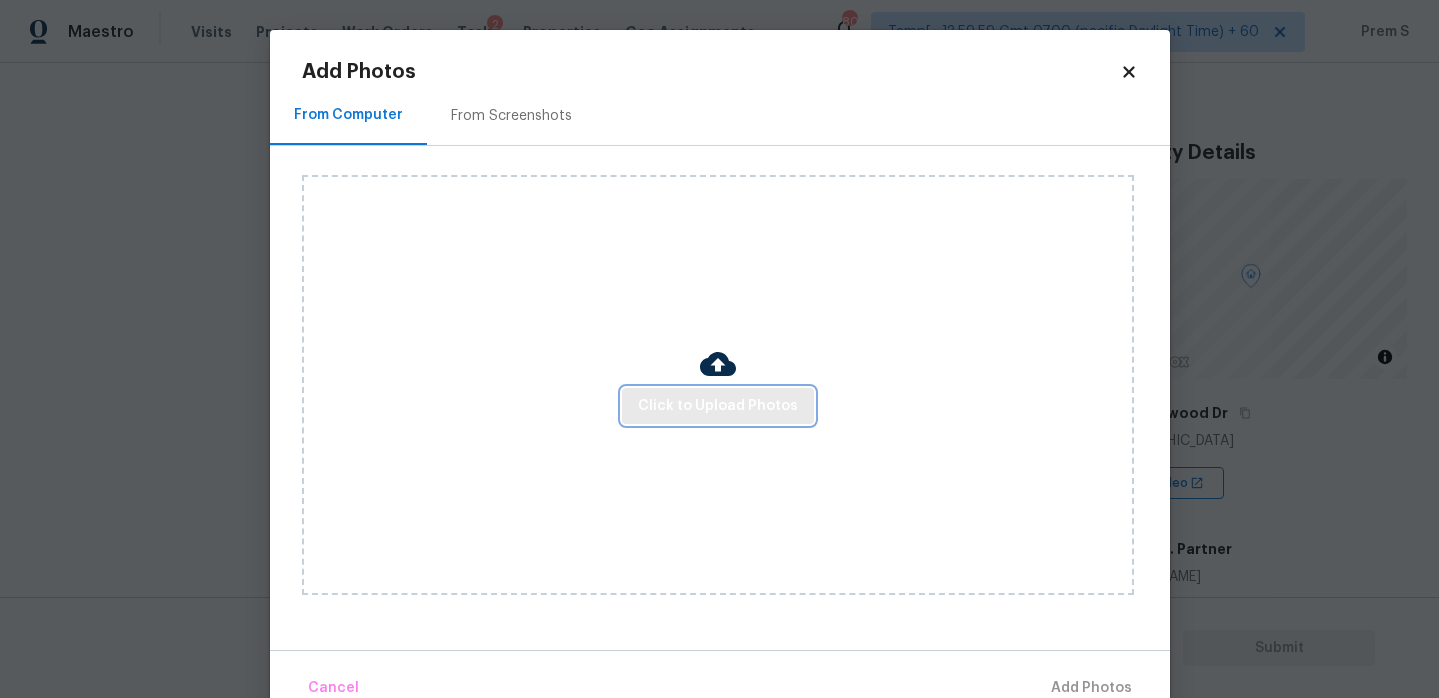 click on "Click to Upload Photos" at bounding box center [718, 406] 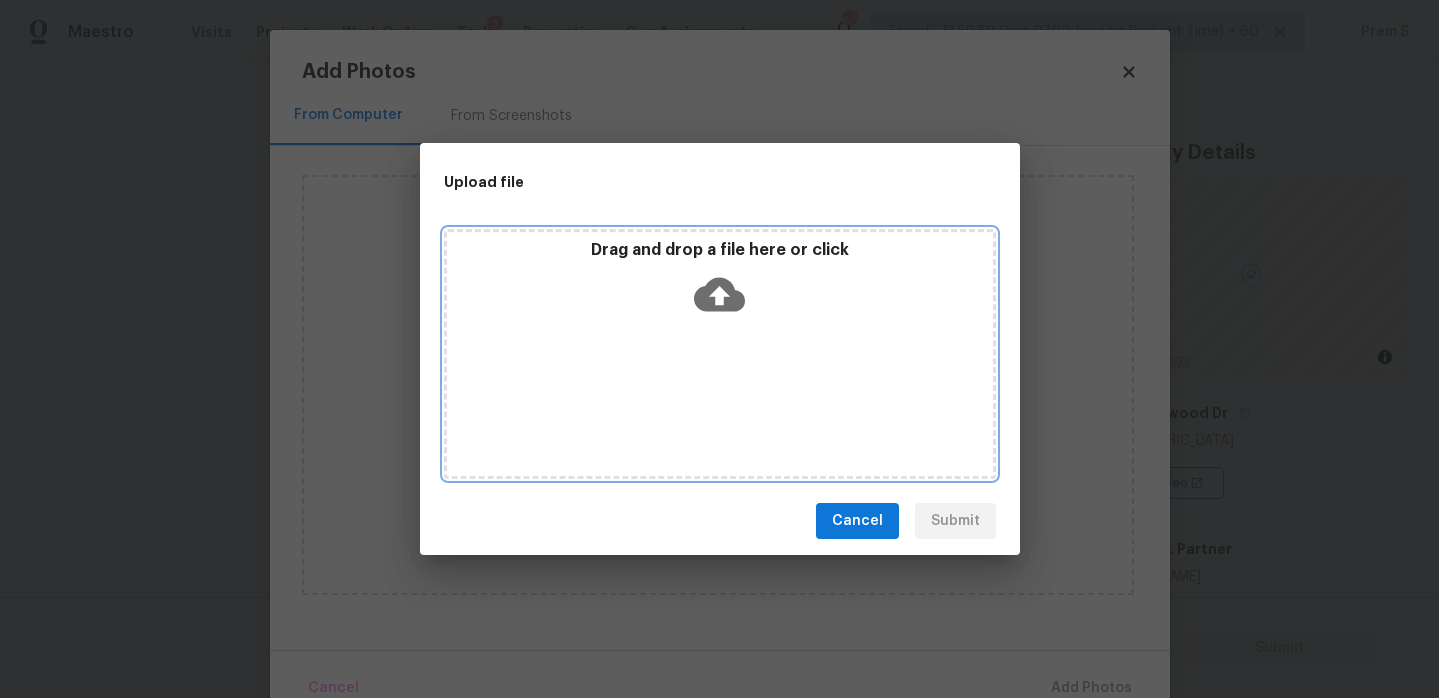 click 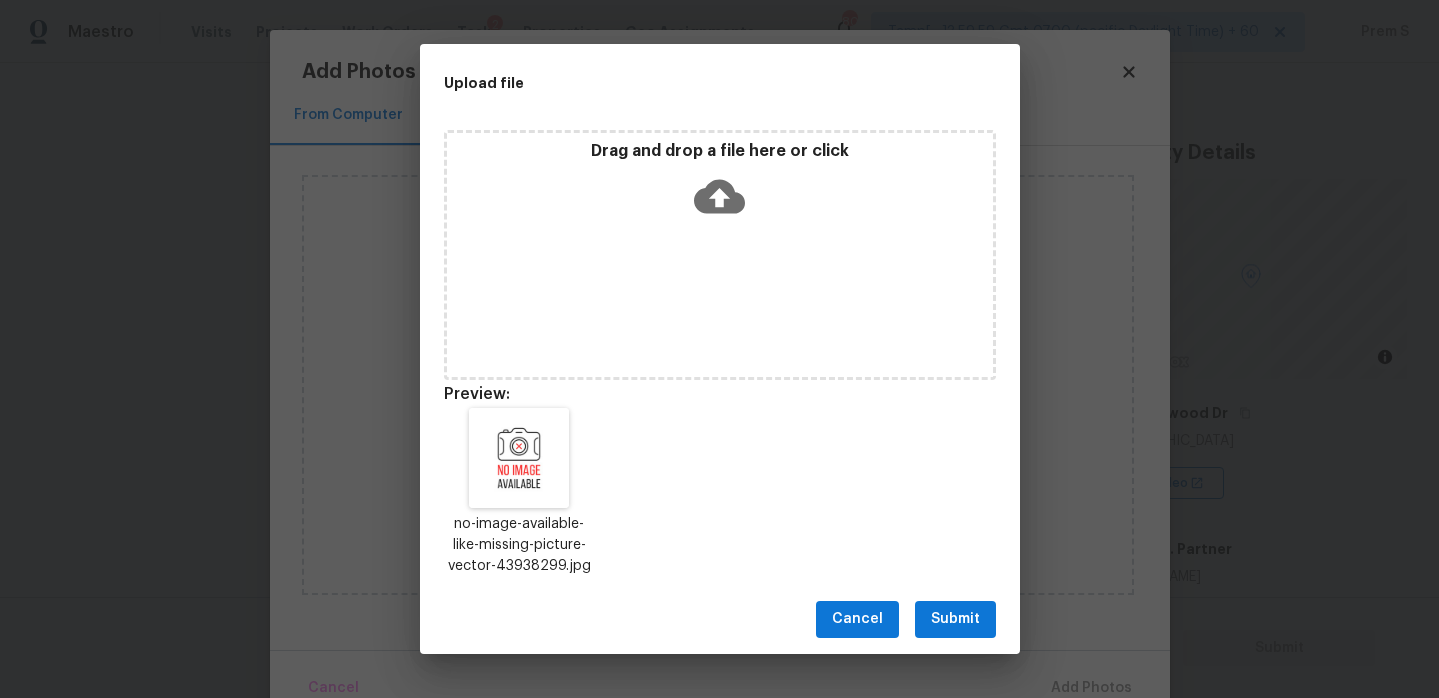 click on "Submit" at bounding box center (955, 619) 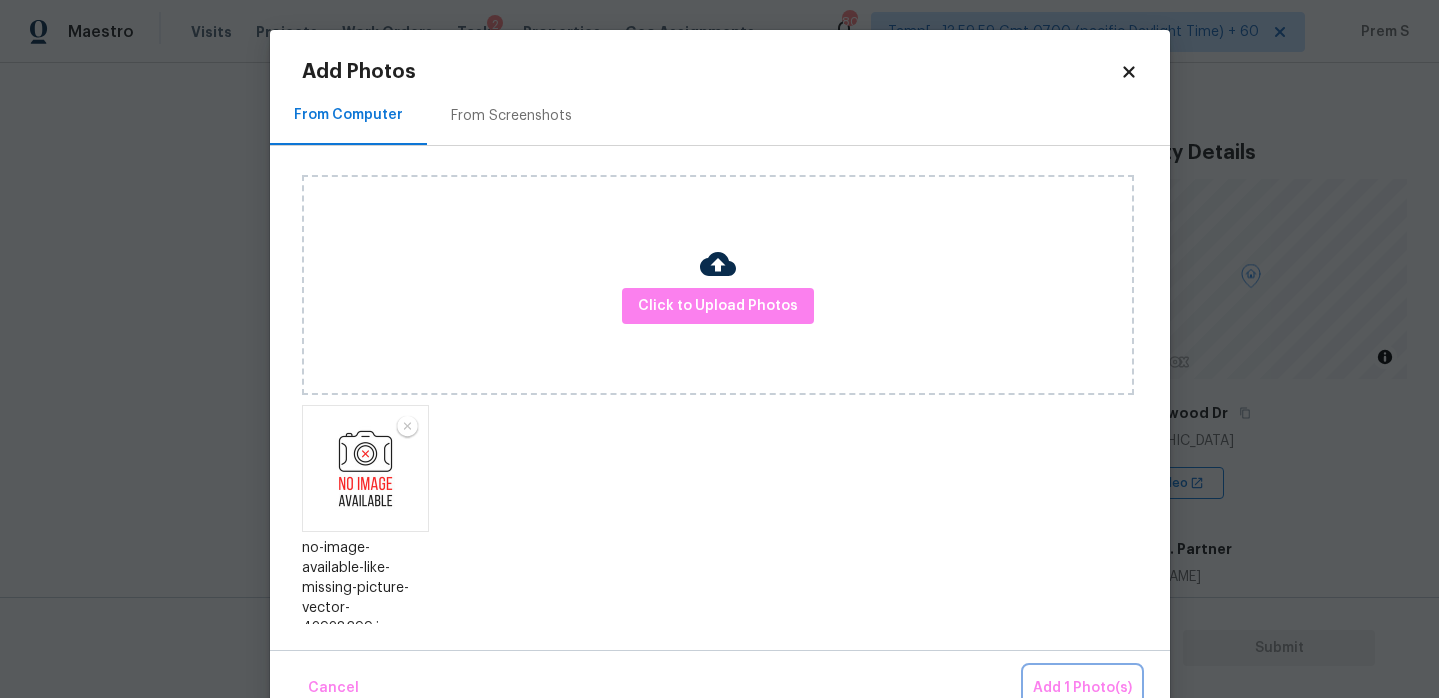 click on "Add 1 Photo(s)" at bounding box center [1082, 688] 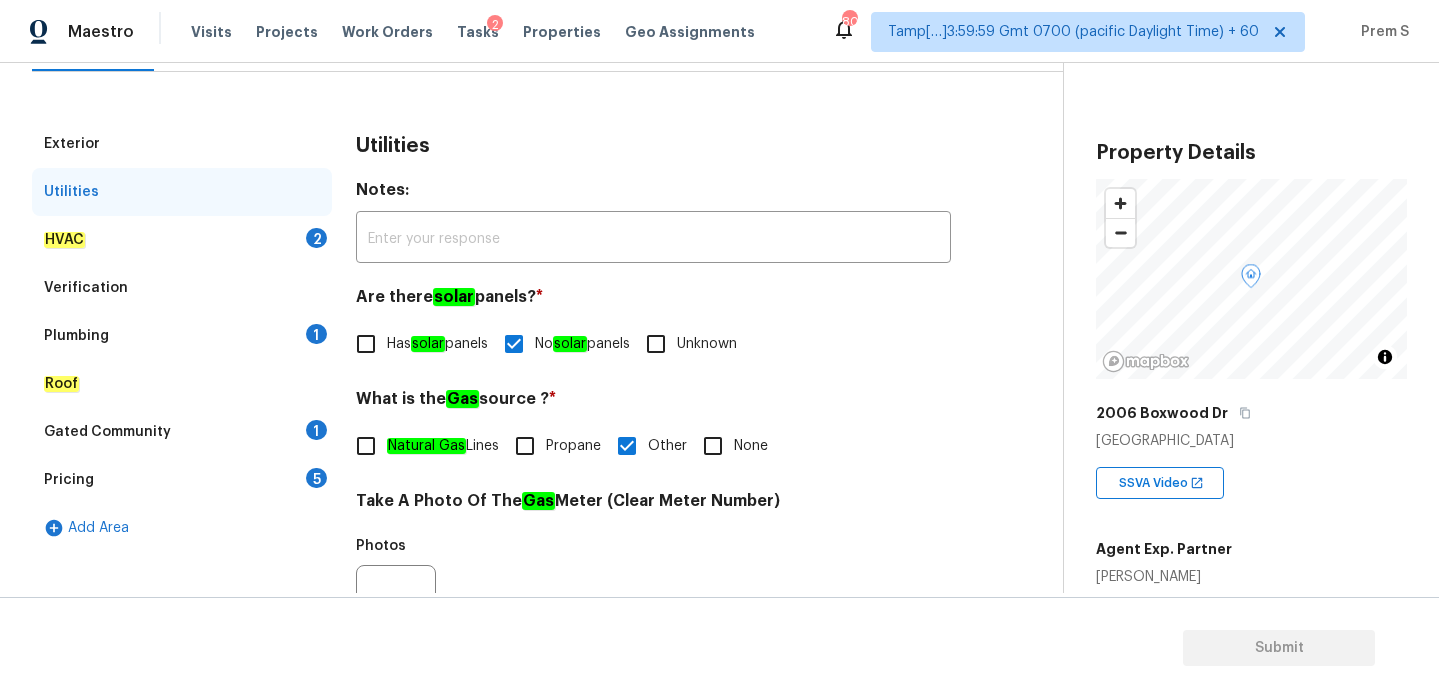 click on "HVAC 2" at bounding box center (182, 240) 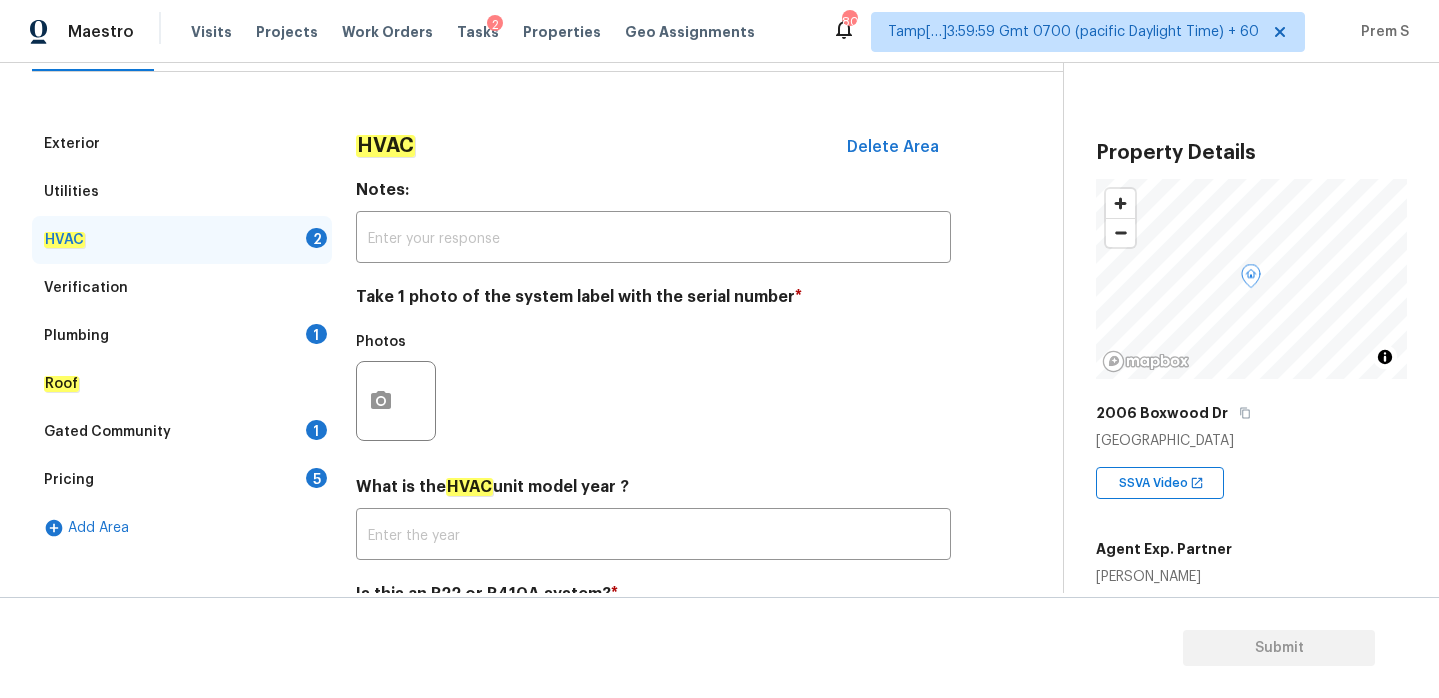 scroll, scrollTop: 331, scrollLeft: 0, axis: vertical 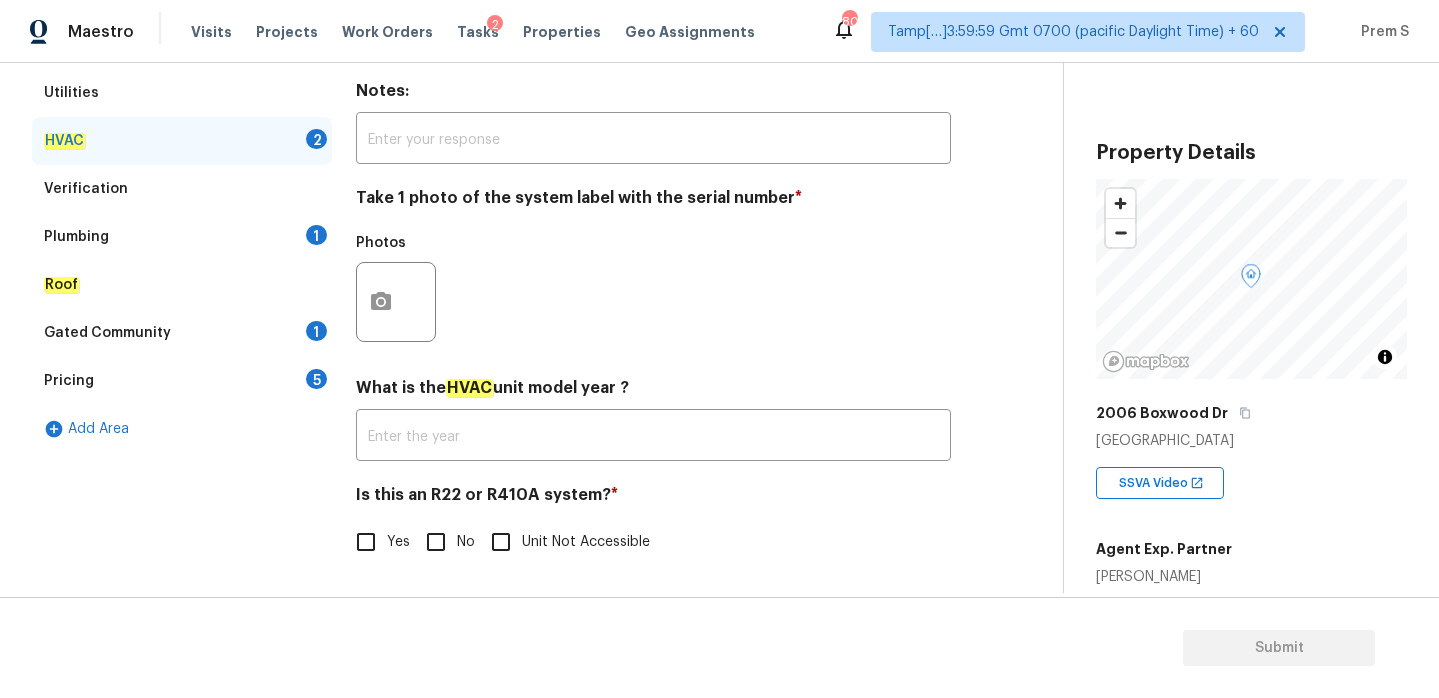 click on "No" at bounding box center (436, 542) 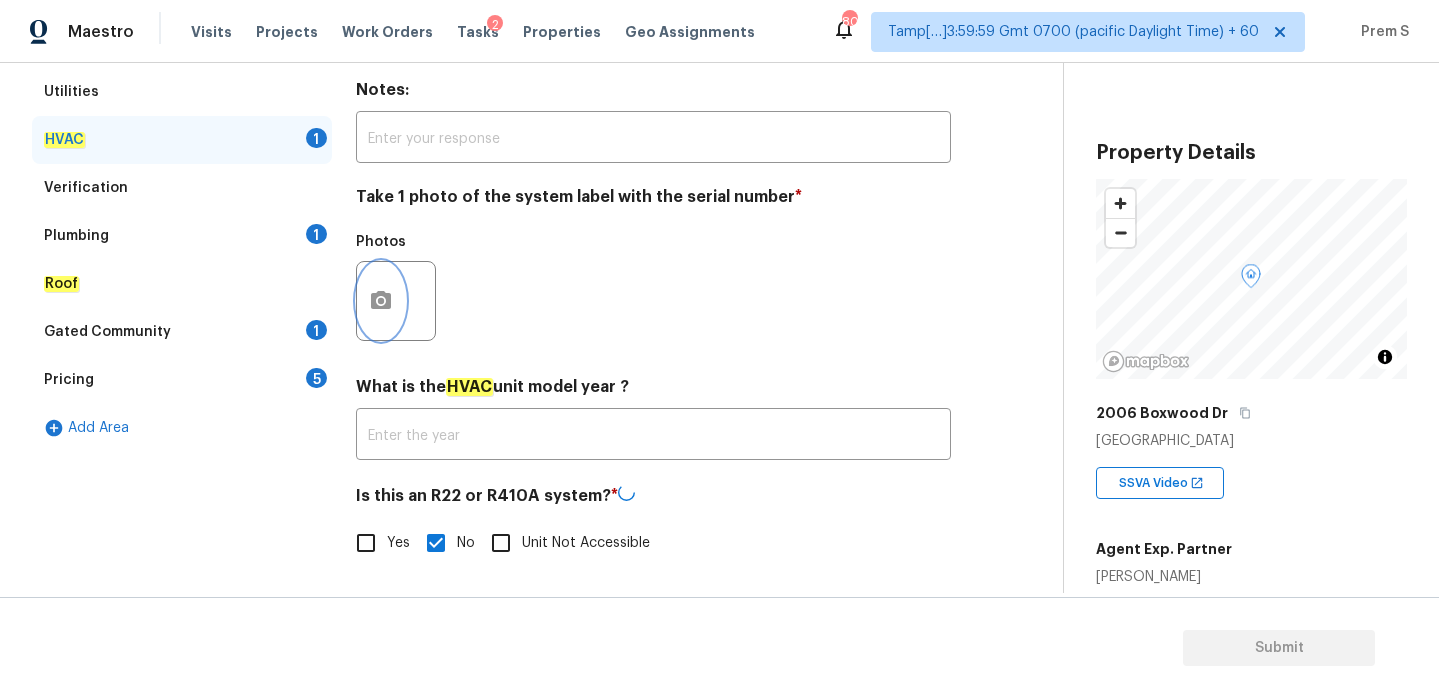 click 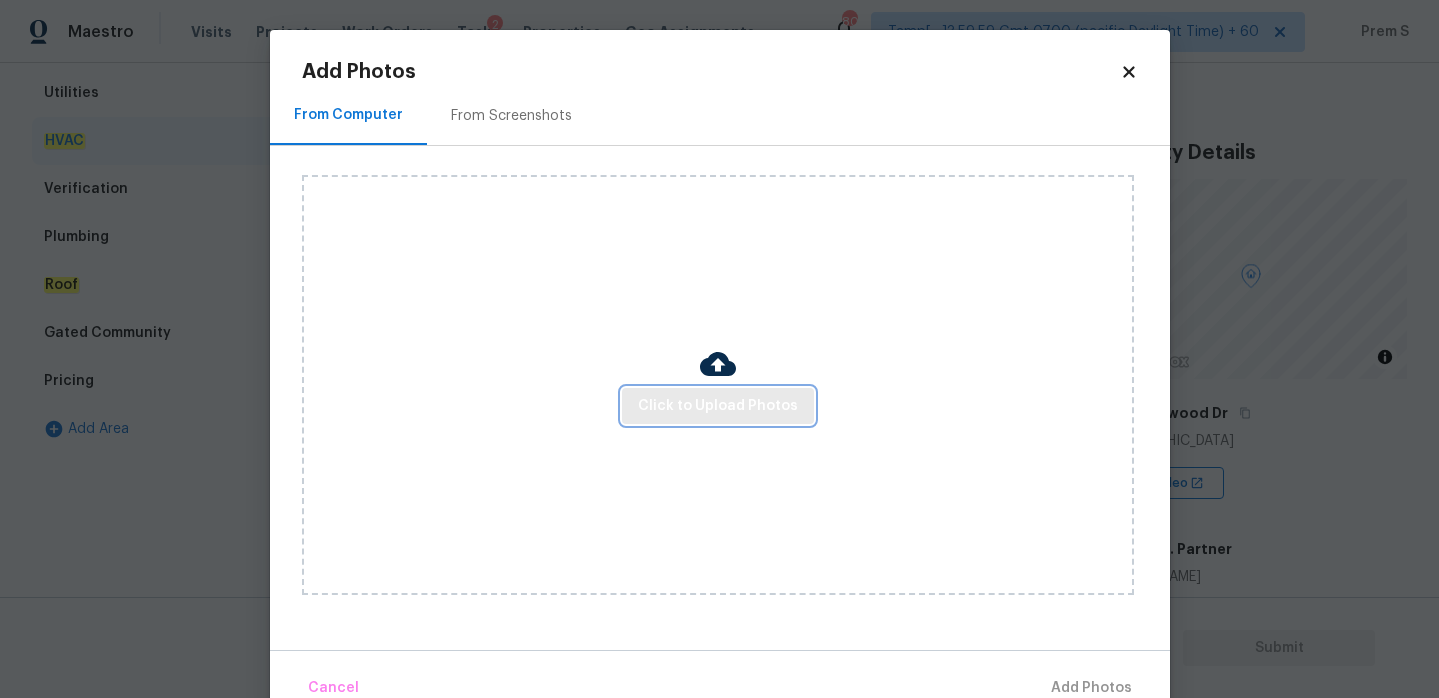 click on "Click to Upload Photos" at bounding box center (718, 406) 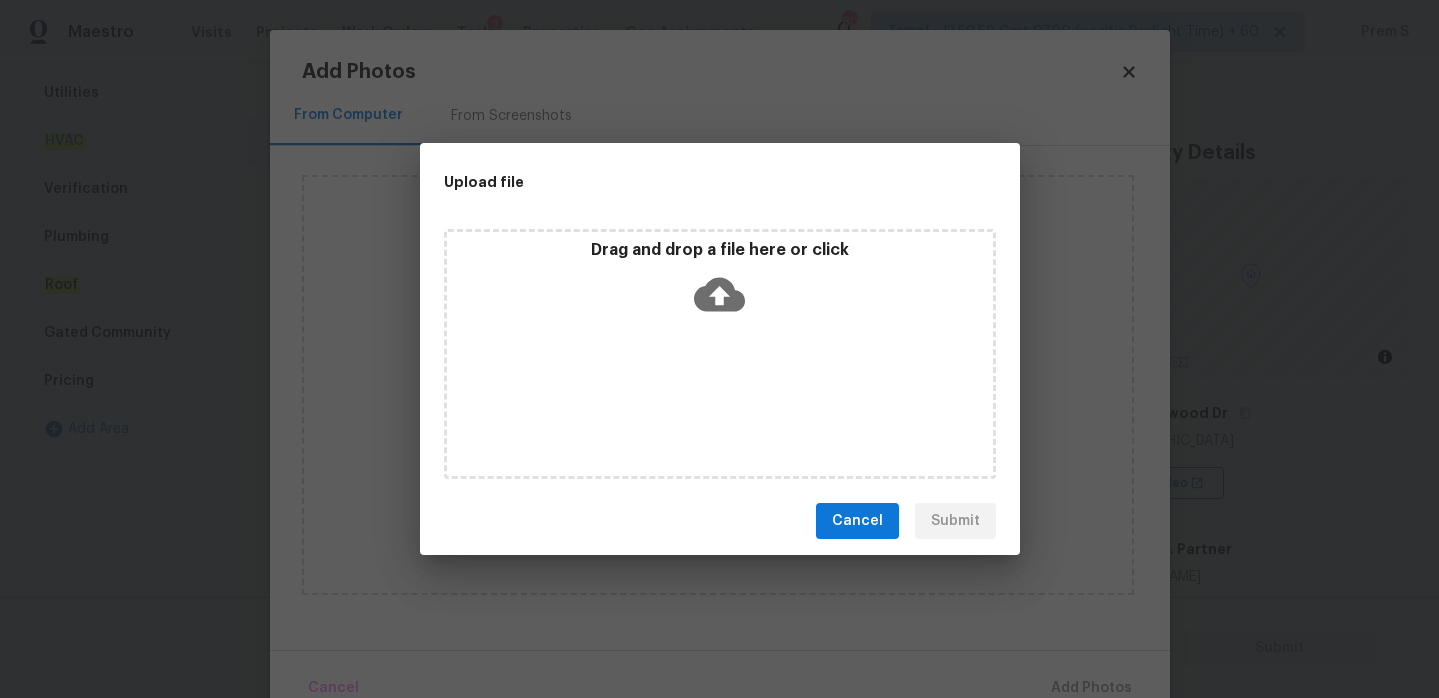 click 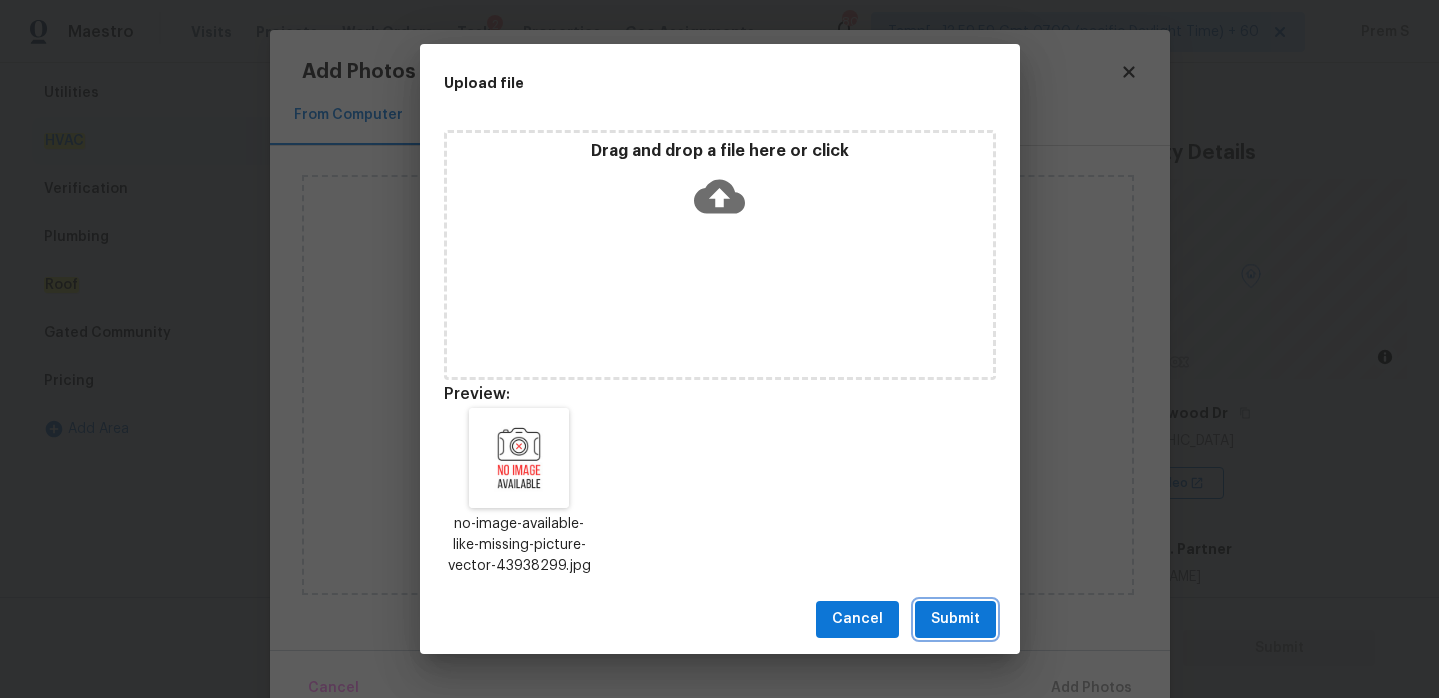 click on "Submit" at bounding box center (955, 619) 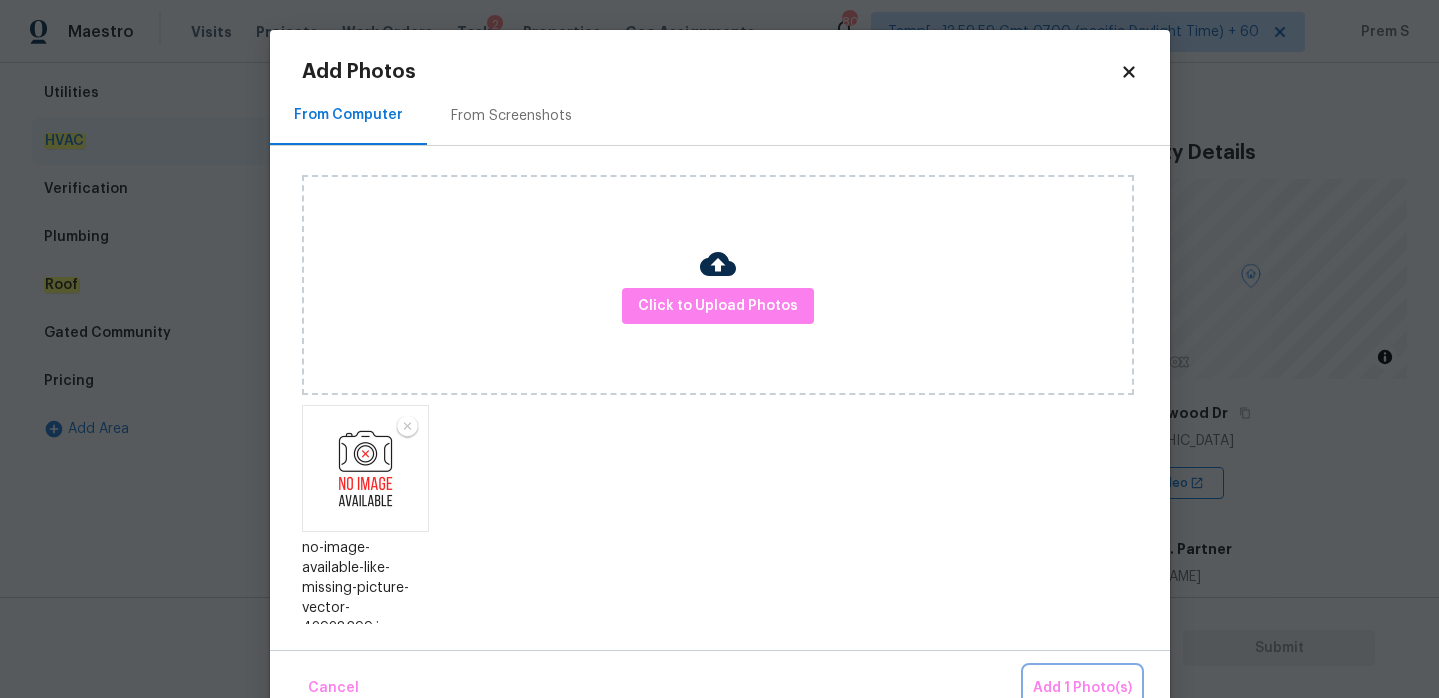 click on "Add 1 Photo(s)" at bounding box center [1082, 688] 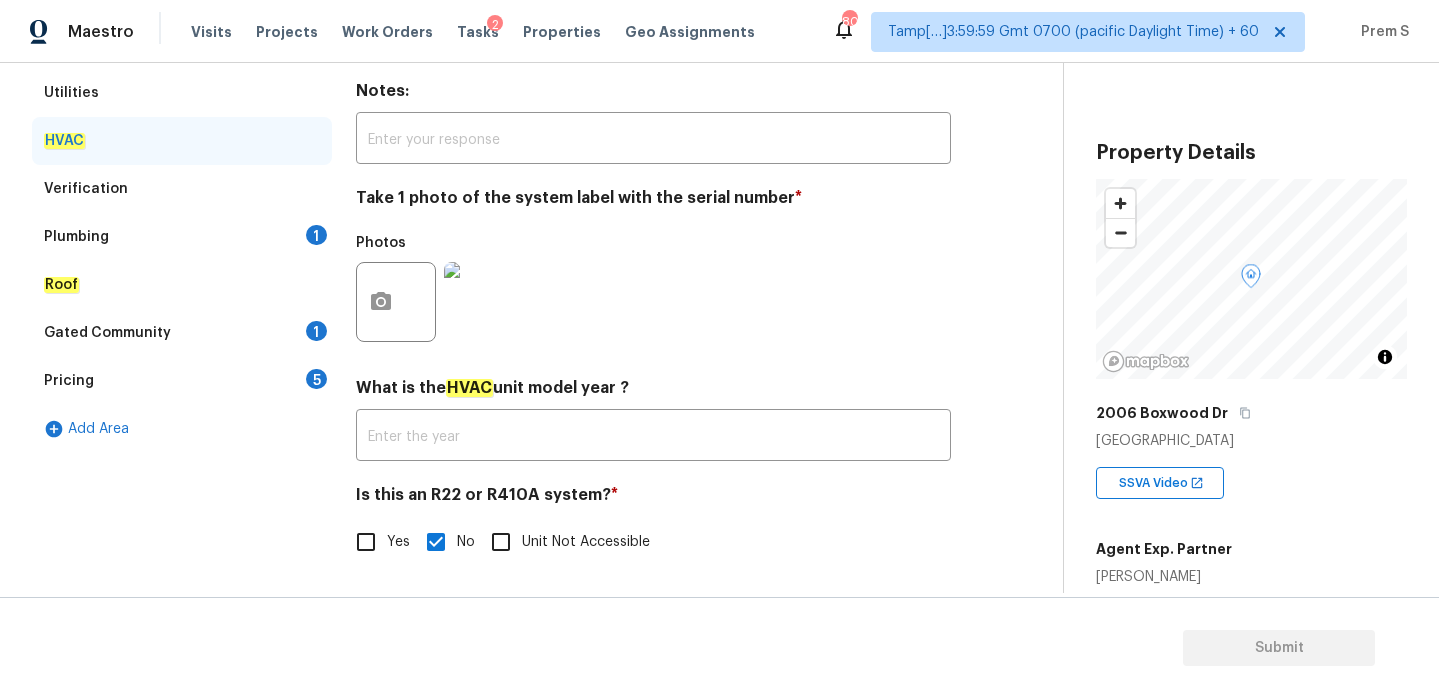 click on "1" at bounding box center [316, 235] 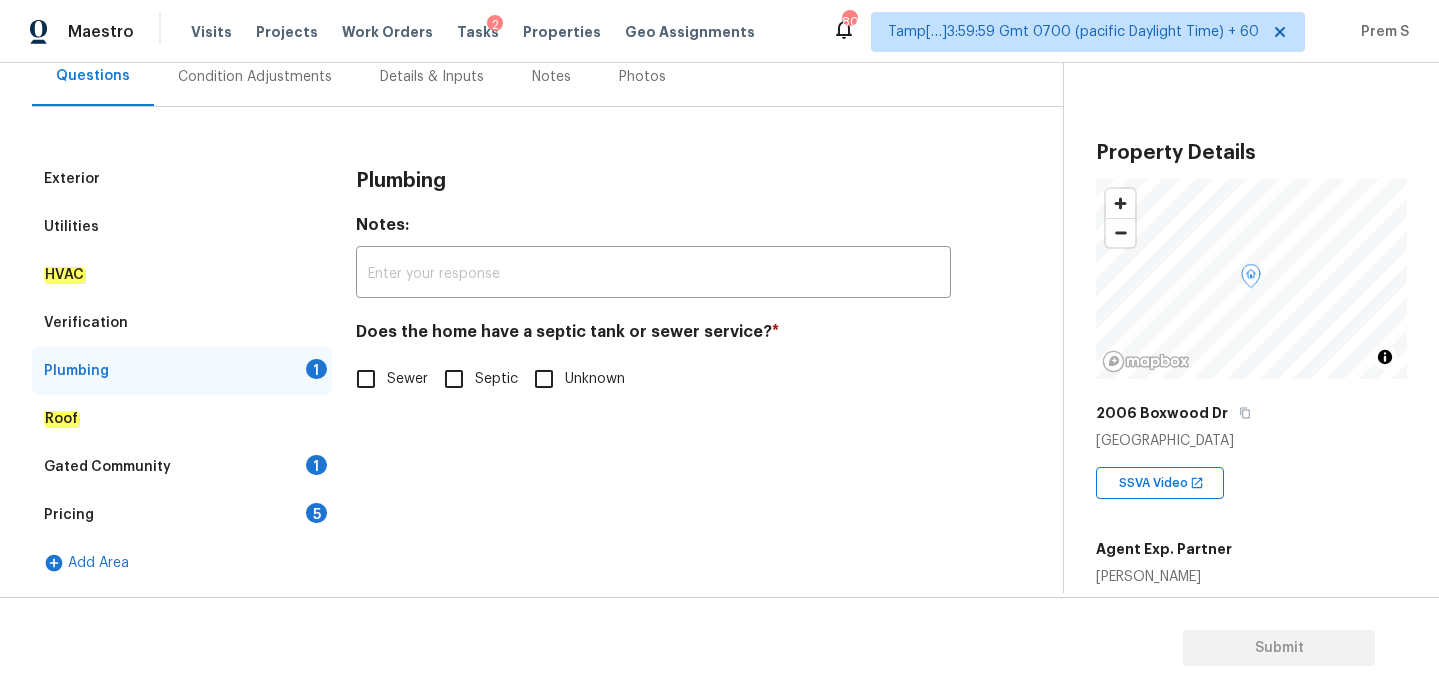 scroll, scrollTop: 196, scrollLeft: 0, axis: vertical 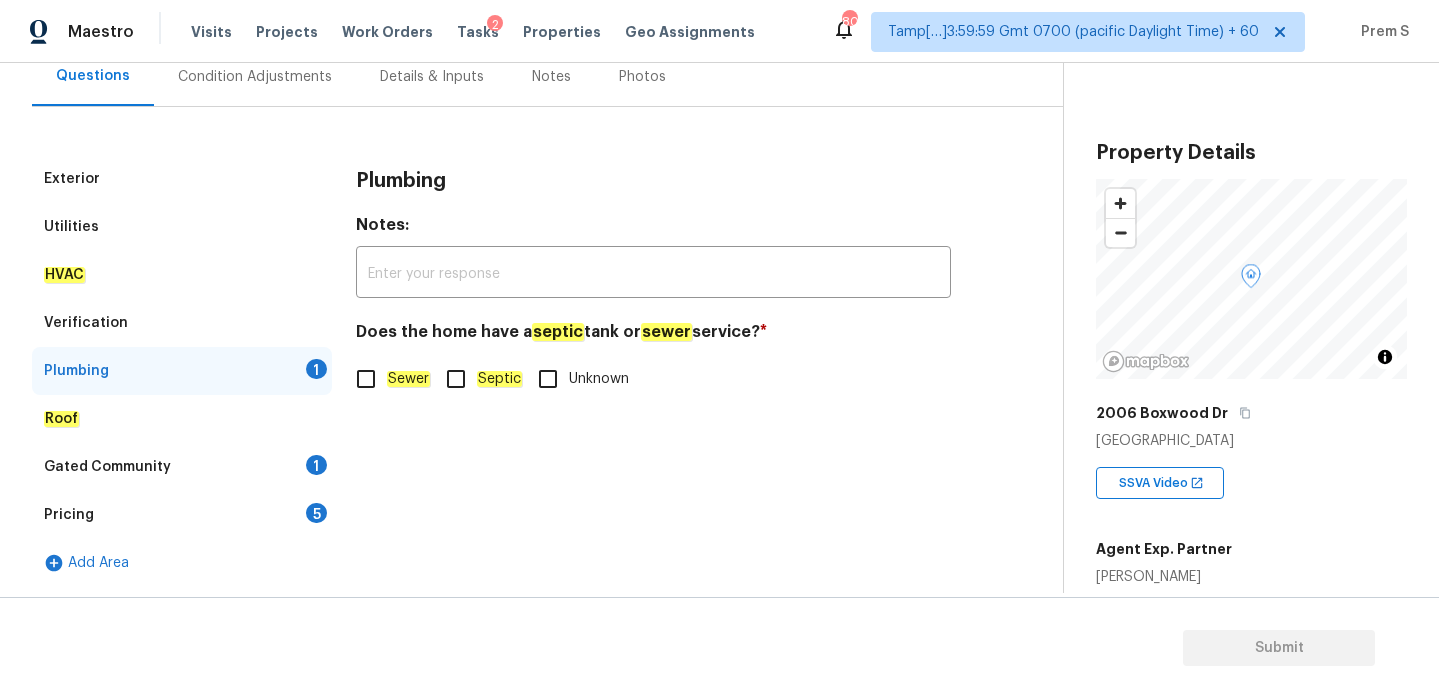 click on "Sewer" at bounding box center [366, 379] 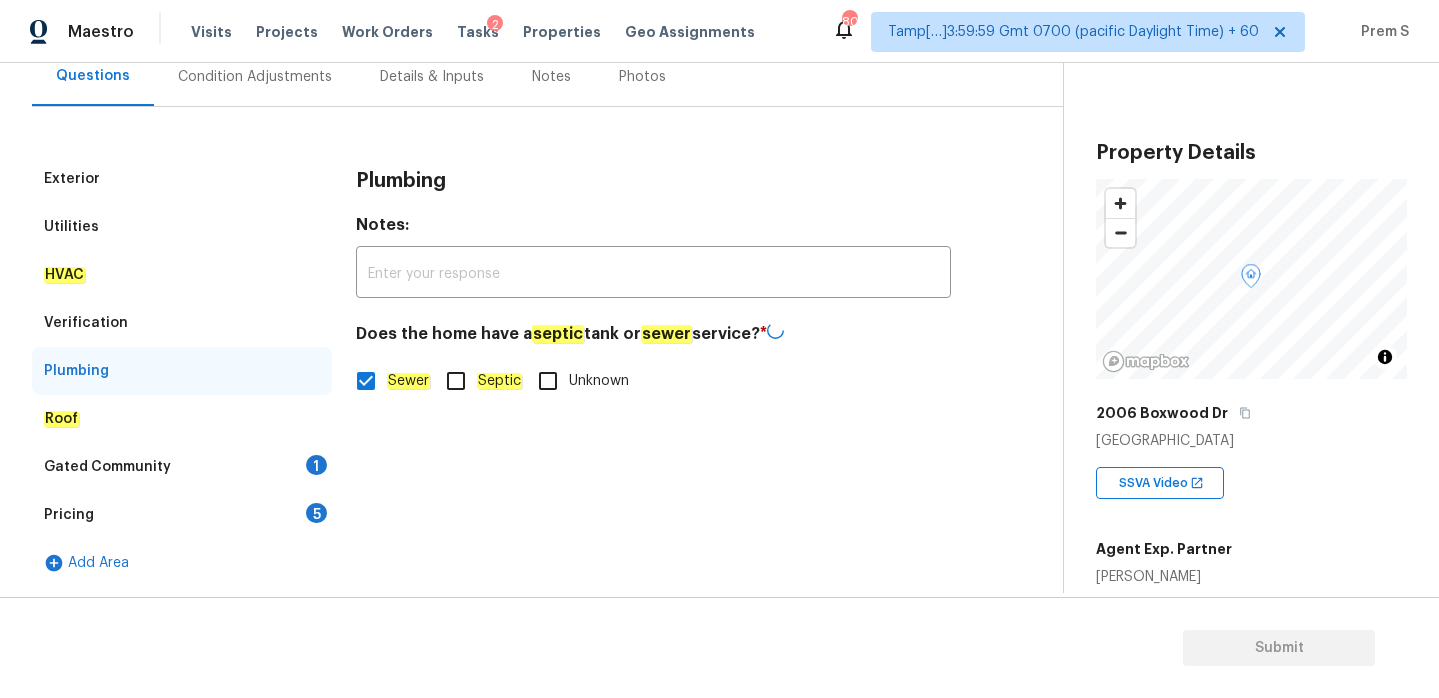 click on "1" at bounding box center [316, 465] 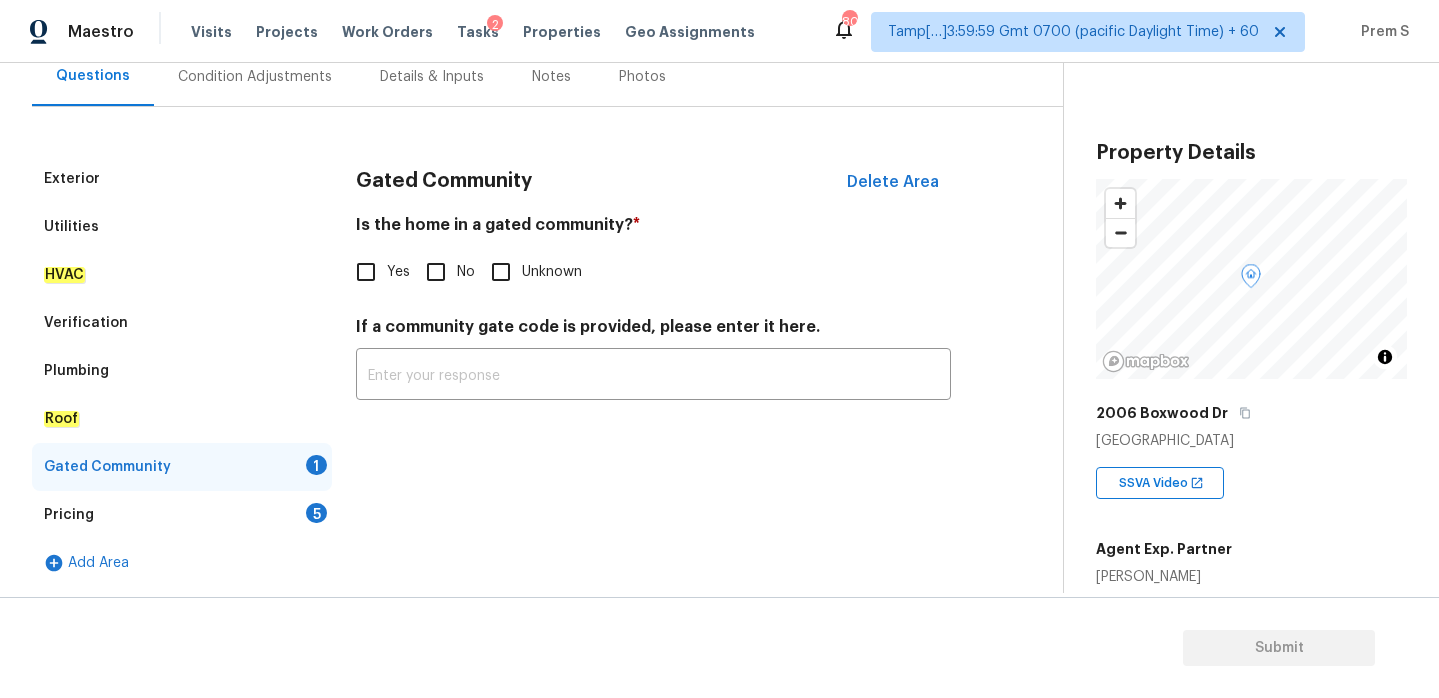 click on "No" at bounding box center (436, 272) 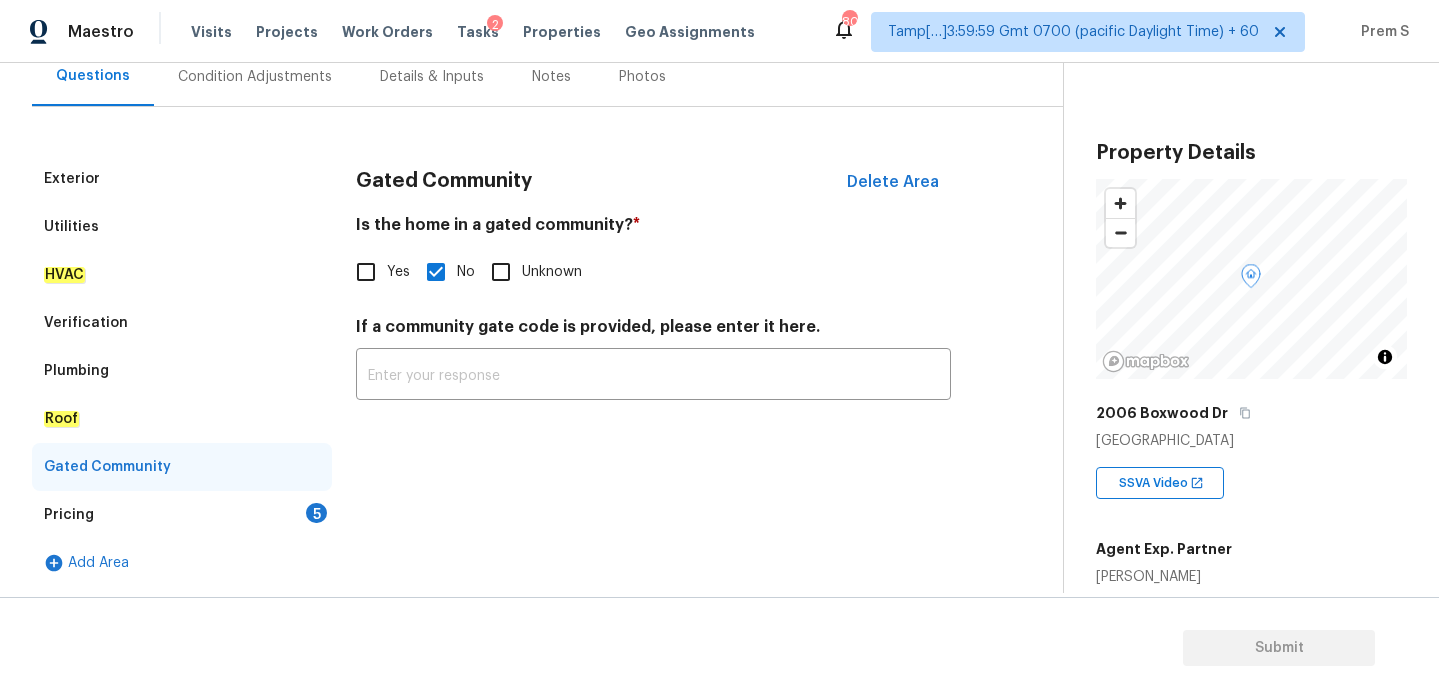 click on "5" at bounding box center (316, 513) 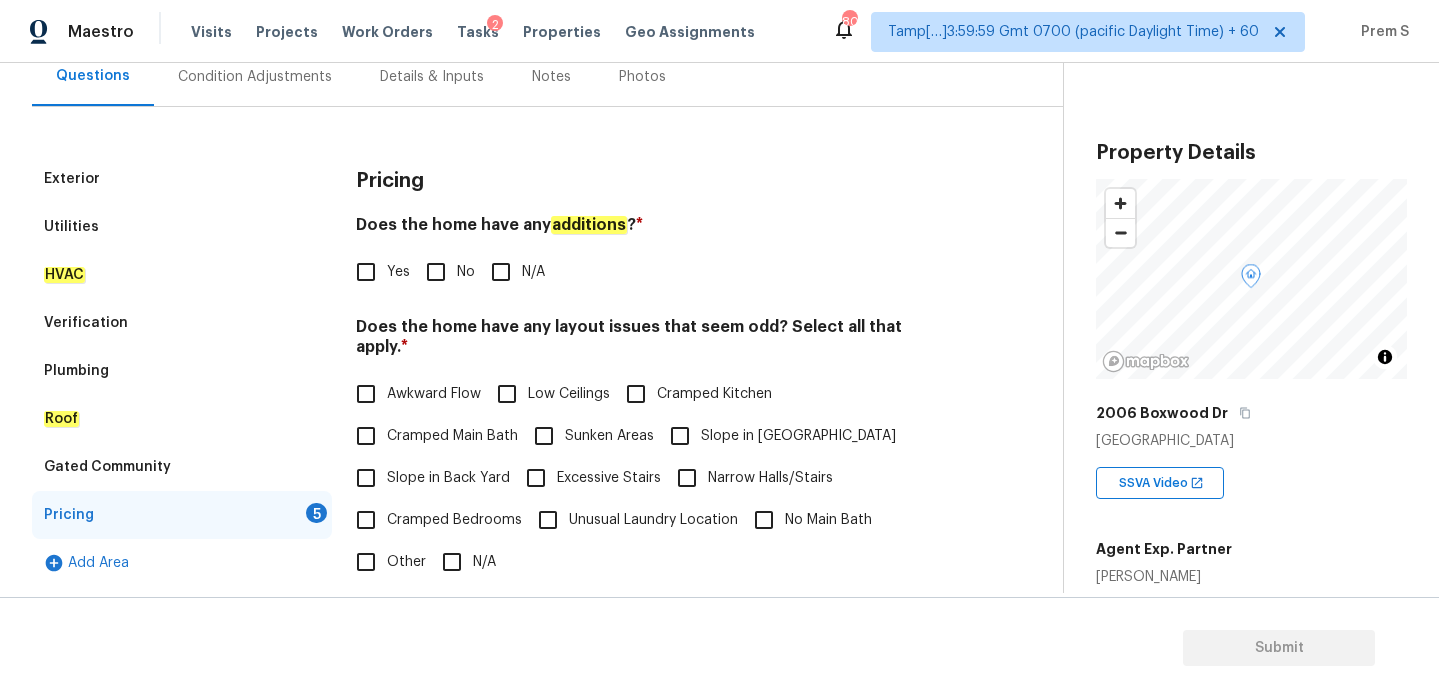 click on "No" at bounding box center (436, 272) 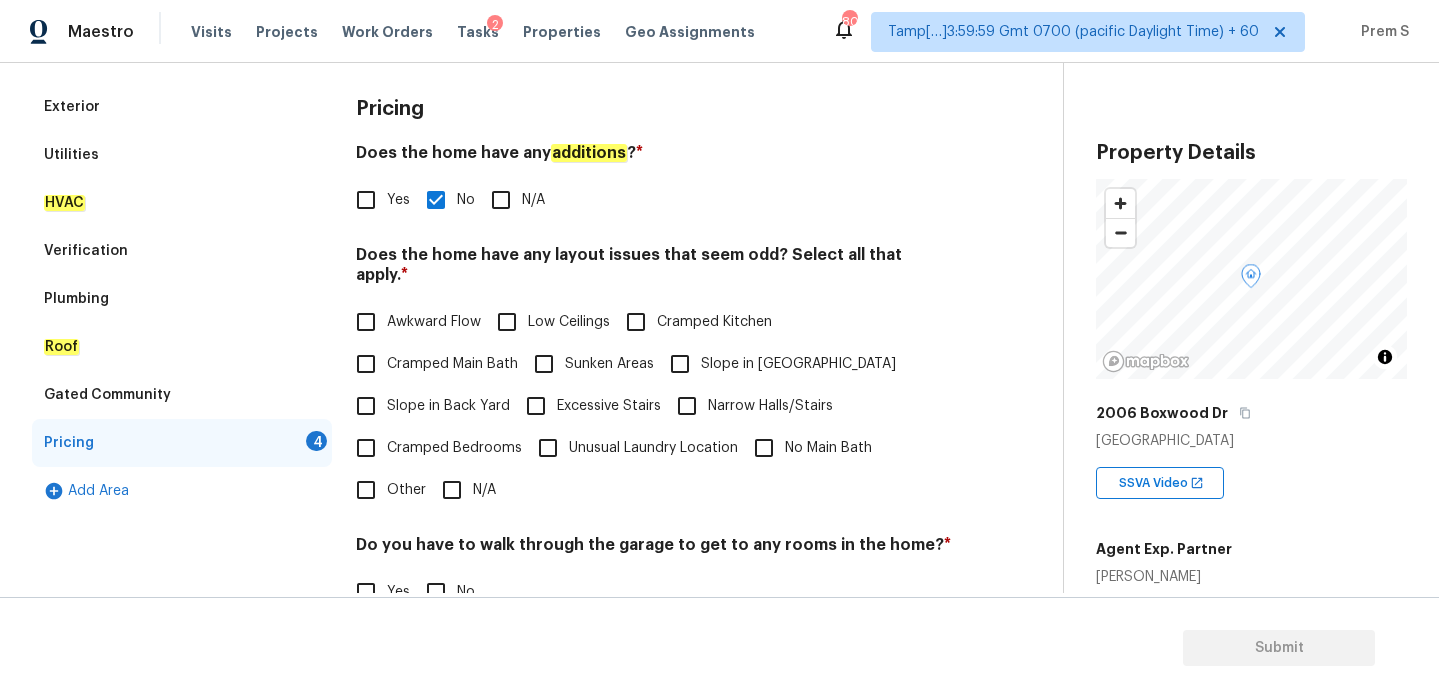 scroll, scrollTop: 329, scrollLeft: 0, axis: vertical 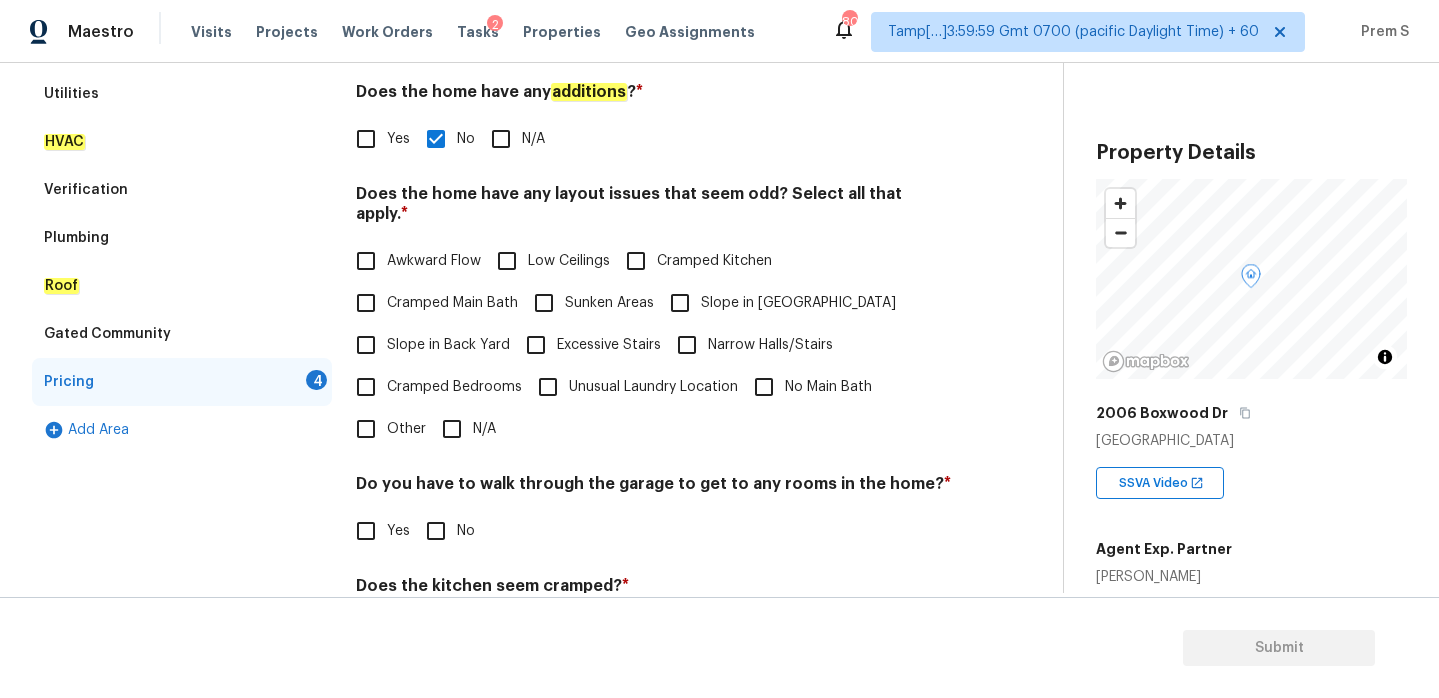 click on "N/A" at bounding box center (452, 429) 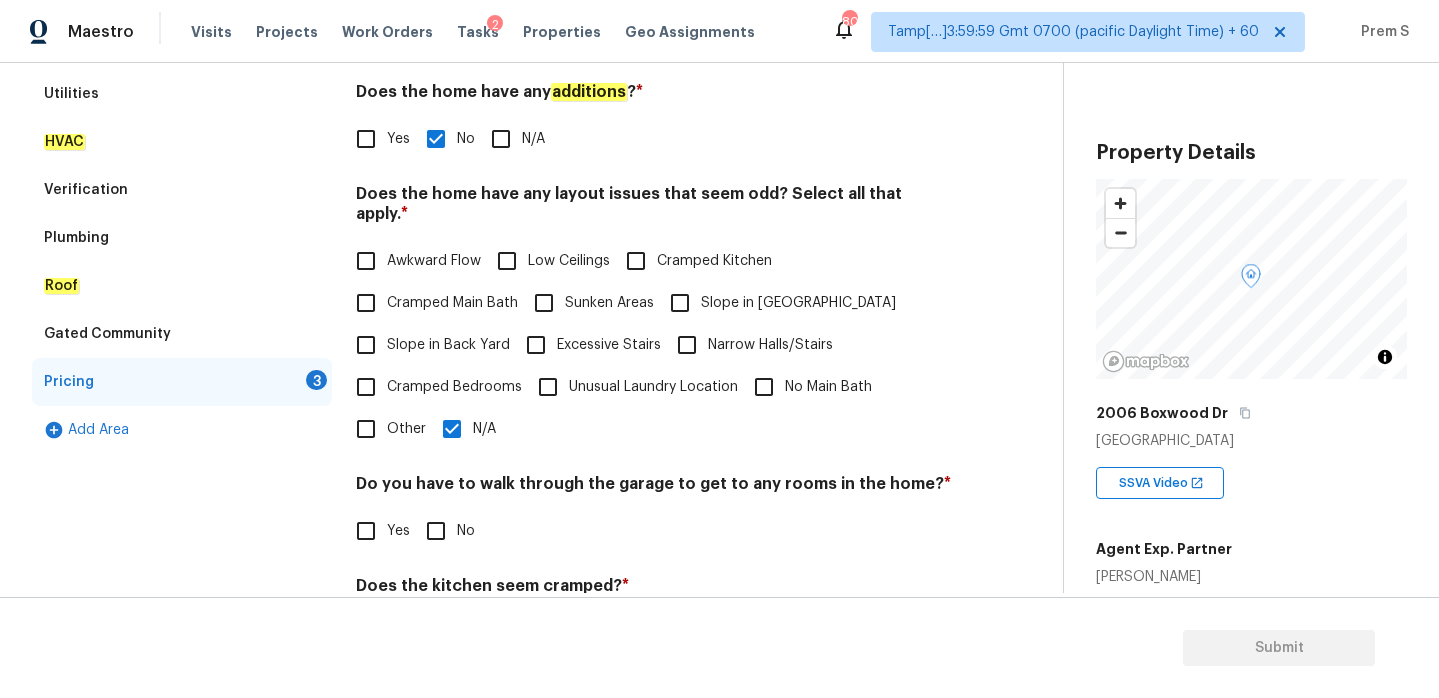 scroll, scrollTop: 502, scrollLeft: 0, axis: vertical 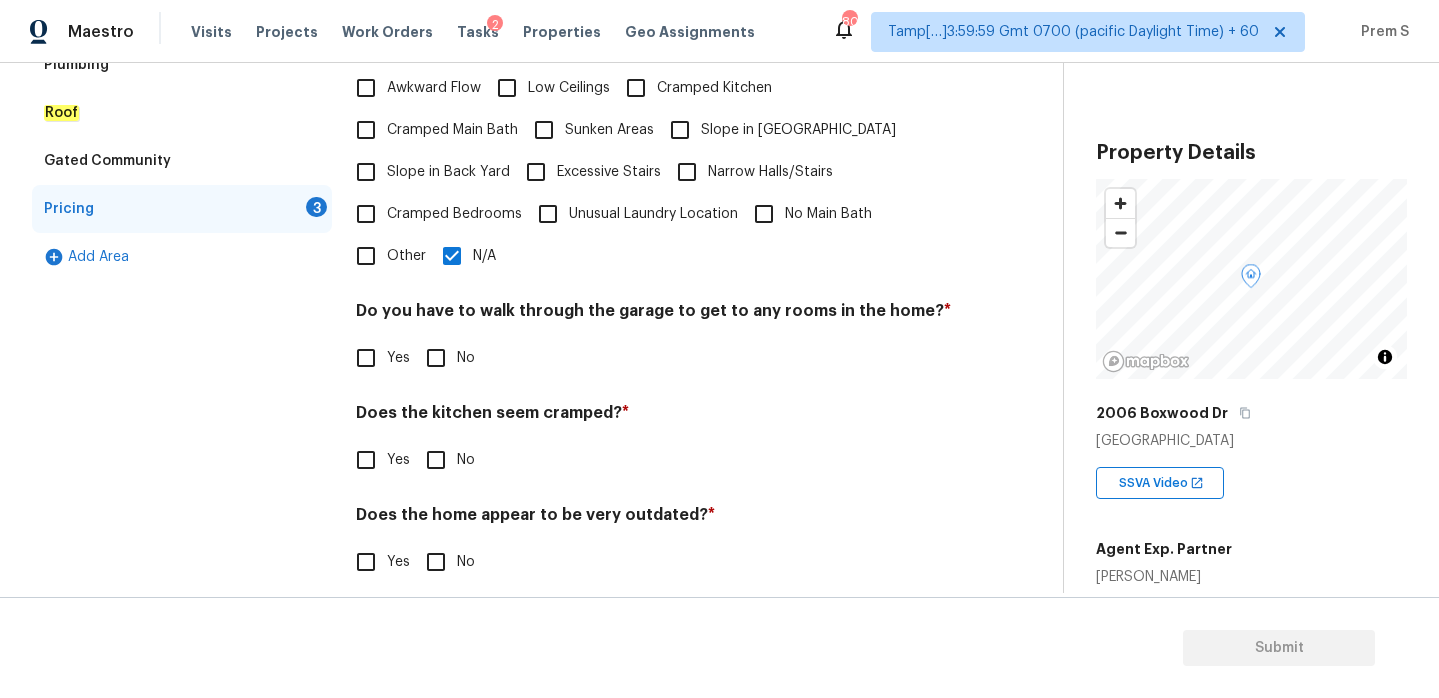 click on "Pricing Does the home have any  additions ?  * Yes No N/A Does the home have any layout issues that seem odd? Select all that apply.  * Awkward Flow Low Ceilings Cramped Kitchen Cramped Main Bath Sunken Areas Slope in Front Yard Slope in Back Yard Excessive Stairs Narrow Halls/Stairs Cramped Bedrooms Unusual Laundry Location No Main Bath Other N/A Do you have to walk through the garage to get to any rooms in the home?  * Yes No Does the kitchen seem cramped?  * Yes No Does the home appear to be very outdated?  * Yes No" at bounding box center (653, 228) 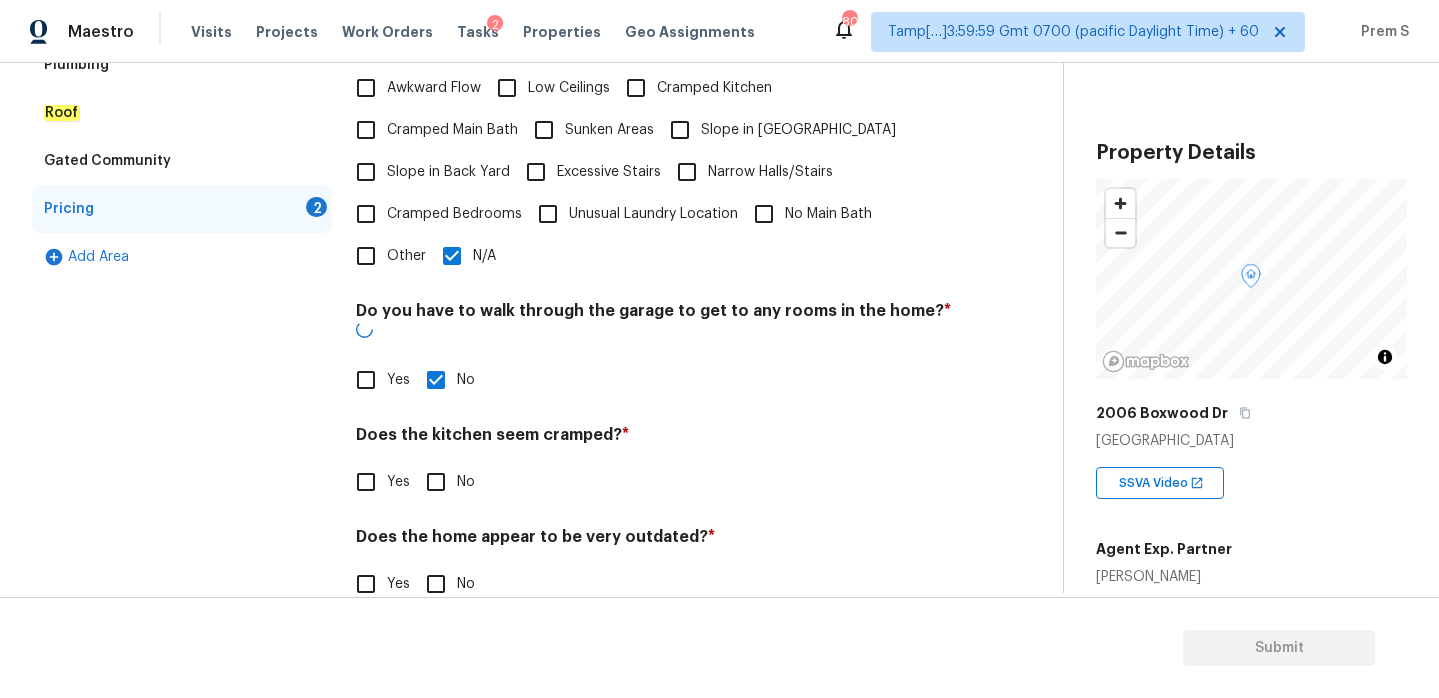 click on "Pricing Does the home have any  additions ?  * Yes No N/A Does the home have any layout issues that seem odd? Select all that apply.  * Awkward Flow Low Ceilings Cramped Kitchen Cramped Main Bath Sunken Areas Slope in Front Yard Slope in Back Yard Excessive Stairs Narrow Halls/Stairs Cramped Bedrooms Unusual Laundry Location No Main Bath Other N/A Do you have to walk through the garage to get to any rooms in the home?  * Yes No Does the kitchen seem cramped?  * Yes No Does the home appear to be very outdated?  * Yes No" at bounding box center [653, 239] 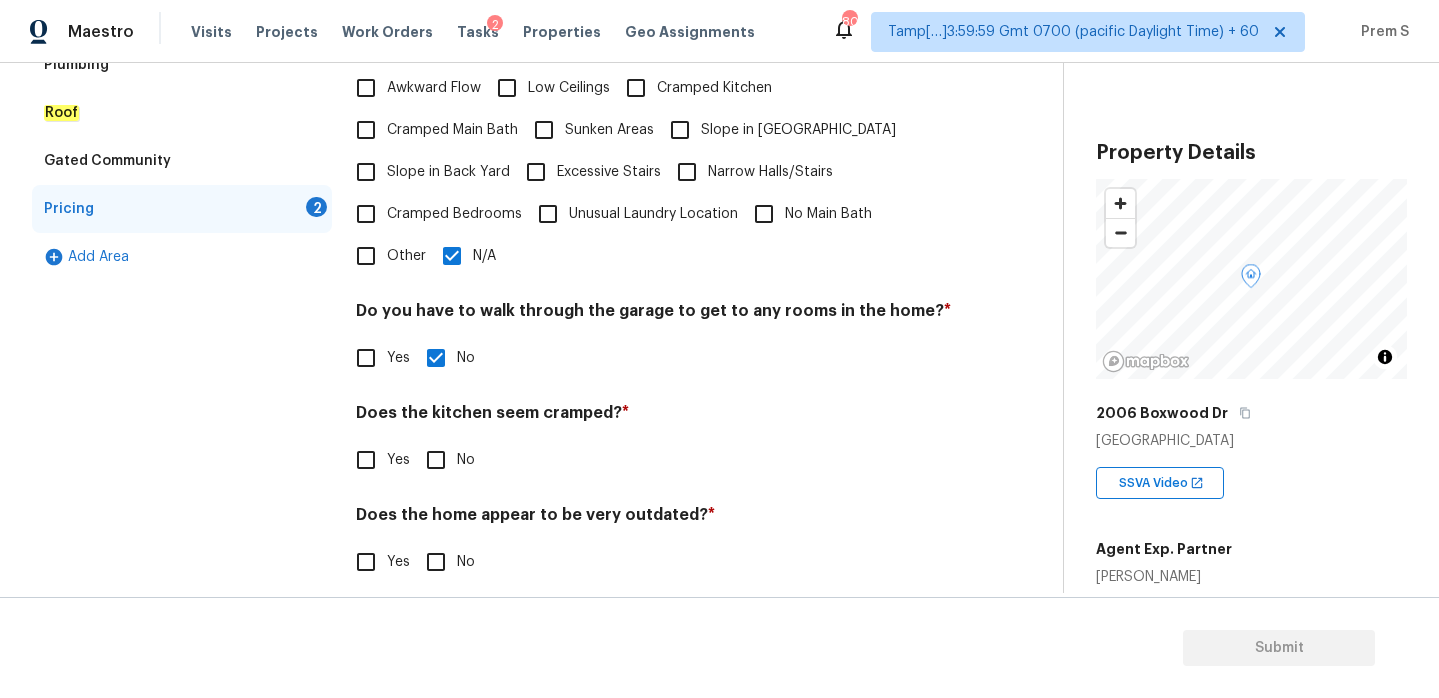 click on "No" at bounding box center (436, 460) 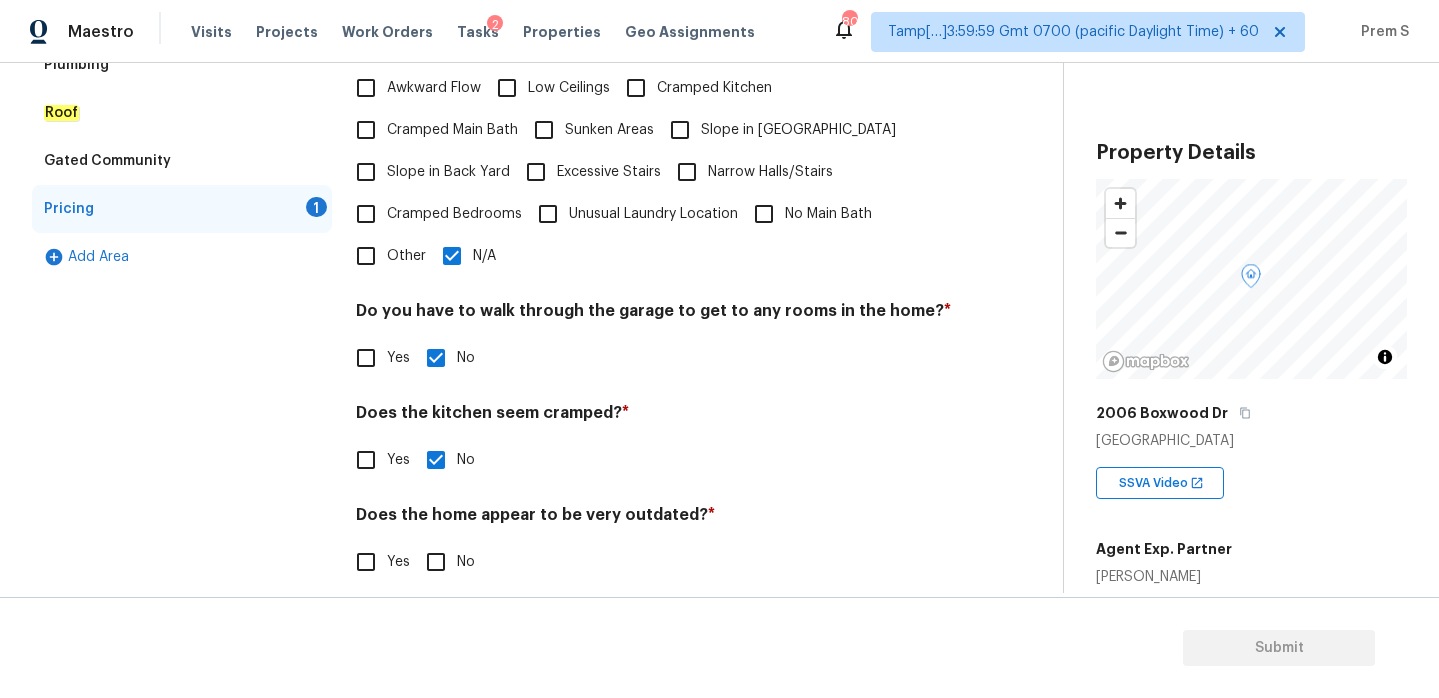 click on "No" at bounding box center [436, 562] 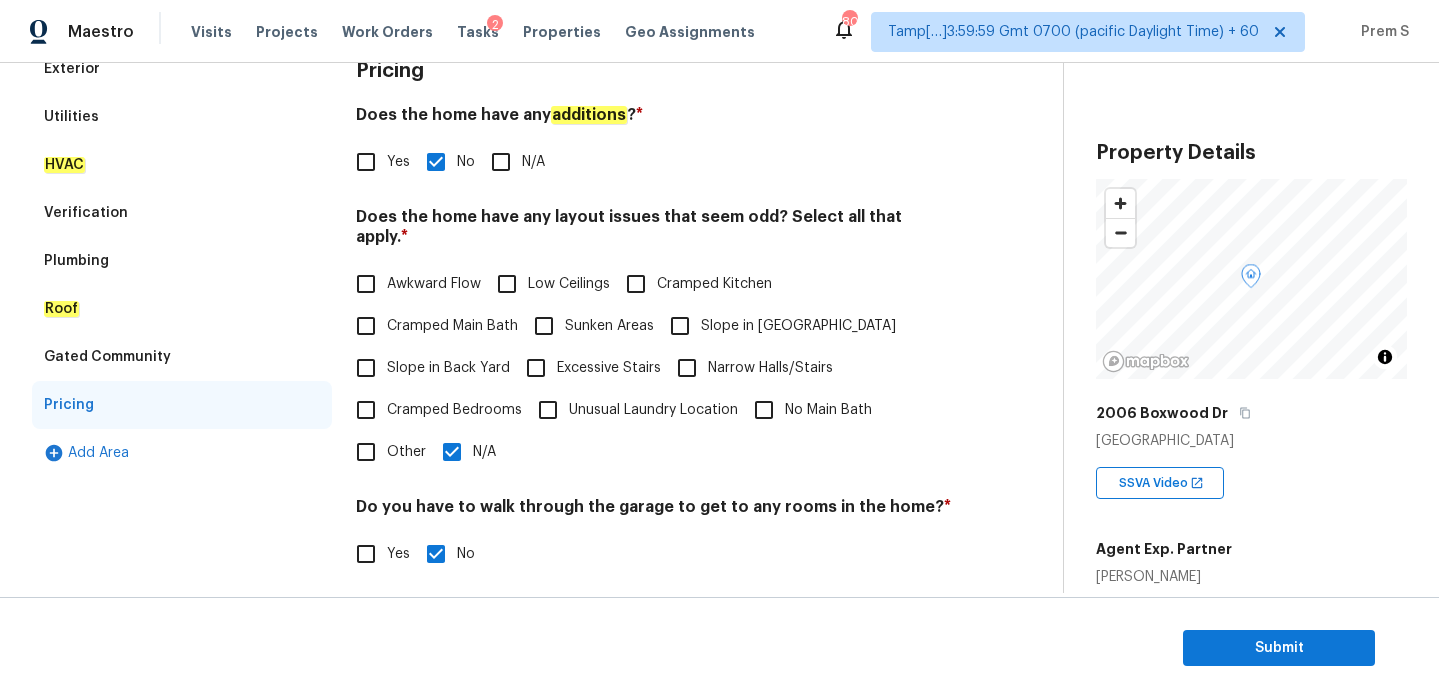 scroll, scrollTop: 20, scrollLeft: 0, axis: vertical 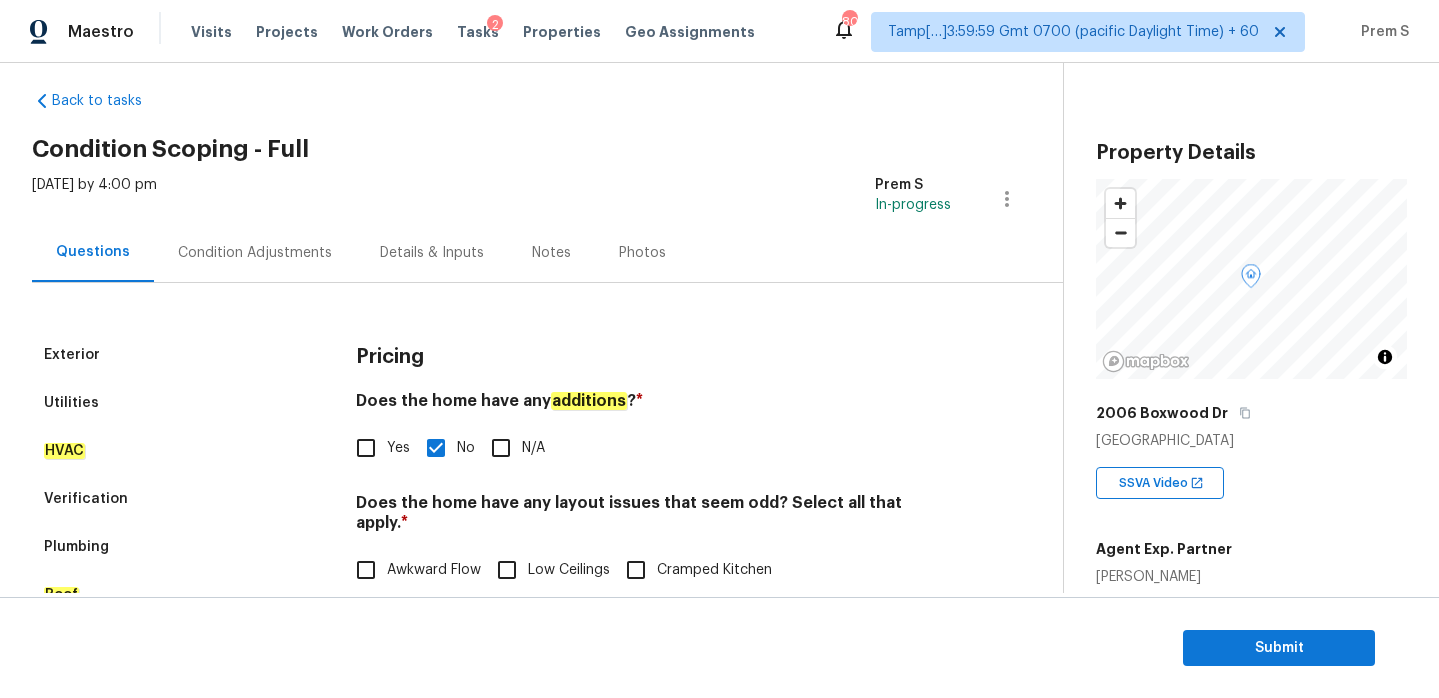 click on "Condition Adjustments" at bounding box center (255, 253) 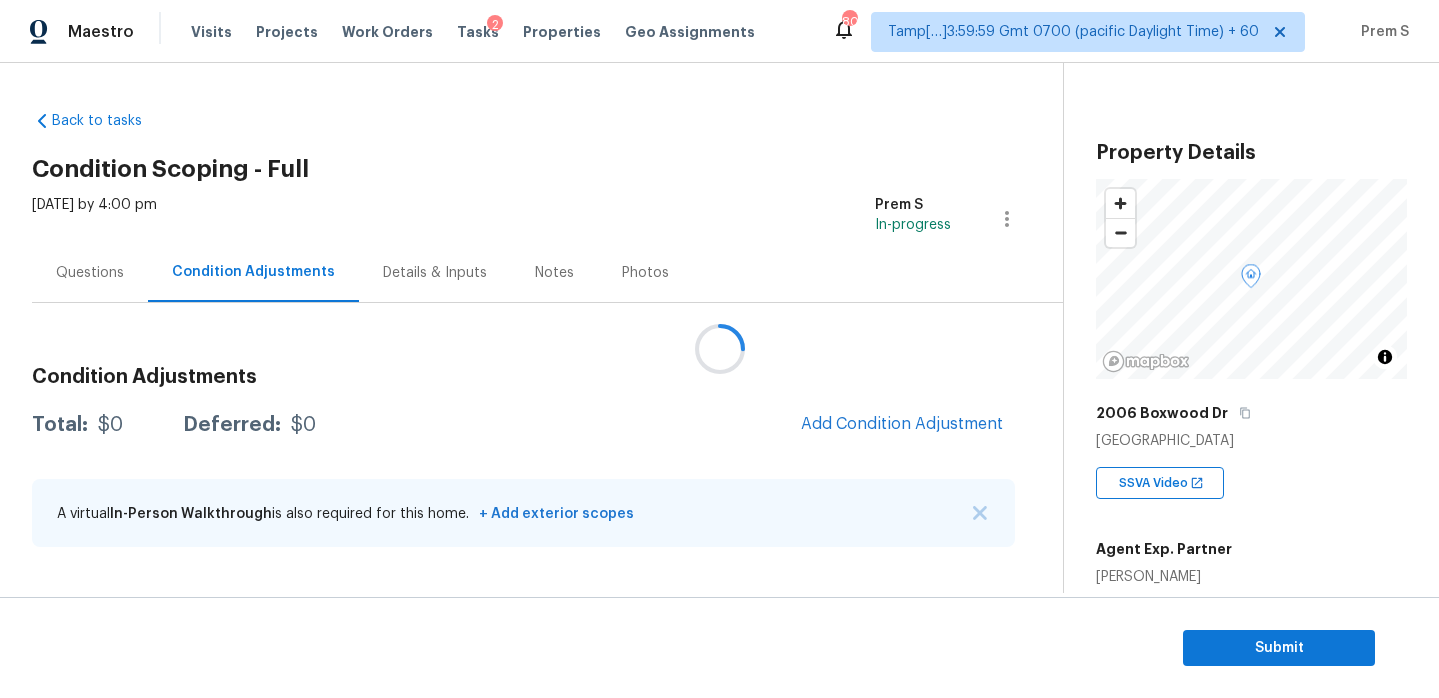 scroll, scrollTop: 0, scrollLeft: 0, axis: both 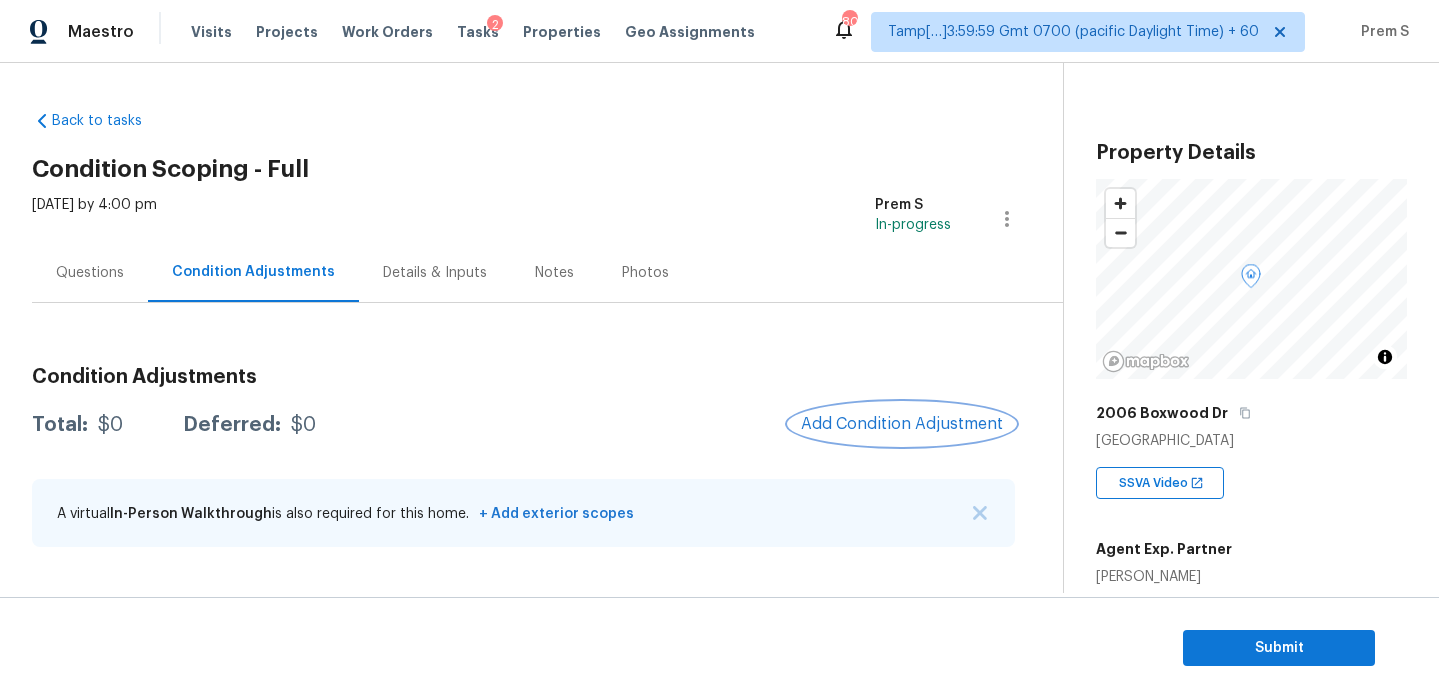 click on "Add Condition Adjustment" at bounding box center [902, 424] 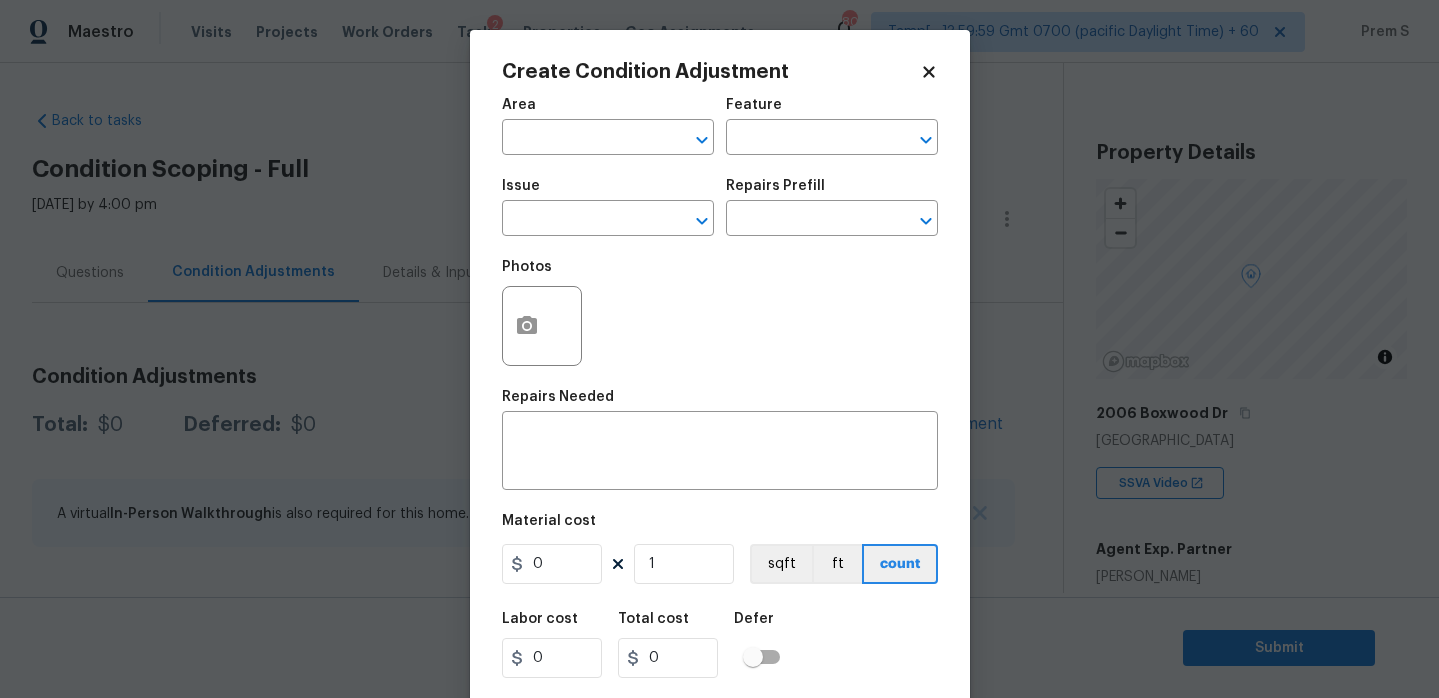 click on "Maestro Visits Projects Work Orders Tasks 2 Properties Geo Assignments 804 Tamp[…]3:59:59 Gmt 0700 (pacific Daylight Time) + 60 Prem S Back to tasks Condition Scoping - Full Mon, Jul 21 2025 by 4:00 pm   Prem S In-progress Questions Condition Adjustments Details & Inputs Notes Photos Condition Adjustments Total:  $0 Deferred:  $0 Add Condition Adjustment A virtual  In-Person Walkthrough  is also required for this home.   + Add exterior scopes Property Details © Mapbox   © OpenStreetMap   Improve this map 2006 Boxwood Dr Franklin, TN 37069 SSVA Video Agent Exp. Partner Michelle Holmes Square Foot 1496 Bedrooms - Full Bathrooms 2 Half Bathrooms - Year Built 1978 In Gated Community - Number of Pets - Smoking - Septic  system - Home  Additions - Submit
Enable Ginger Cannot connect to Ginger  Check your internet connection  or reload the browser Disable Ginger ? How to use Ginger Rephrase Rephrase with Ginger (Cmd+⌥+E) Edit in Ginger Ginger is checking your text for mistakes... × Area ​ Feature ​" at bounding box center [719, 349] 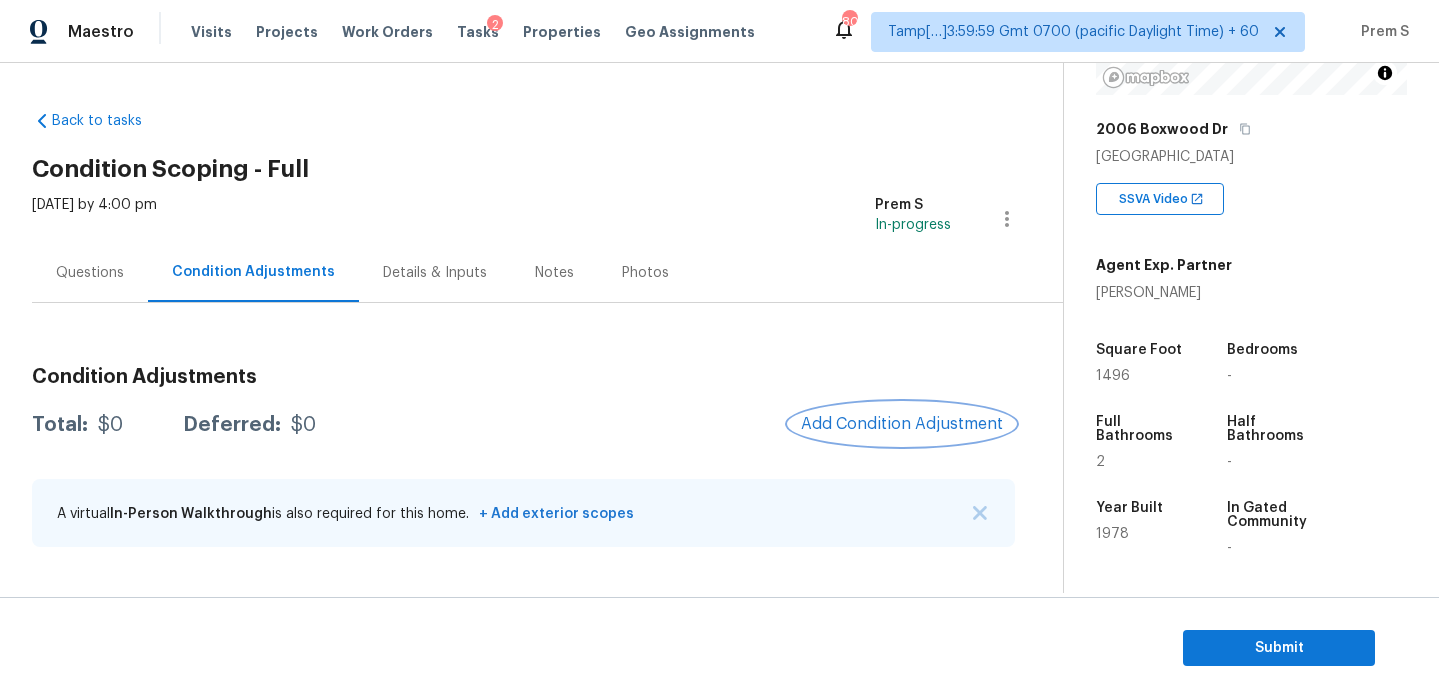 scroll, scrollTop: 411, scrollLeft: 0, axis: vertical 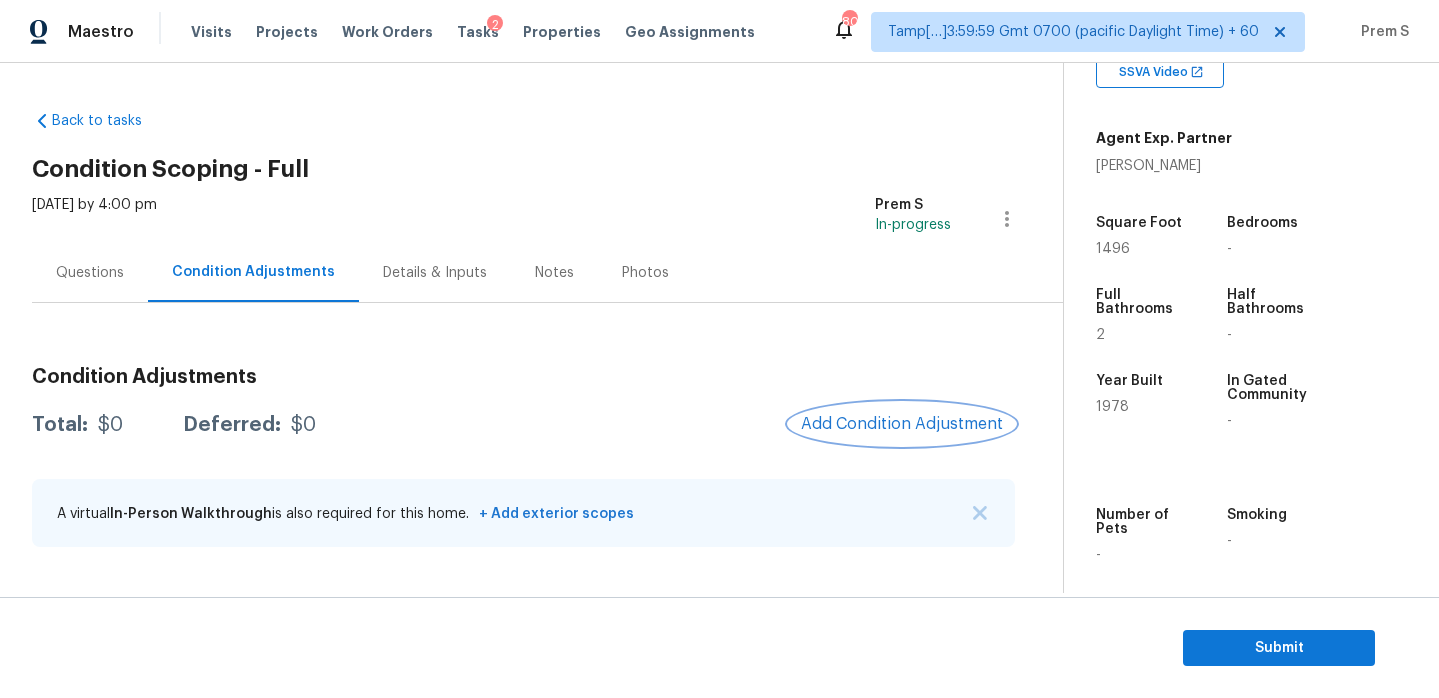click on "Add Condition Adjustment" at bounding box center [902, 424] 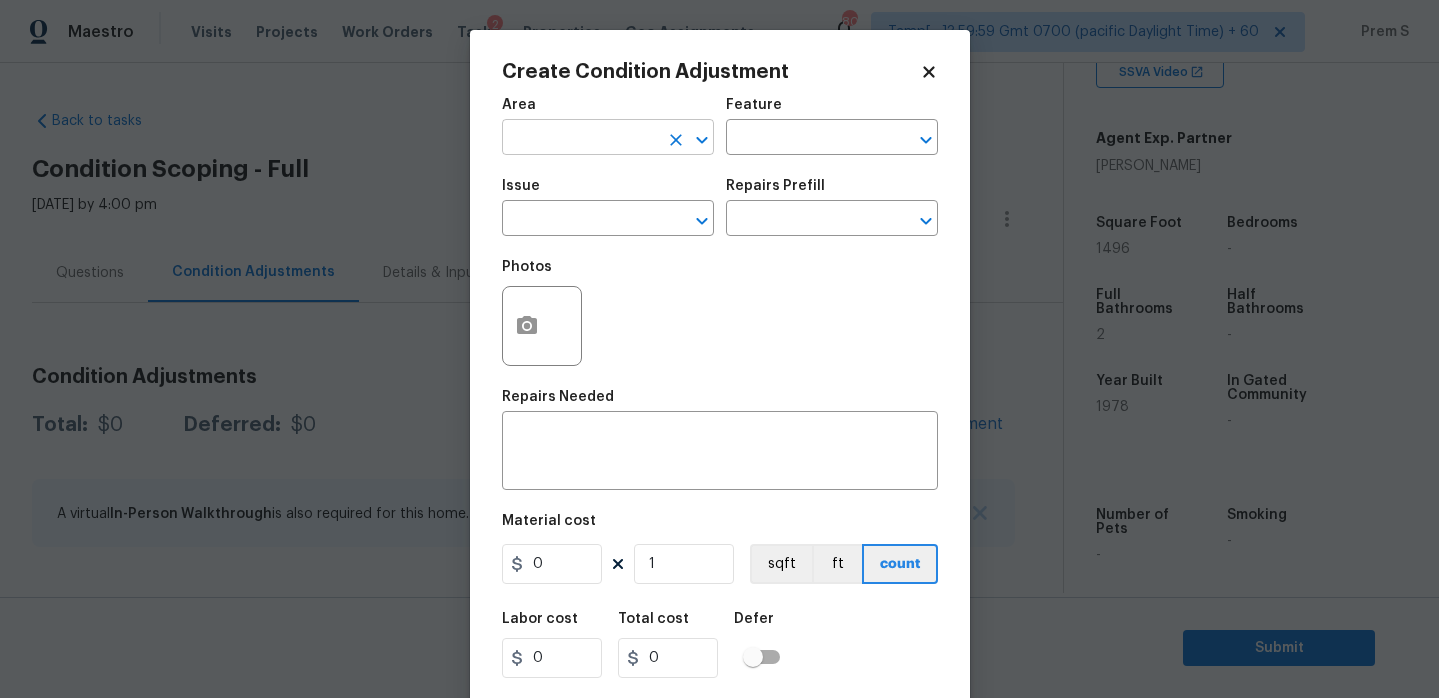 click at bounding box center [580, 139] 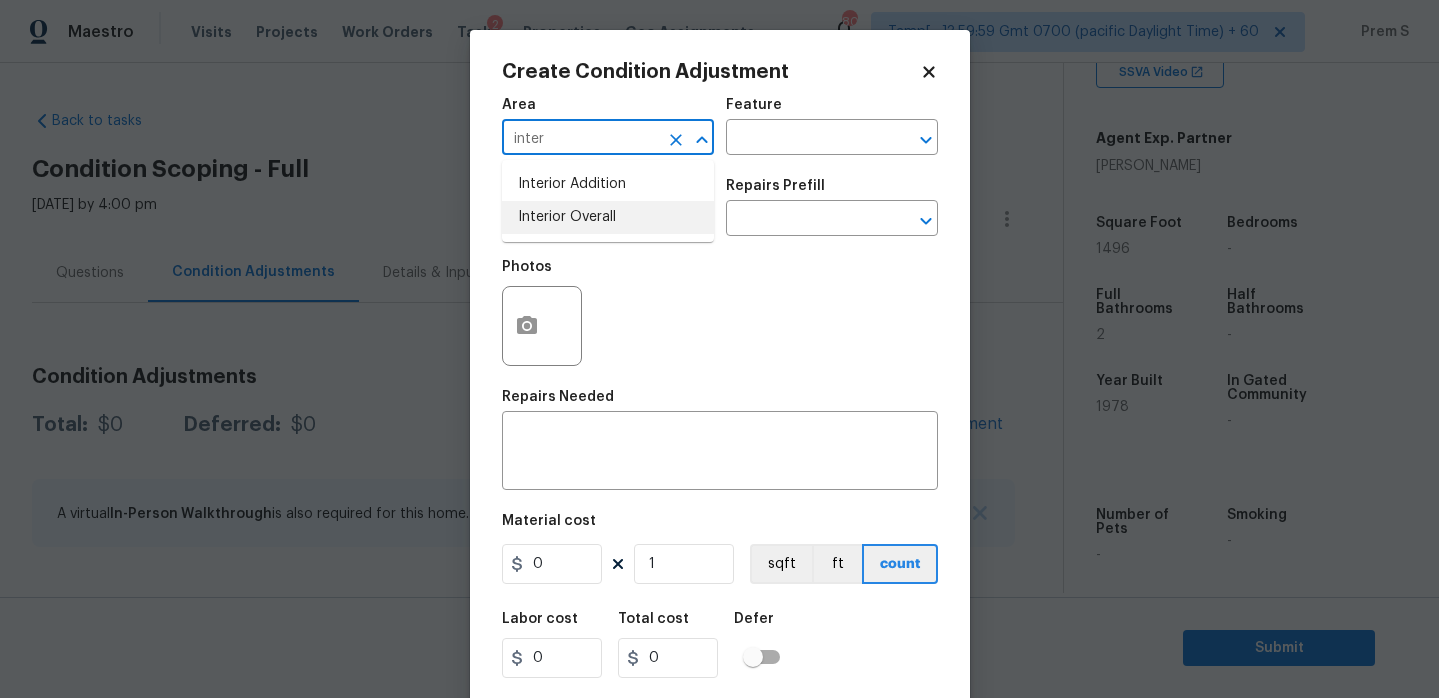 click on "Interior Overall" at bounding box center (608, 217) 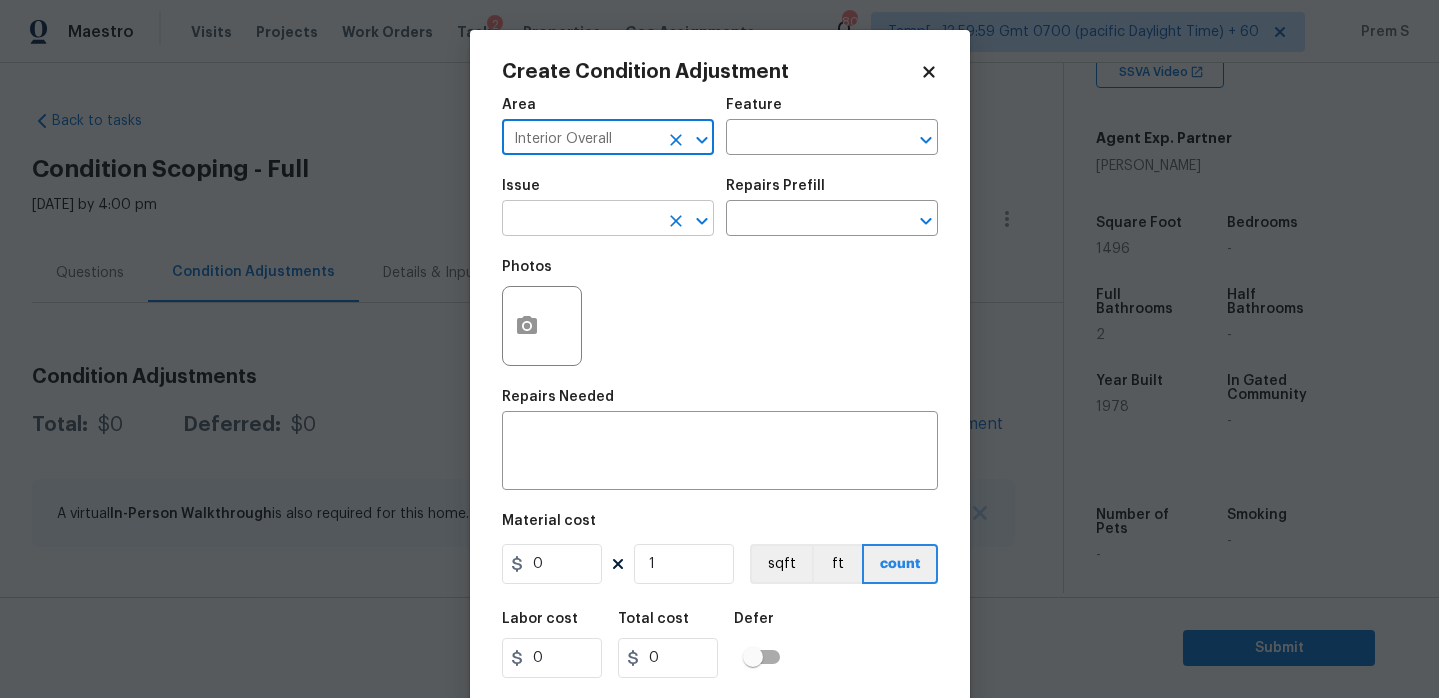click 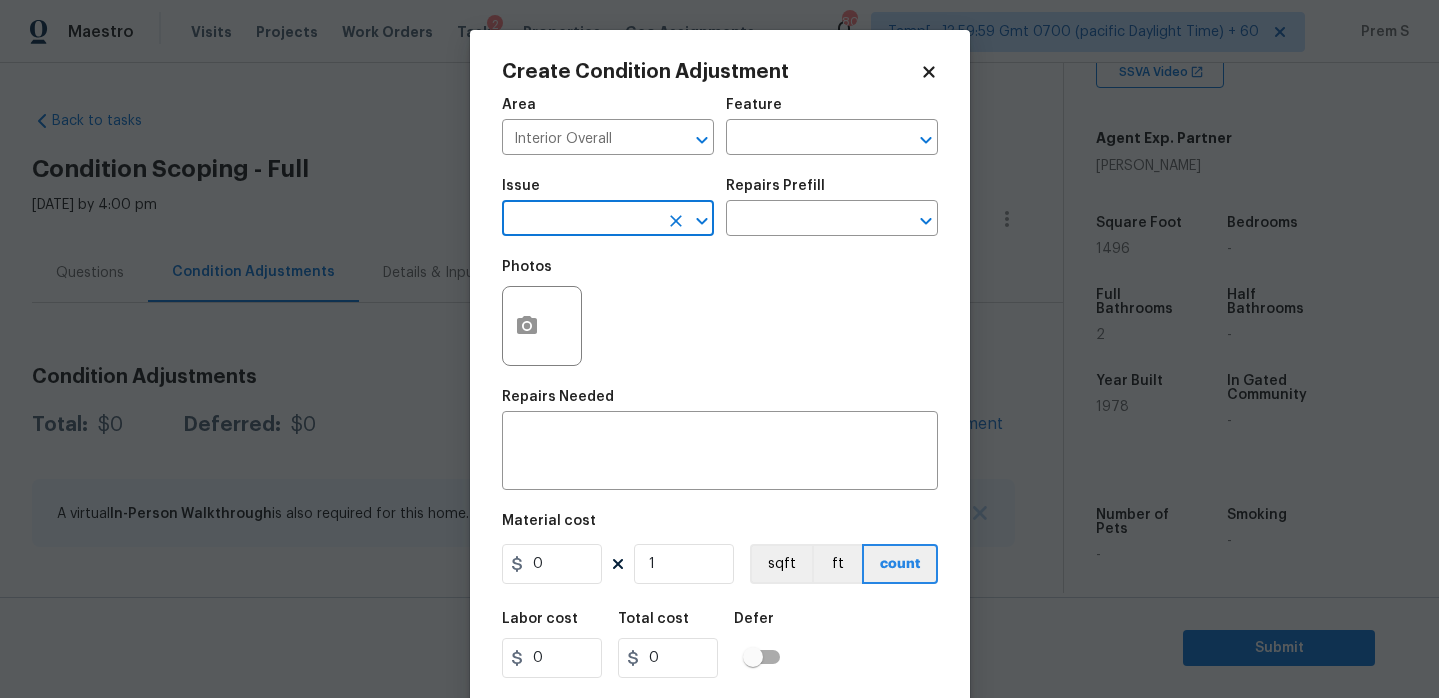 click at bounding box center [580, 220] 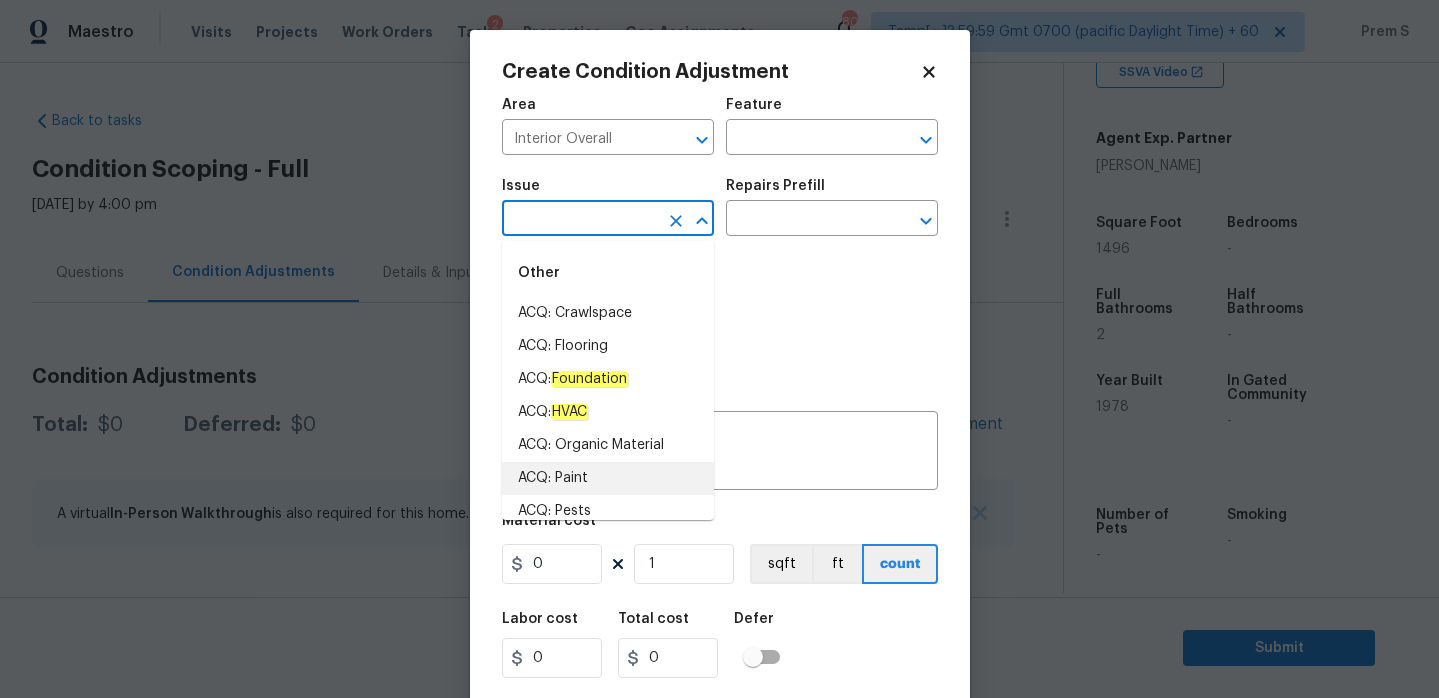 click on "ACQ: Paint" at bounding box center (608, 478) 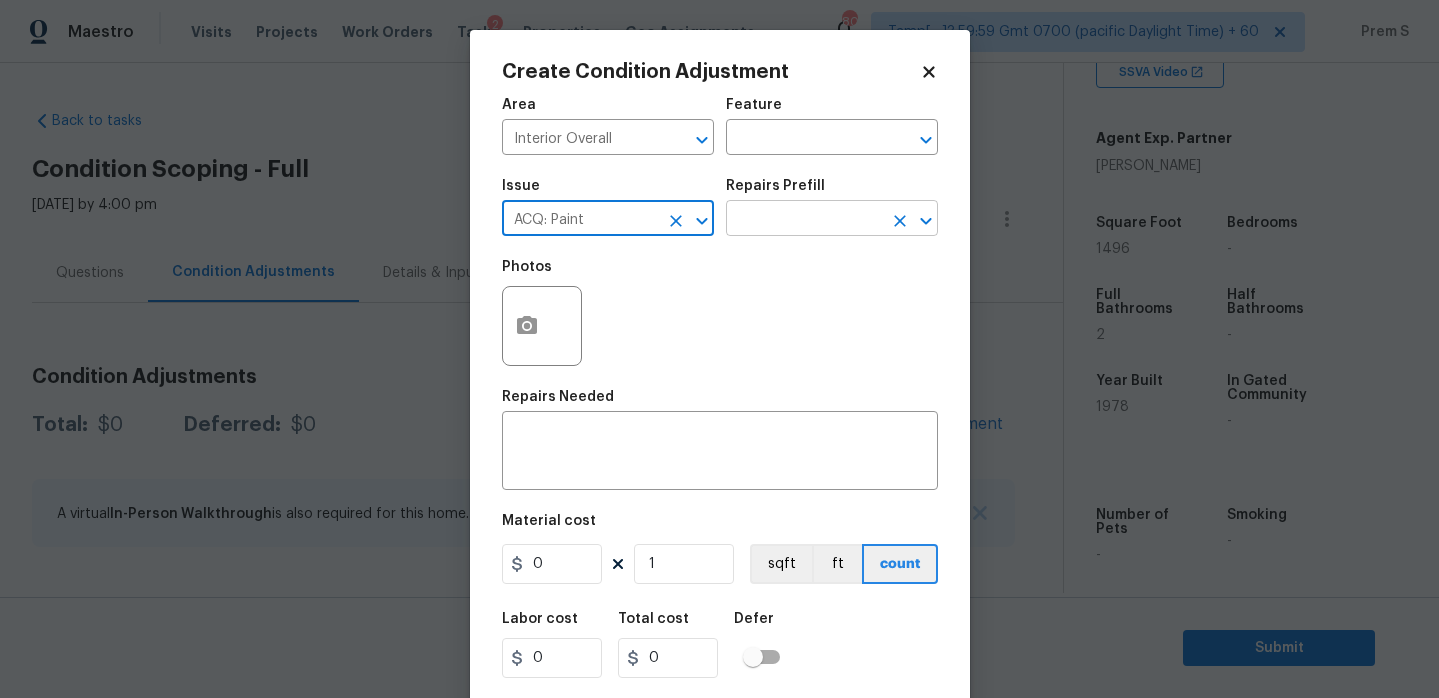 click at bounding box center [804, 220] 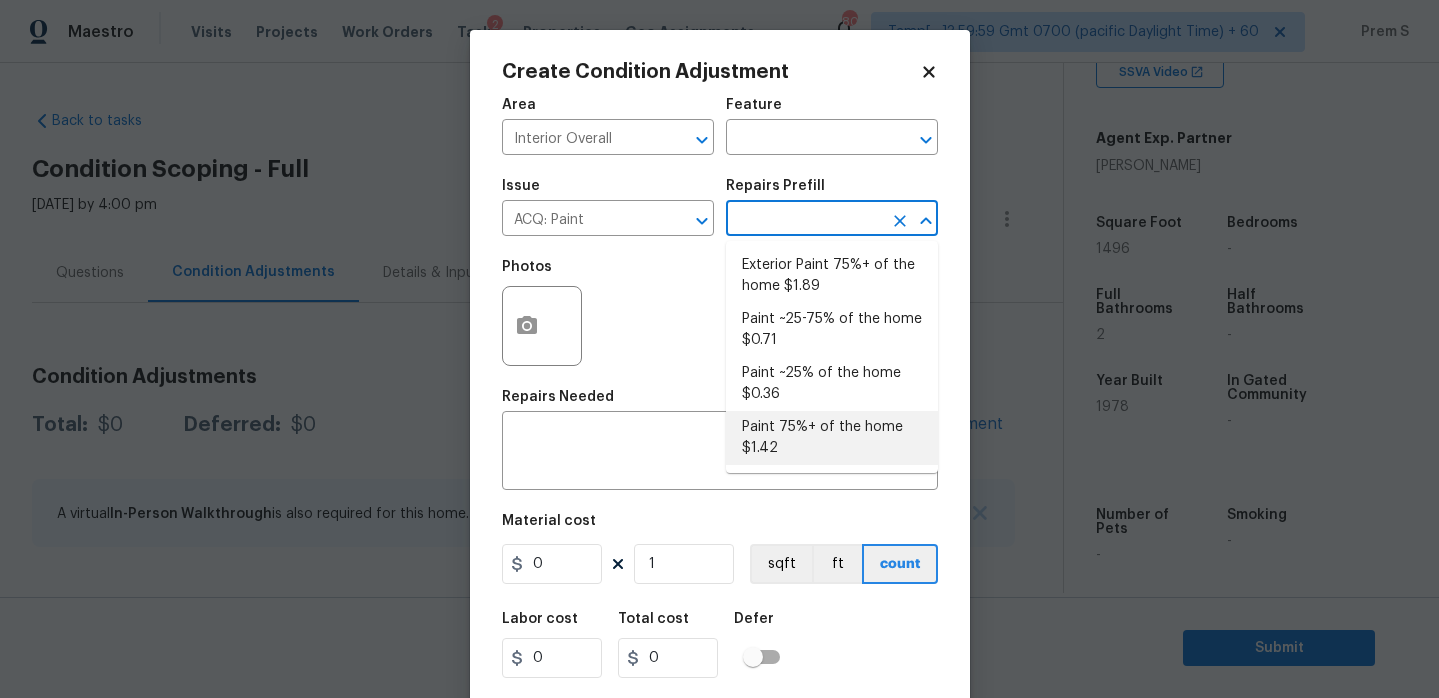 click on "Paint 75%+ of the home $1.42" at bounding box center (832, 438) 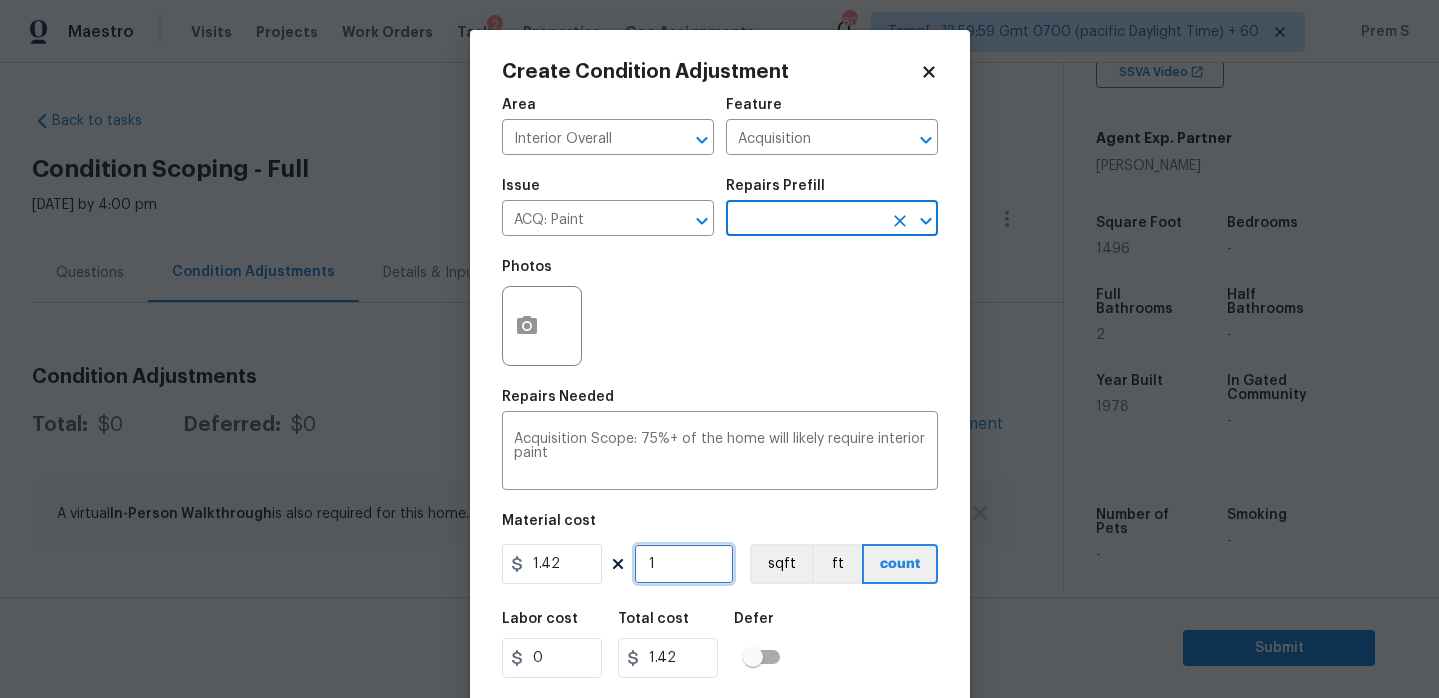 click on "1" at bounding box center (684, 564) 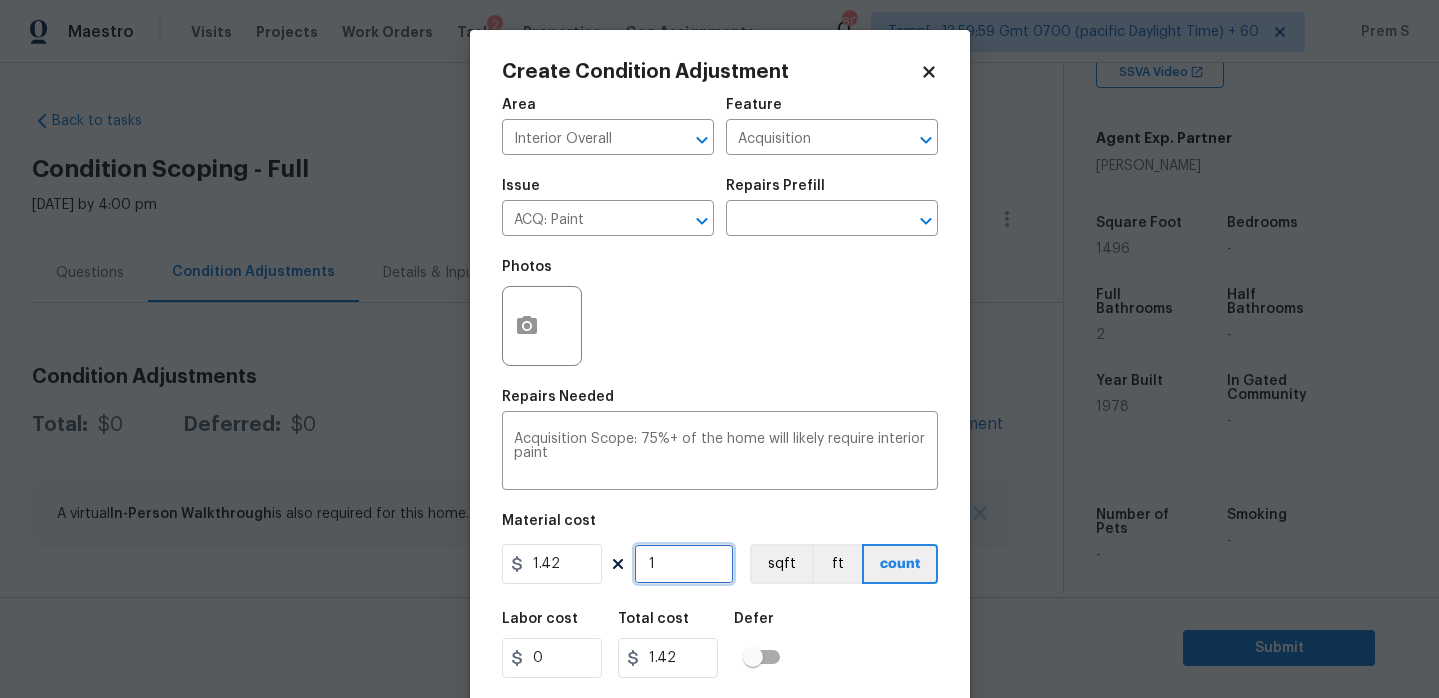 type on "14" 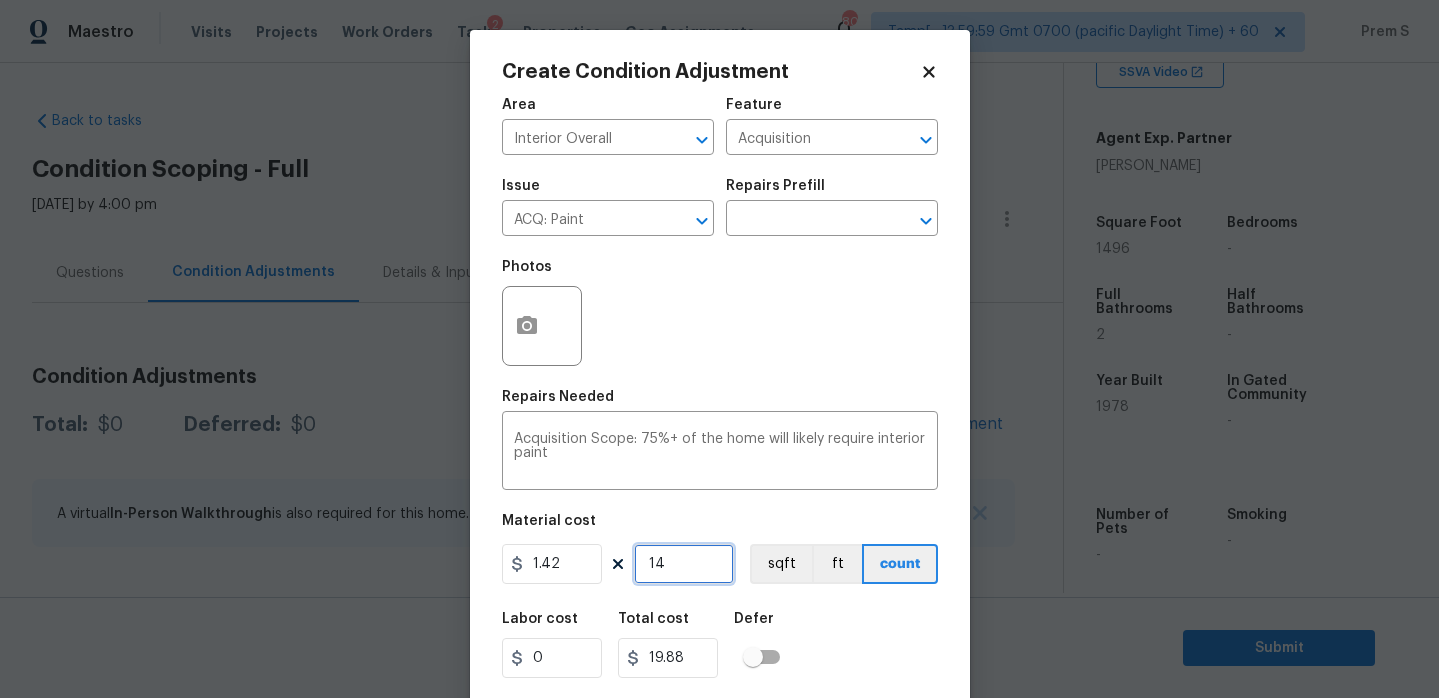 type on "149" 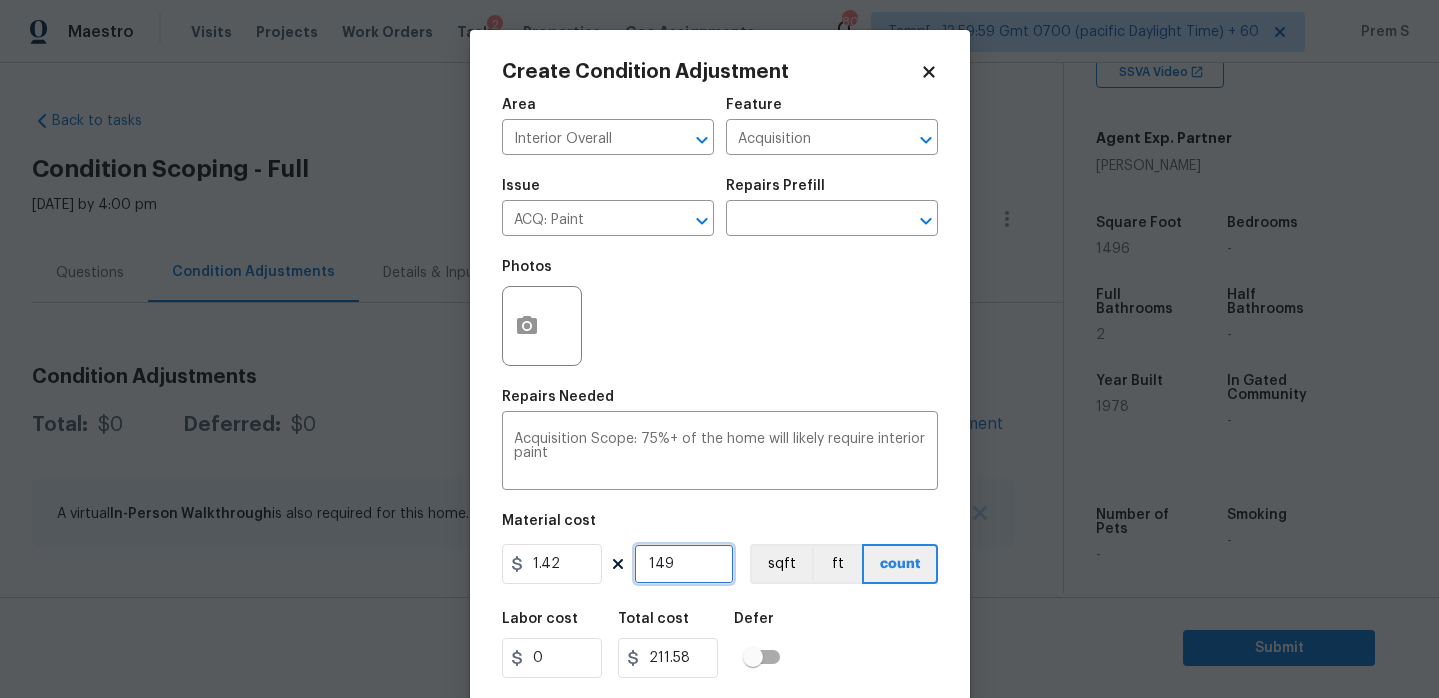 type on "1496" 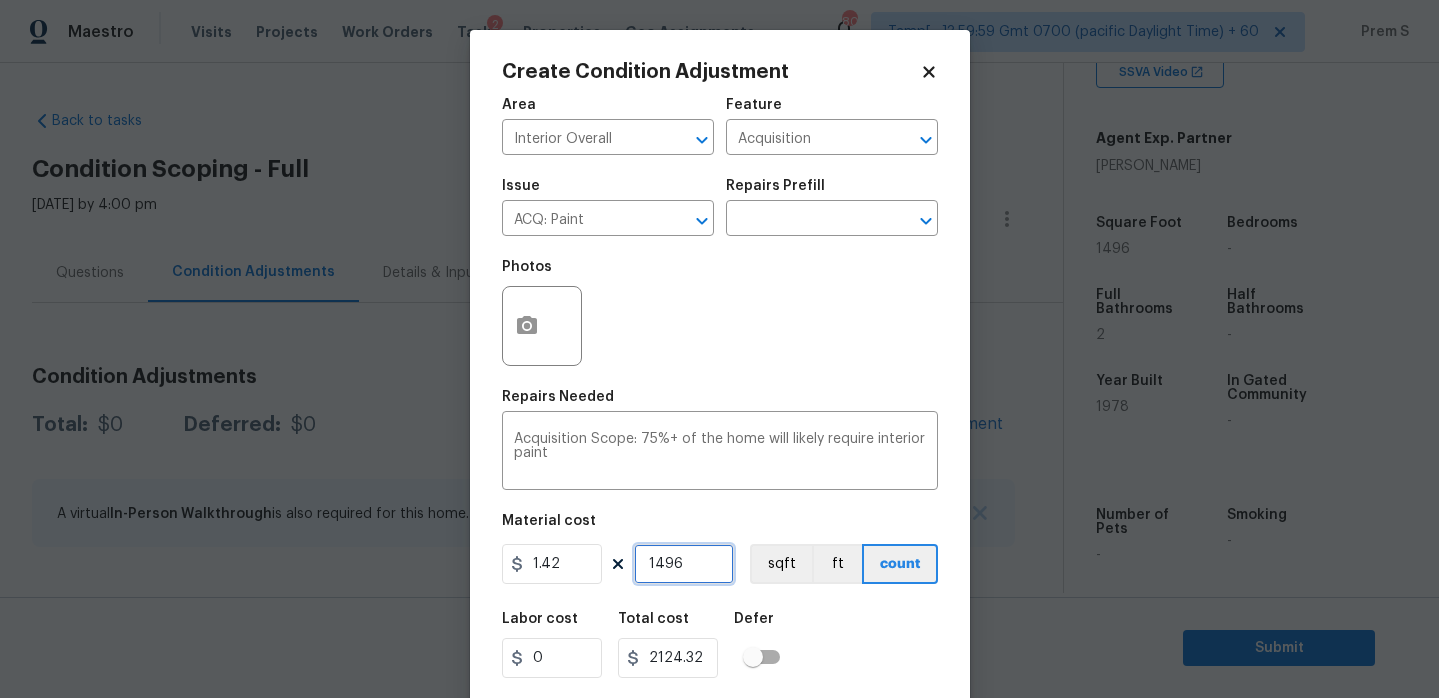 type on "1496" 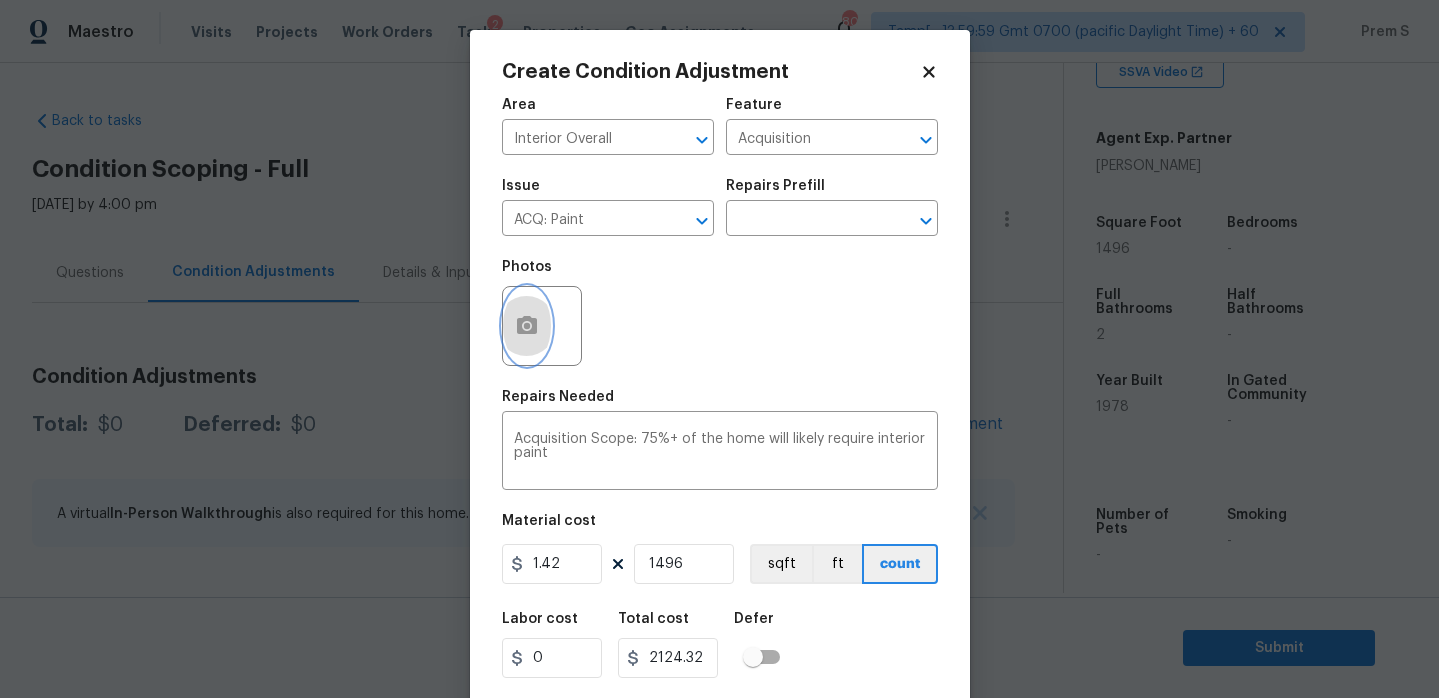 click 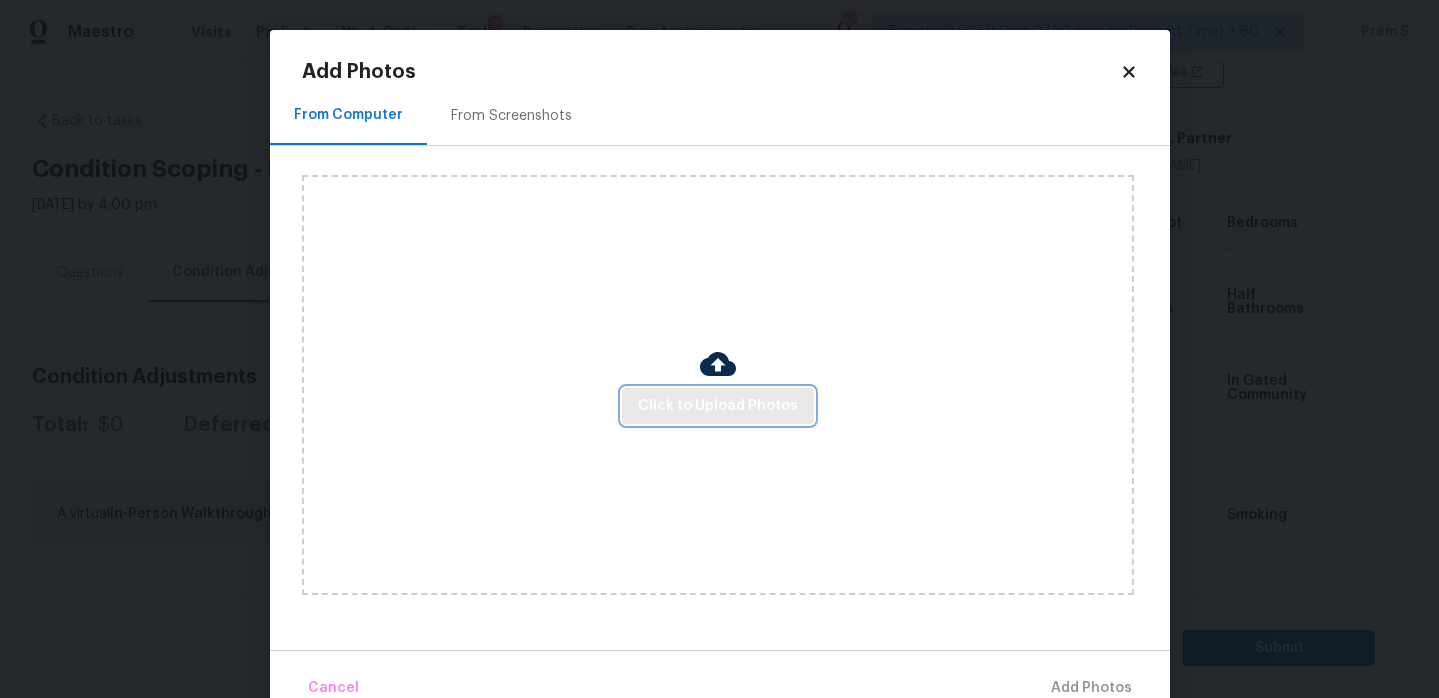 click on "Click to Upload Photos" at bounding box center (718, 406) 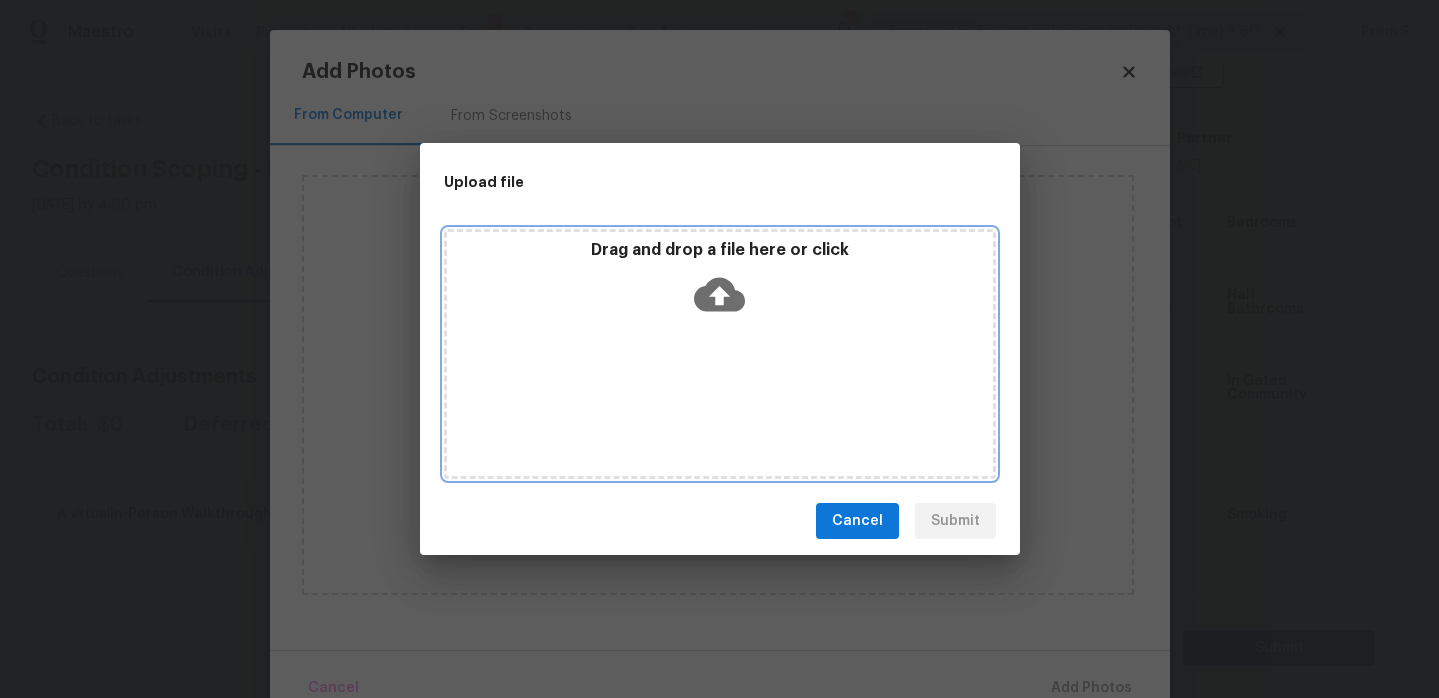 click 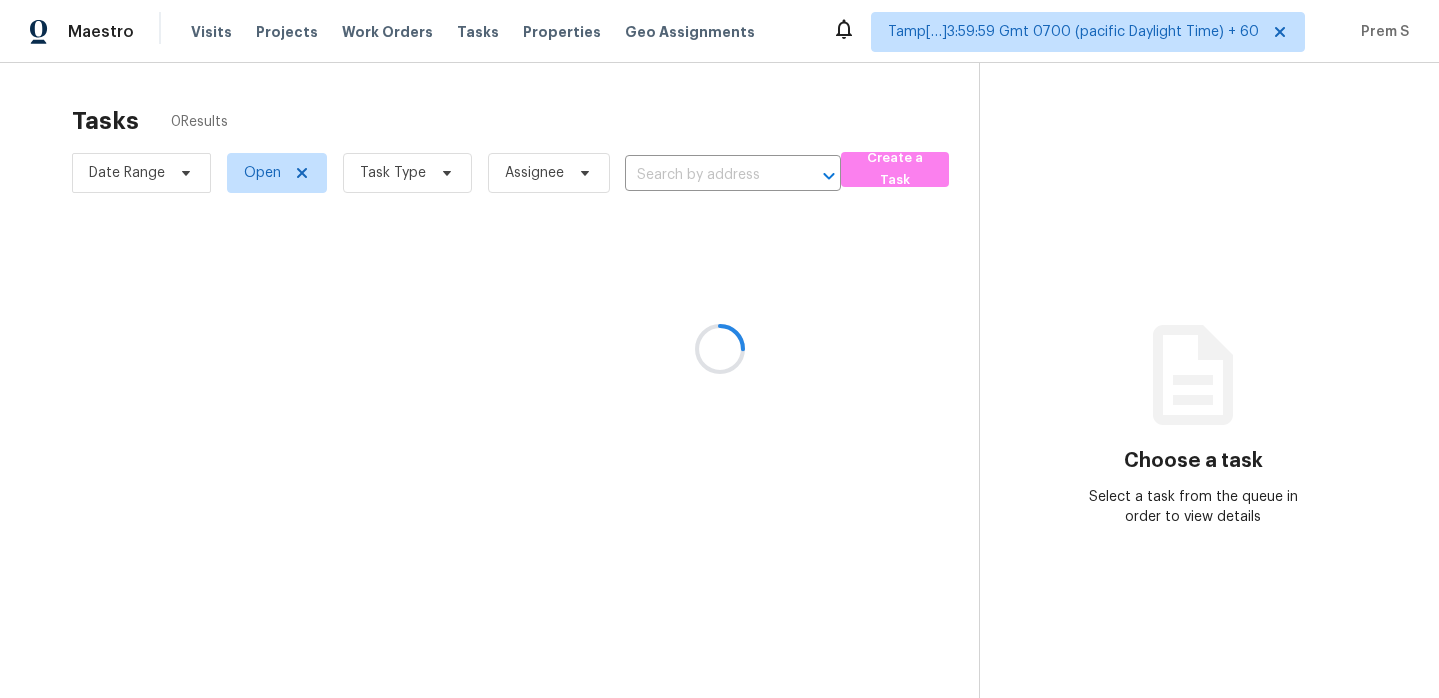 scroll, scrollTop: 0, scrollLeft: 0, axis: both 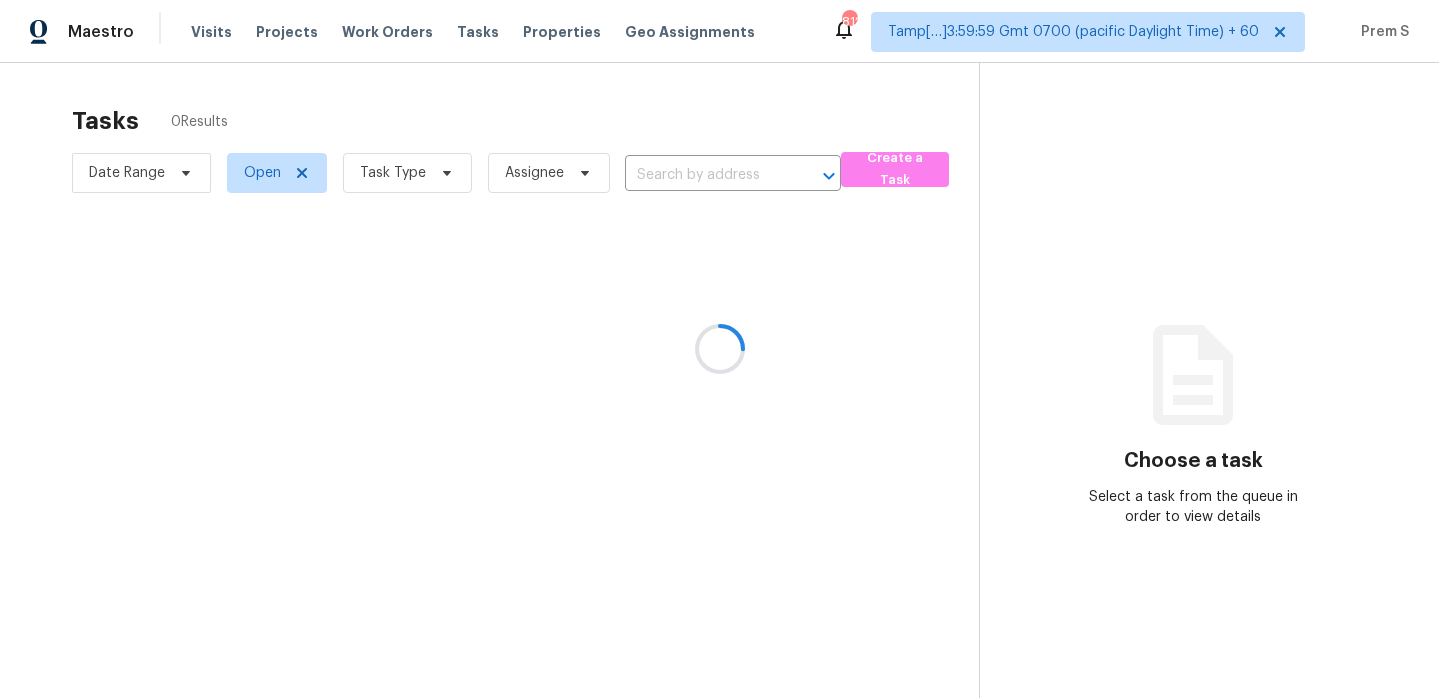 click at bounding box center [719, 349] 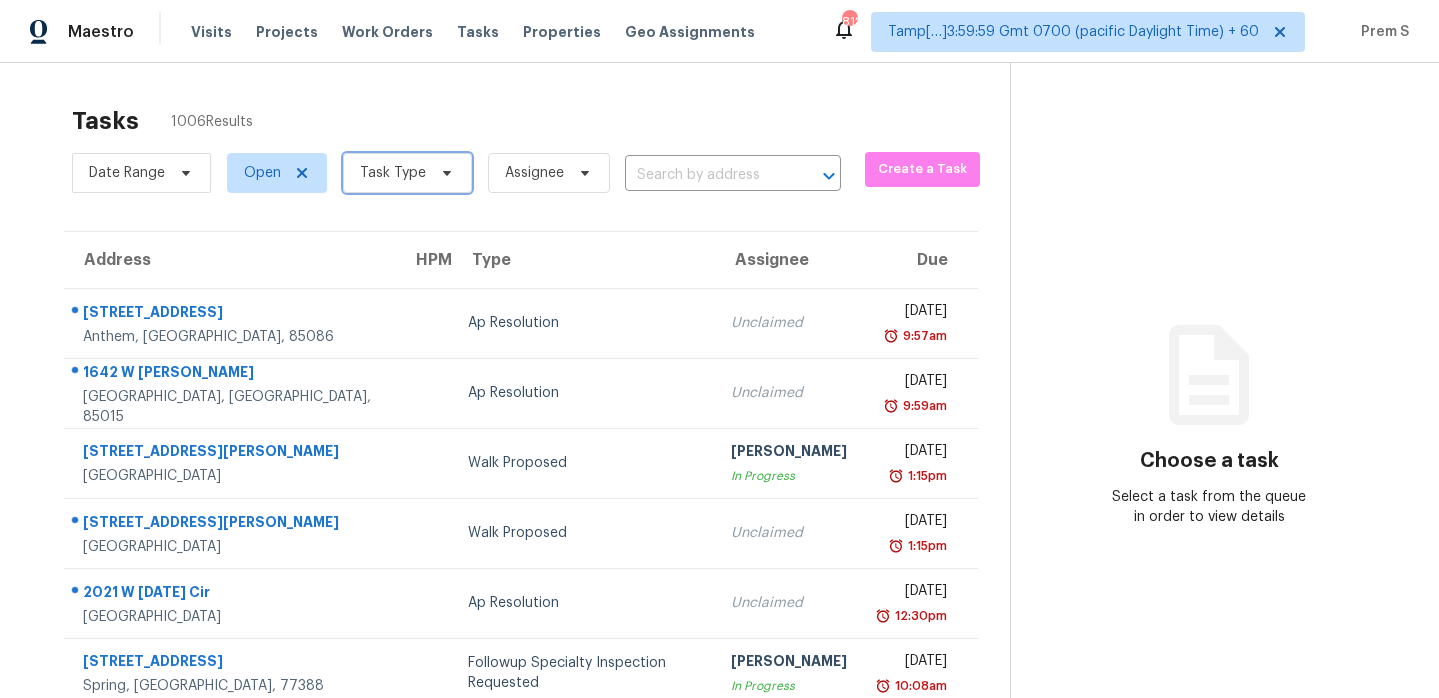 click on "Task Type" at bounding box center (407, 173) 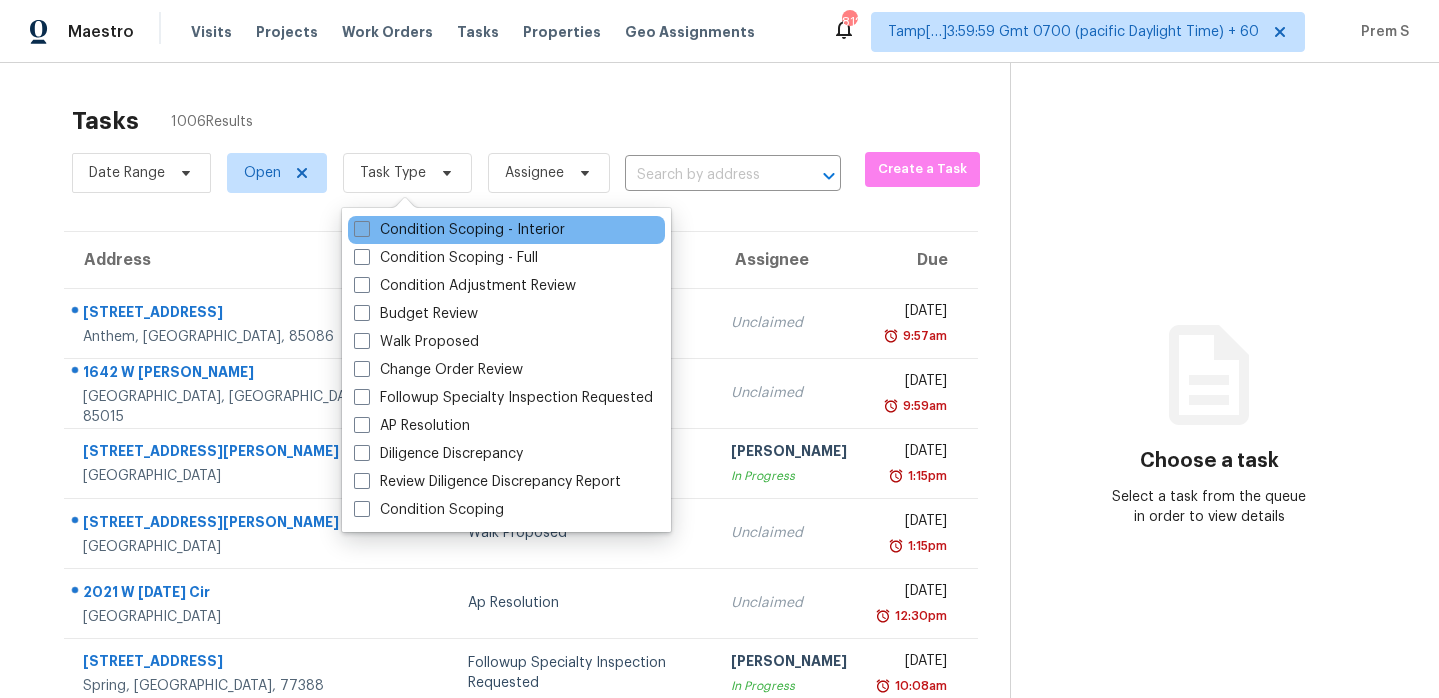 click on "Condition Scoping - Interior" at bounding box center [459, 230] 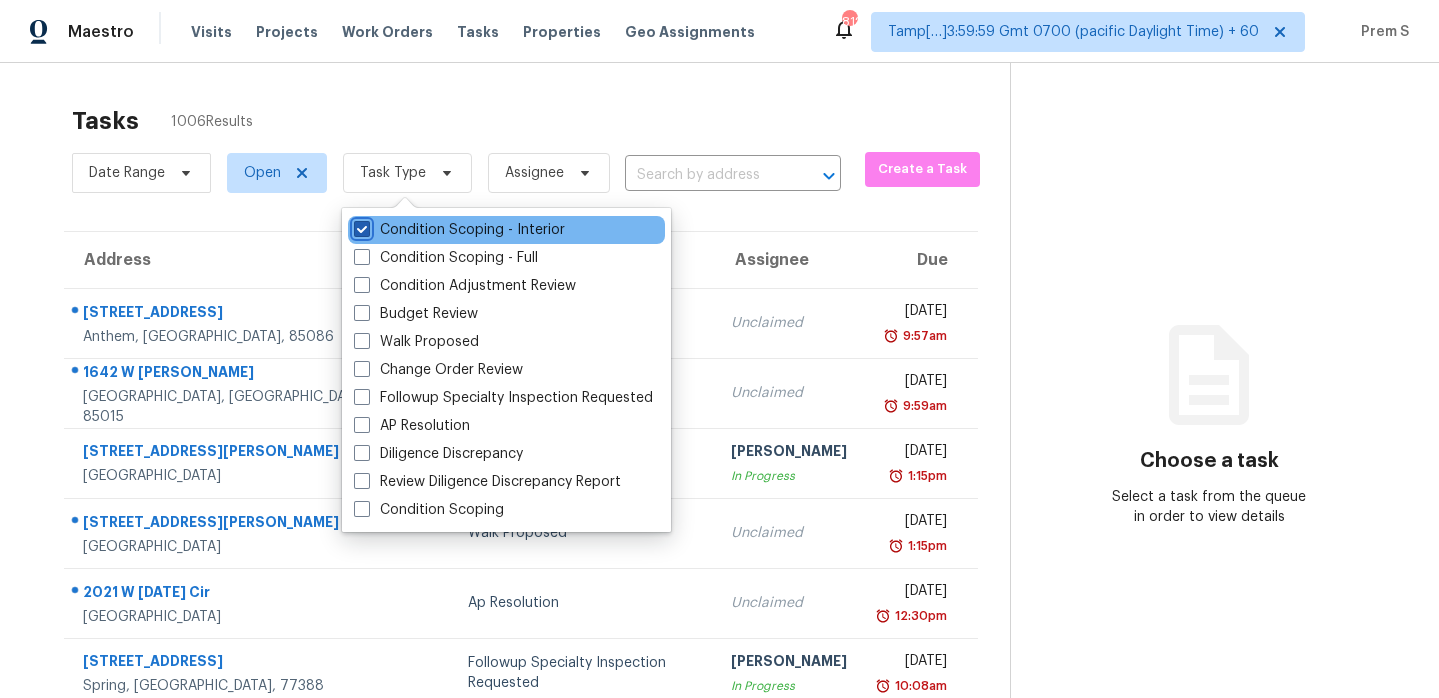 checkbox on "true" 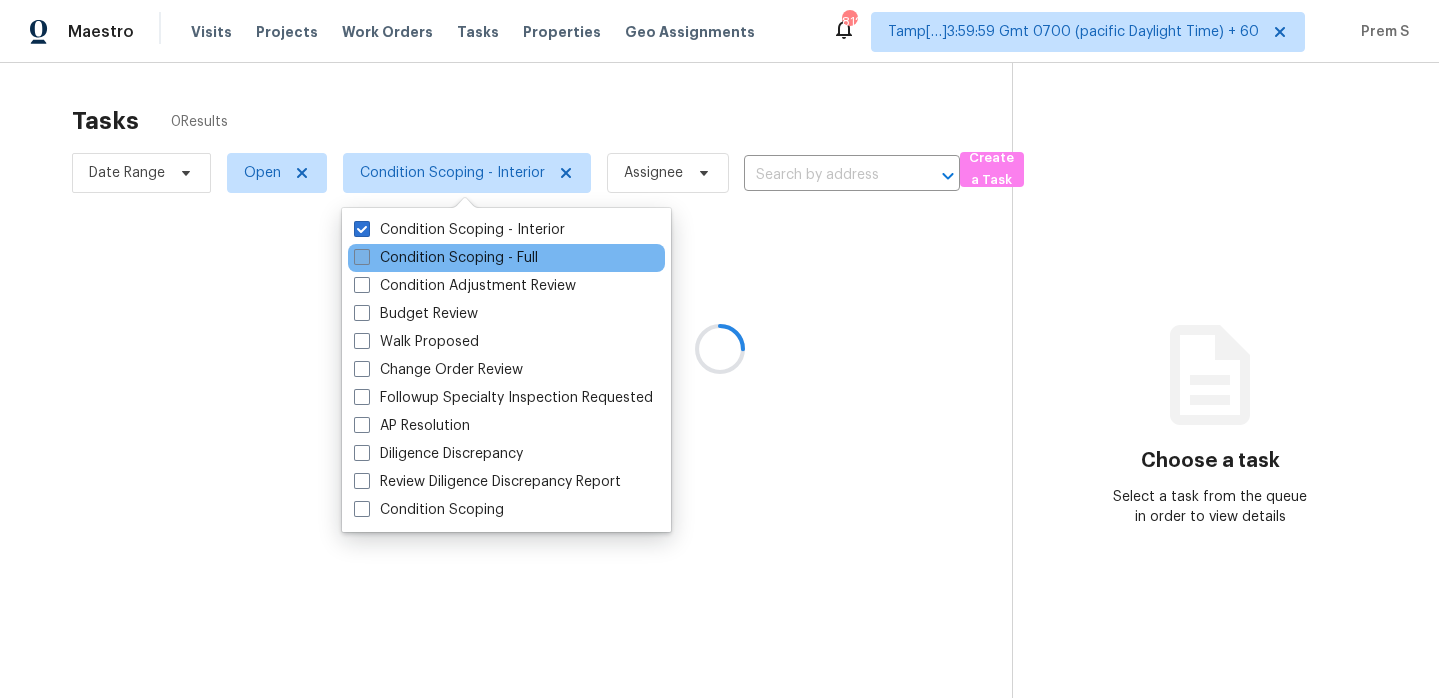 click on "Condition Scoping - Full" at bounding box center (446, 258) 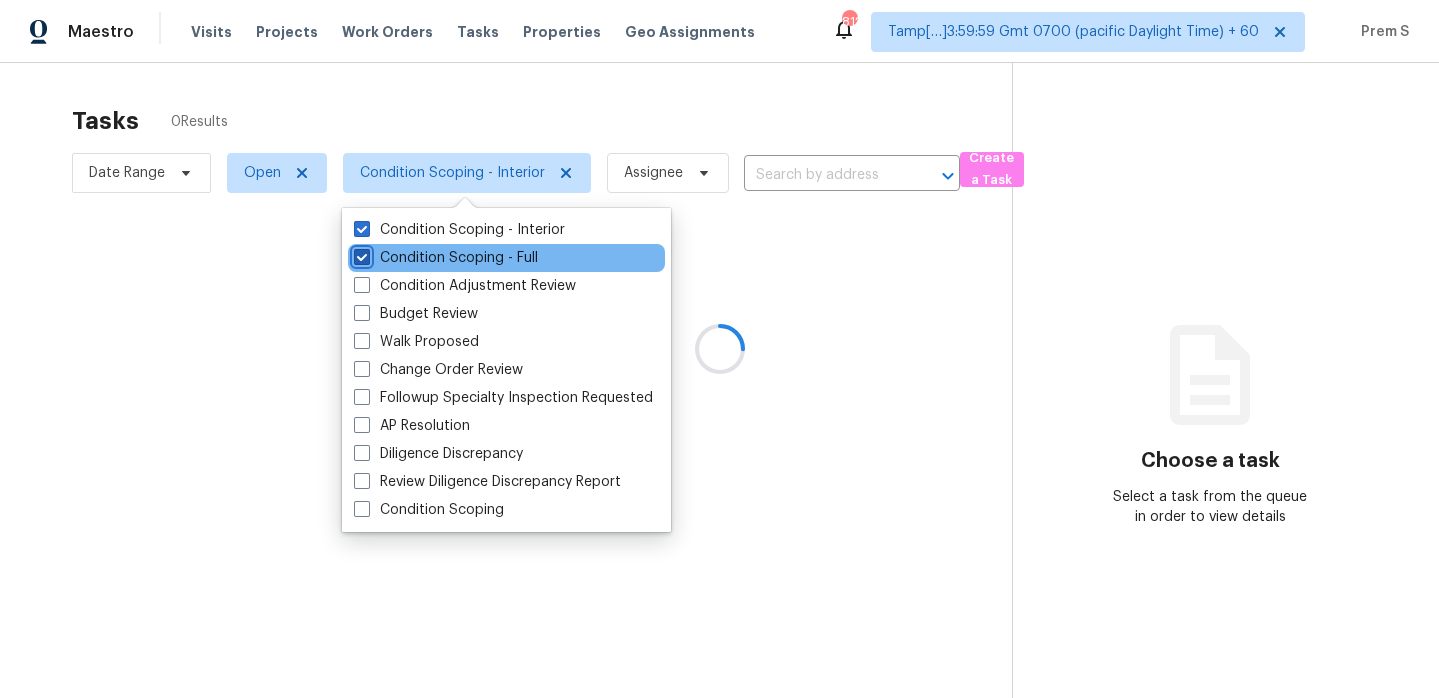 checkbox on "true" 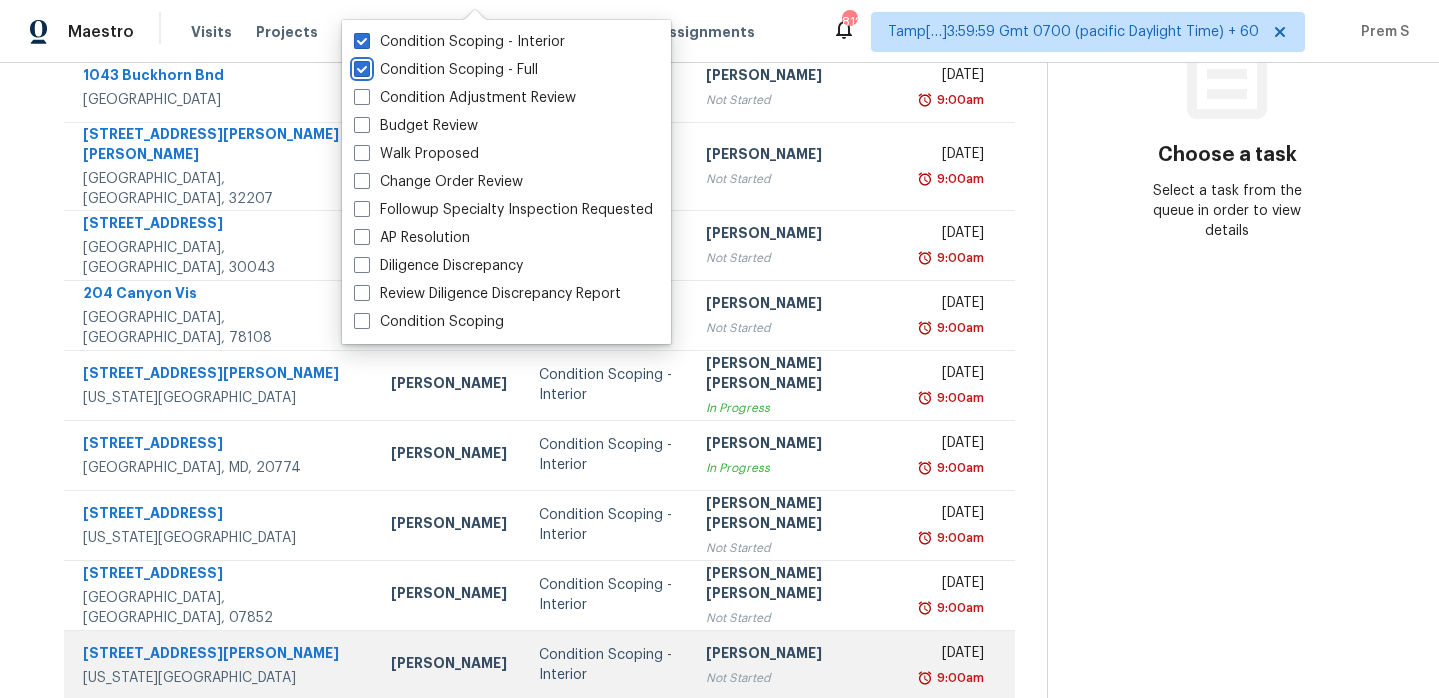 scroll, scrollTop: 343, scrollLeft: 0, axis: vertical 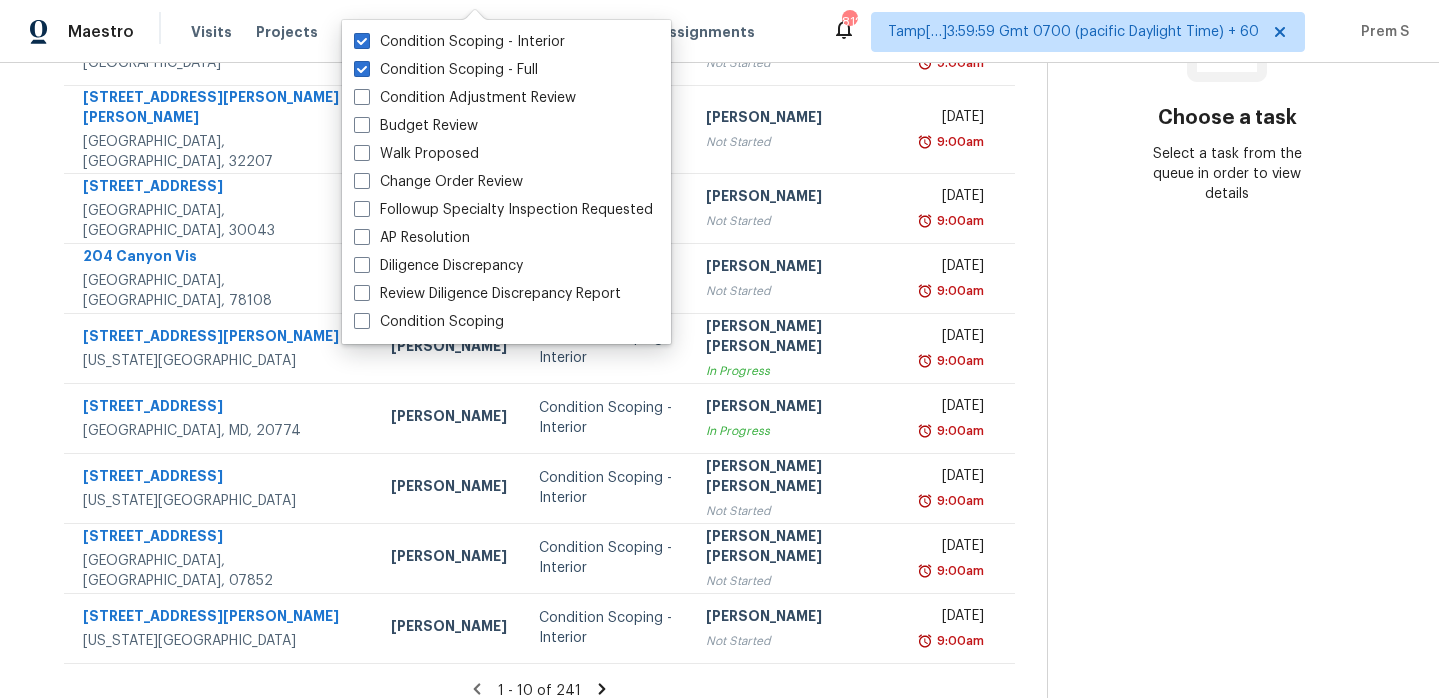 click on "Choose a task Select a task from the queue in order to view details" at bounding box center (1227, 218) 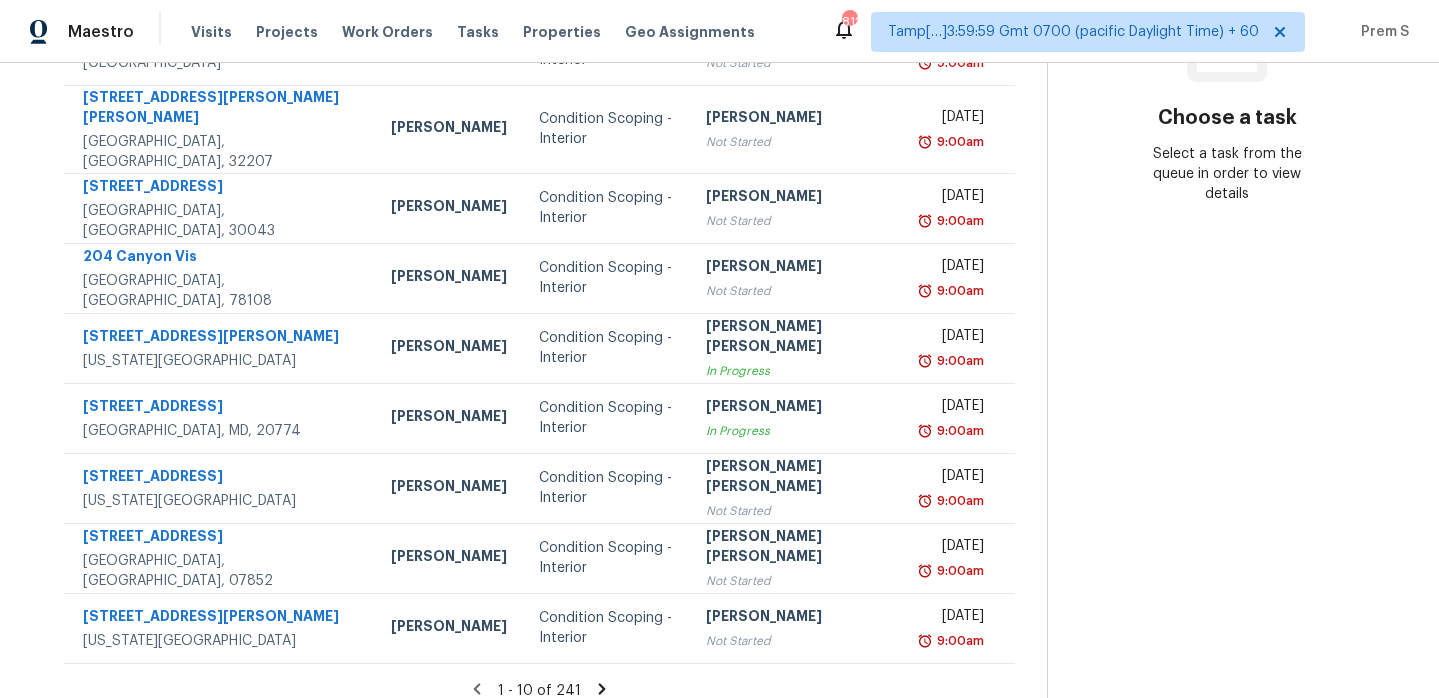click on "Address HPM Type Assignee Due 18 Rocking Ln   Palm Coast, FL, 32164 Carl Biederman Condition Scoping - Interior Ranjith Kumar P In Progress Mon, Jul 21st 2025 9:00am 1043 Buckhorn Bnd   Locust Grove, GA, 30248 Wesley Brooks Condition Scoping - Interior Ranjith Kumar P Not Started Mon, Jul 21st 2025 9:00am 5633 Patsy Anne Dr   Jacksonville, FL, 32207 Melissa Mossbrooks Condition Scoping - Interior Ranjith Kumar P Not Started Mon, Jul 21st 2025 9:00am 1029 Harvest Brook Dr   Lawrenceville, GA, 30043 Scott Smathers Condition Scoping - Interior Ranjith Kumar P Not Started Mon, Jul 21st 2025 9:00am 204 Canyon Vis   Cibolo, TX, 78108 Chris Fuentes Condition Scoping - Interior Ranjith Kumar P Not Started Mon, Jul 21st 2025 9:00am 110 Judson St   Colorado Springs, CO, 80911 Chris Thomas Condition Scoping - Interior Jishnu Manoj In Progress Mon, Jul 21st 2025 9:00am 15201 N Berwick Ln   Upper Marlboro, MD, 20774 Nicolas Campuzano Condition Scoping - Interior Sanjai Gunaraj In Progress Mon, Jul 21st 2025 9:00am 9:00am" at bounding box center [539, 276] 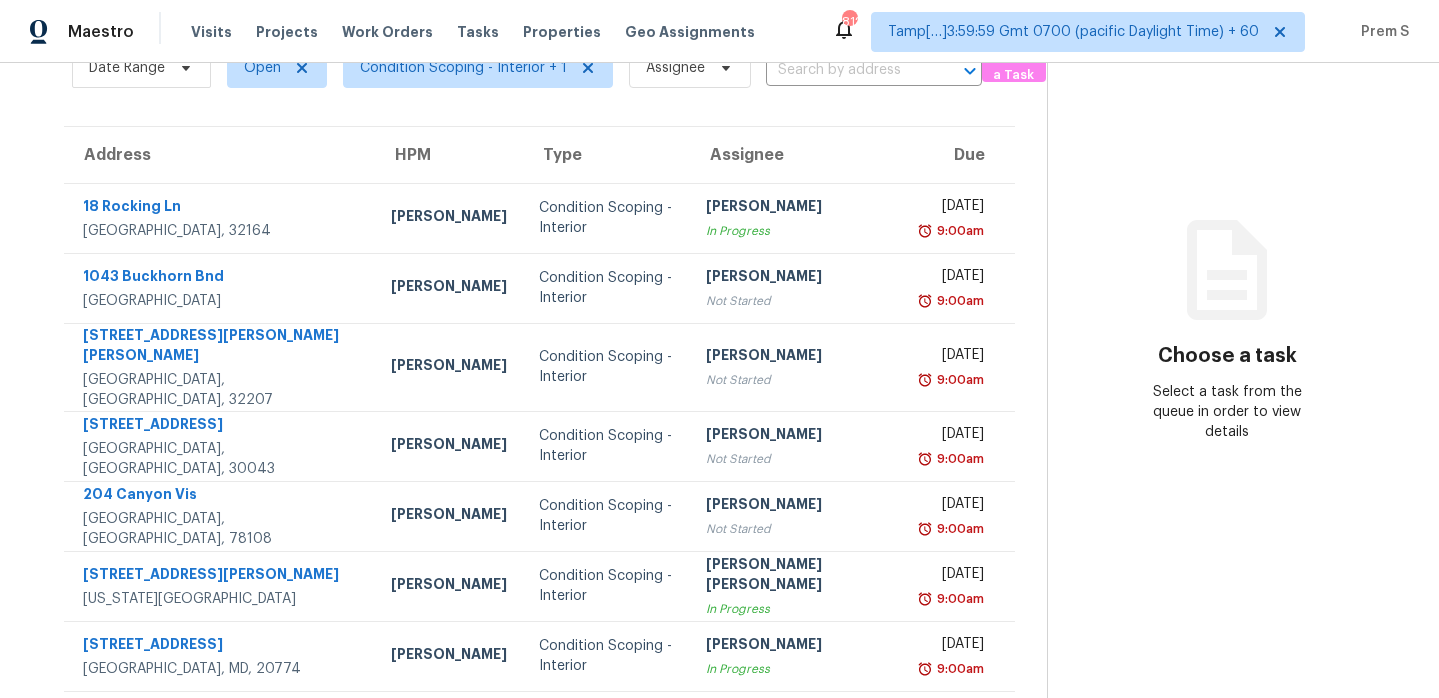scroll, scrollTop: 343, scrollLeft: 0, axis: vertical 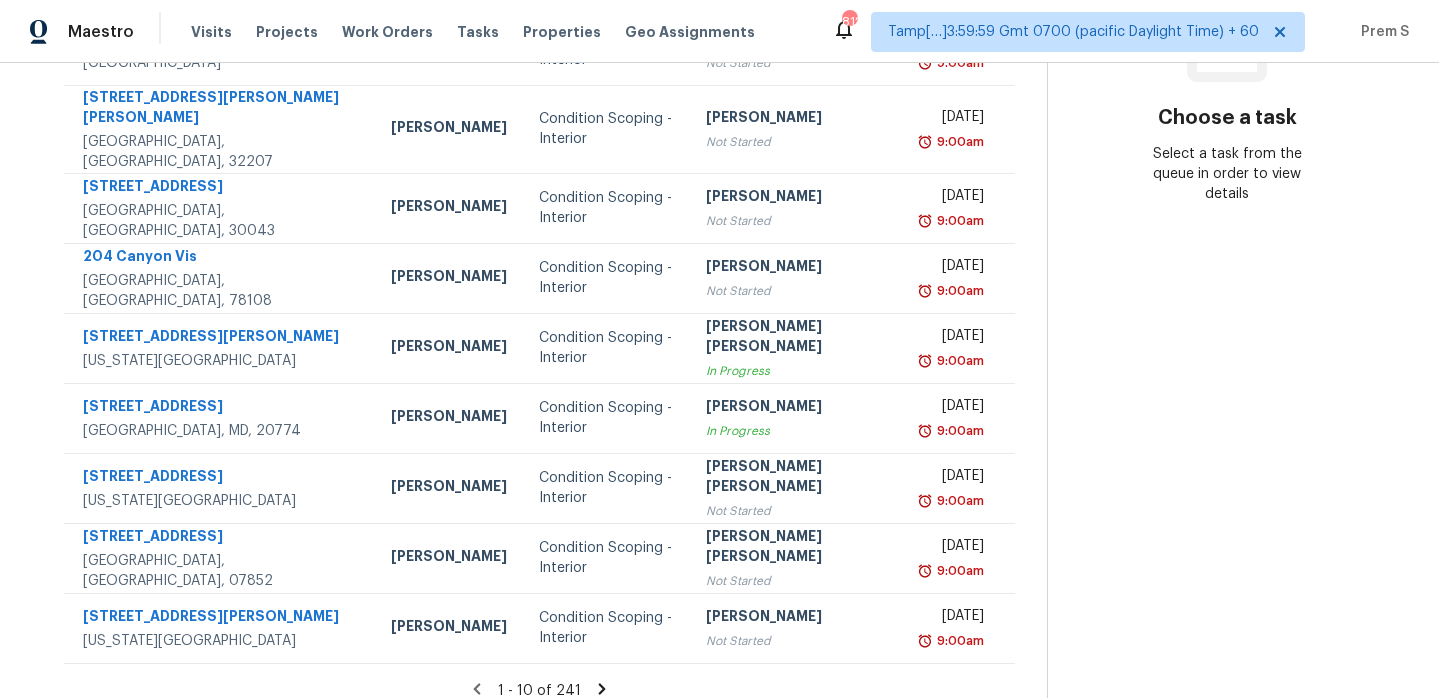 click 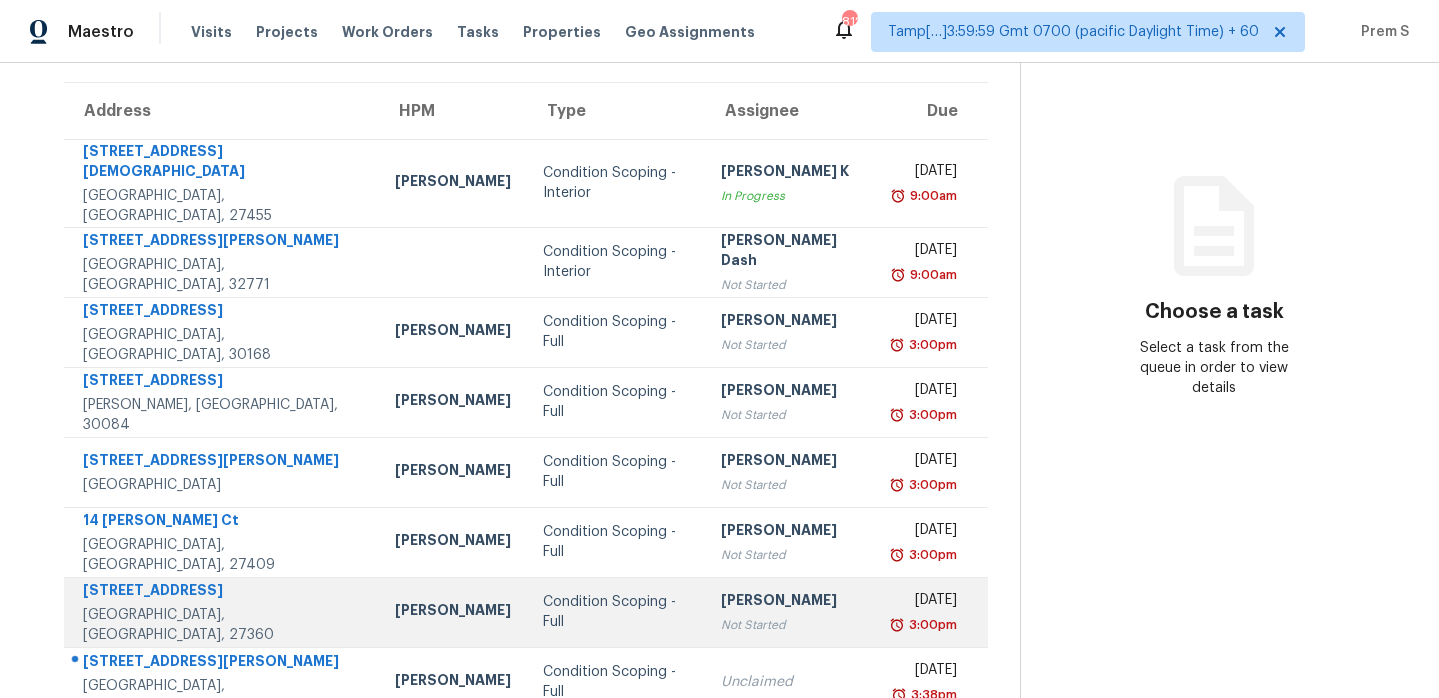 scroll, scrollTop: 343, scrollLeft: 0, axis: vertical 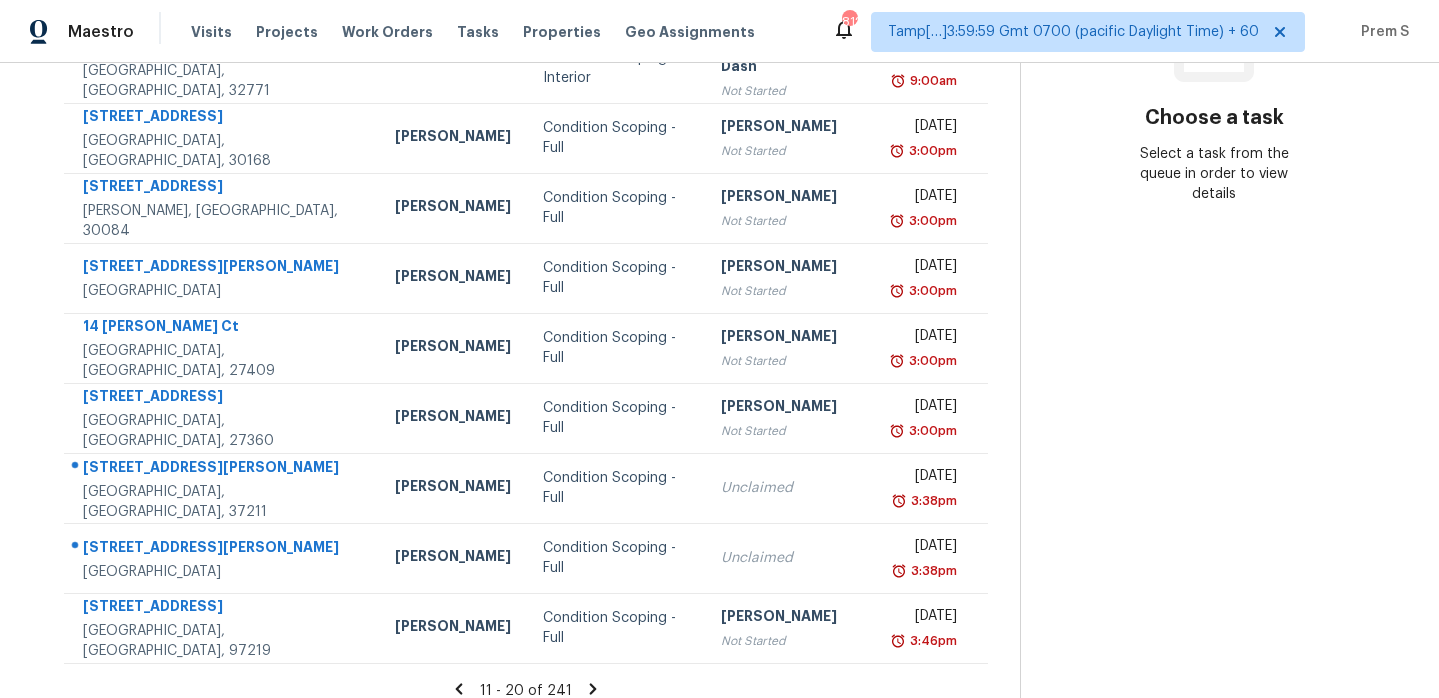 click 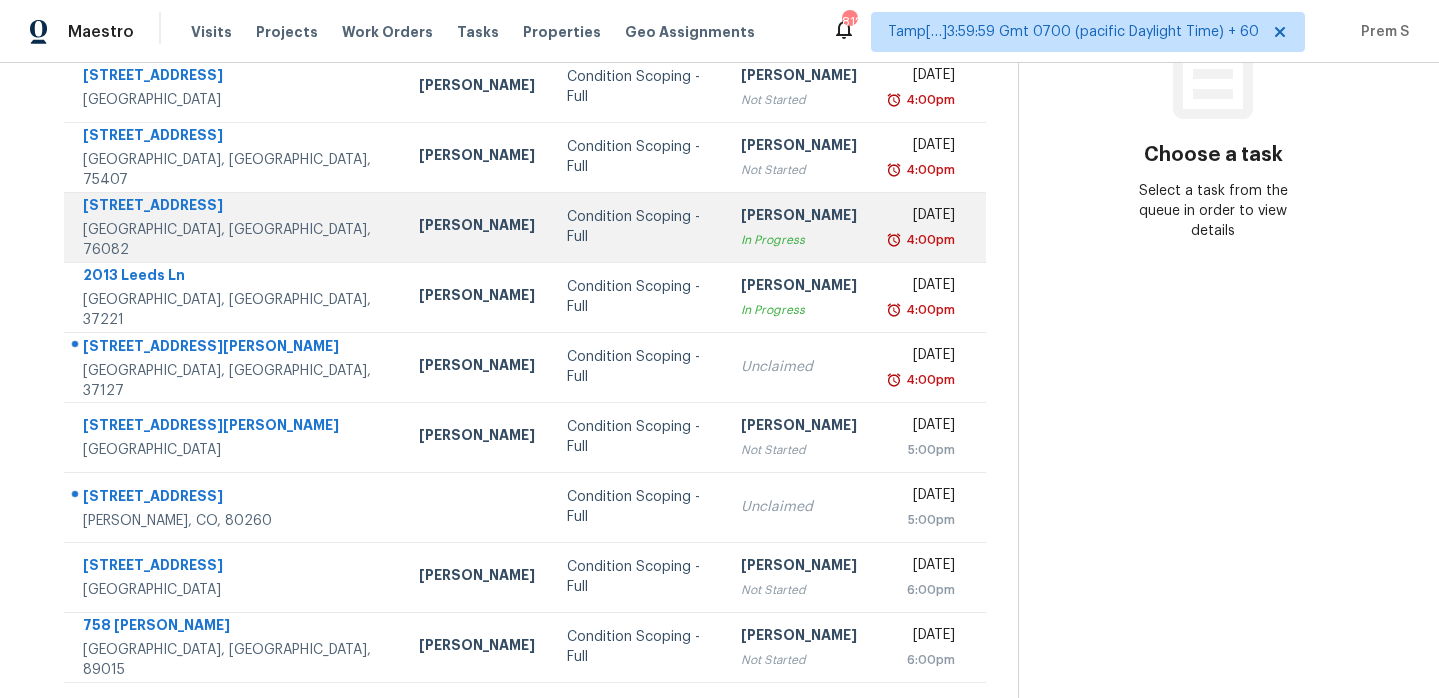 scroll, scrollTop: 343, scrollLeft: 0, axis: vertical 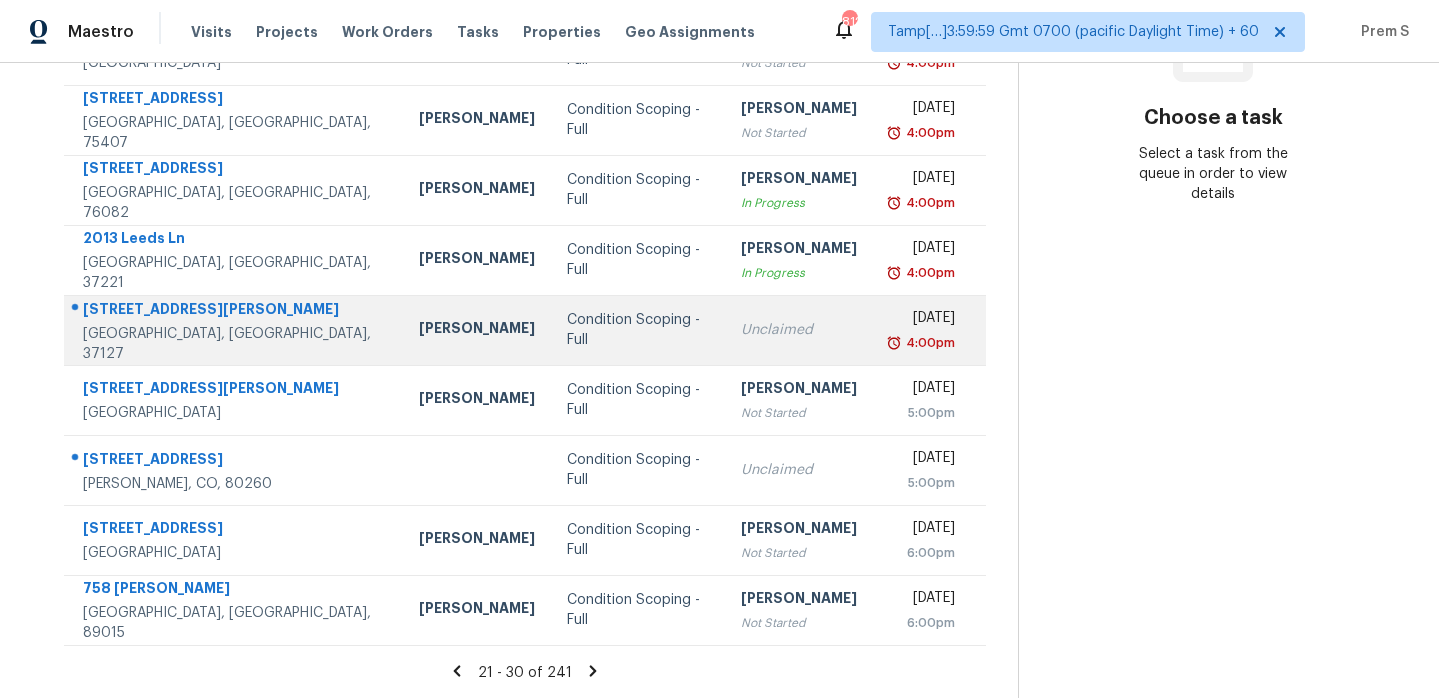 click on "Unclaimed" at bounding box center (799, 330) 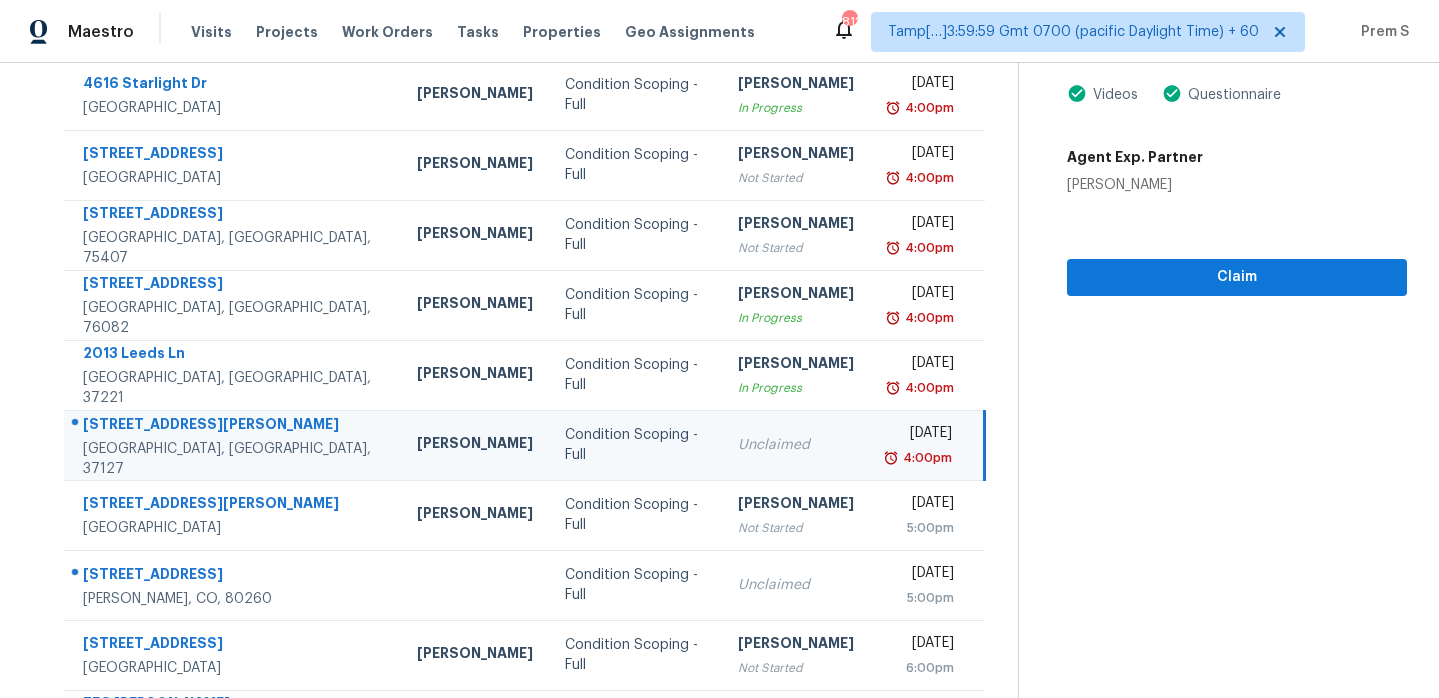 scroll, scrollTop: 6, scrollLeft: 0, axis: vertical 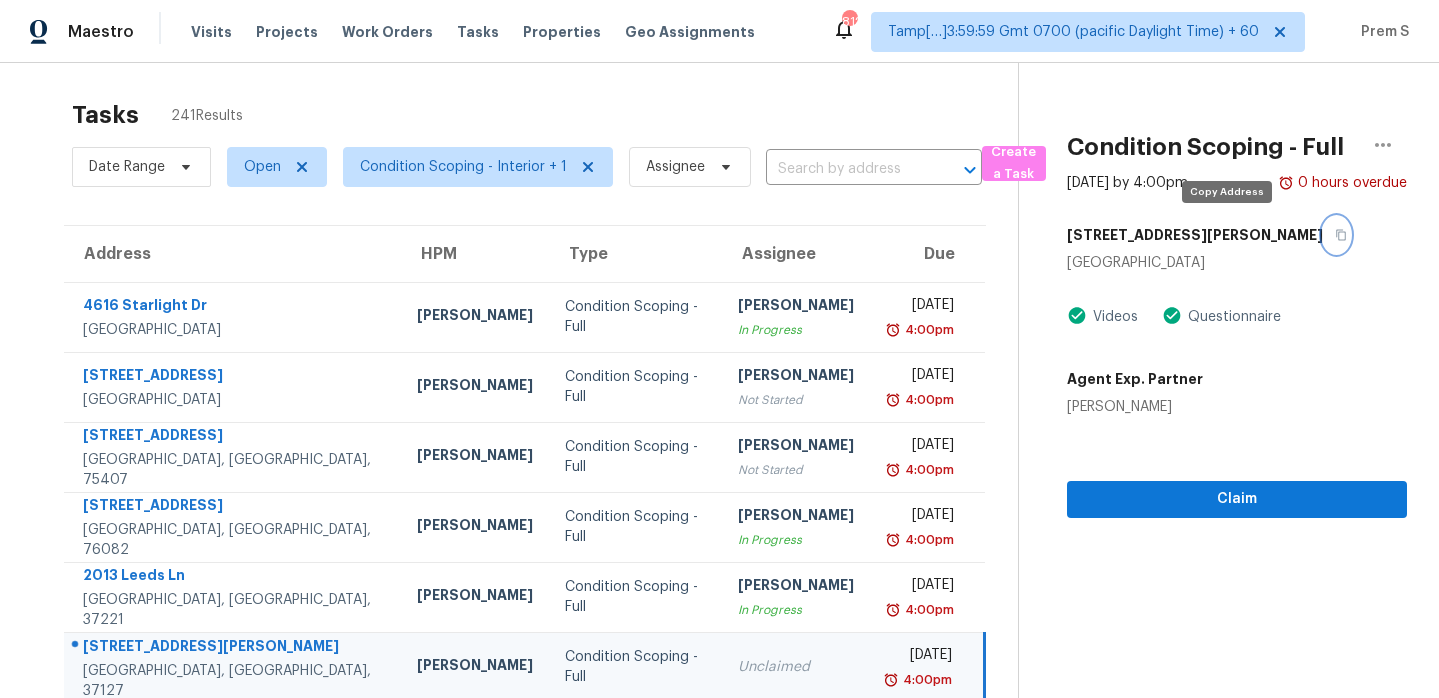 click 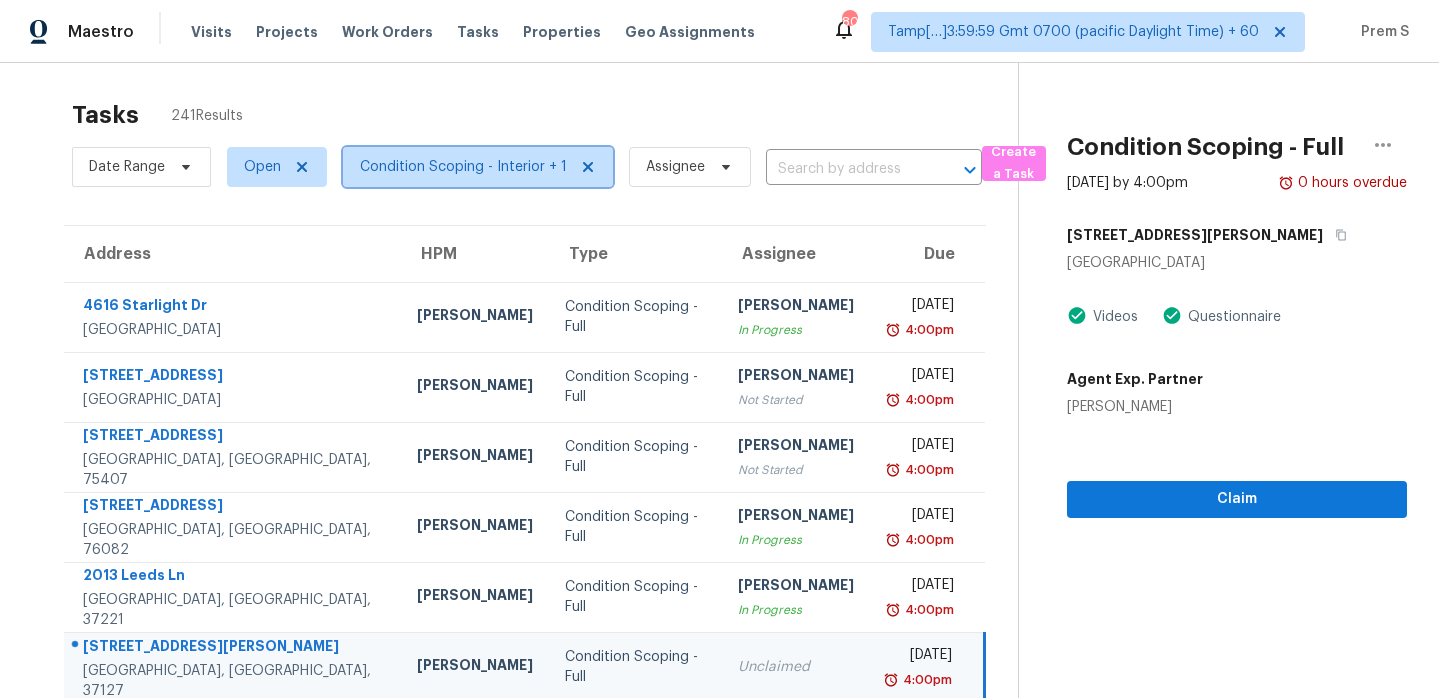 click on "Condition Scoping - Interior + 1" at bounding box center (463, 167) 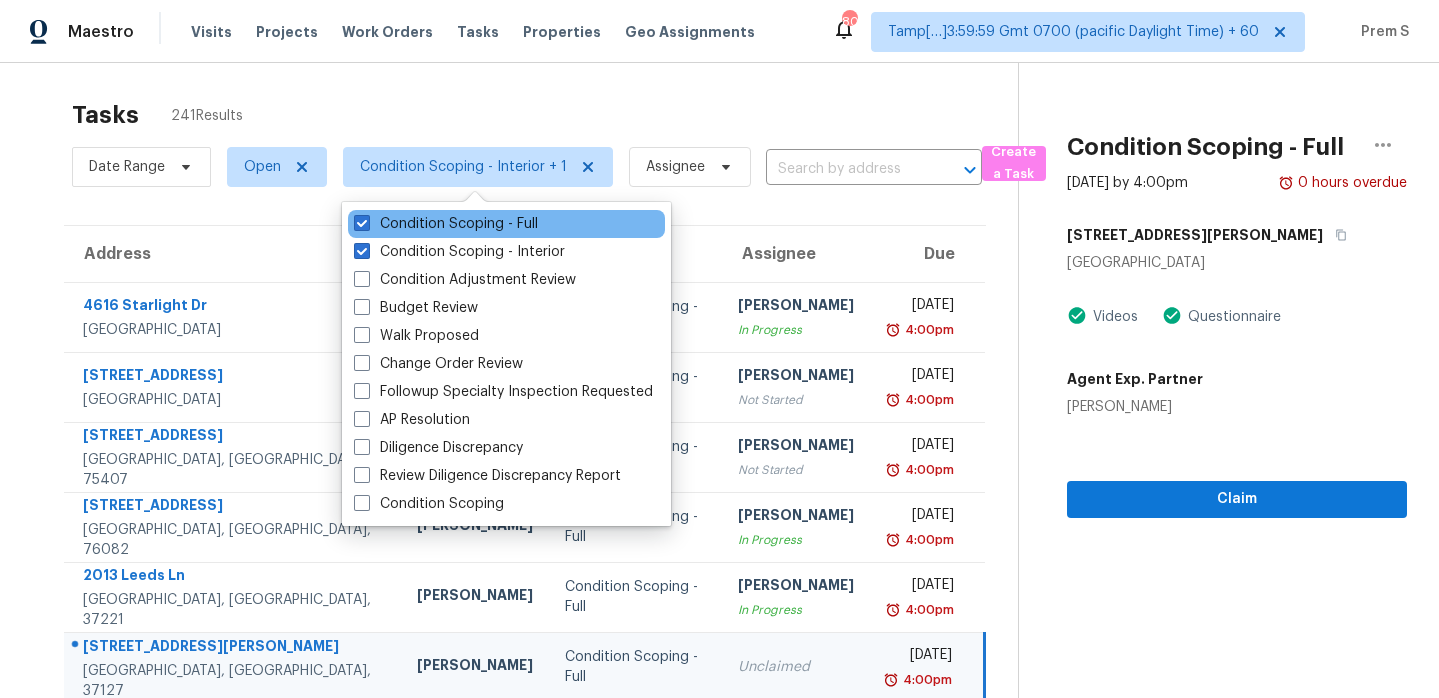 click on "Condition Scoping - Full" at bounding box center [506, 224] 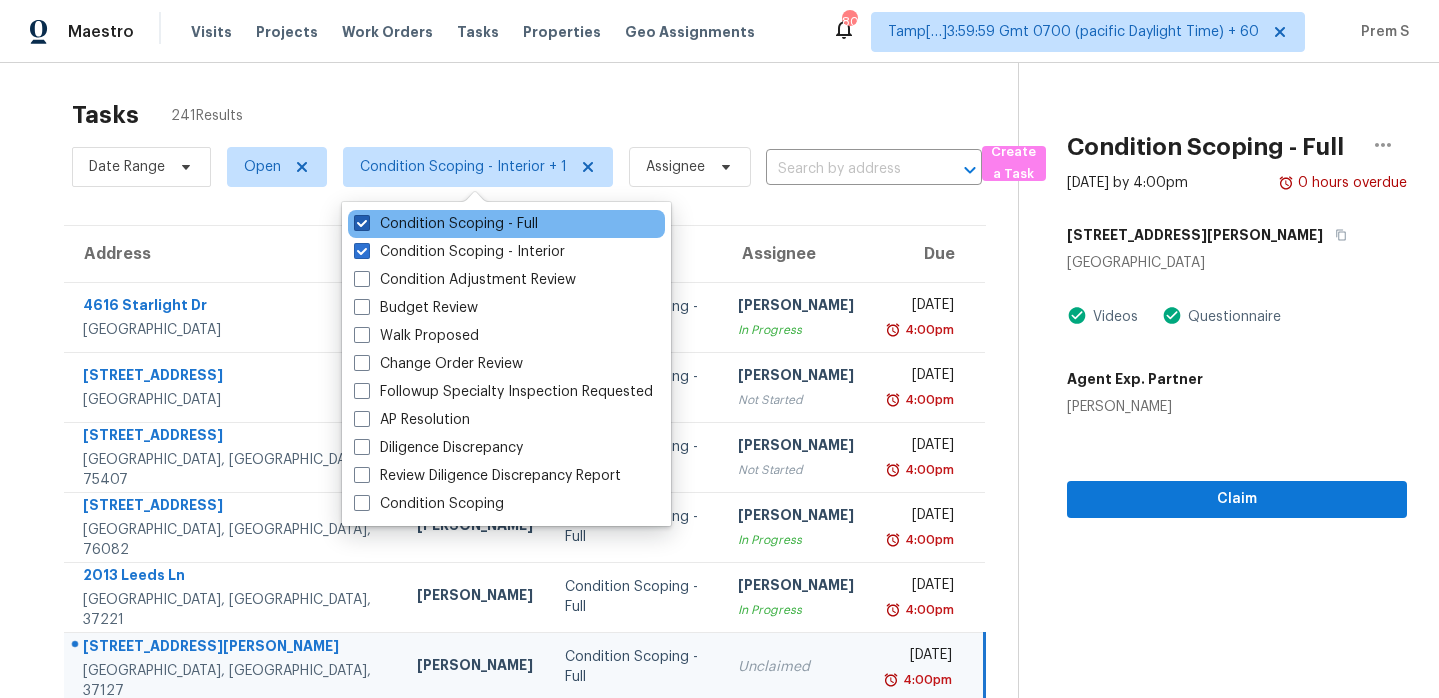 click on "Condition Scoping - Full" at bounding box center [446, 224] 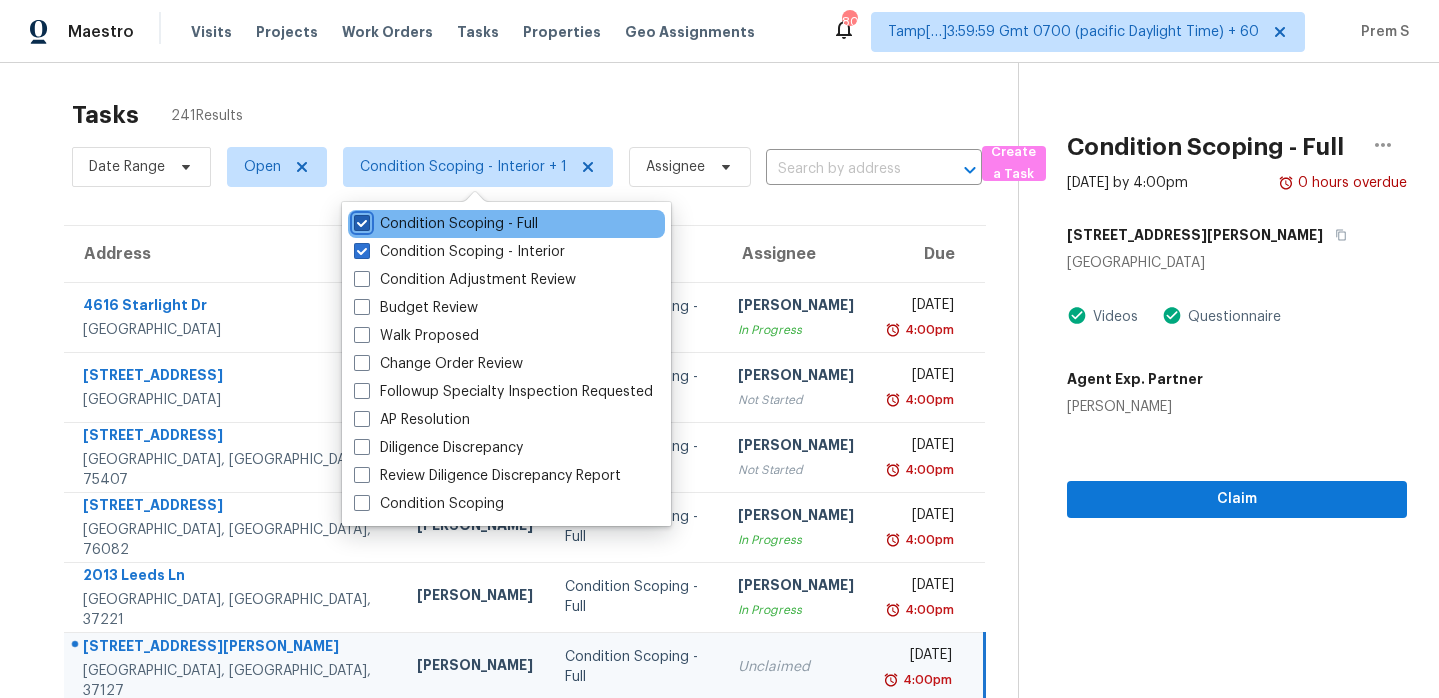 click on "Condition Scoping - Full" at bounding box center [360, 220] 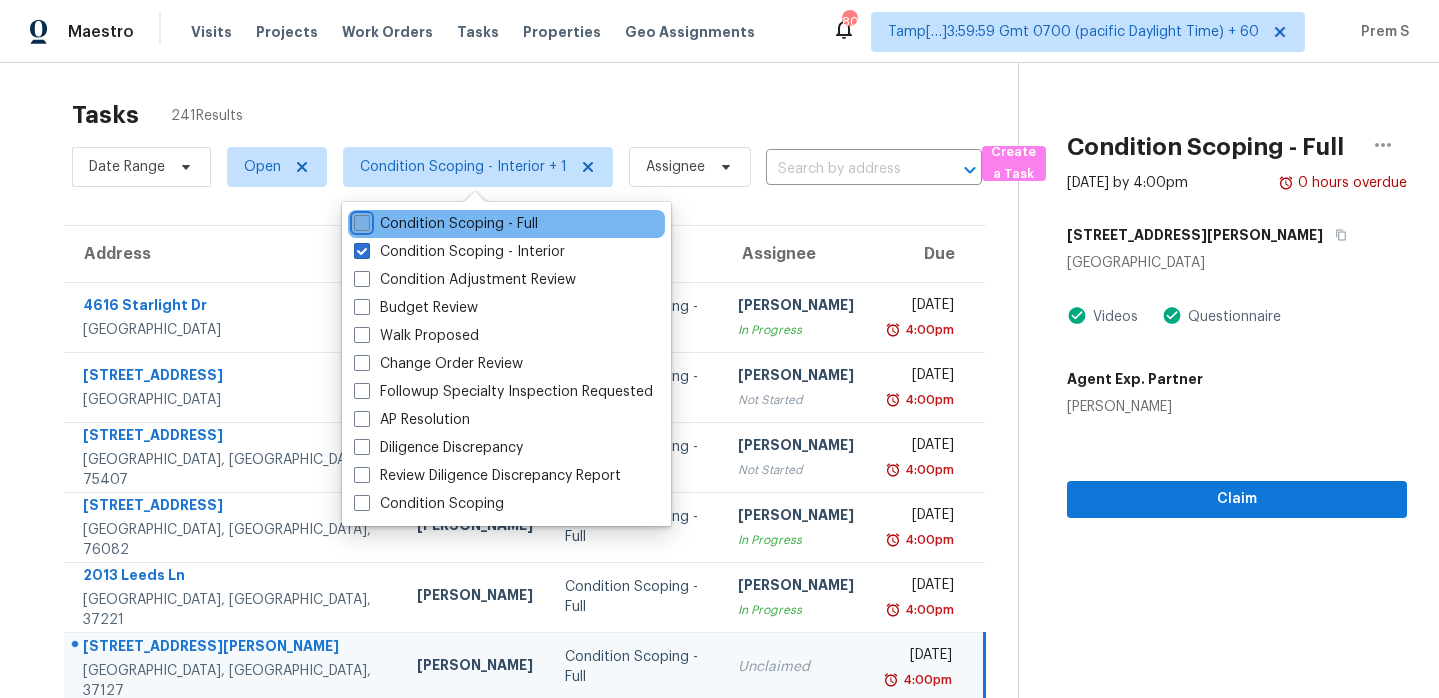 checkbox on "false" 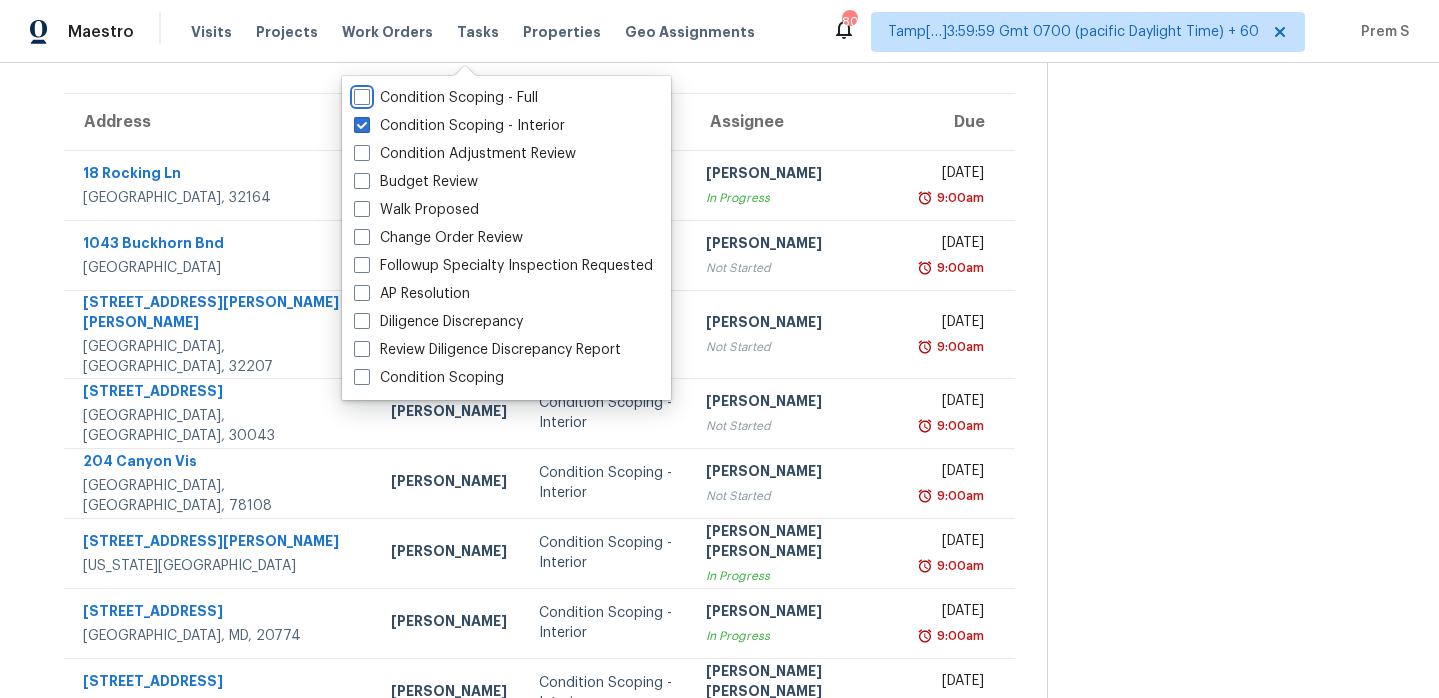 scroll, scrollTop: 139, scrollLeft: 0, axis: vertical 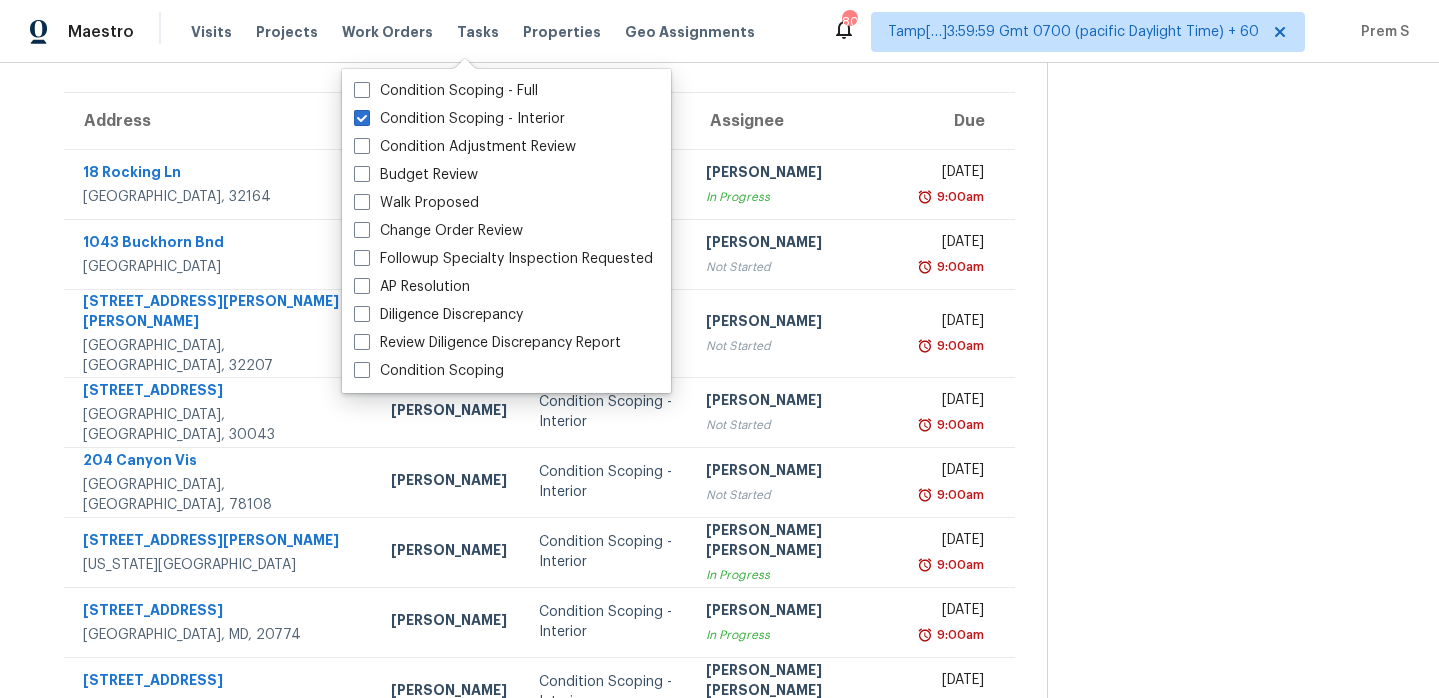click at bounding box center (1227, 404) 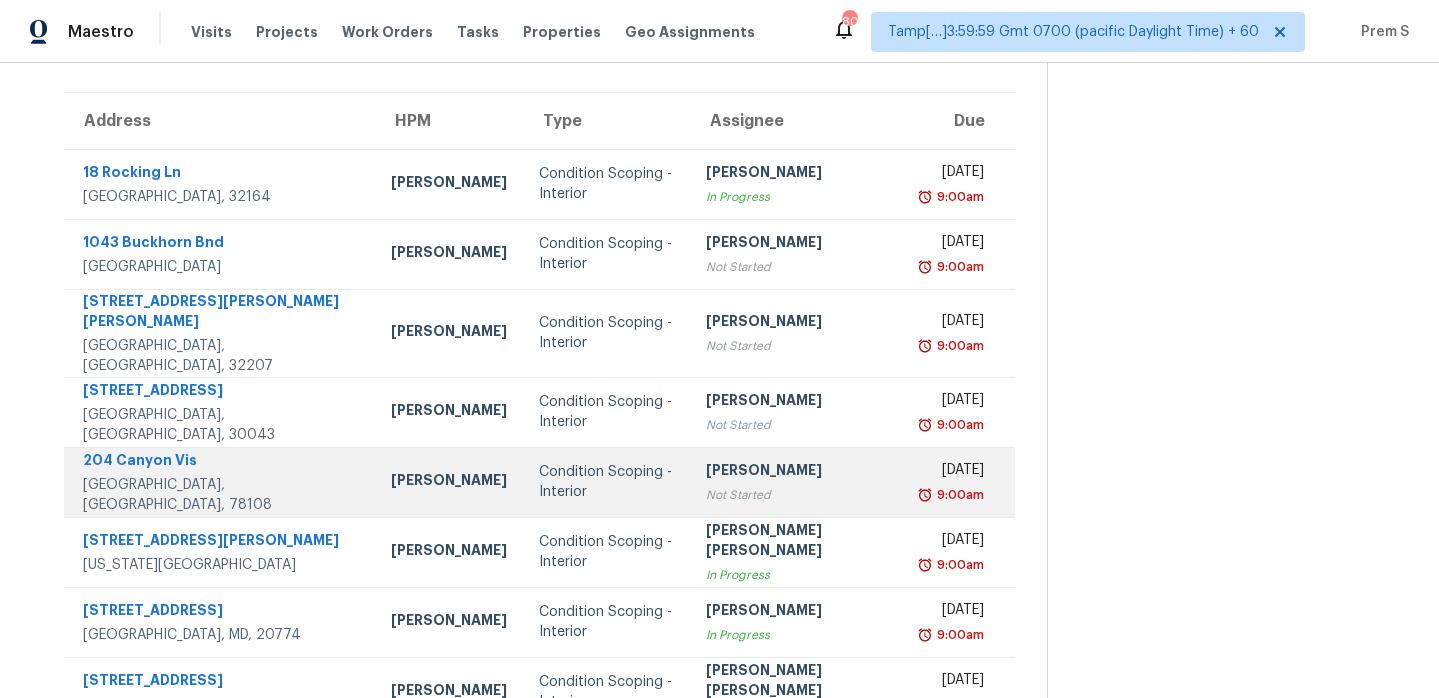 scroll, scrollTop: 343, scrollLeft: 0, axis: vertical 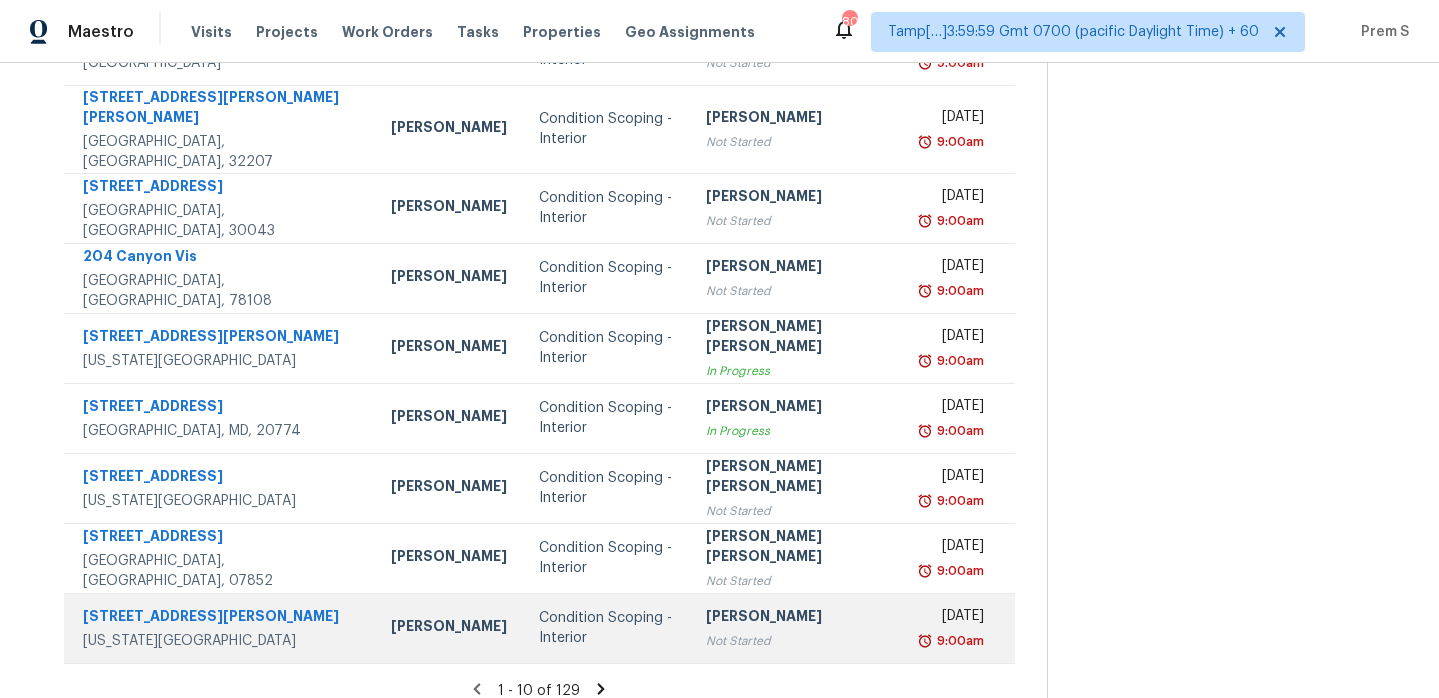 click on "Not Started" at bounding box center (798, 641) 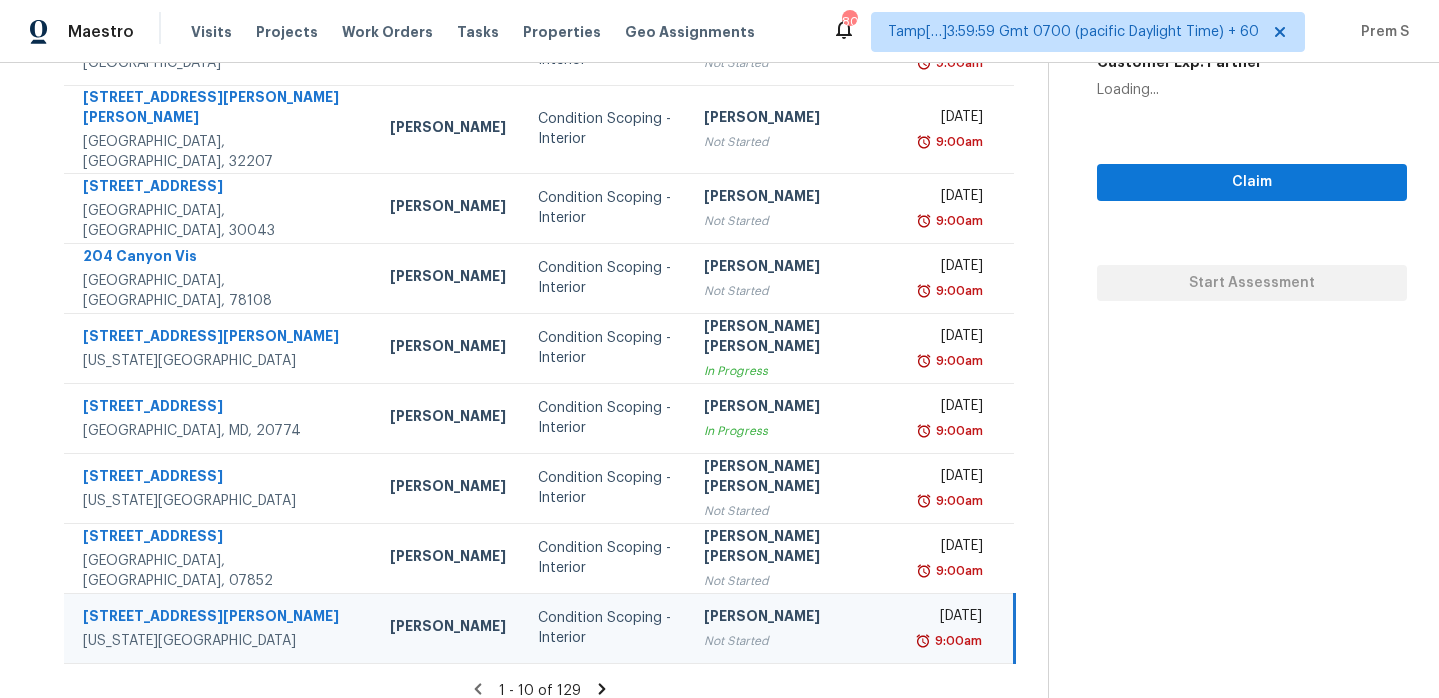 scroll, scrollTop: 198, scrollLeft: 0, axis: vertical 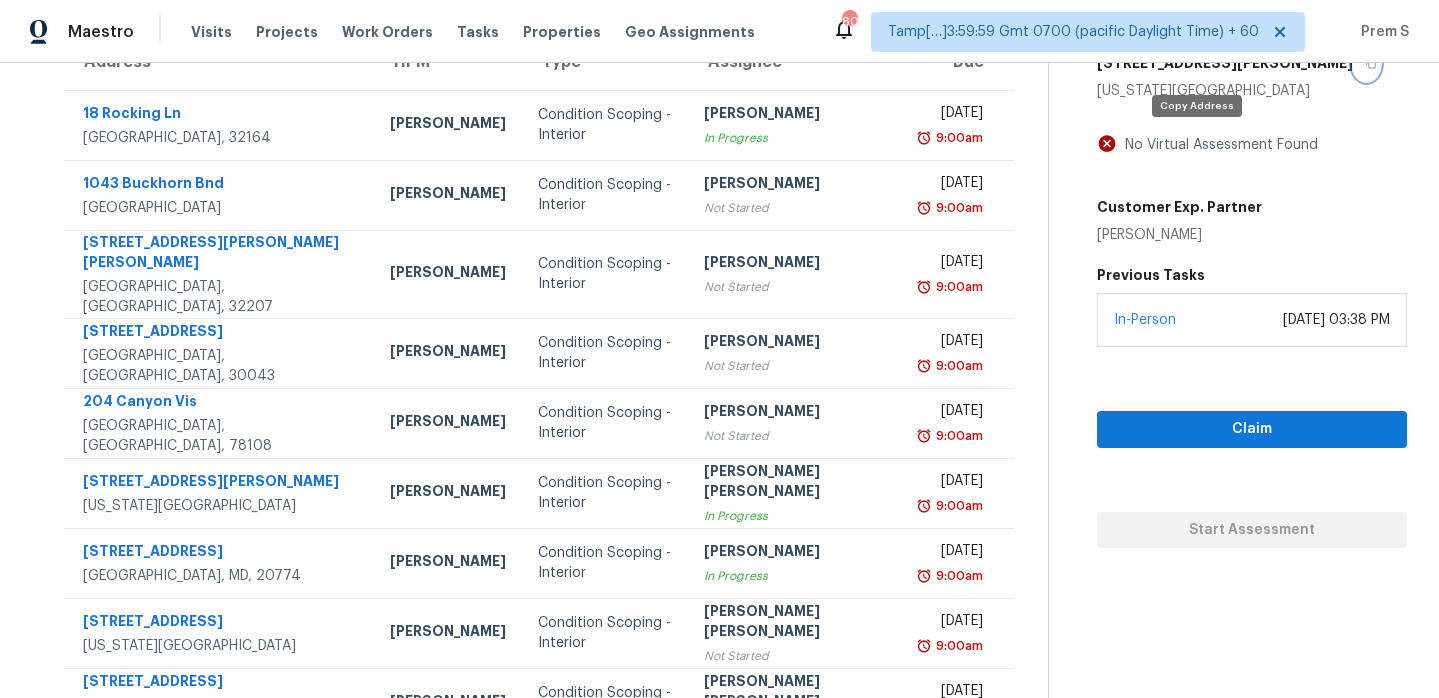 click 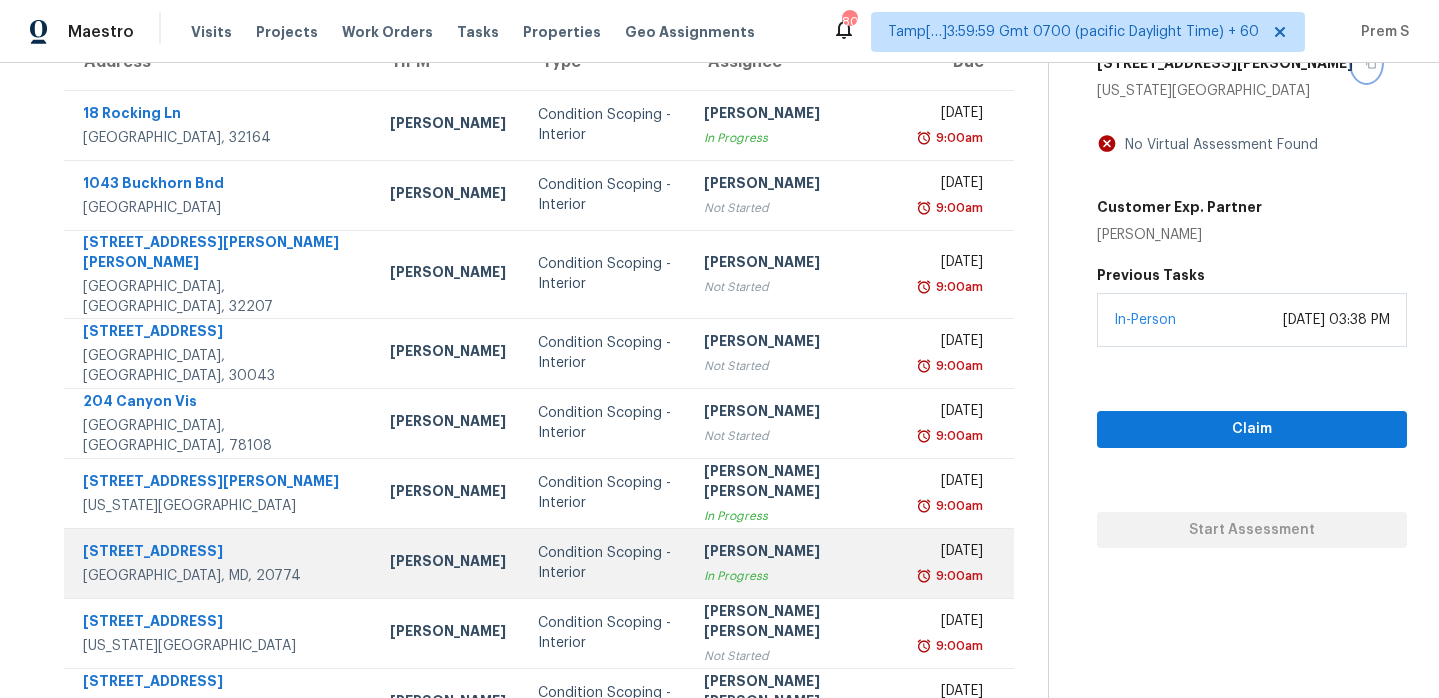 scroll, scrollTop: 343, scrollLeft: 0, axis: vertical 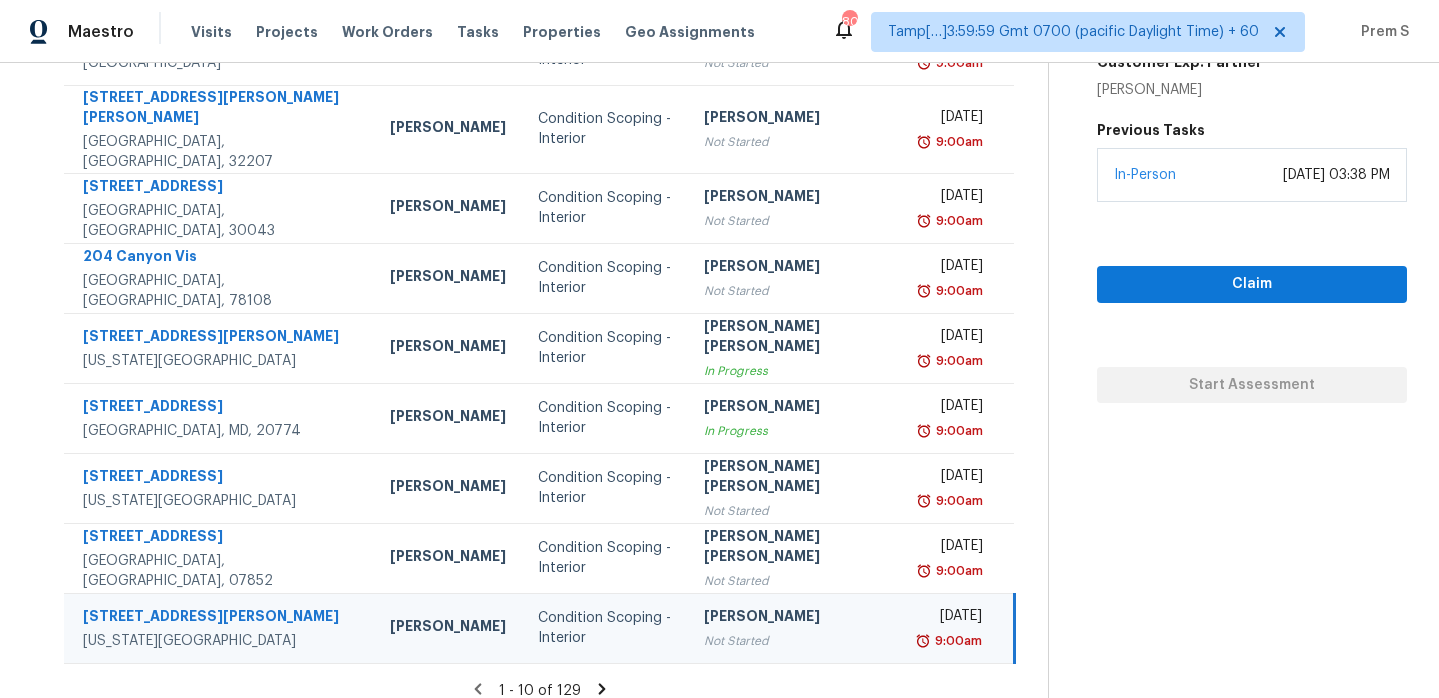 click 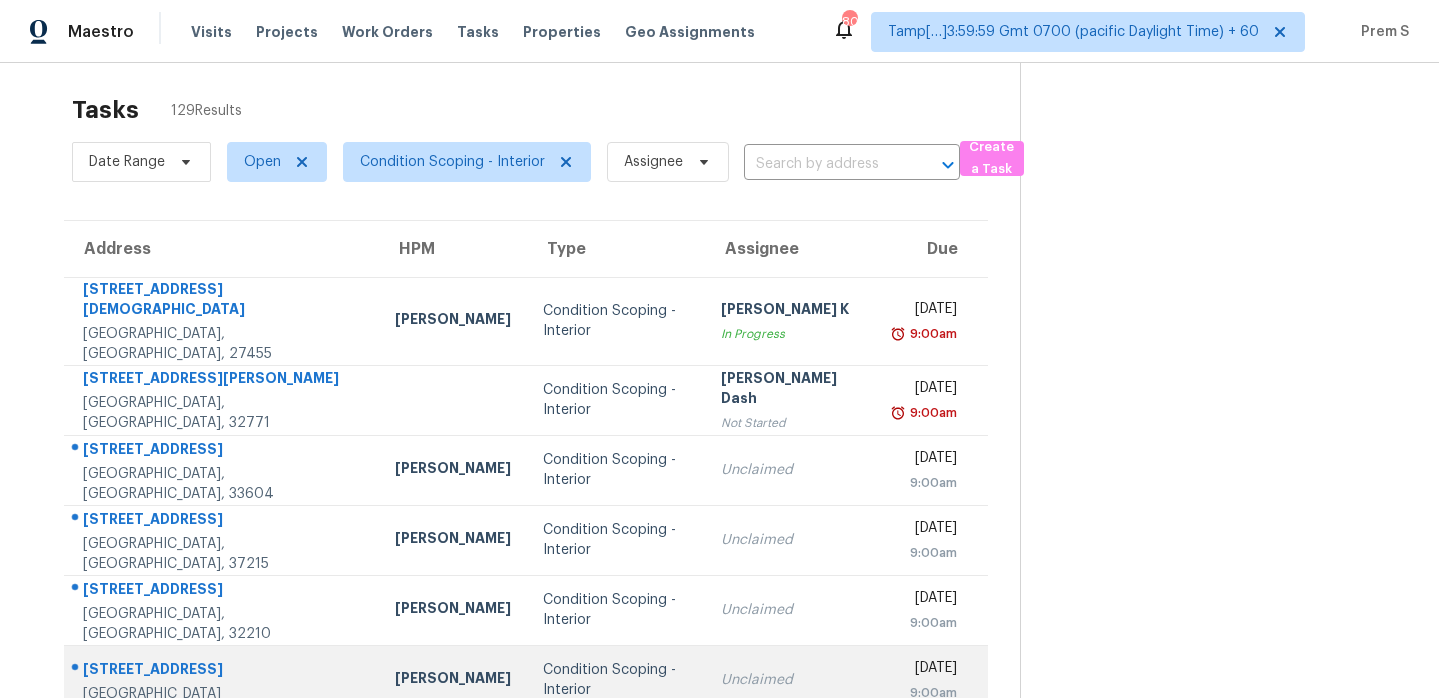 scroll, scrollTop: 0, scrollLeft: 0, axis: both 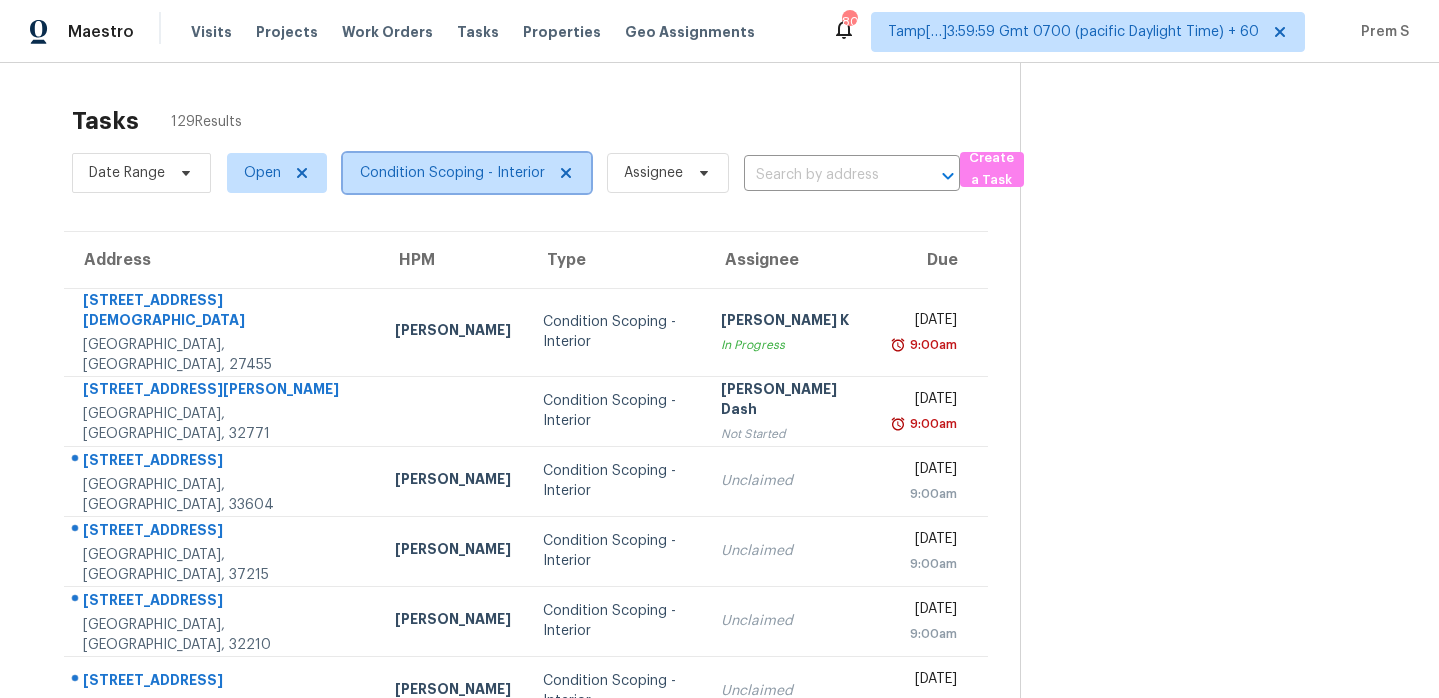 click on "Condition Scoping - Interior" at bounding box center [452, 173] 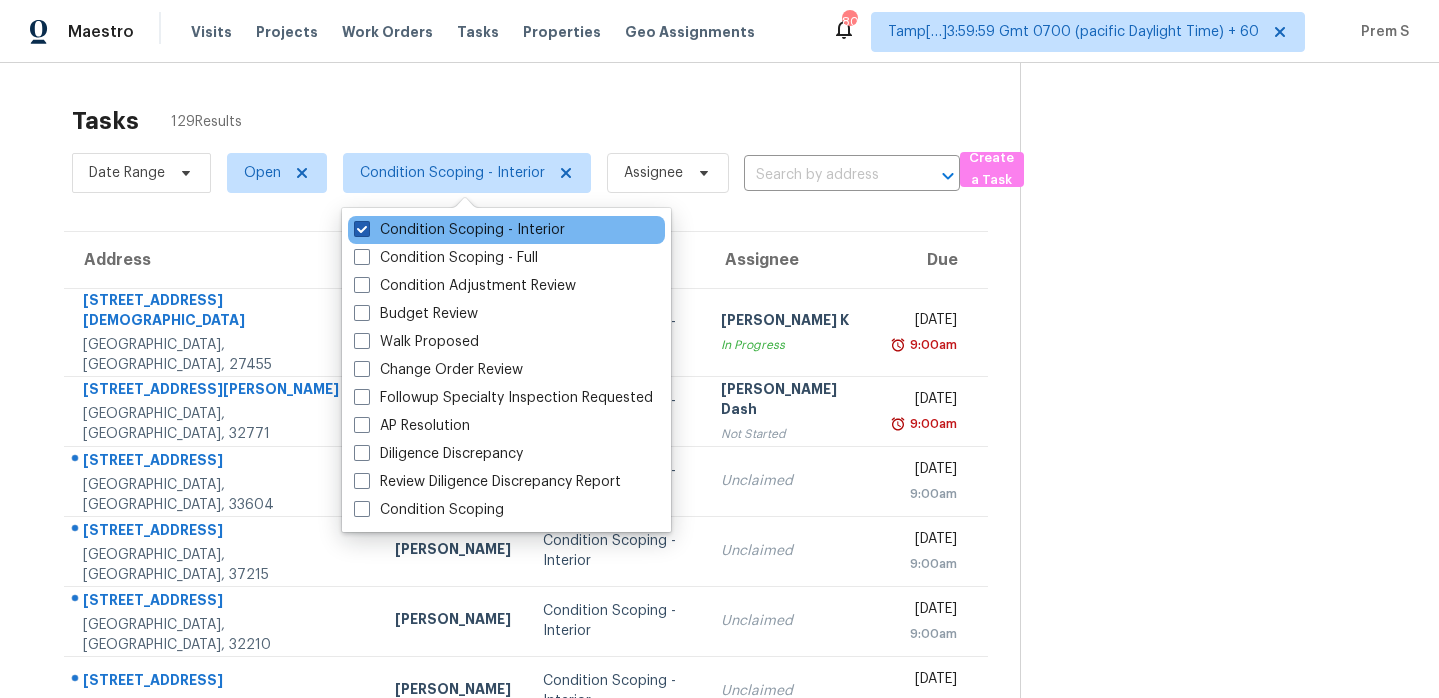 click on "Condition Scoping - Interior" at bounding box center [459, 230] 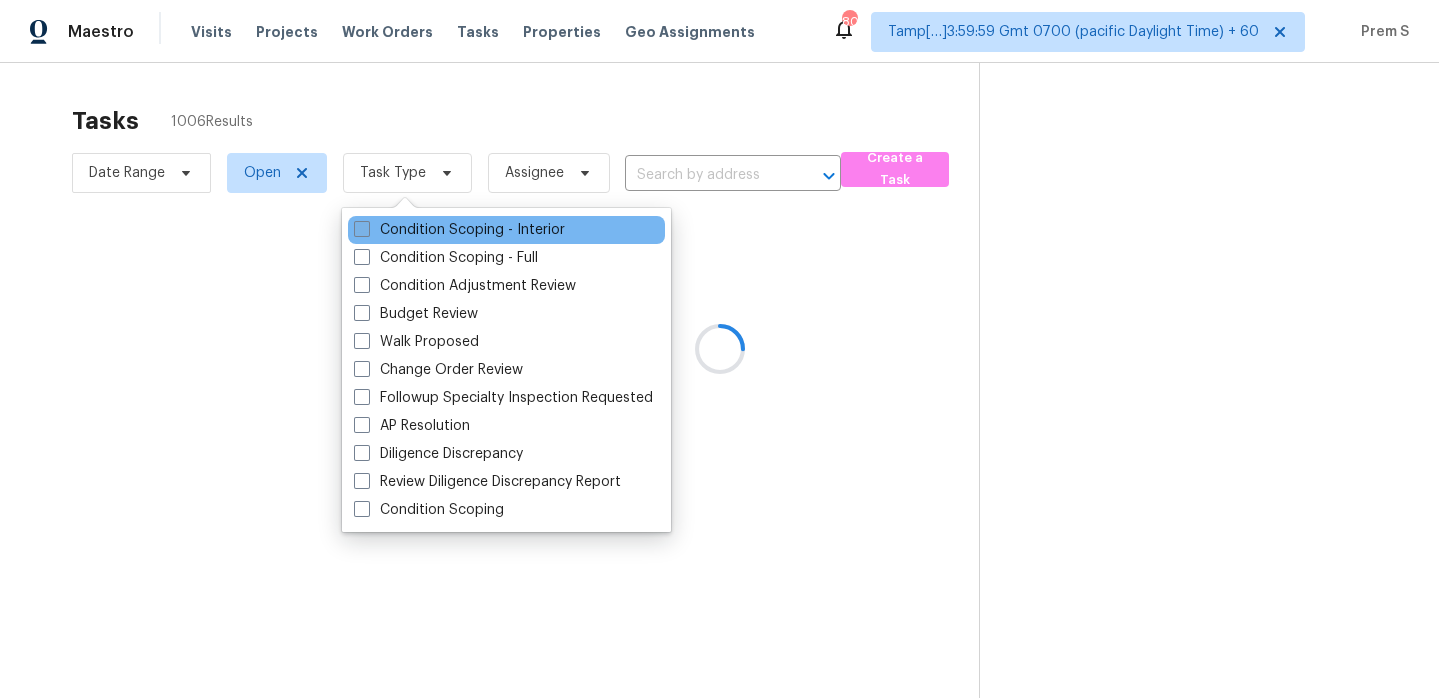 click on "Condition Scoping - Interior" at bounding box center [459, 230] 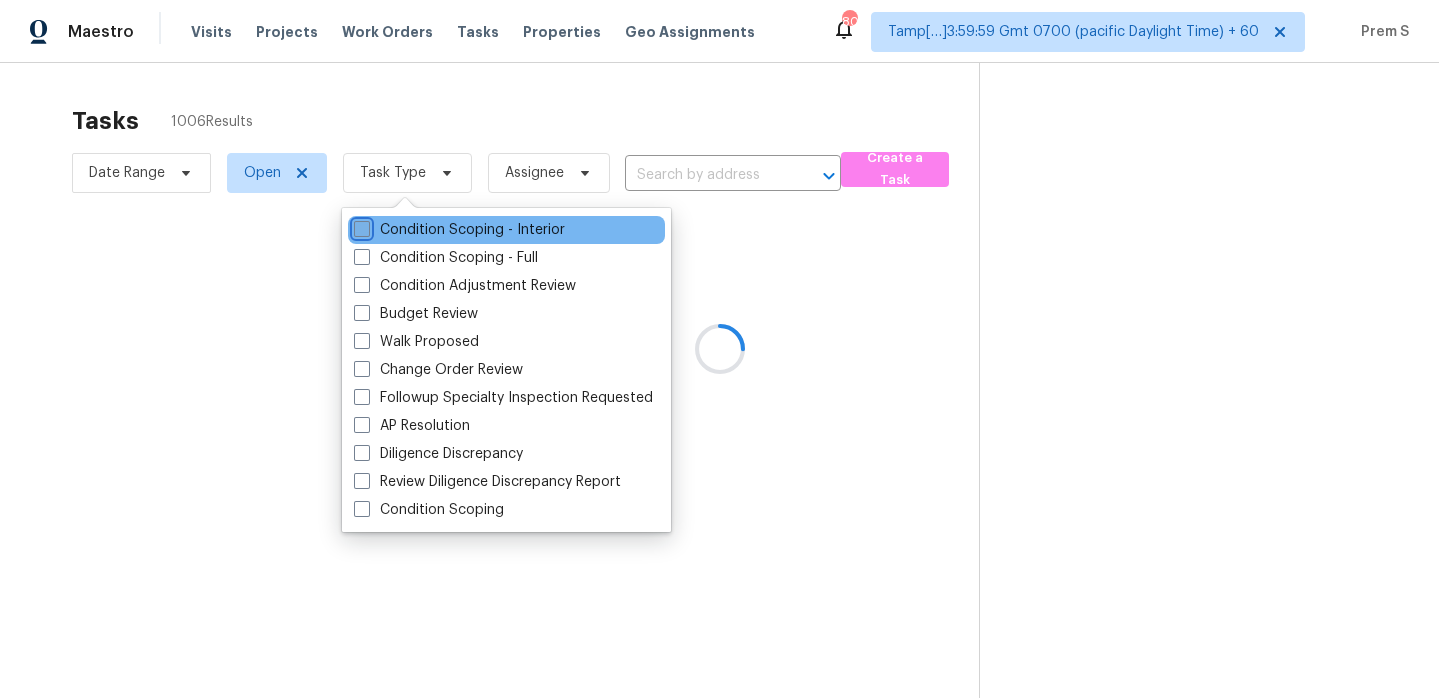 click on "Condition Scoping - Interior" at bounding box center (360, 226) 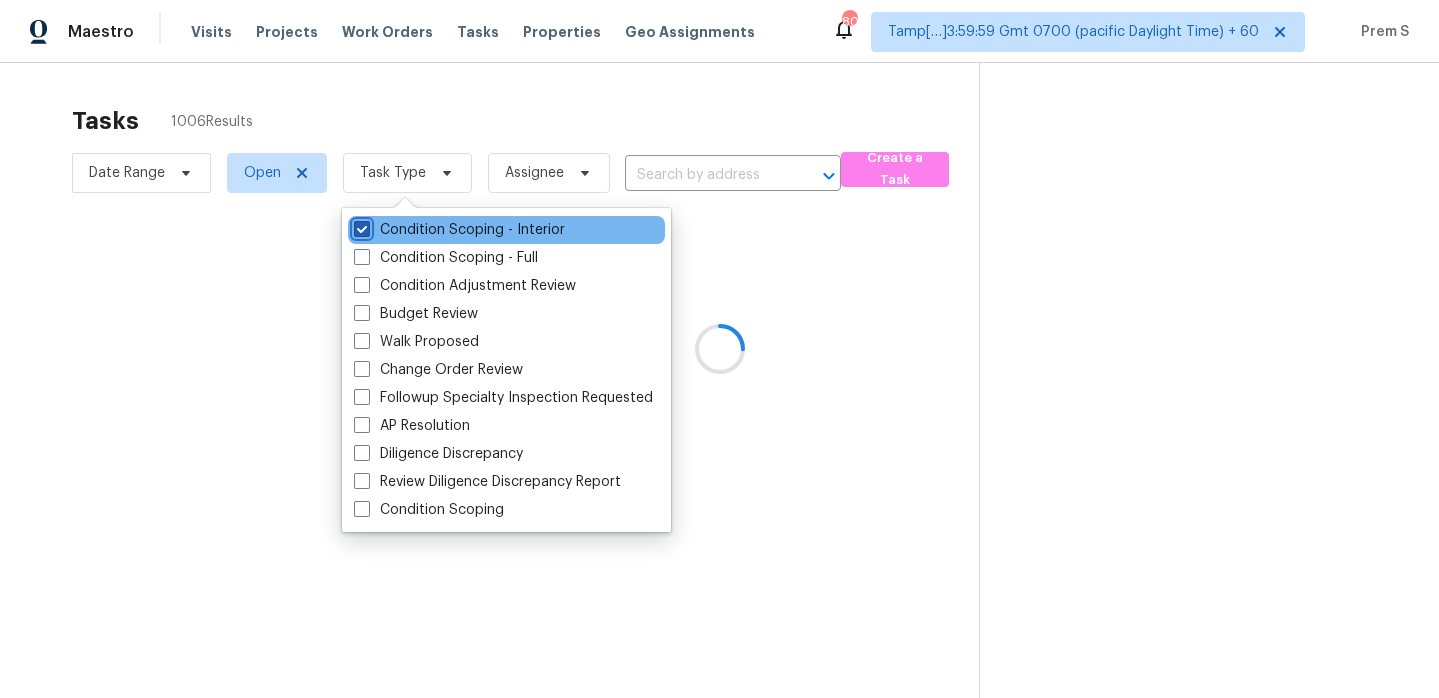 checkbox on "true" 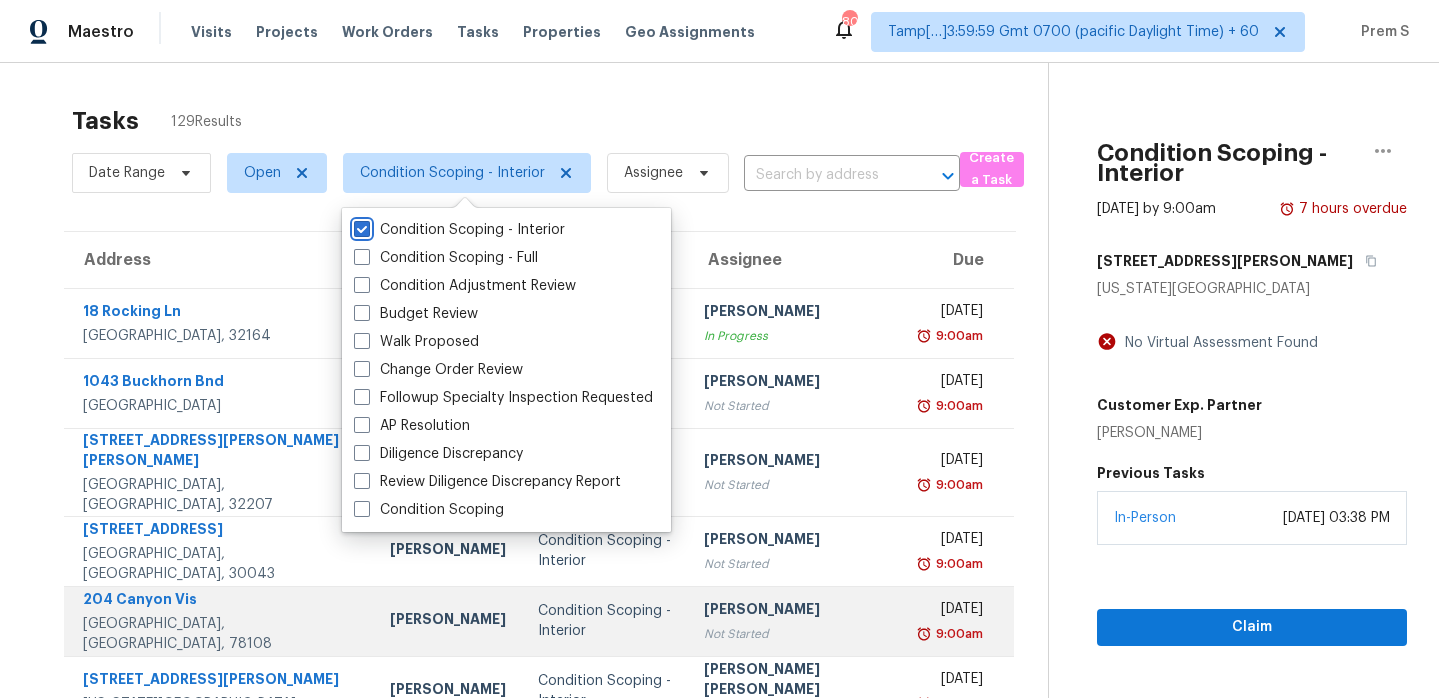 scroll, scrollTop: 343, scrollLeft: 0, axis: vertical 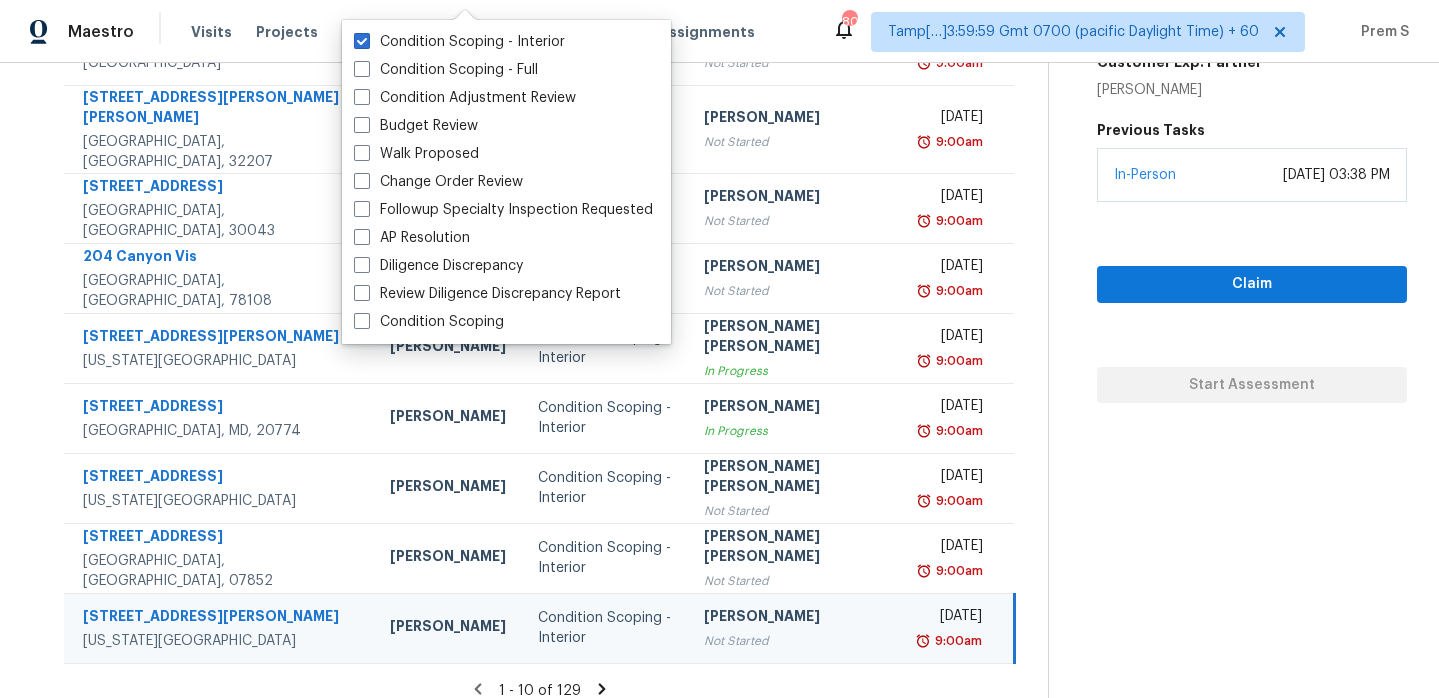 click on "Not Started" at bounding box center [796, 641] 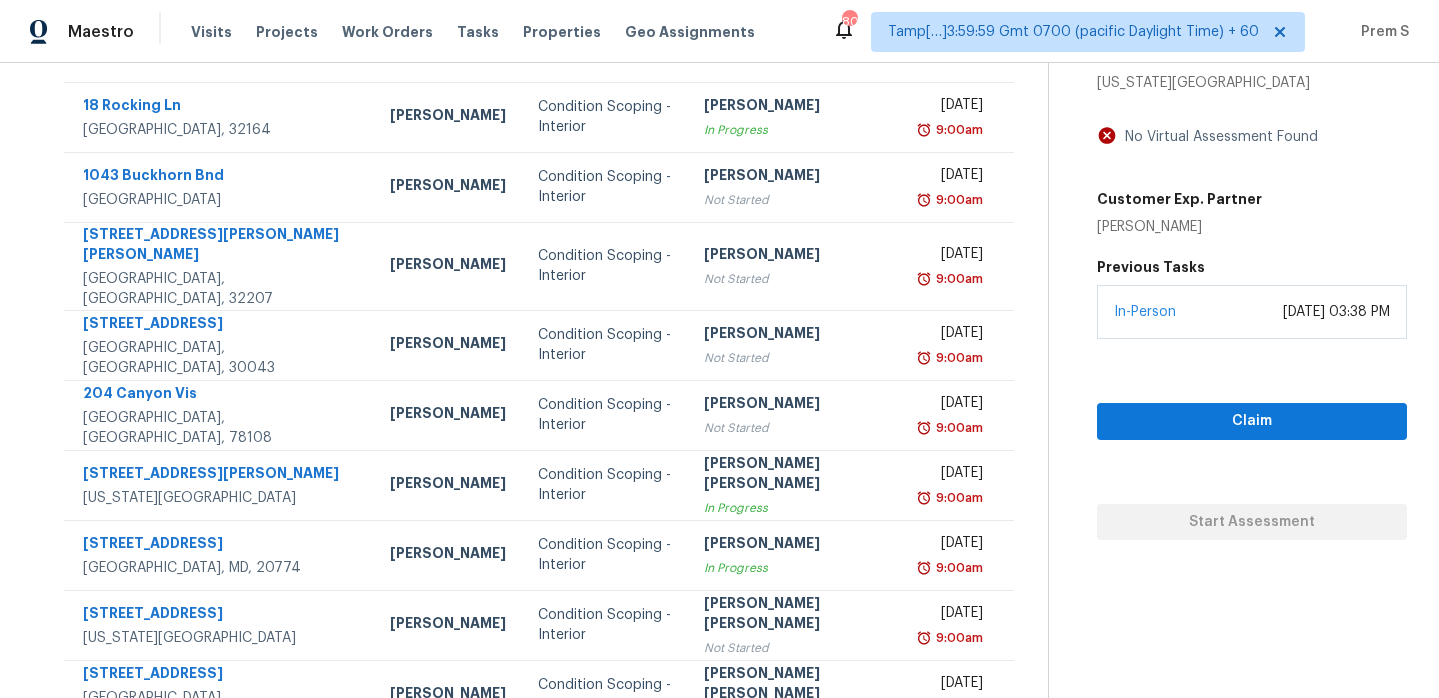 scroll, scrollTop: 51, scrollLeft: 0, axis: vertical 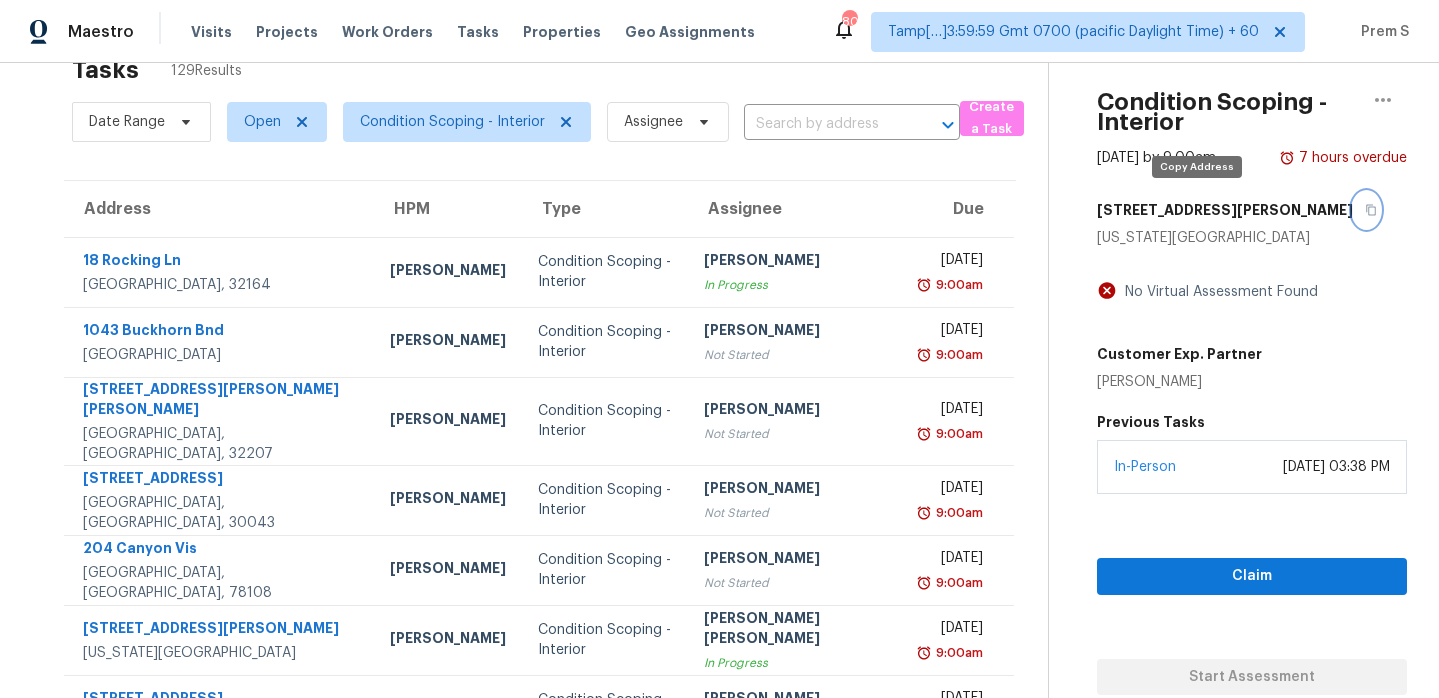 click 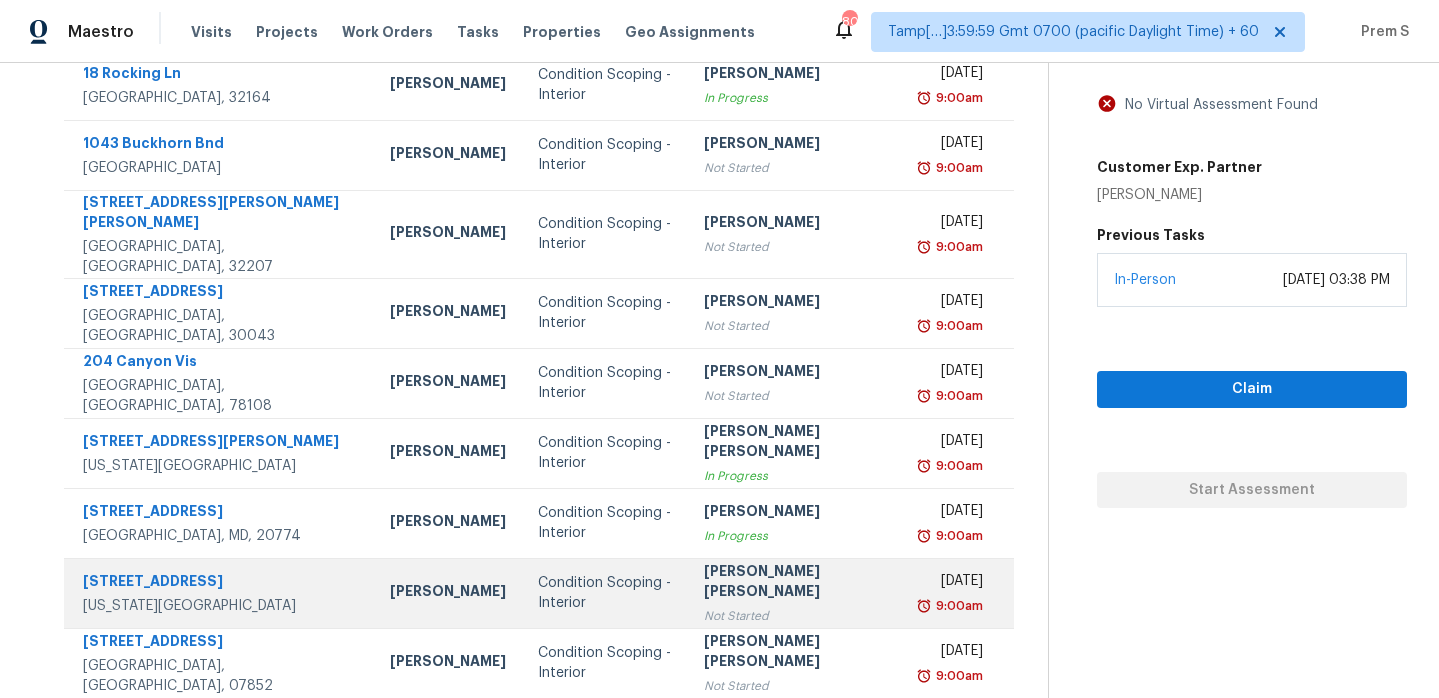 scroll, scrollTop: 343, scrollLeft: 0, axis: vertical 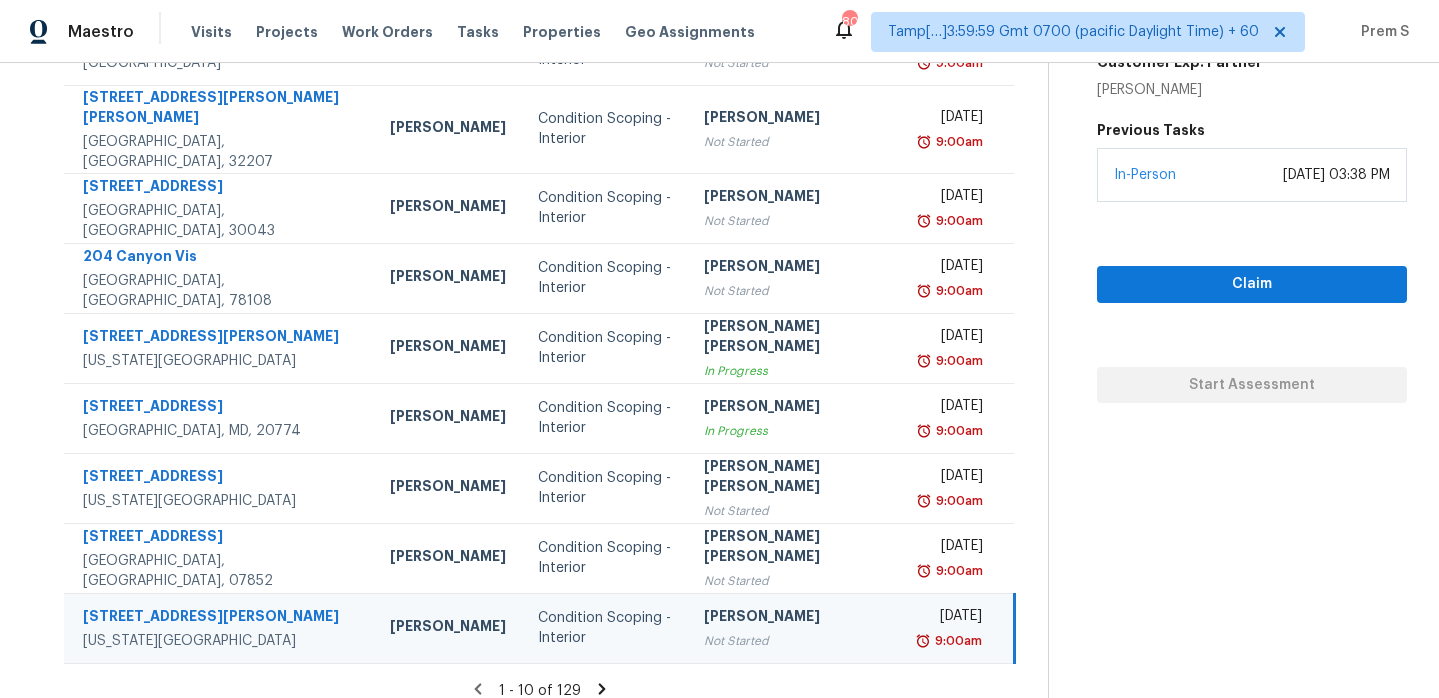 click 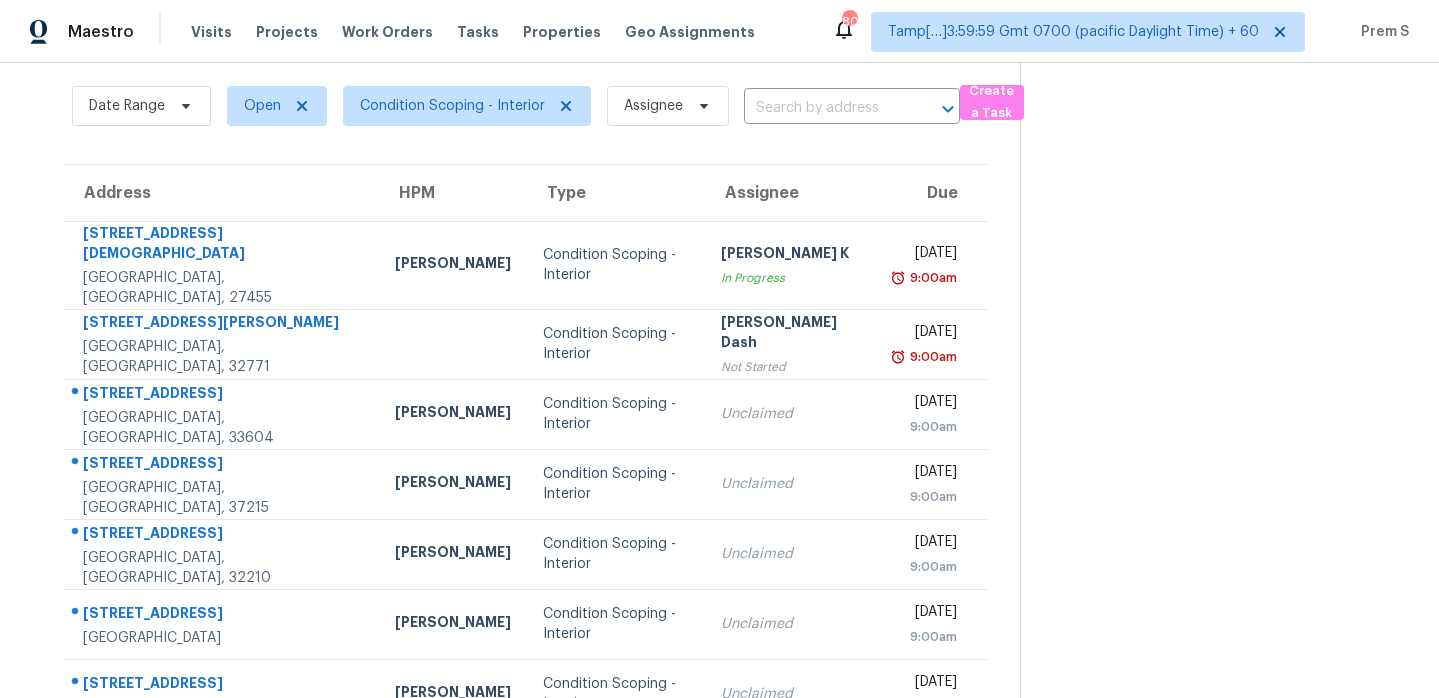 scroll, scrollTop: 59, scrollLeft: 0, axis: vertical 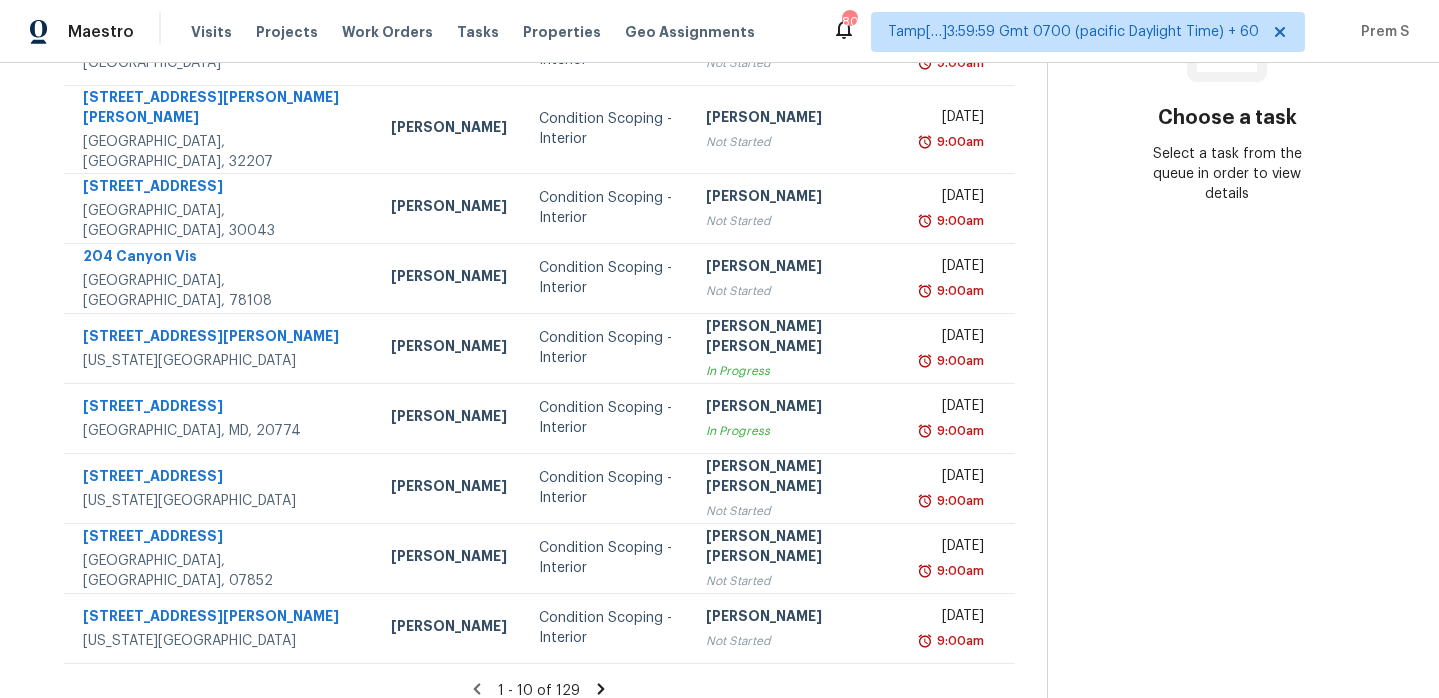 click on "Tasks 129  Results Date Range Open Condition Scoping - Interior Assignee ​ Create a Task Address HPM Type Assignee Due [STREET_ADDRESS] [PERSON_NAME] Condition Scoping - Interior [PERSON_NAME] P In Progress [DATE] 9:00am [STREET_ADDRESS] [PERSON_NAME] Condition Scoping - Interior [PERSON_NAME] P Not Started [DATE] 9:00am [STREET_ADDRESS][PERSON_NAME][PERSON_NAME] [PERSON_NAME] Condition Scoping - Interior [PERSON_NAME] P Not Started [DATE] 9:00am [STREET_ADDRESS] [PERSON_NAME] Condition Scoping - Interior [PERSON_NAME] P Not Started [DATE] 9:00am 204 Canyon Vis   [GEOGRAPHIC_DATA] [PERSON_NAME] Condition Scoping - Interior [PERSON_NAME] P Not Started [DATE] 9:00am [STREET_ADDRESS][PERSON_NAME][US_STATE] [PERSON_NAME] Condition Scoping - Interior [PERSON_NAME] [PERSON_NAME] In Progress [DATE] 9:00am [STREET_ADDRESS][GEOGRAPHIC_DATA][PERSON_NAME]" at bounding box center [539, 234] 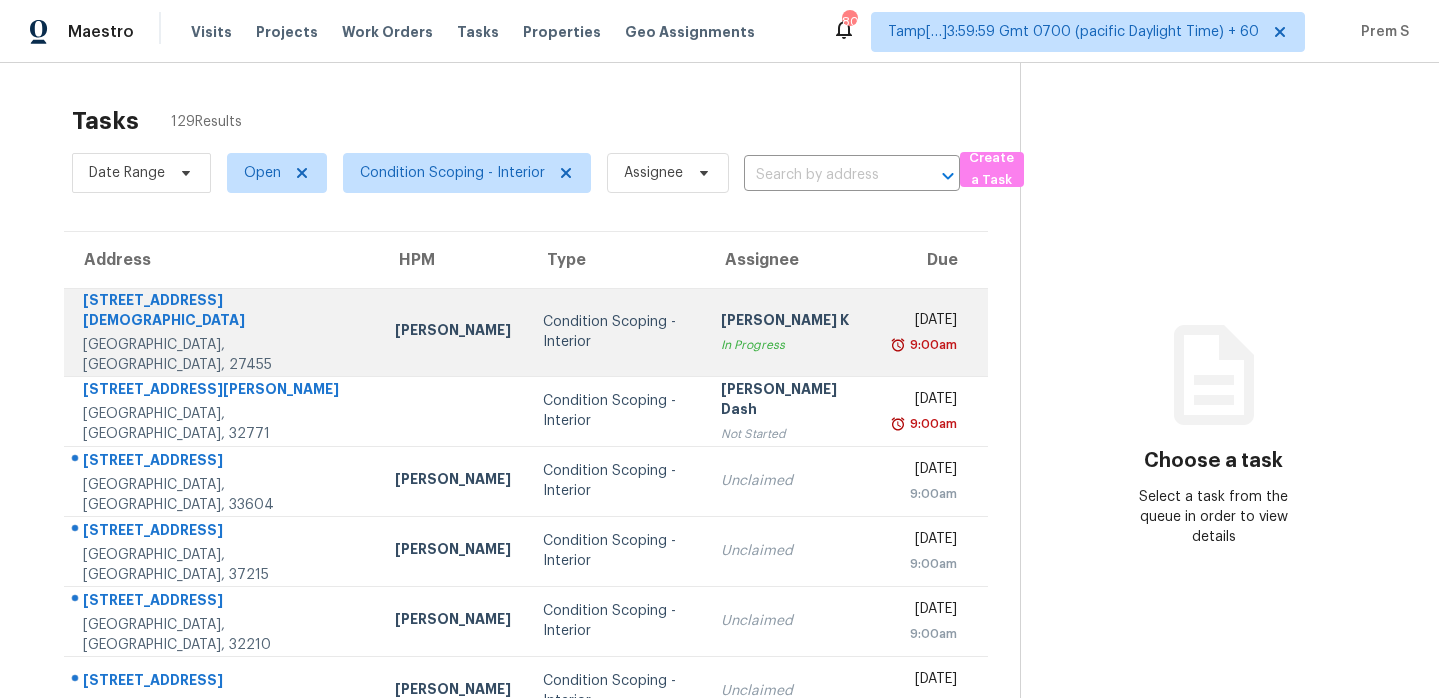 scroll, scrollTop: 5, scrollLeft: 0, axis: vertical 